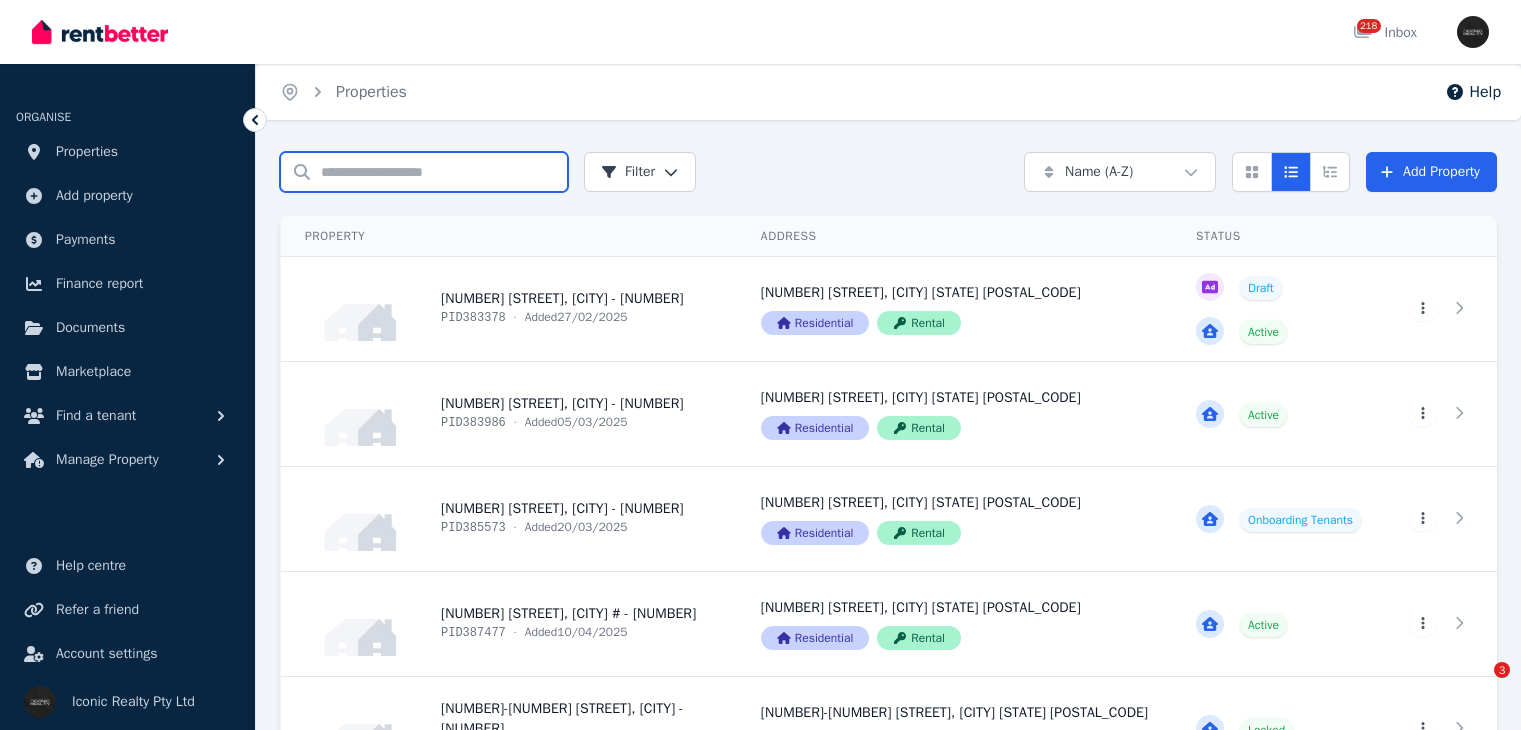 scroll, scrollTop: 0, scrollLeft: 0, axis: both 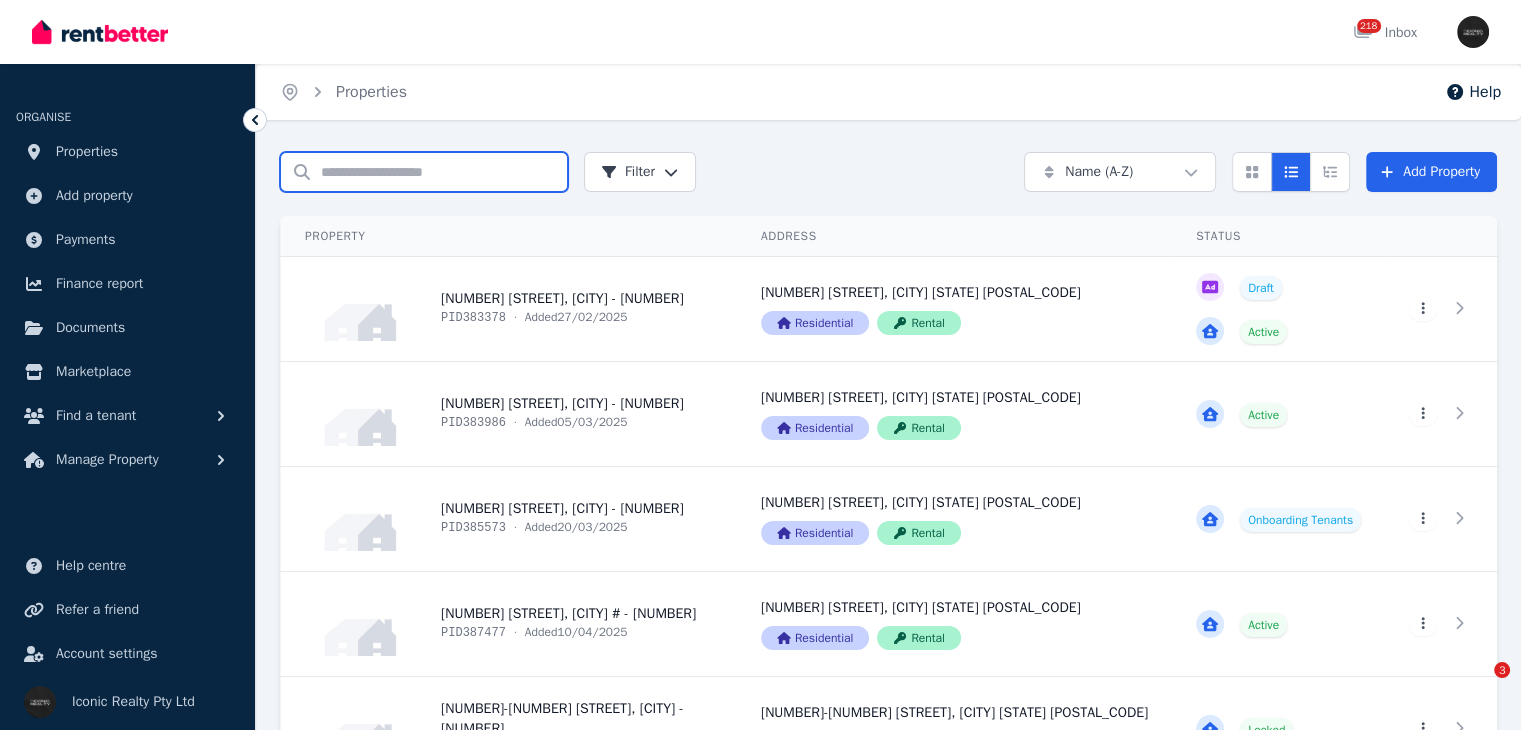 click on "Search properties" at bounding box center (424, 172) 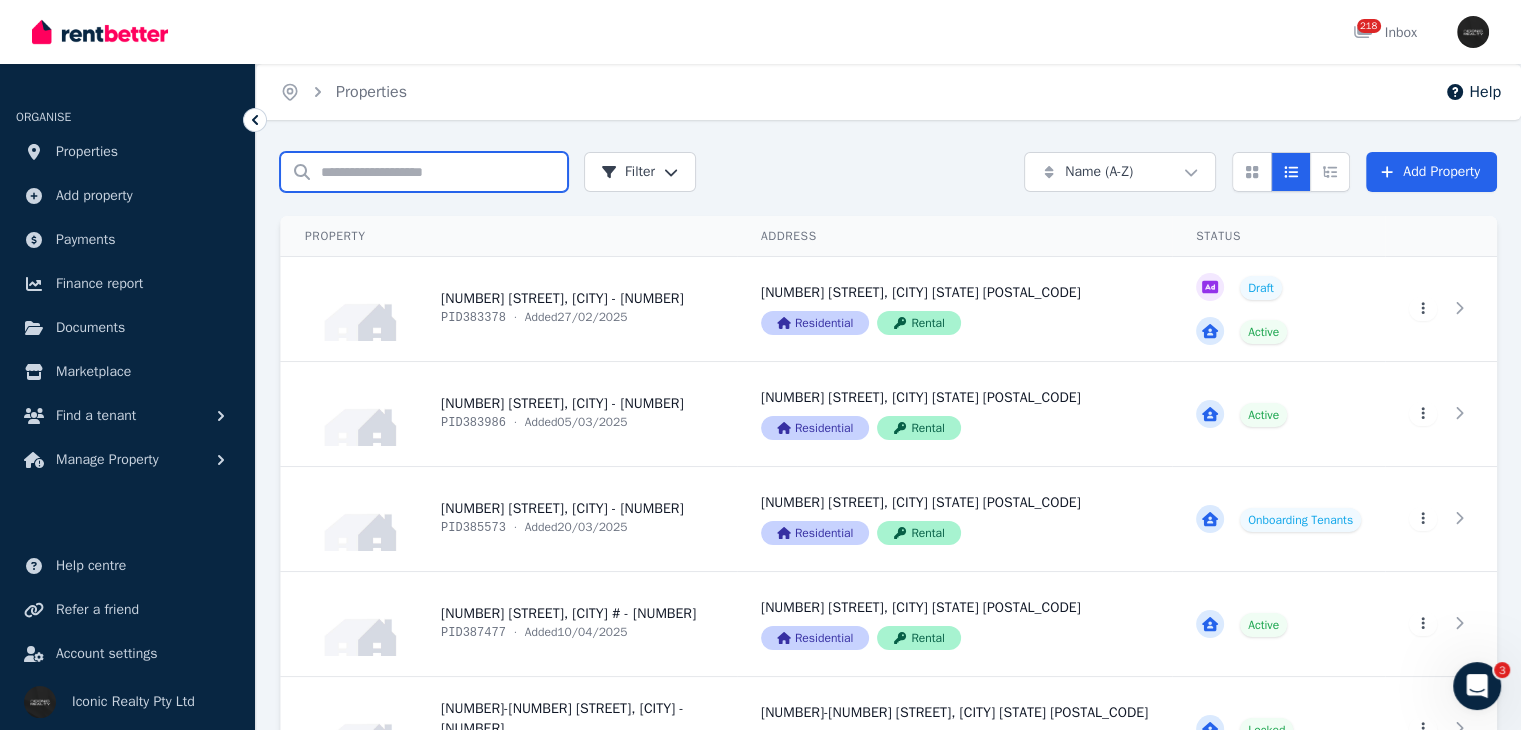 scroll, scrollTop: 0, scrollLeft: 0, axis: both 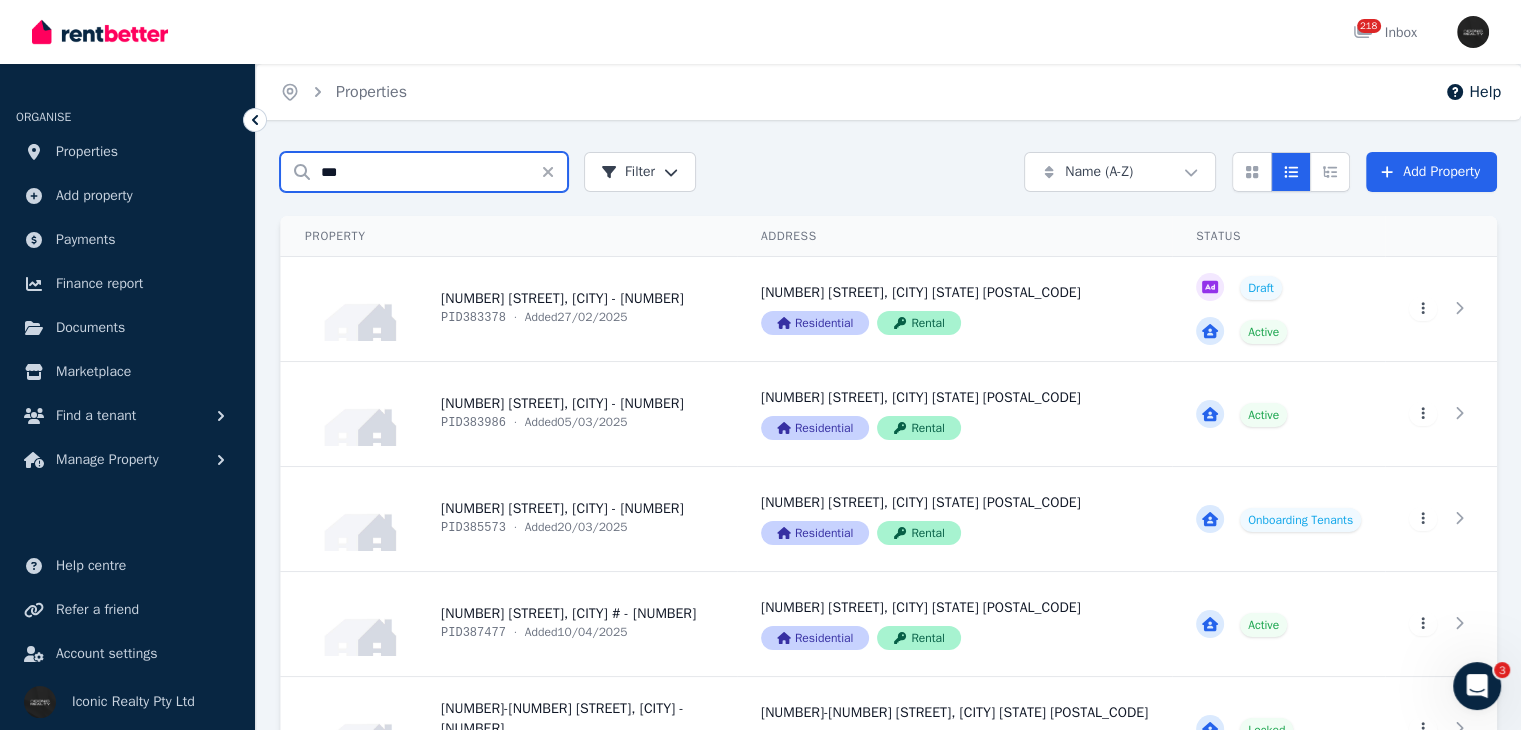 type on "***" 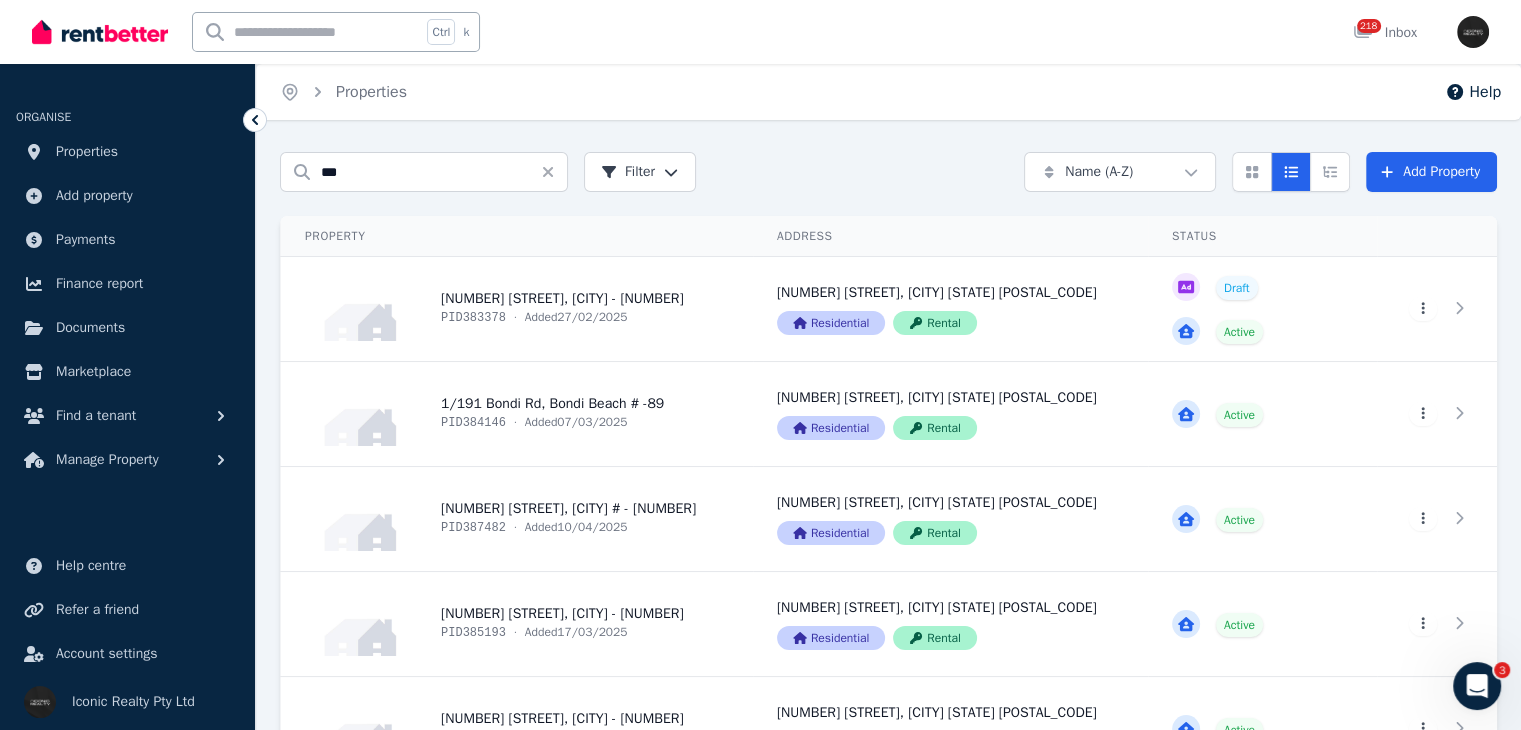 click on "Search properties *** Filter Name (A-Z) Add Property" at bounding box center (888, 172) 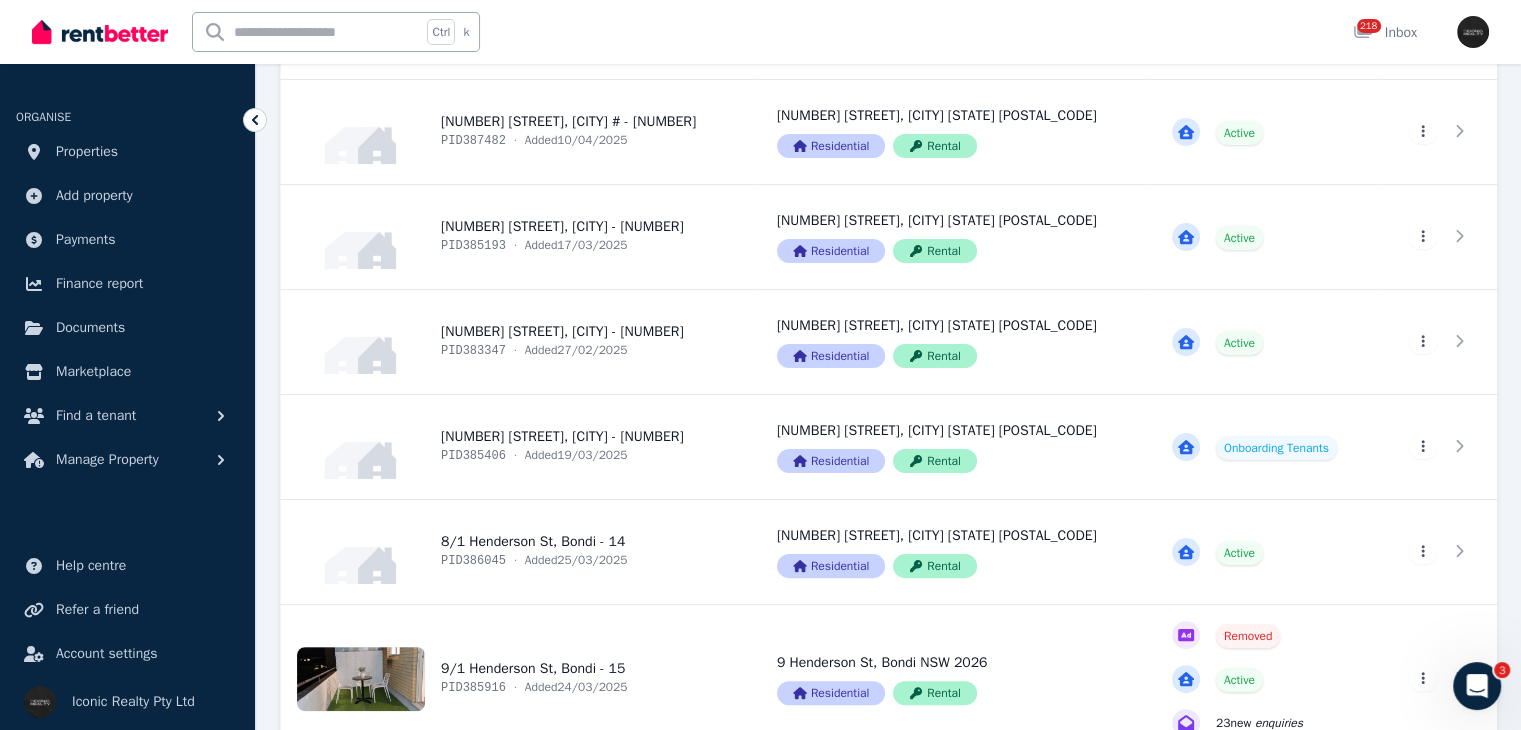 scroll, scrollTop: 419, scrollLeft: 0, axis: vertical 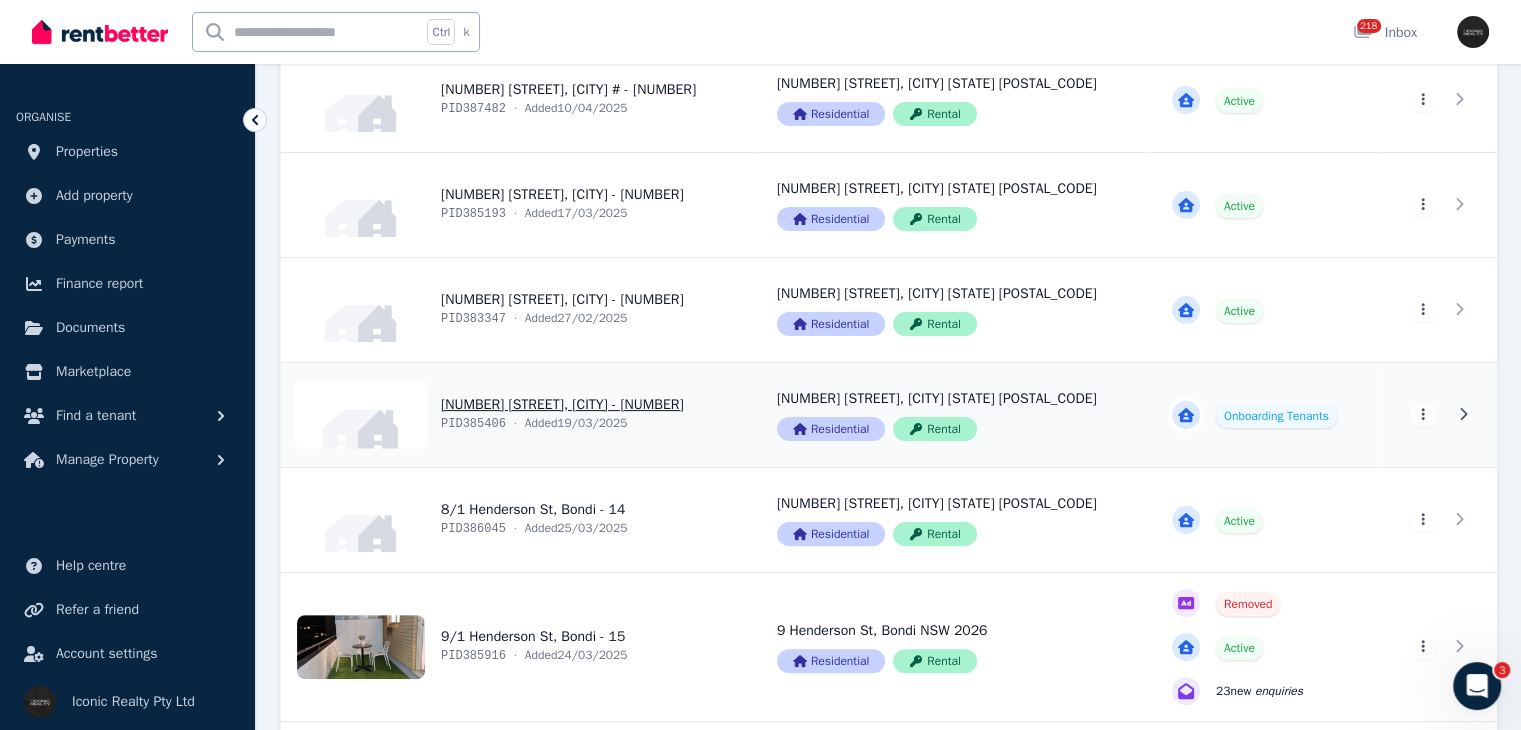 click on "View property details" at bounding box center [517, 415] 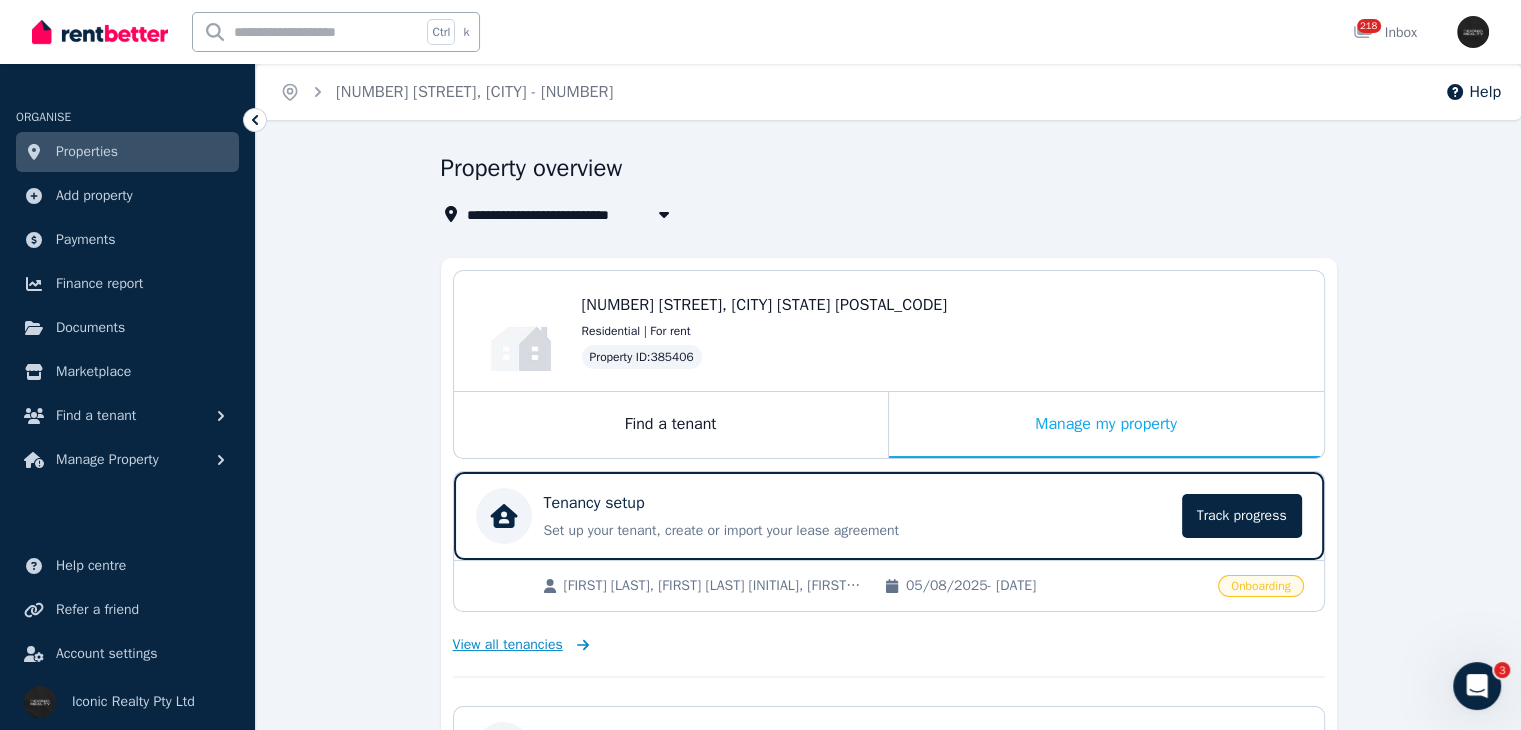 click on "View all tenancies" at bounding box center [508, 645] 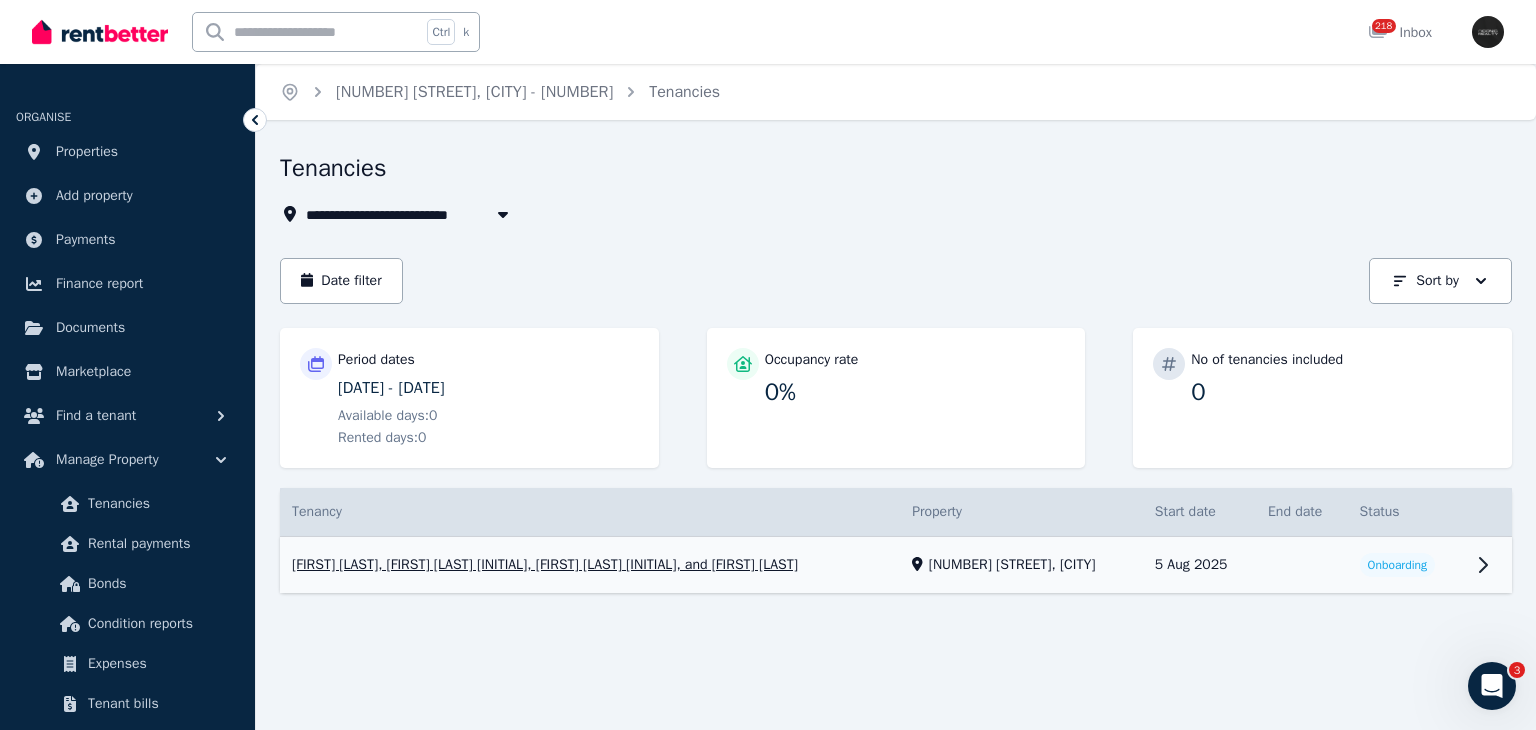 click on "View property details" at bounding box center (896, 565) 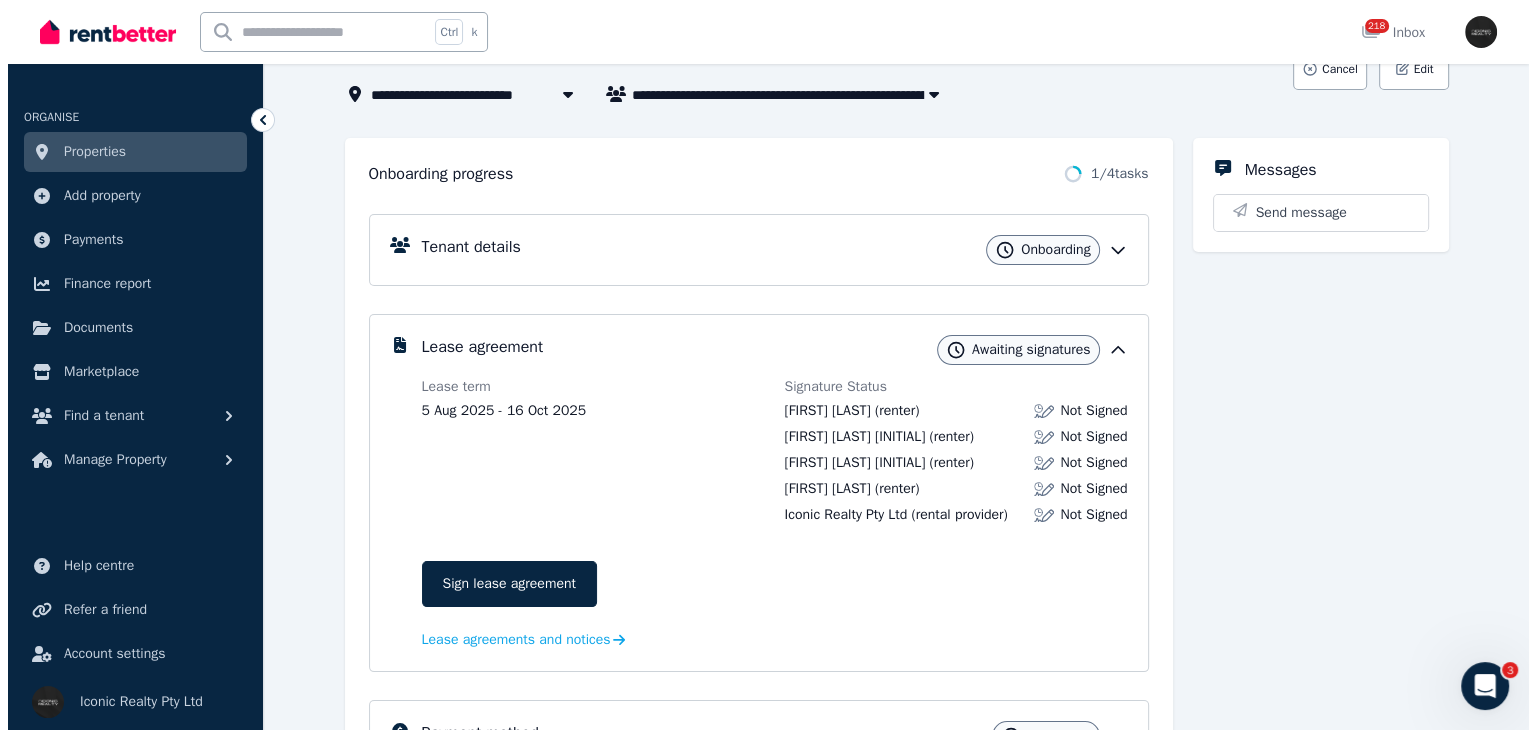 scroll, scrollTop: 54, scrollLeft: 0, axis: vertical 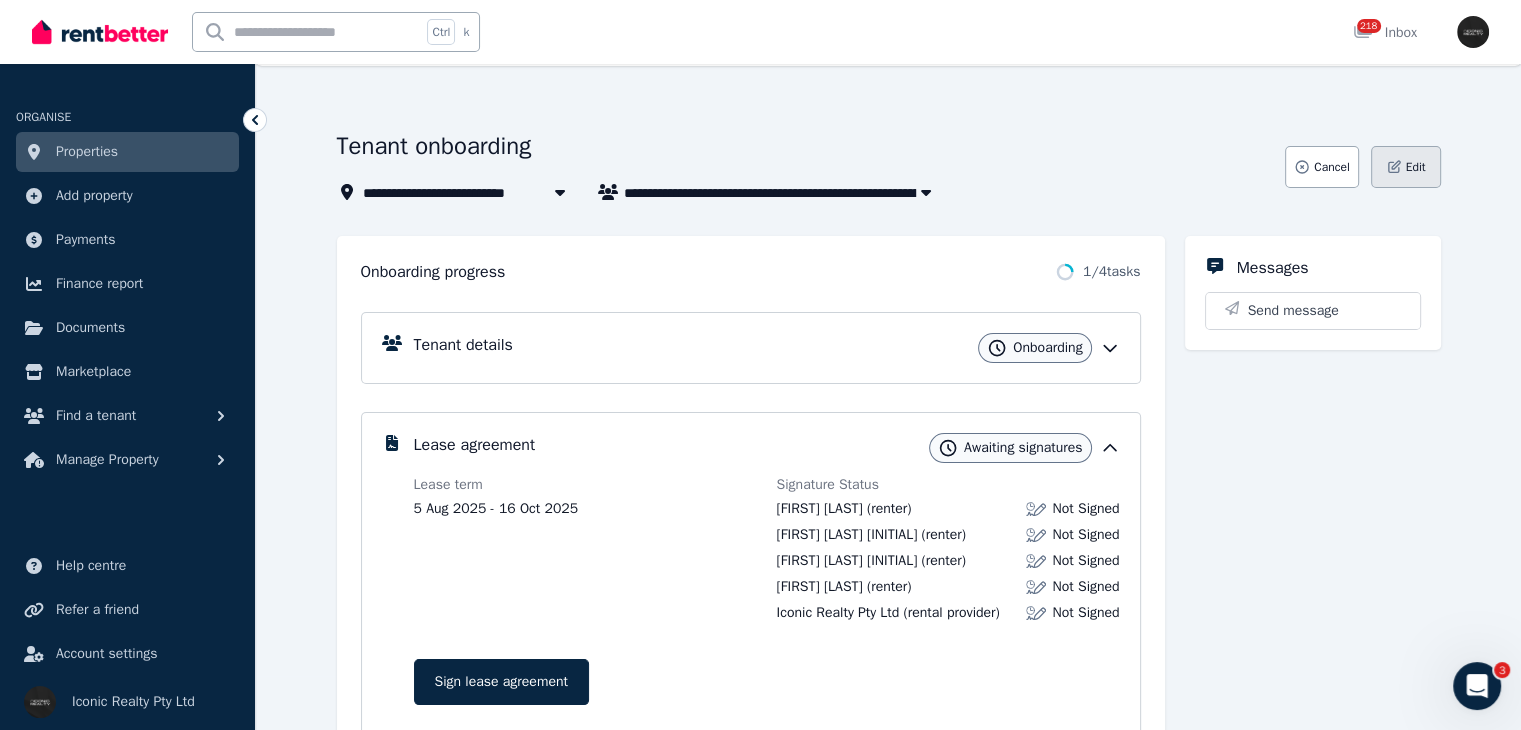 click on "Edit" at bounding box center (1406, 167) 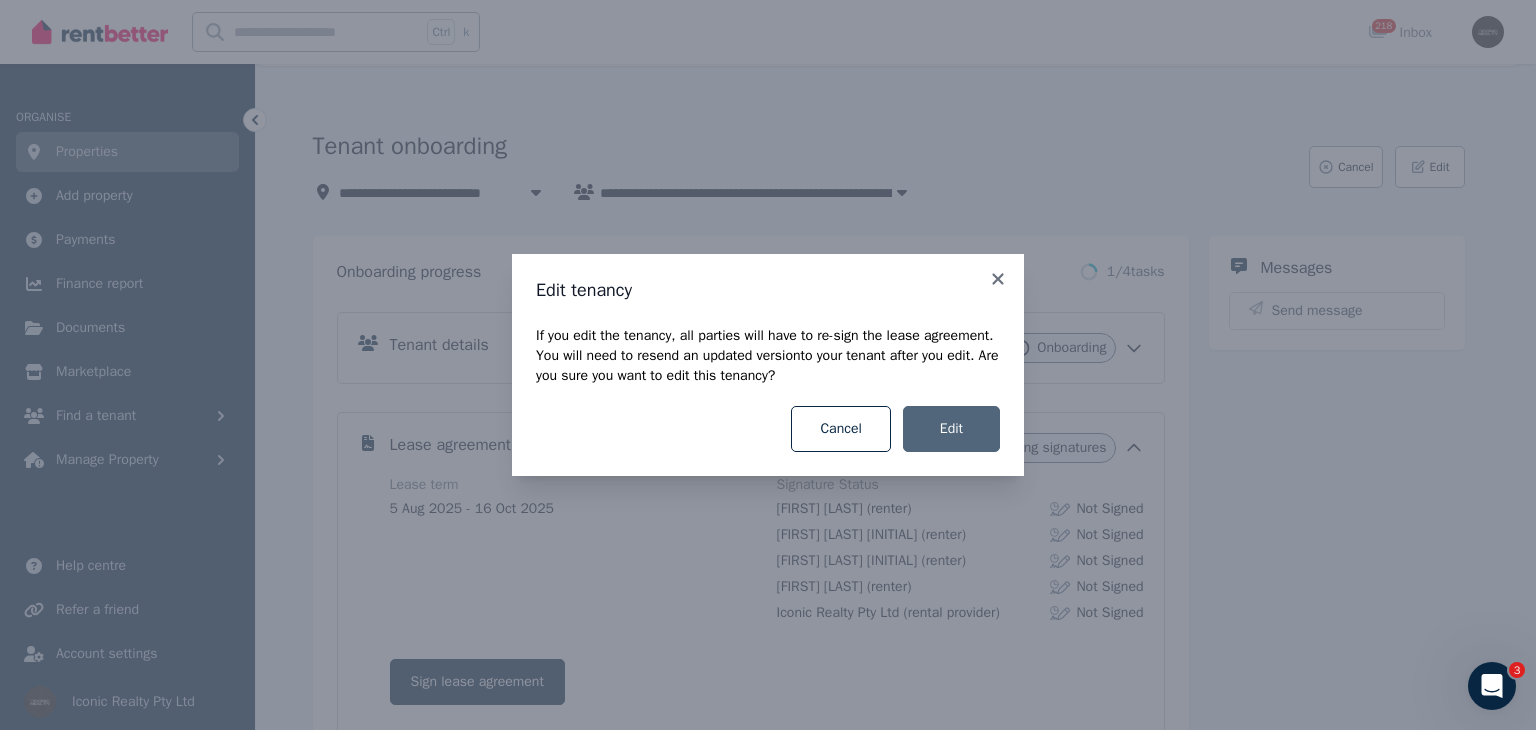 click on "Edit" at bounding box center (951, 429) 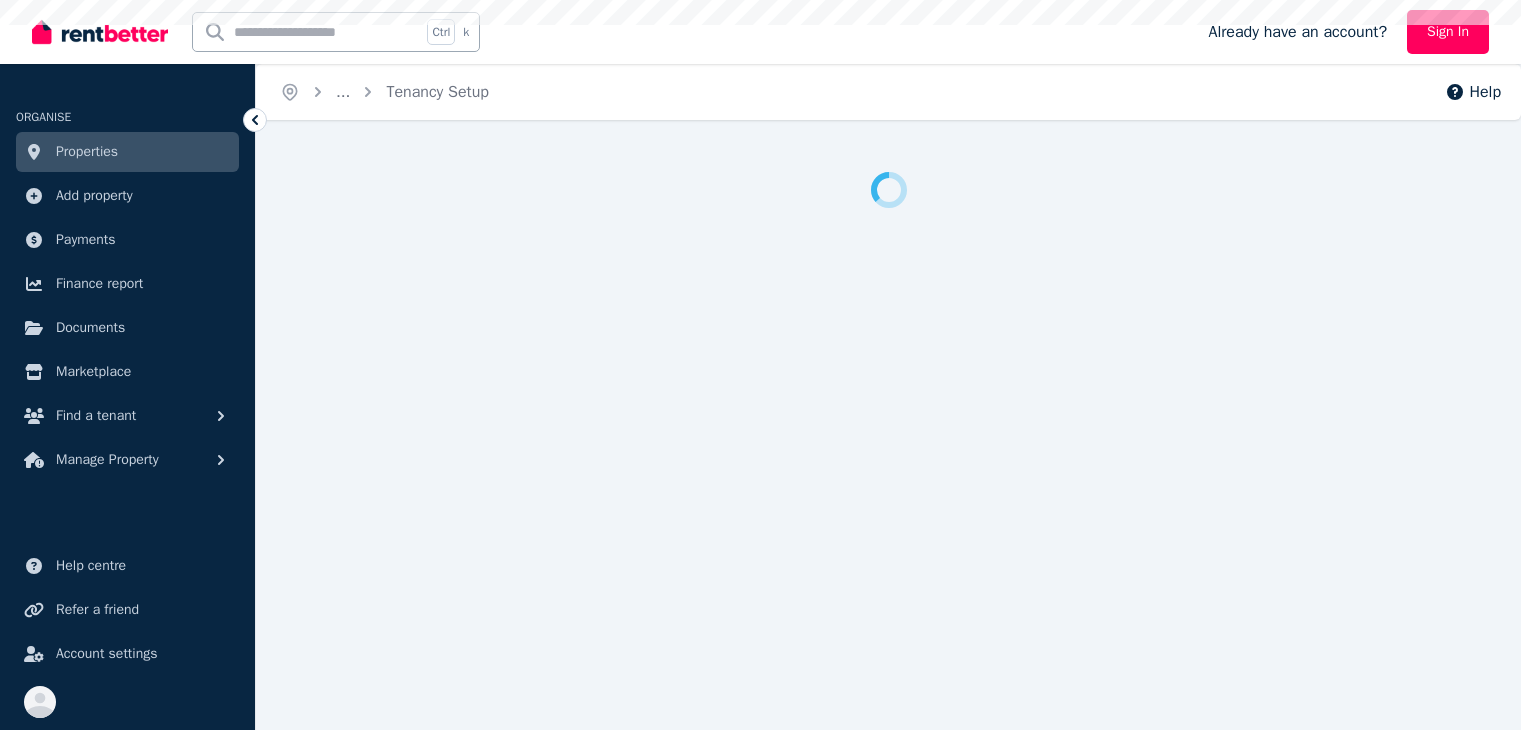 scroll, scrollTop: 0, scrollLeft: 0, axis: both 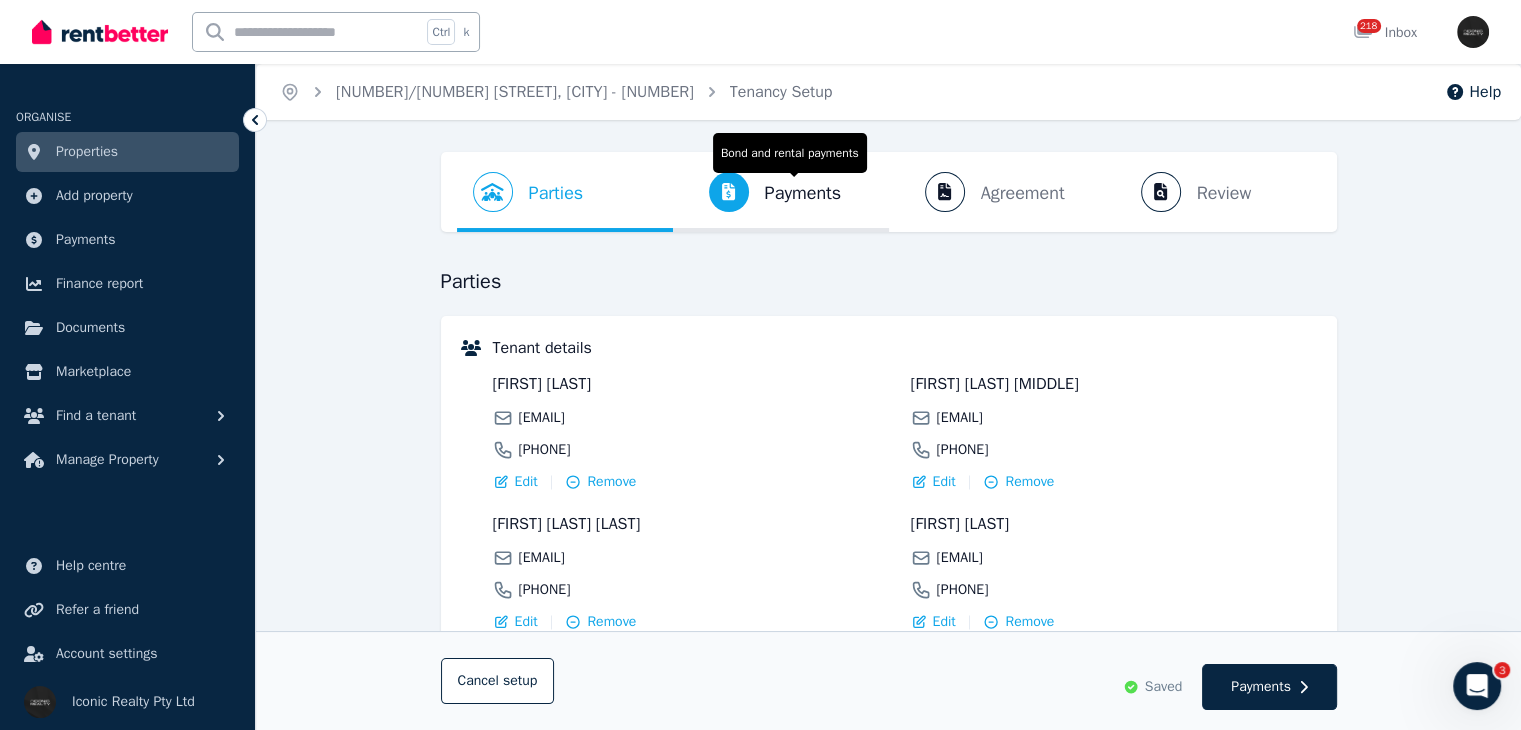 click on "Payments" at bounding box center (803, 193) 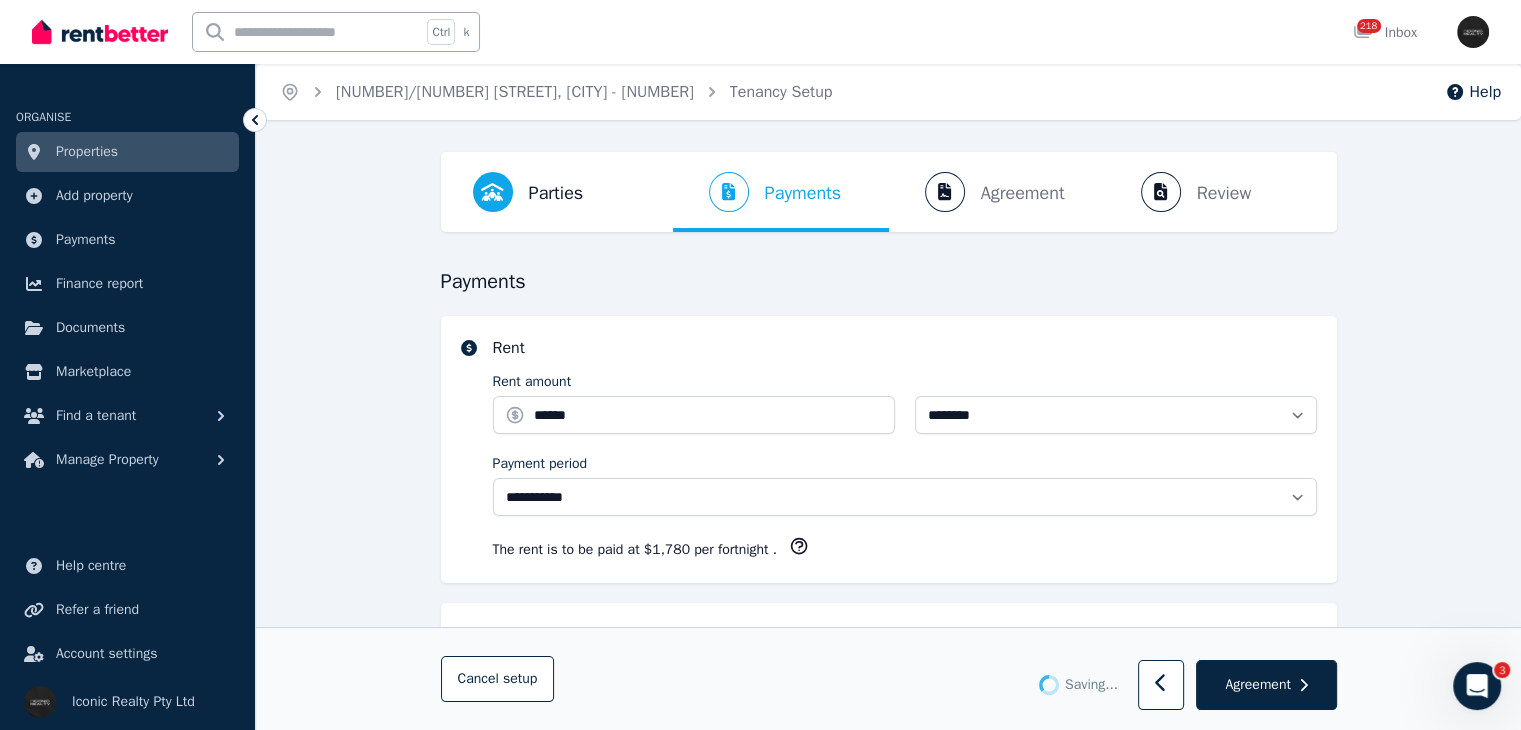 select on "**********" 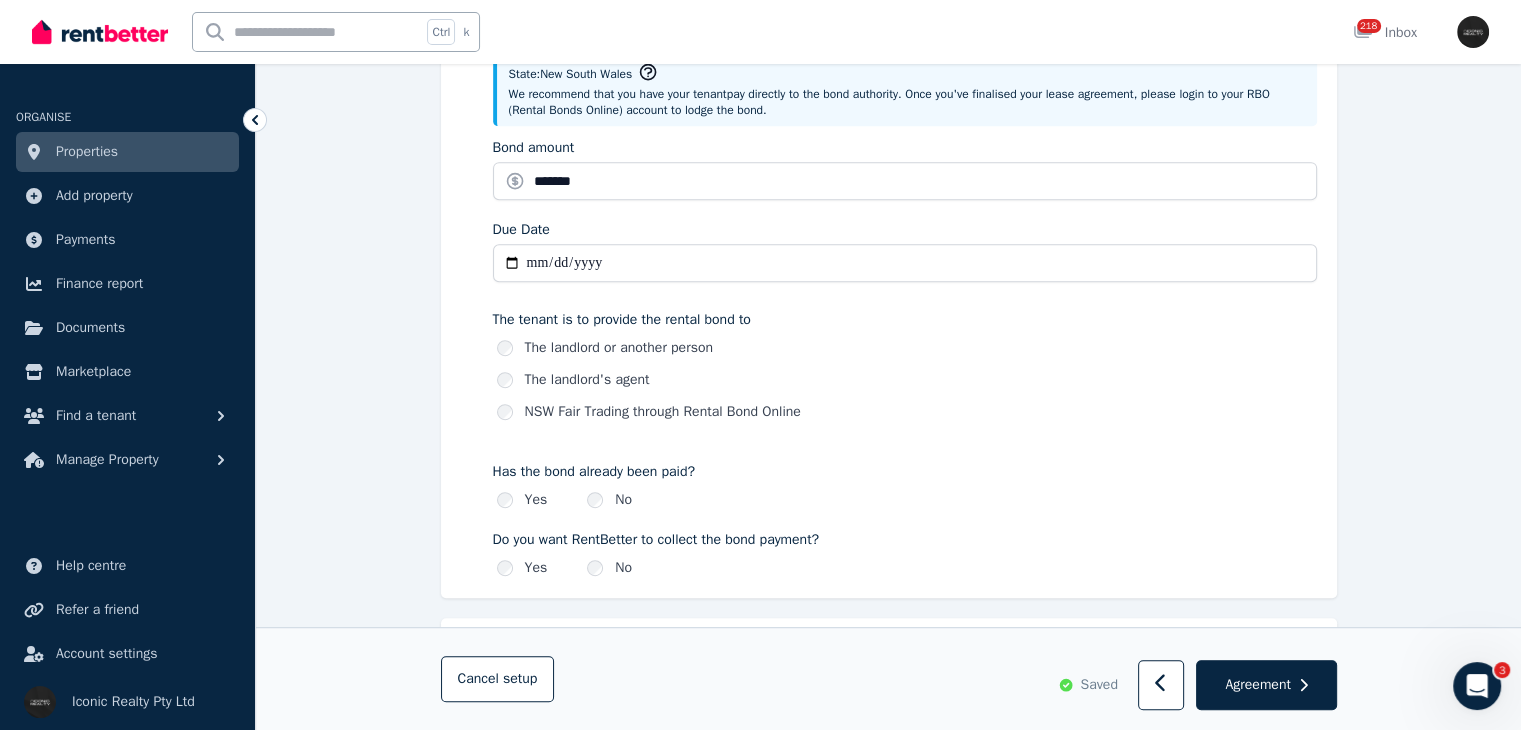 scroll, scrollTop: 1040, scrollLeft: 0, axis: vertical 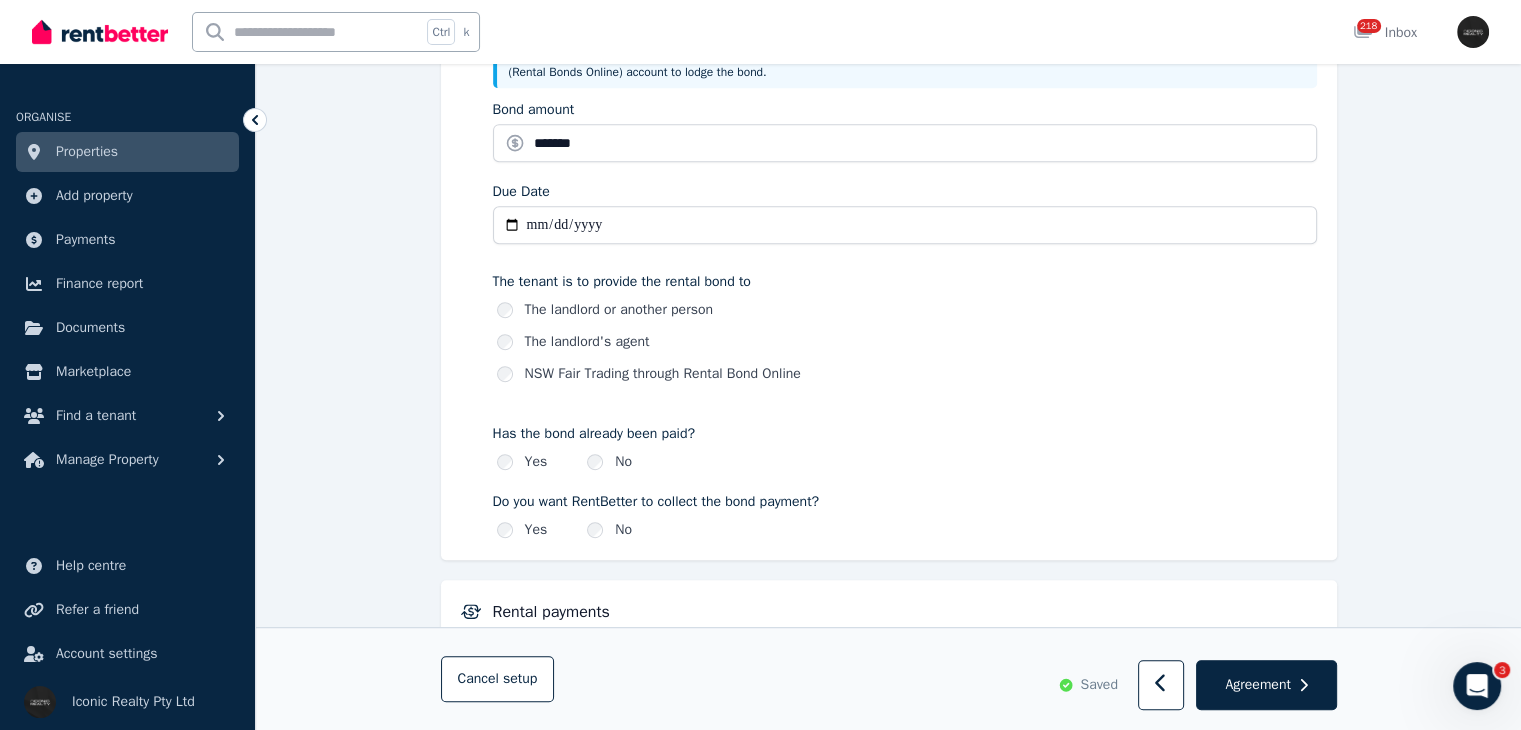 click on "NSW Fair Trading through Rental Bond Online" at bounding box center [907, 374] 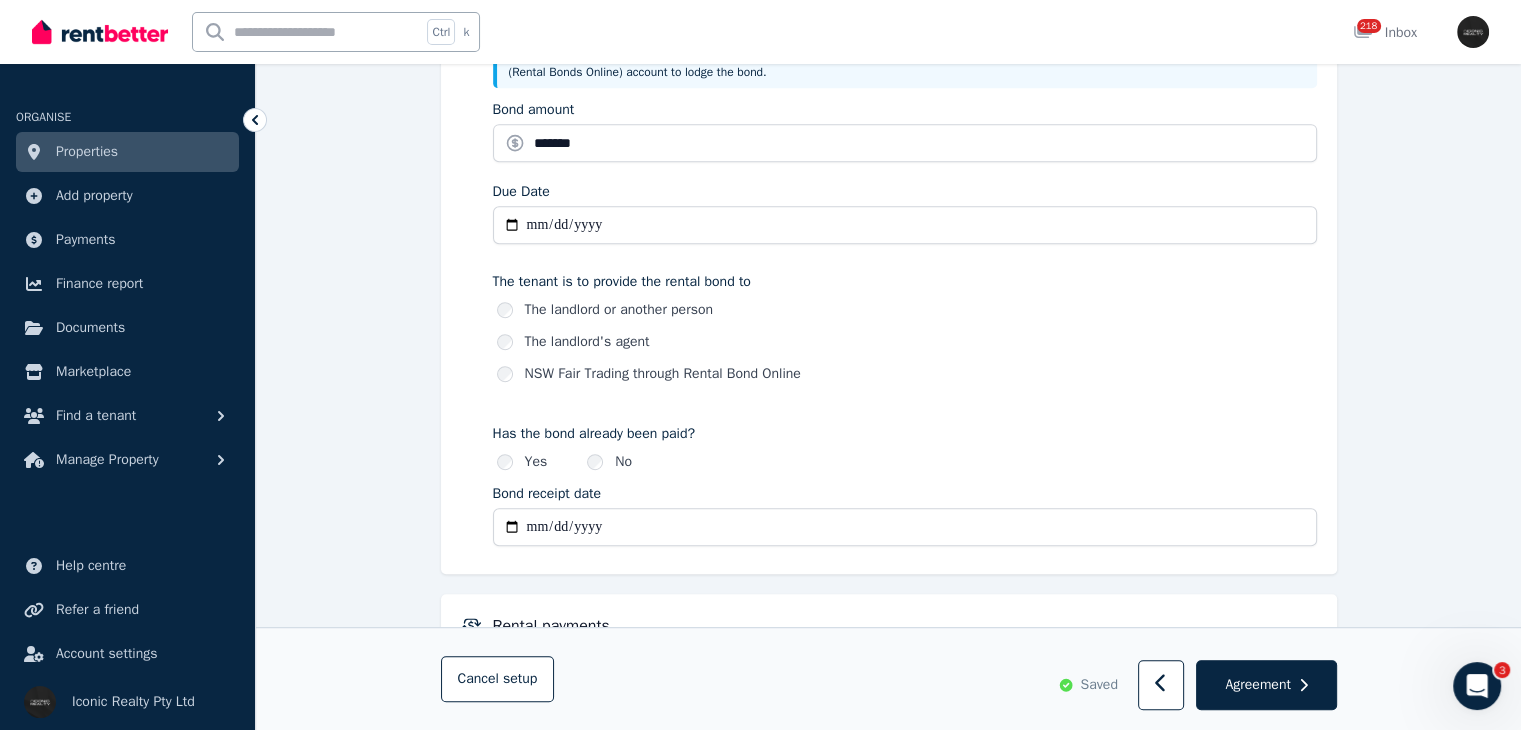 click on "**********" at bounding box center (905, 527) 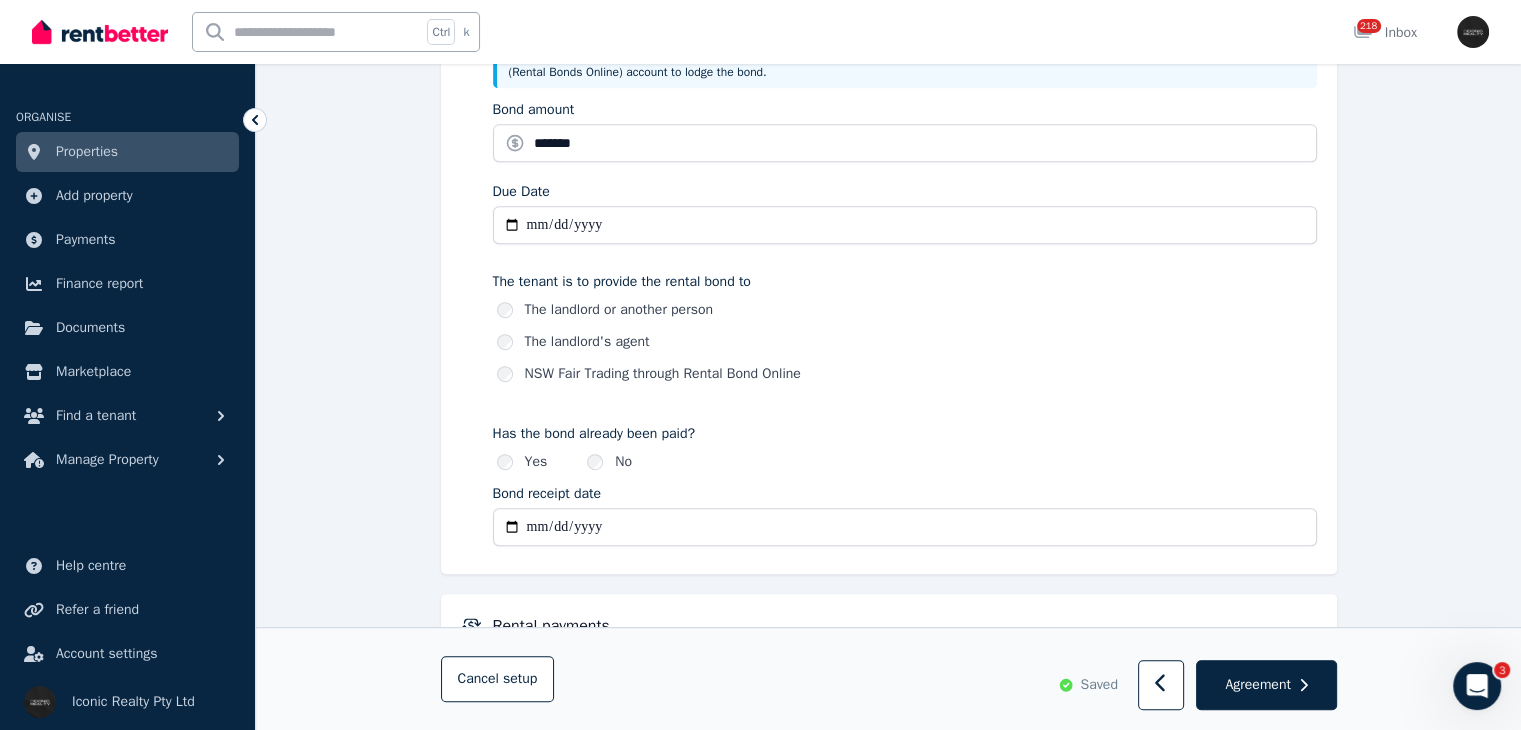 type on "**********" 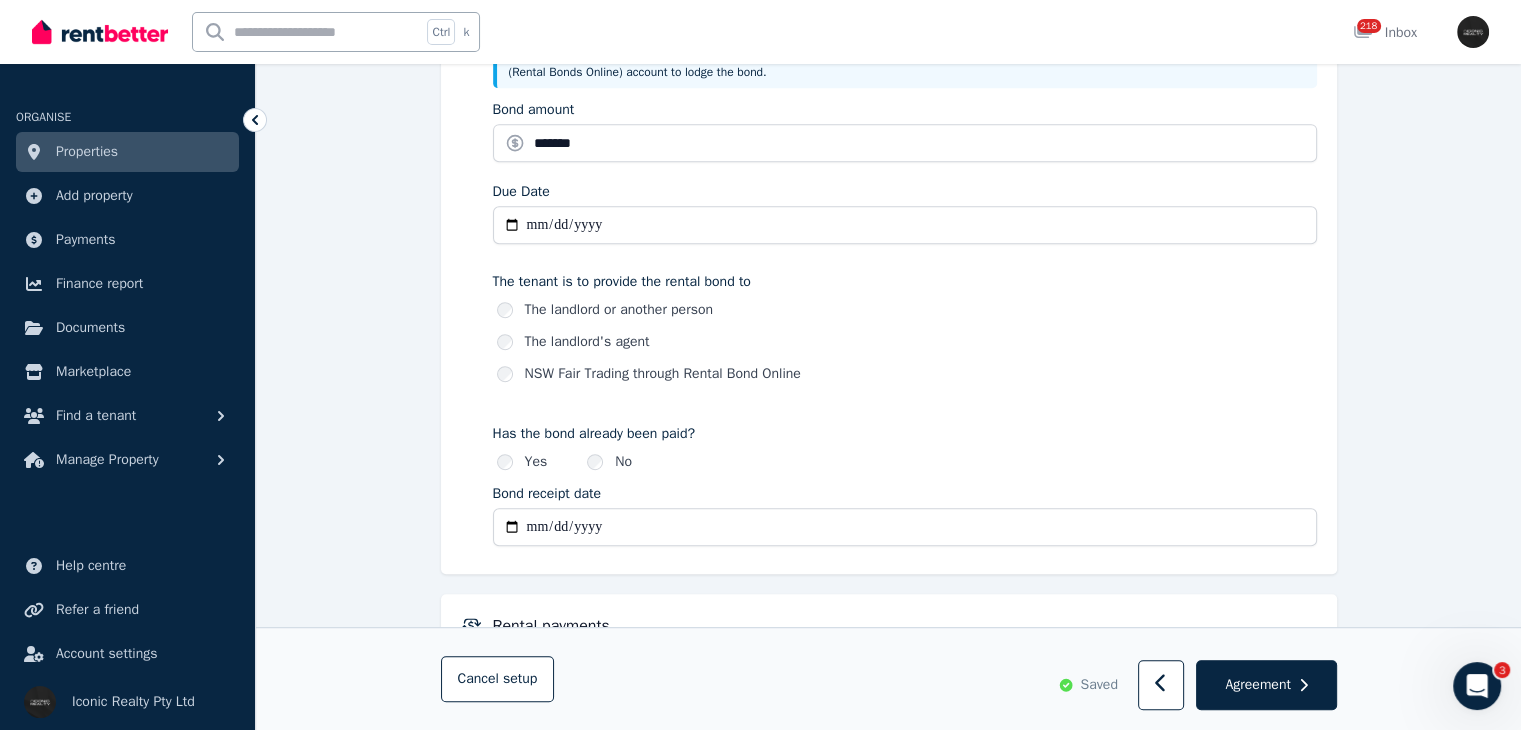 click on "**********" at bounding box center [888, 291] 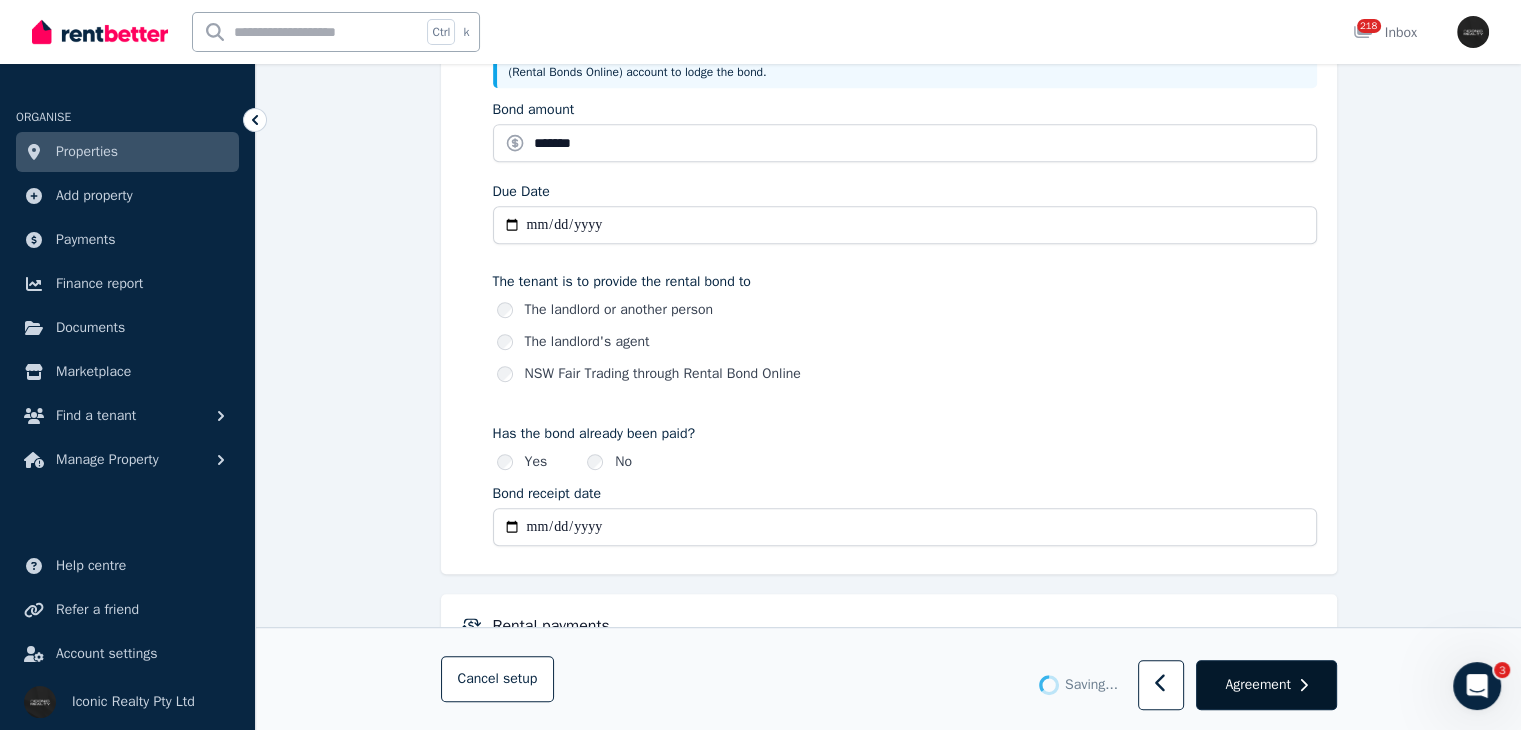 click on "Agreement" at bounding box center [1257, 685] 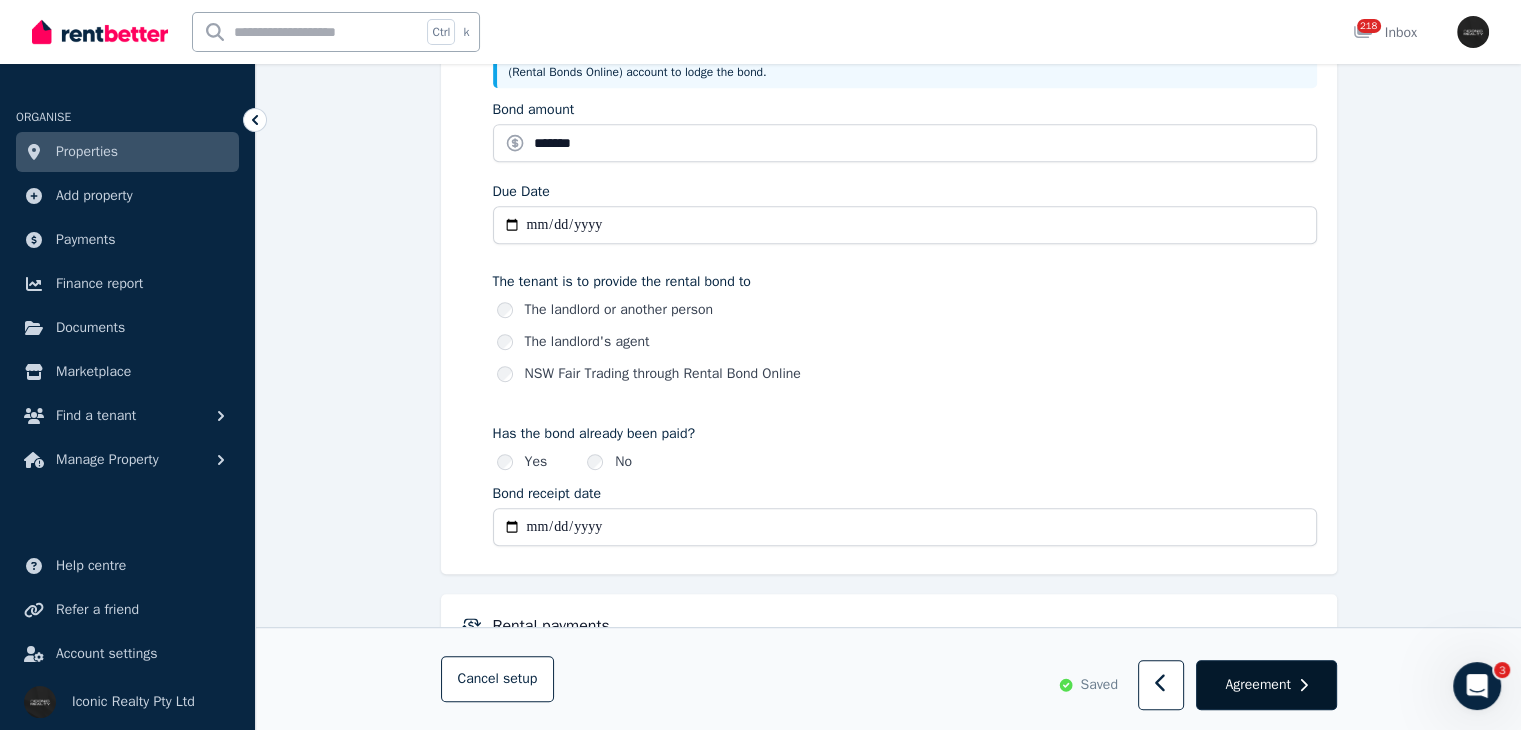 click on "Agreement" at bounding box center (1257, 685) 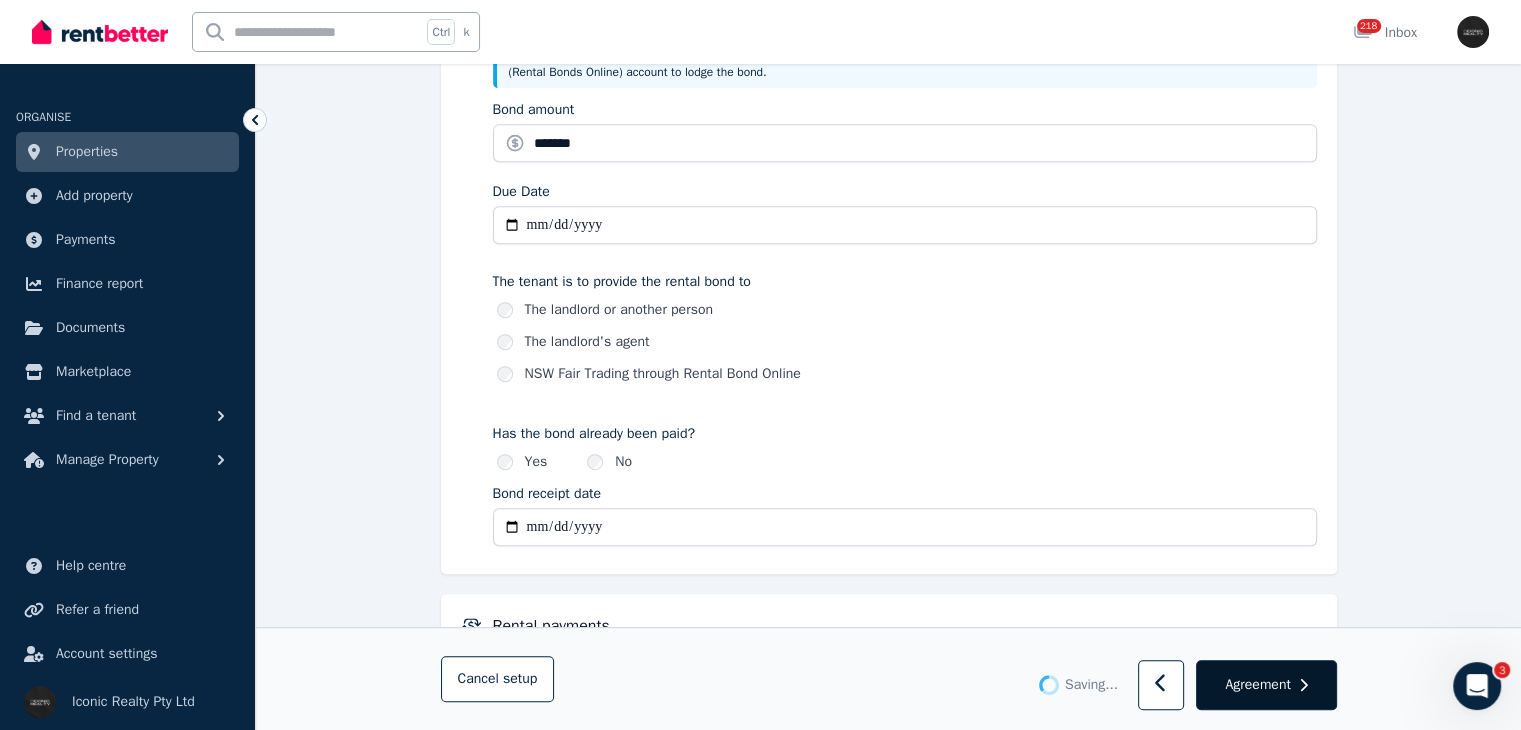 click on "Agreement" at bounding box center [1257, 685] 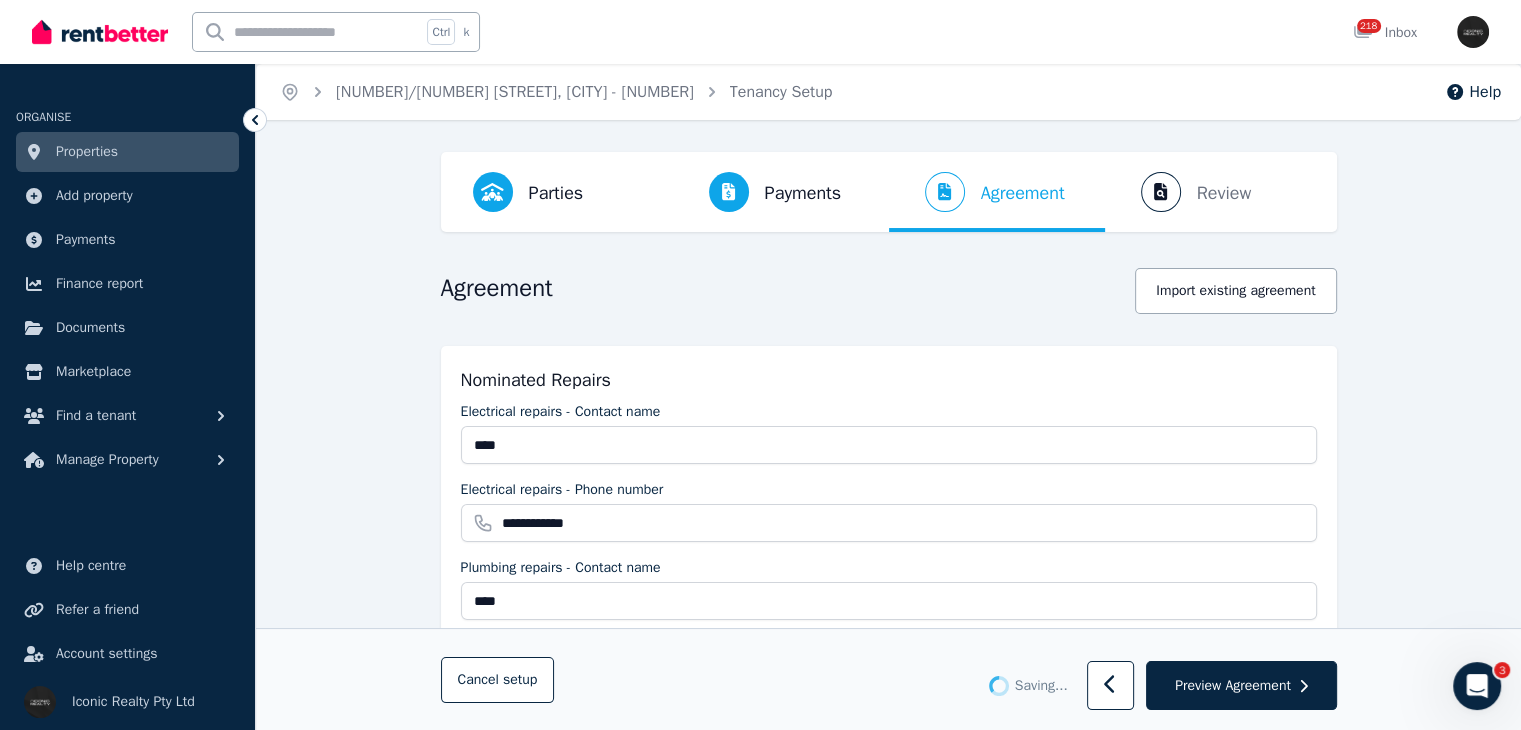 click on "Preview Agreement" at bounding box center [1233, 685] 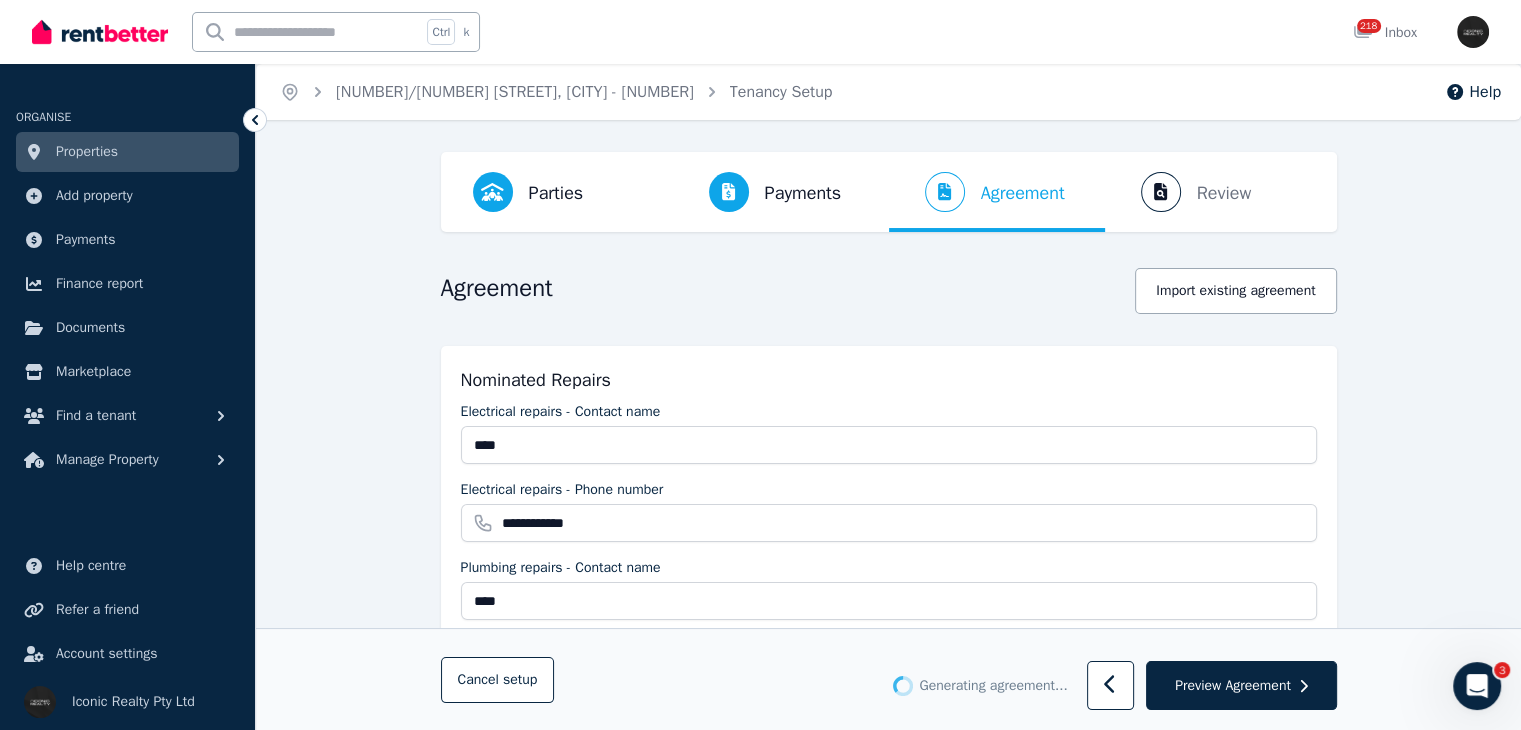 click on "Preview Agreement" at bounding box center [1233, 685] 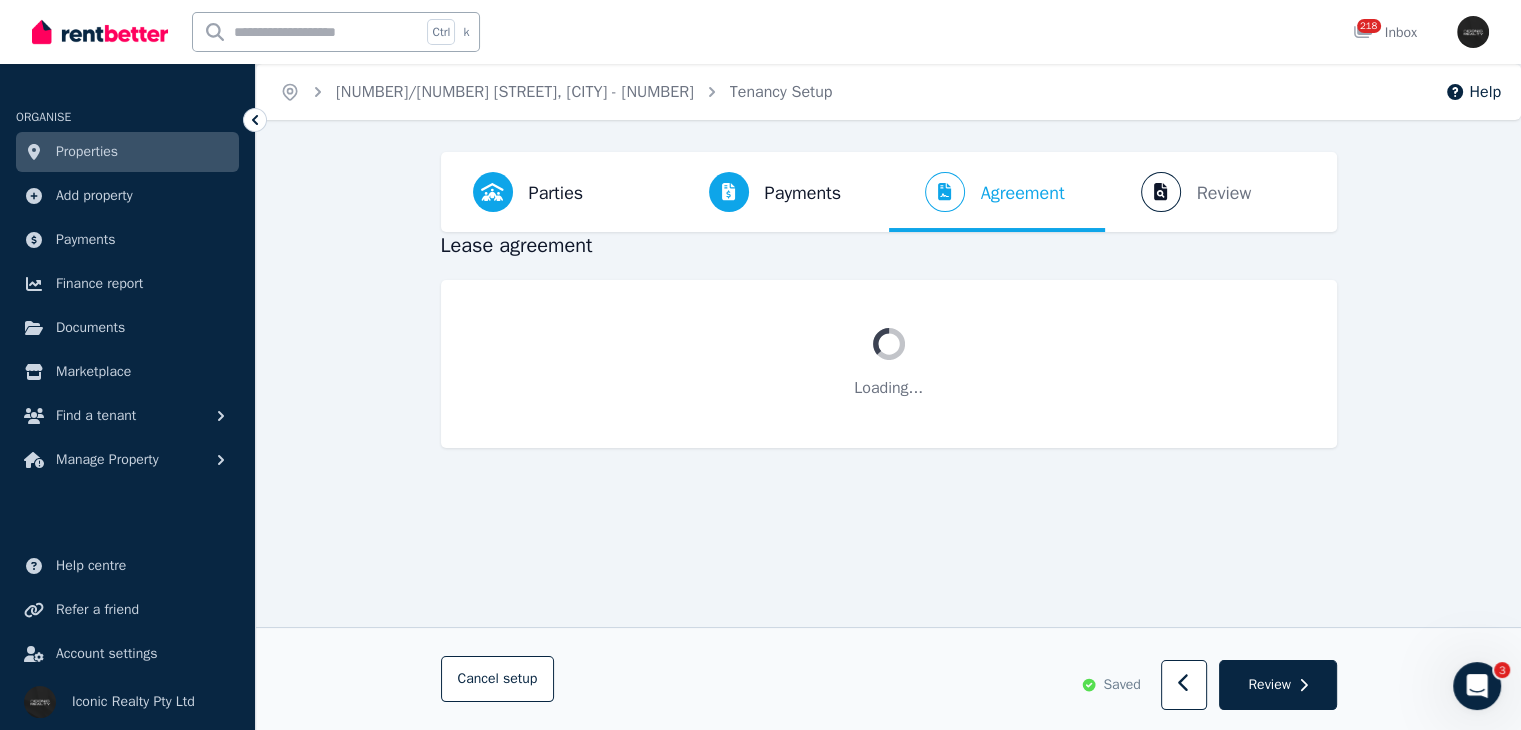 click on "Review" at bounding box center (1269, 685) 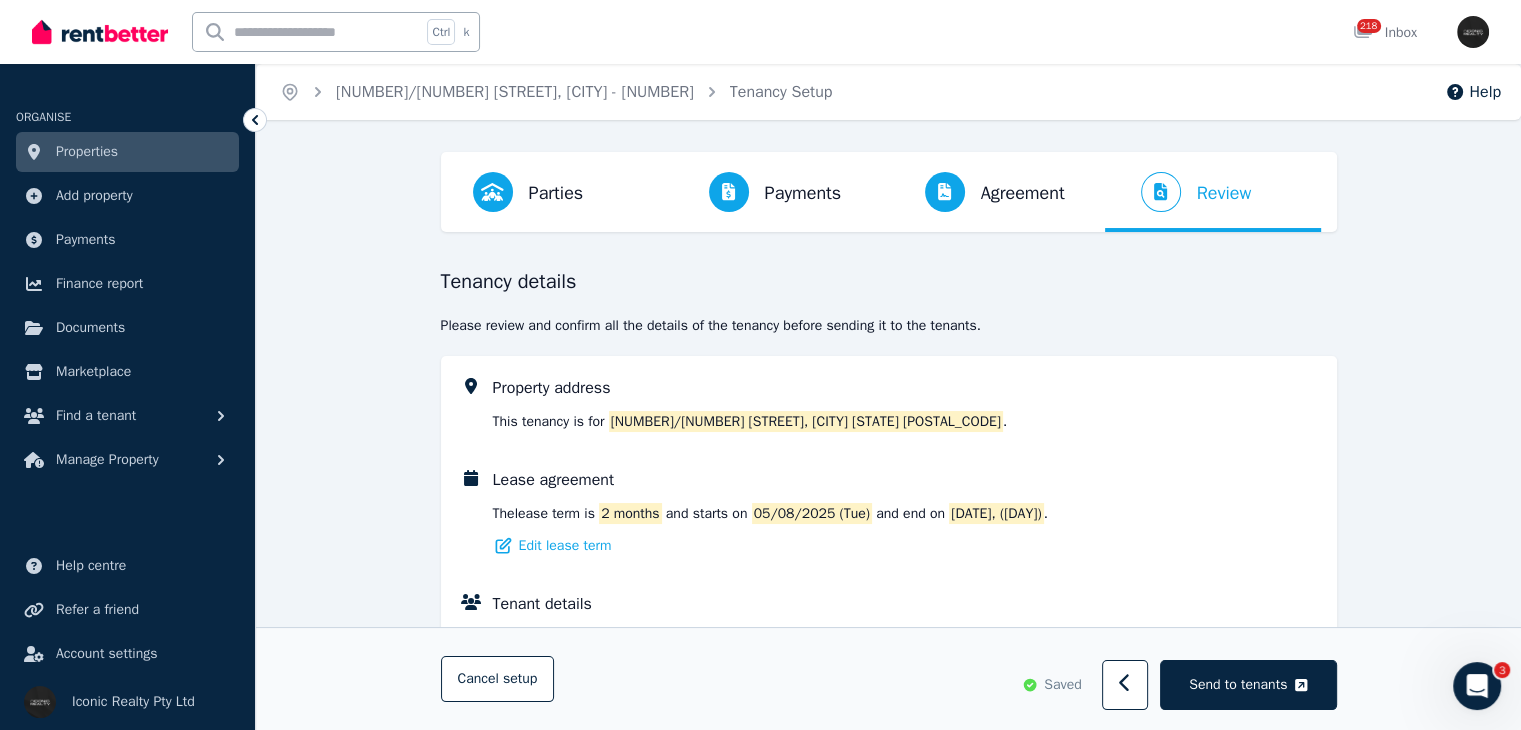 click on "Send to tenants" at bounding box center (1248, 686) 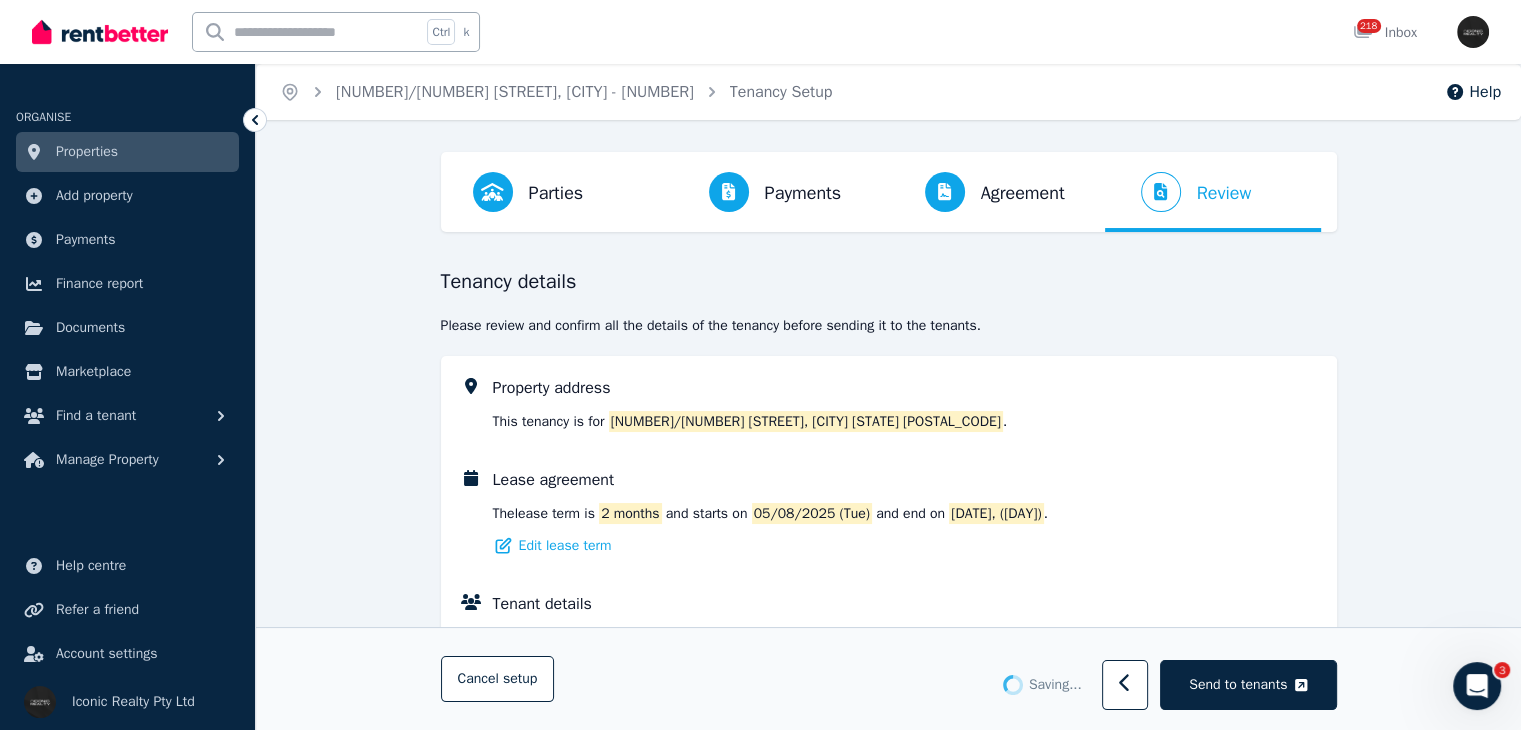 click on "Send to tenants" at bounding box center [1248, 686] 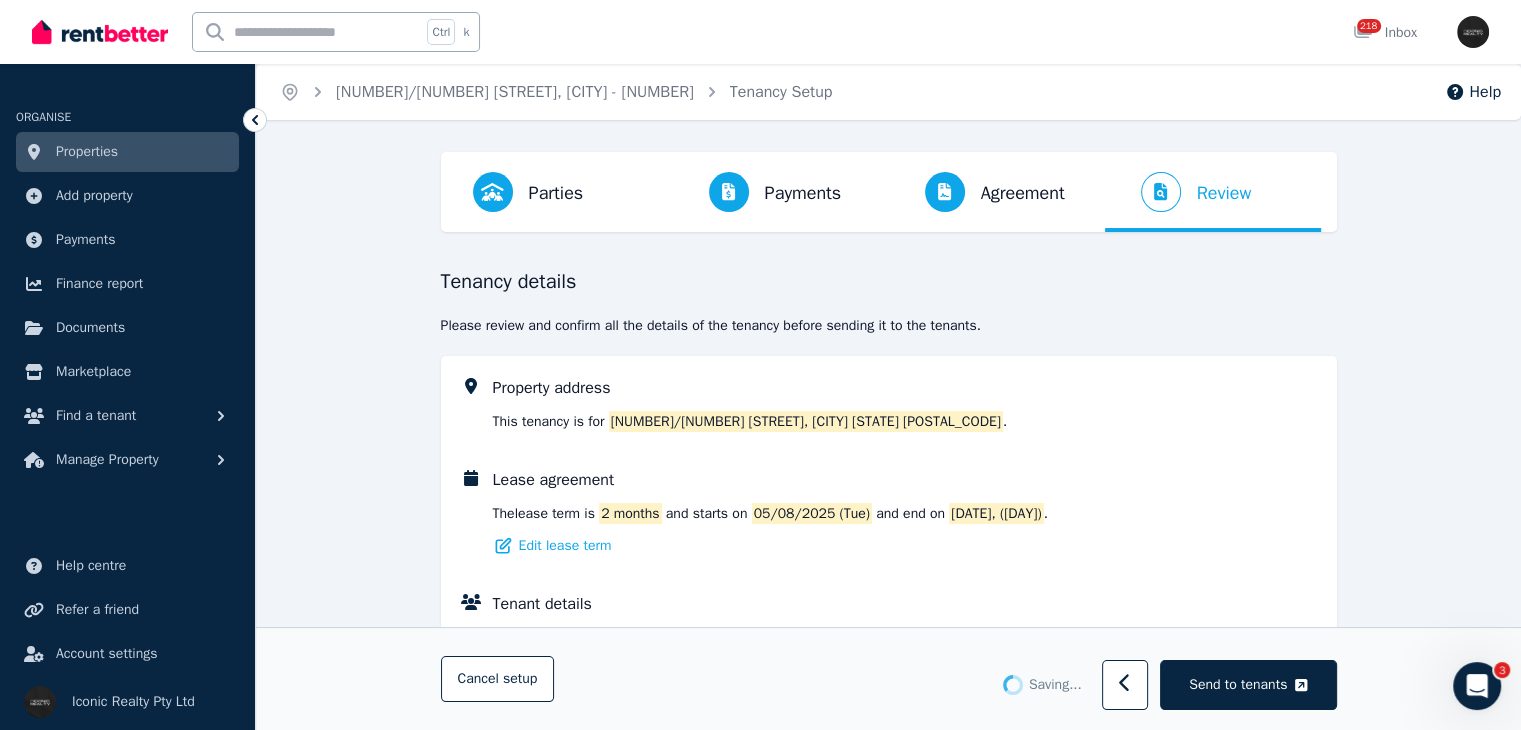 click on "Send to tenants" at bounding box center (1248, 686) 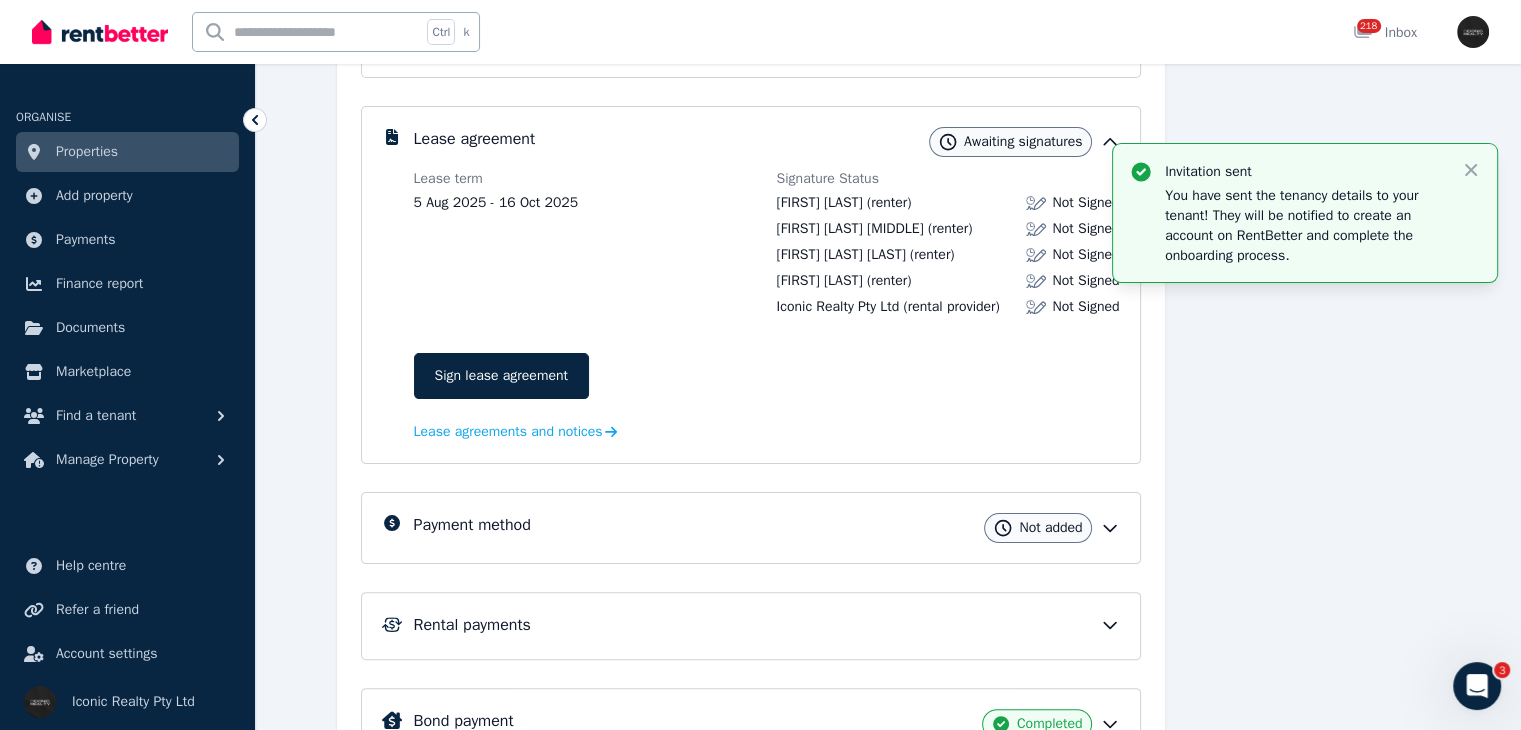 scroll, scrollTop: 478, scrollLeft: 0, axis: vertical 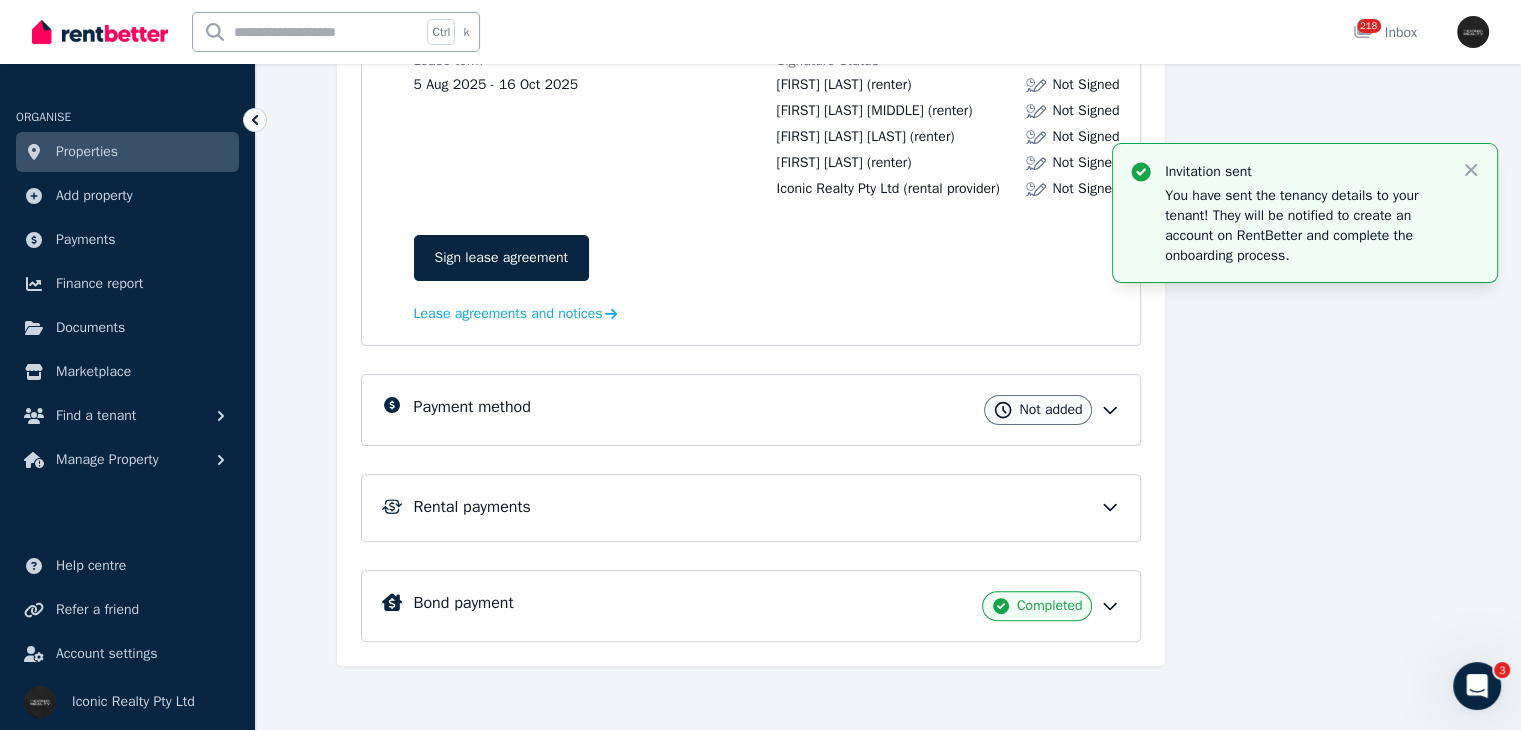 click on "Rental payments" at bounding box center (767, 507) 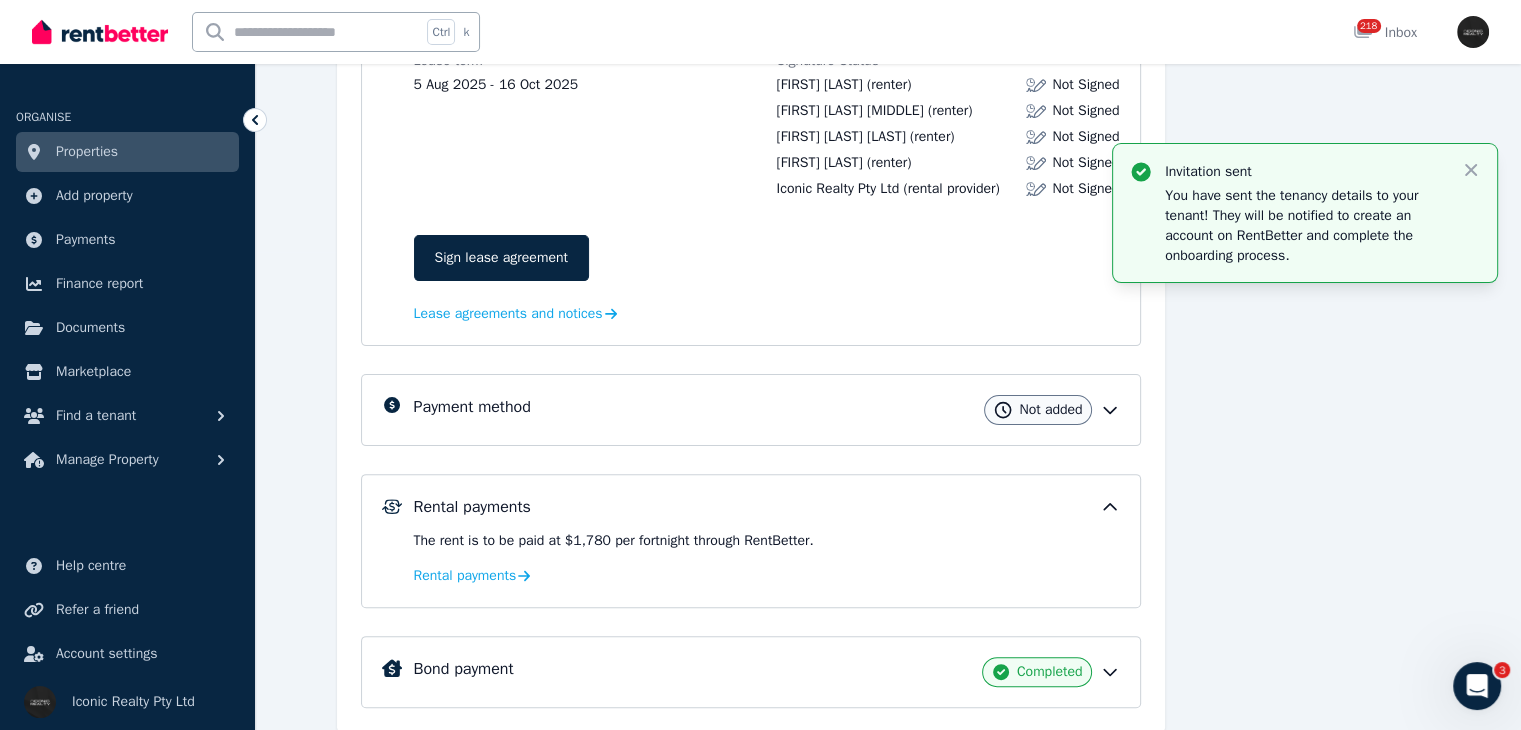 click at bounding box center (307, 32) 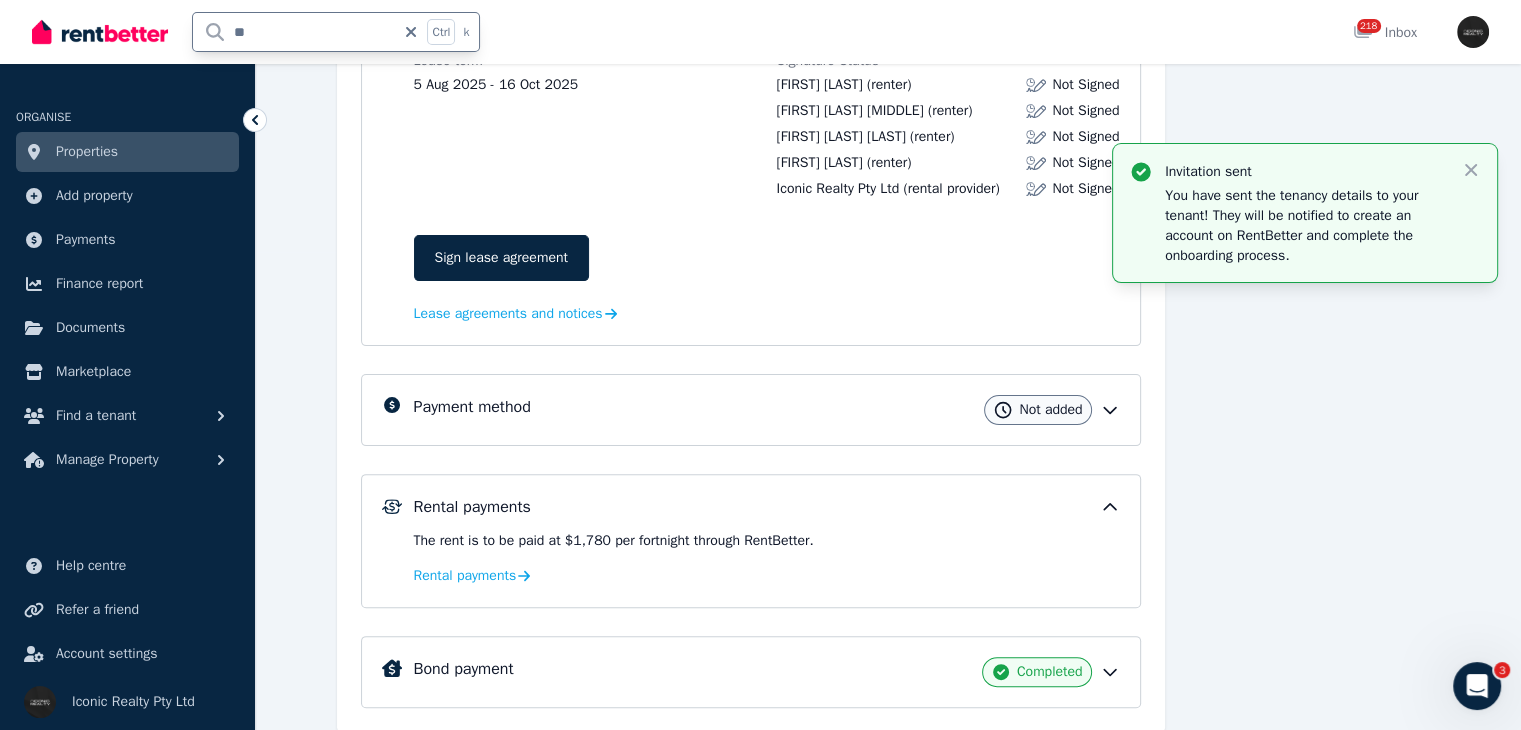 type on "**" 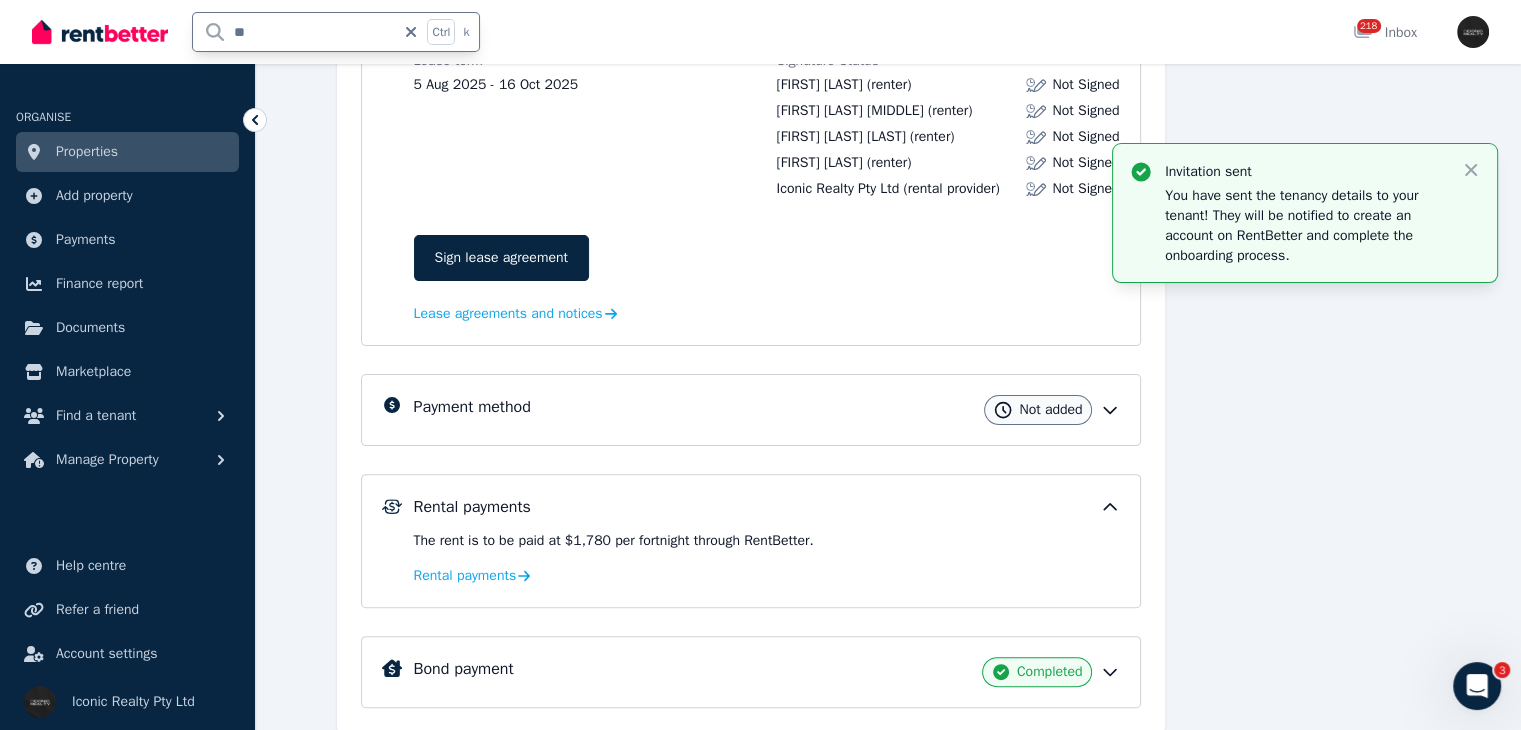 scroll, scrollTop: 0, scrollLeft: 0, axis: both 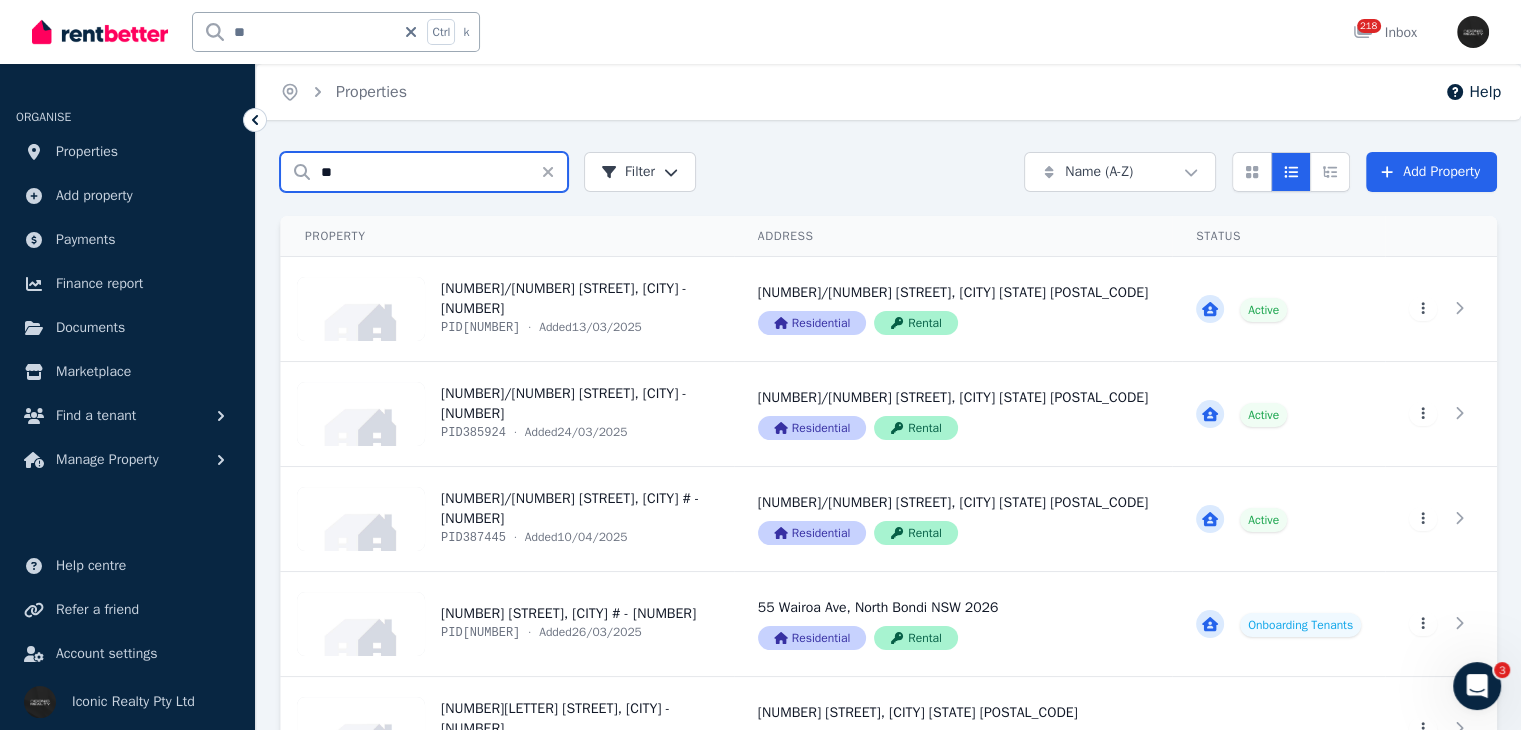 click on "**" at bounding box center (424, 172) 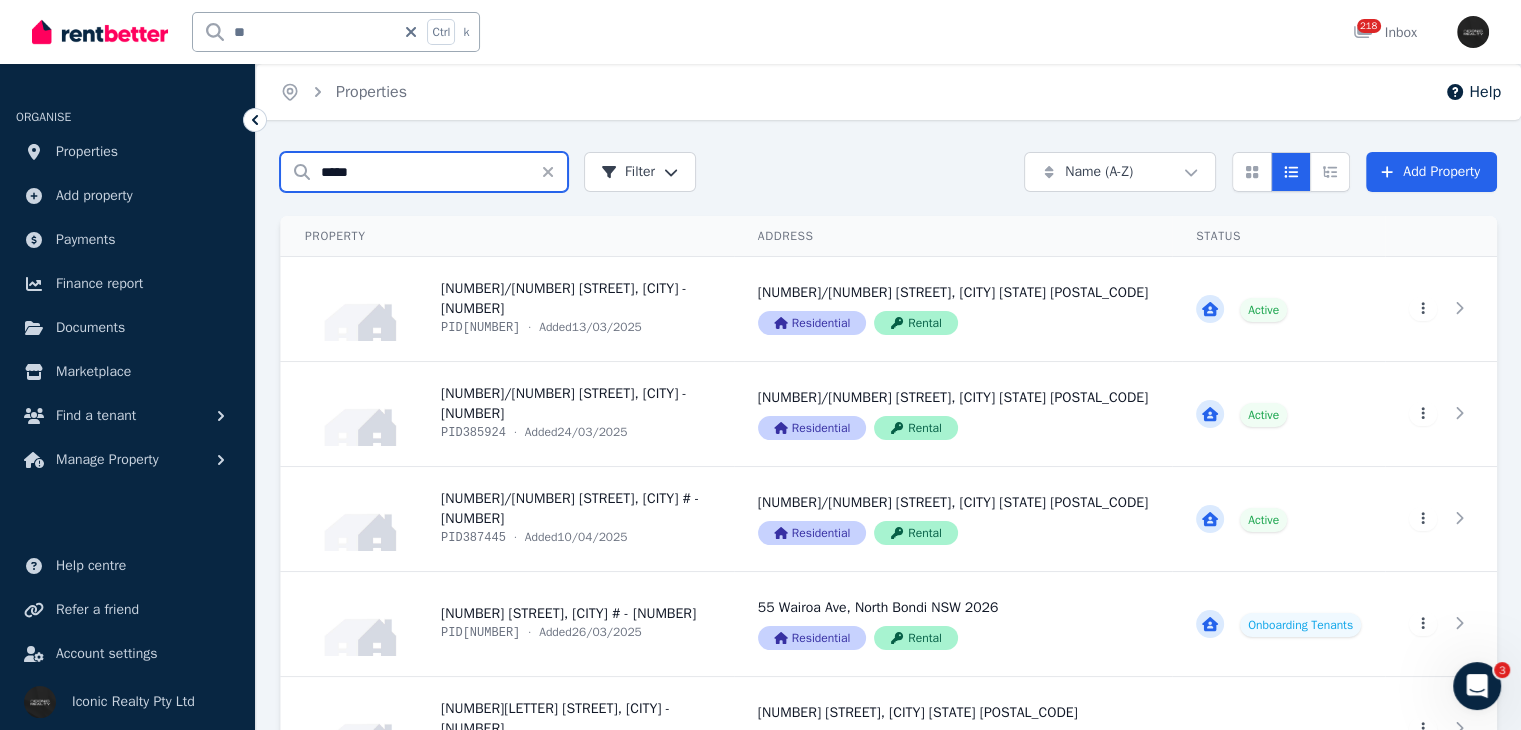 type on "*****" 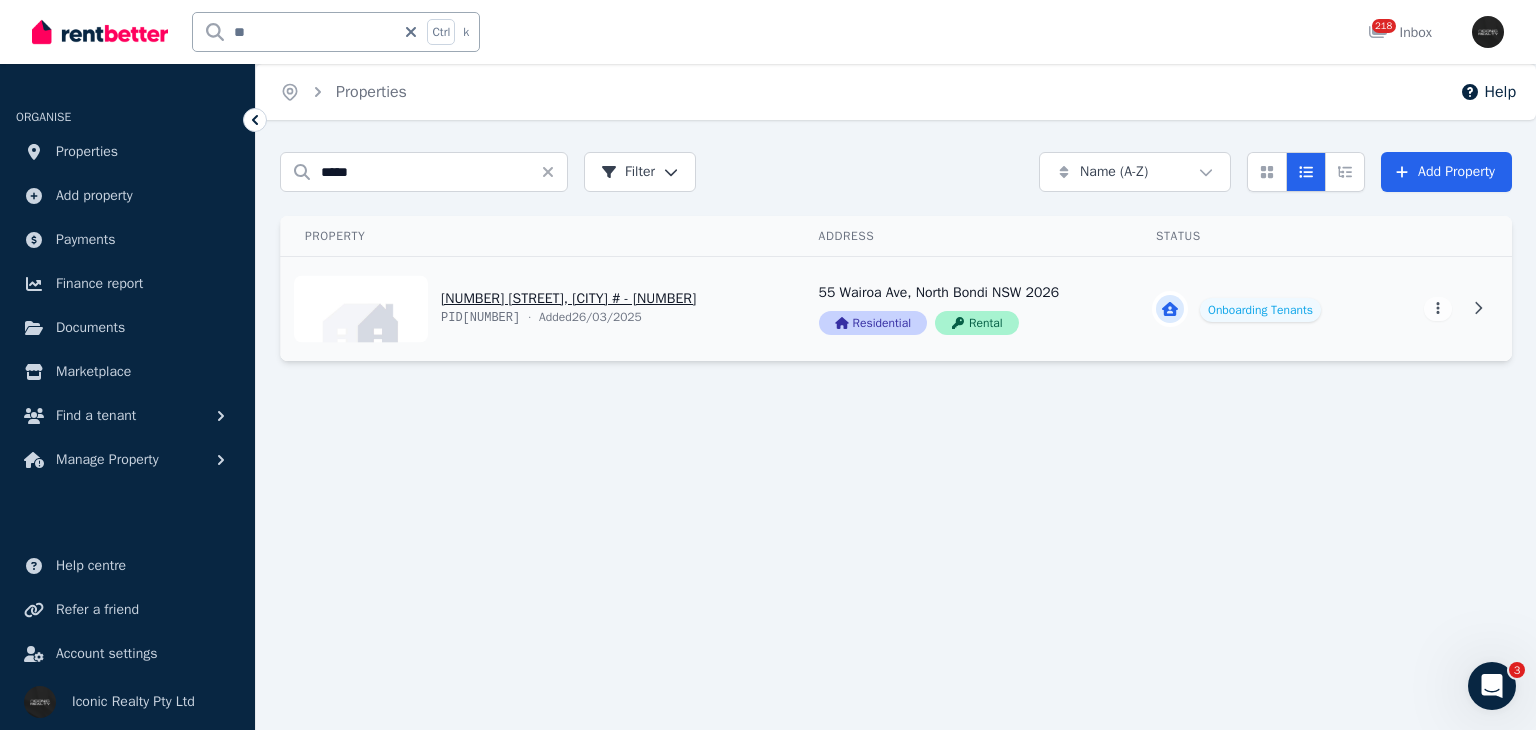 click on "View property details" at bounding box center [538, 309] 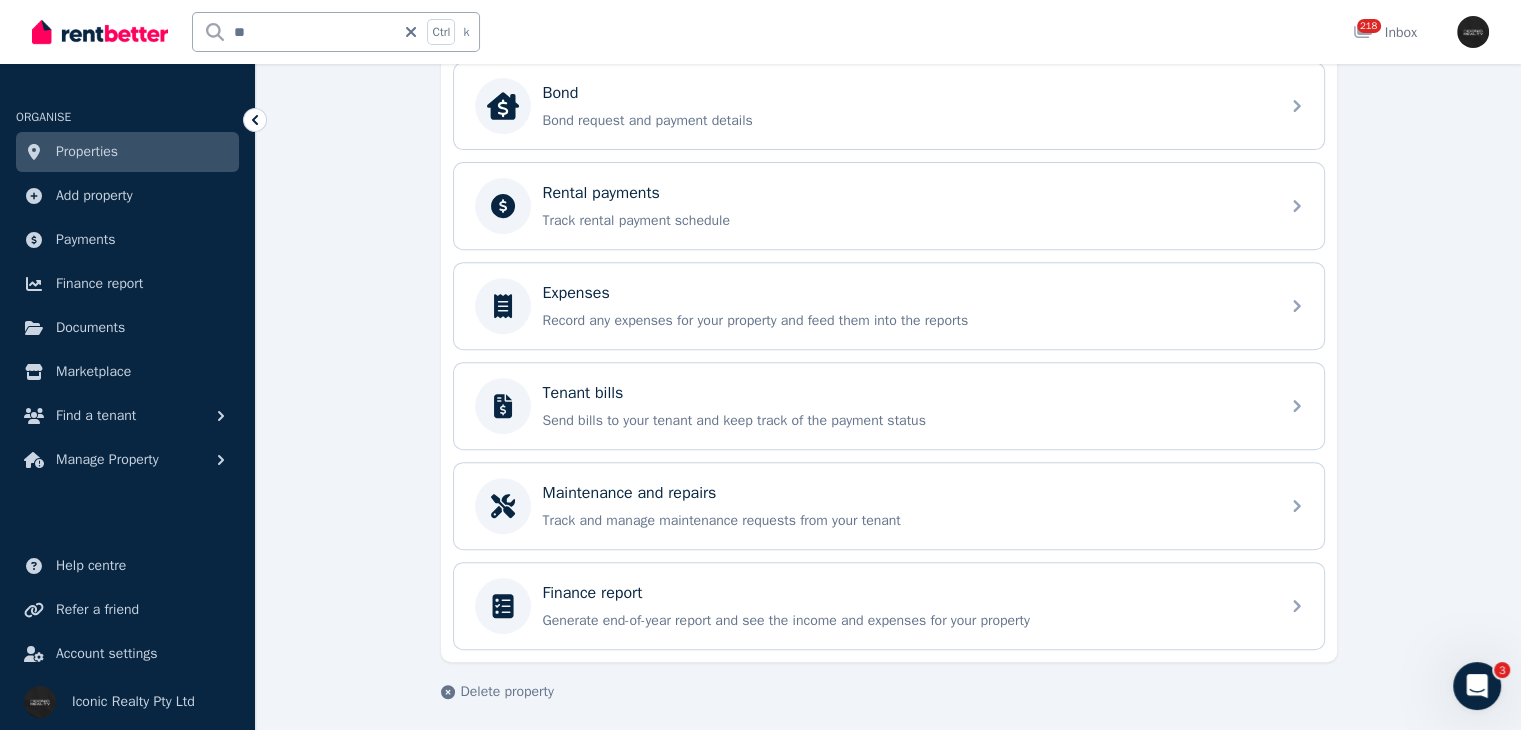 scroll, scrollTop: 0, scrollLeft: 0, axis: both 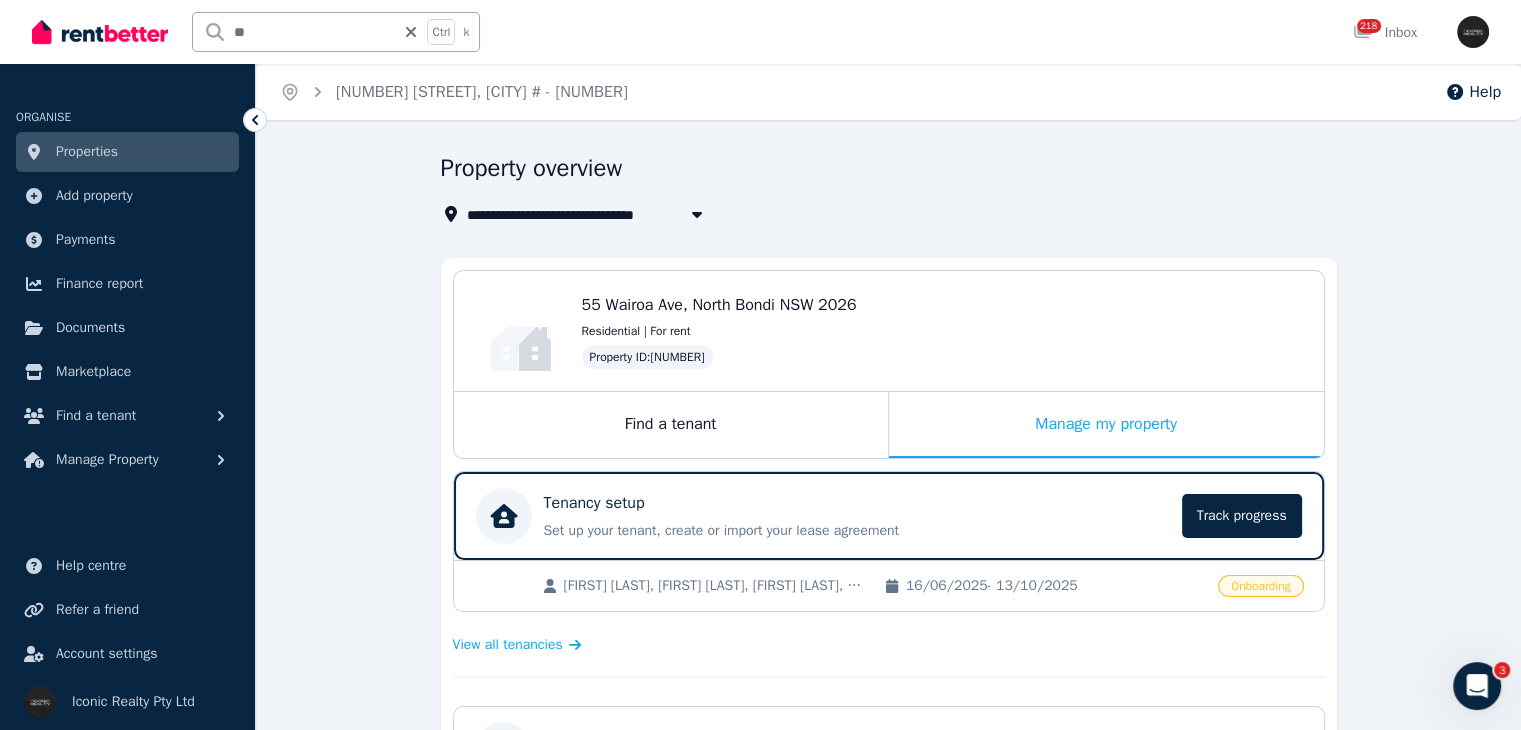click at bounding box center [100, 32] 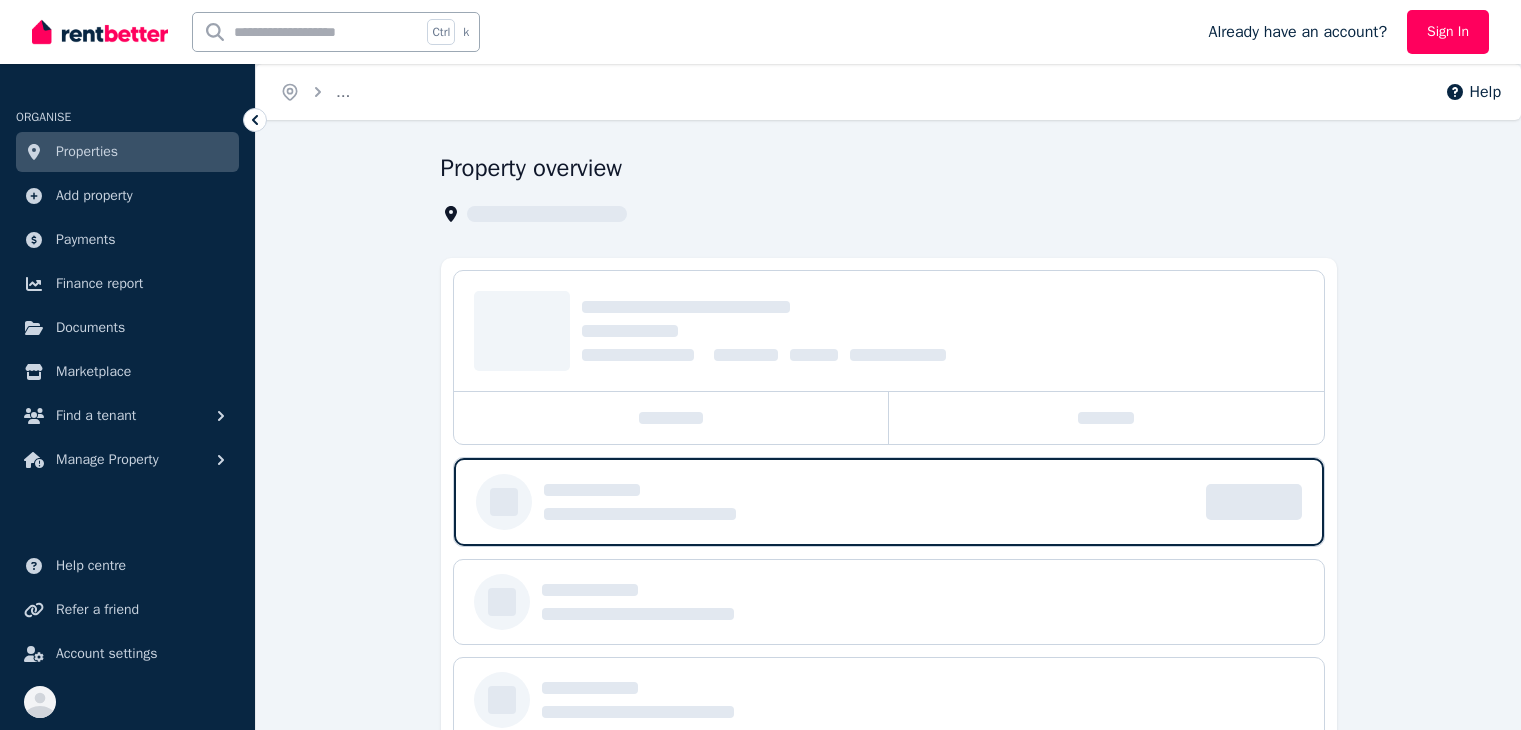 scroll, scrollTop: 0, scrollLeft: 0, axis: both 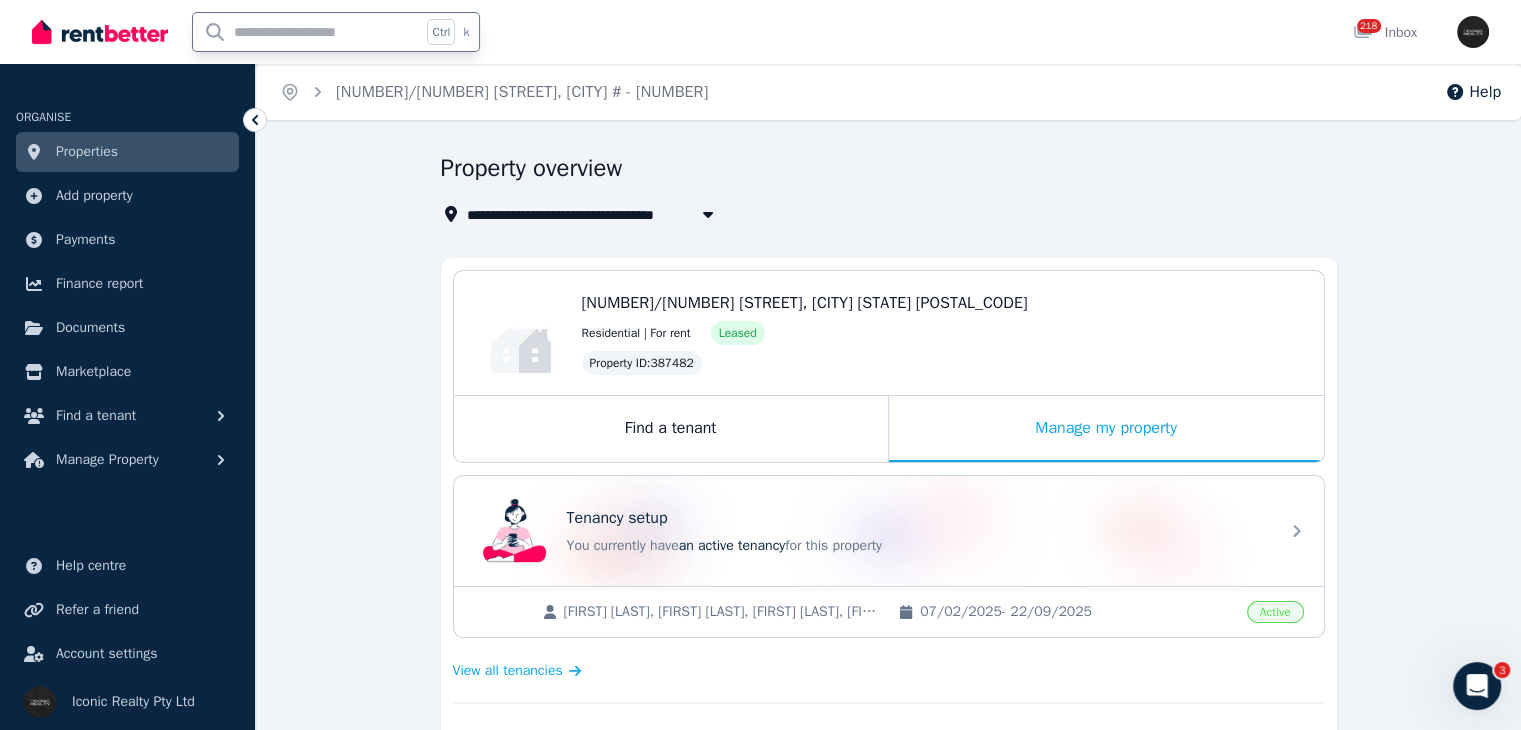 click at bounding box center [307, 32] 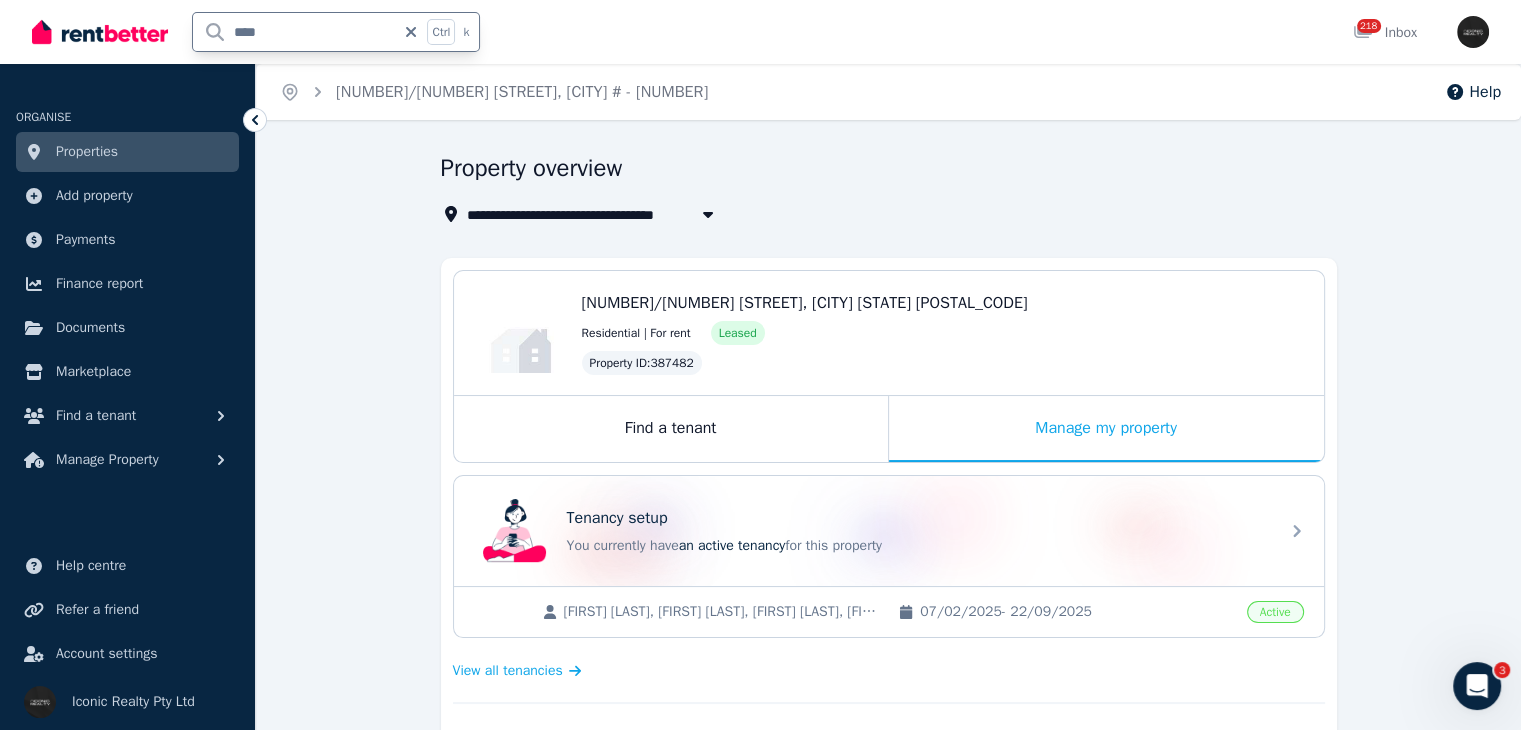 type on "*****" 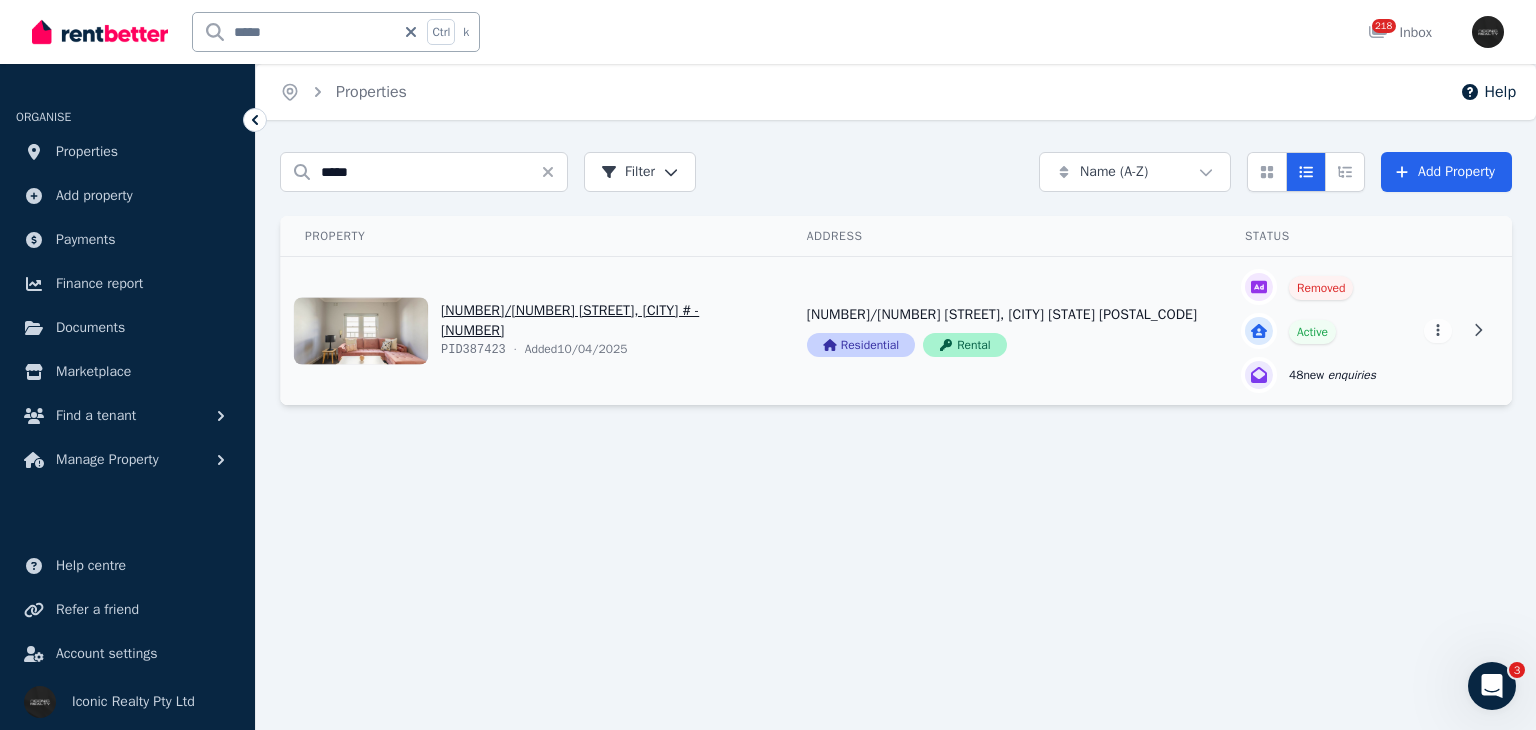 click on "View property details" at bounding box center [532, 331] 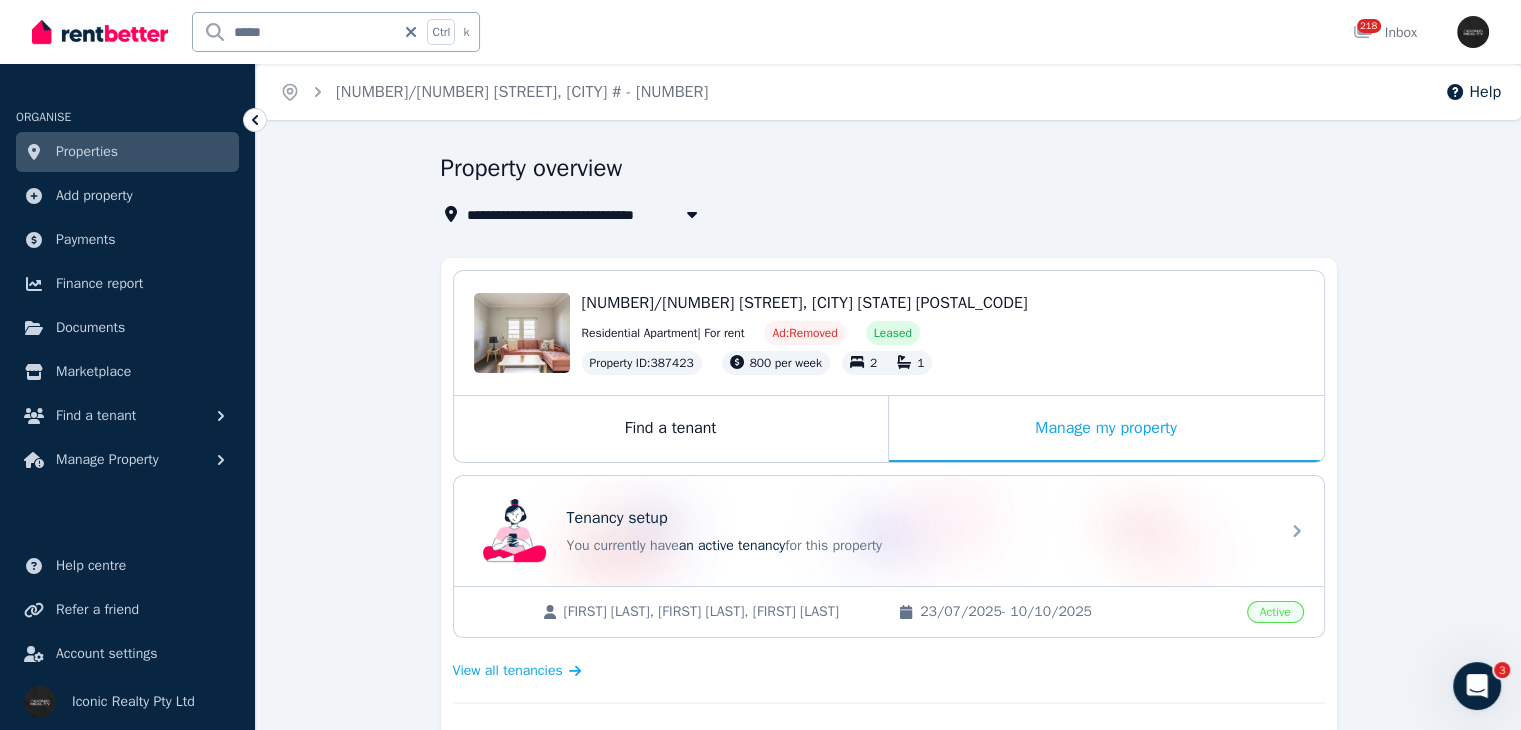 click on "23/07/2025 - 10/10/2025" at bounding box center [1077, 612] 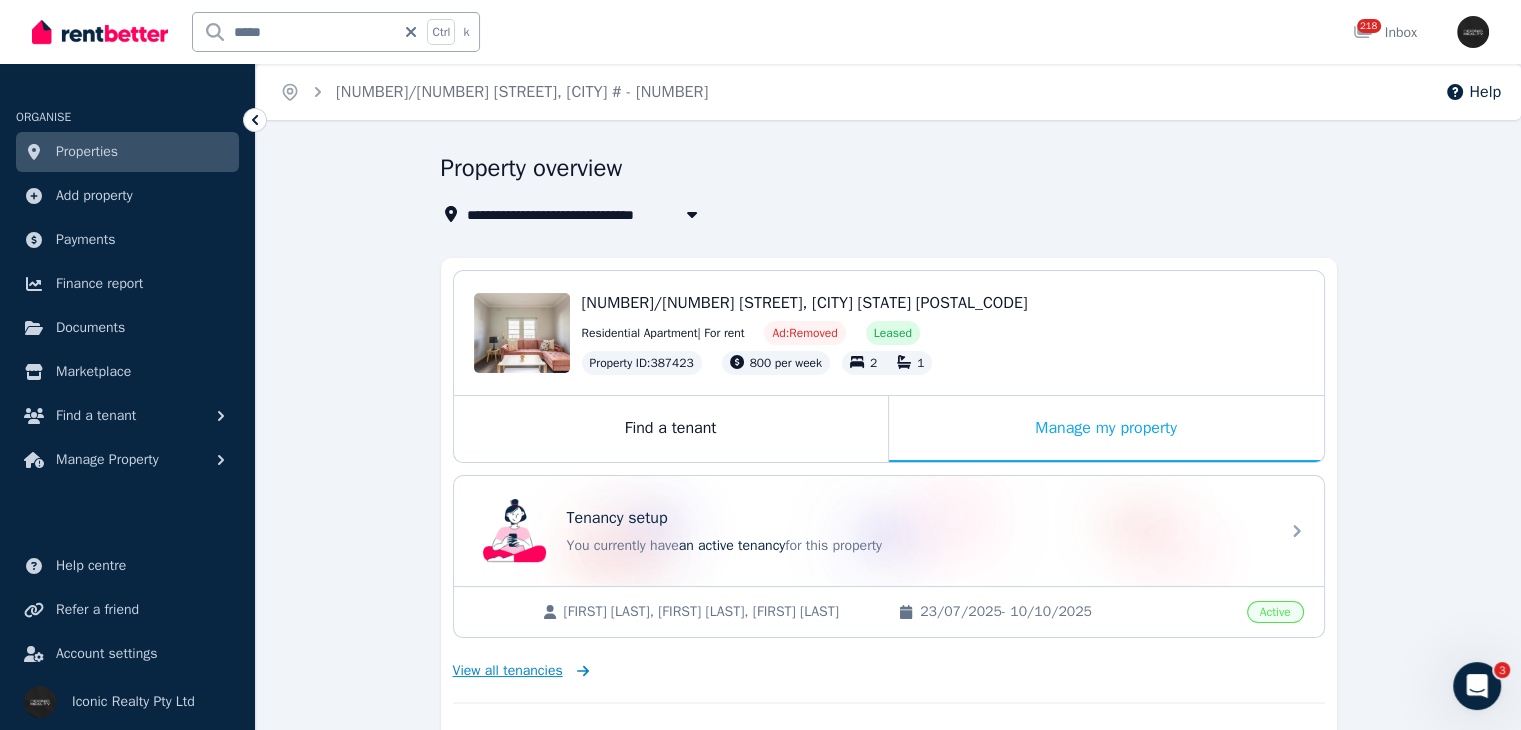 click on "View all tenancies" at bounding box center (508, 671) 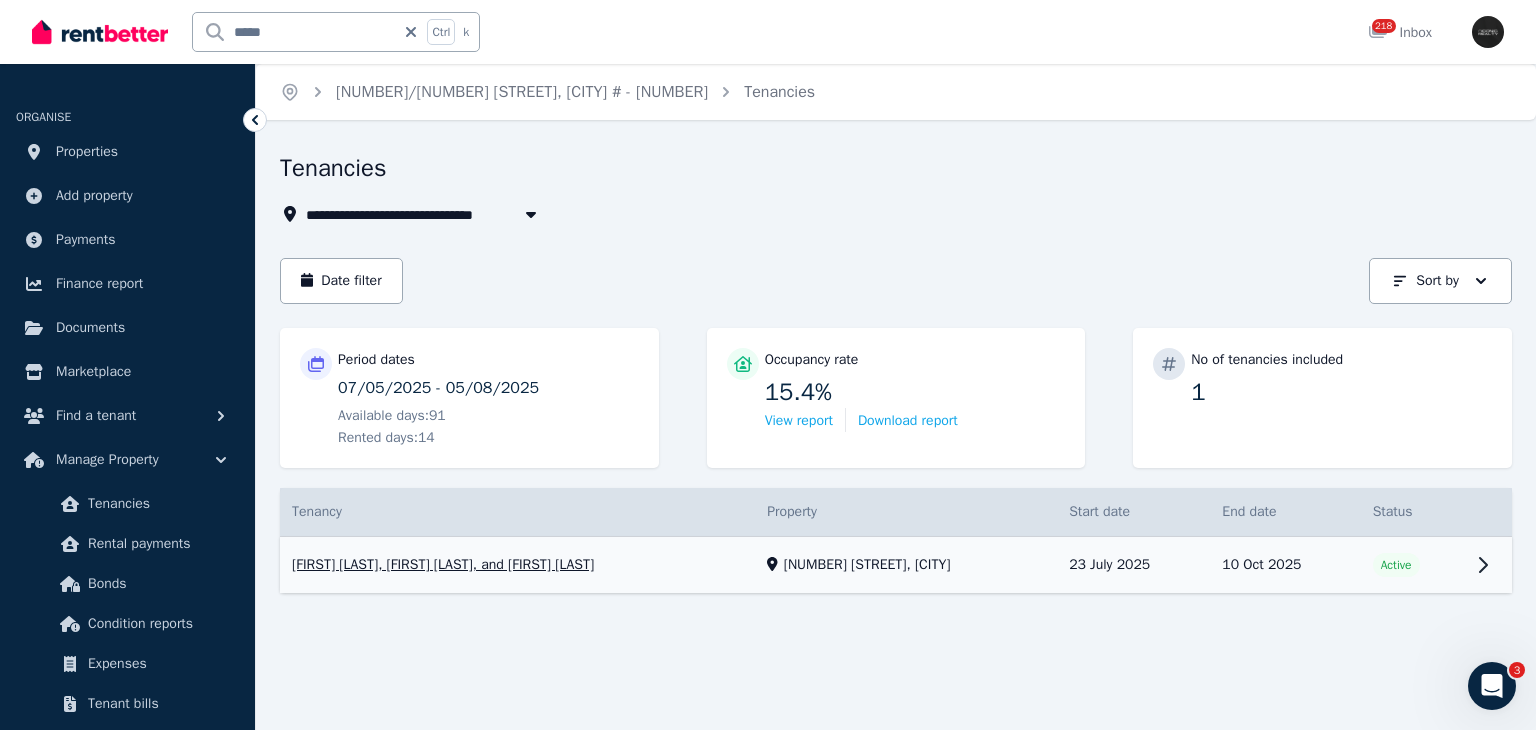 click on "View property details" at bounding box center [896, 565] 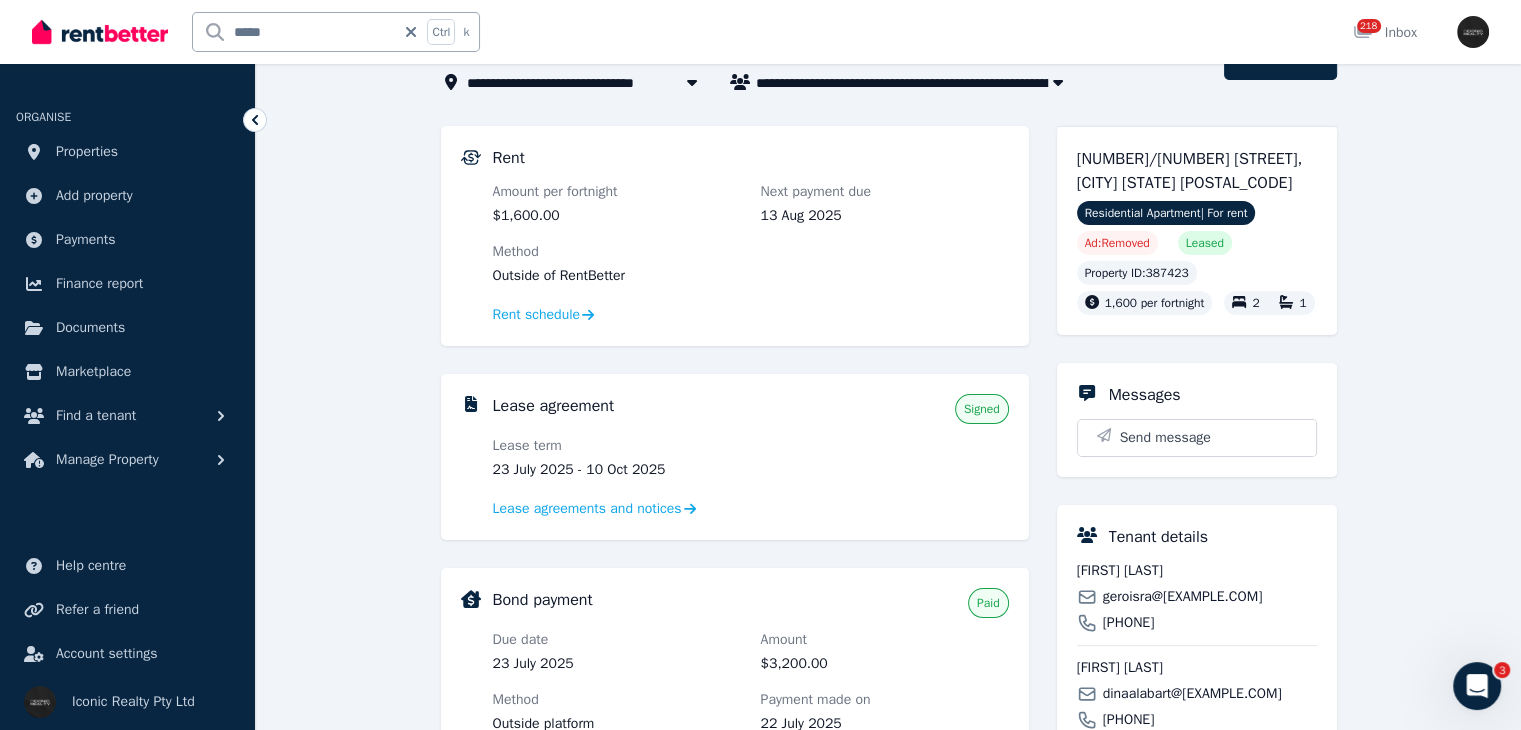 scroll, scrollTop: 128, scrollLeft: 0, axis: vertical 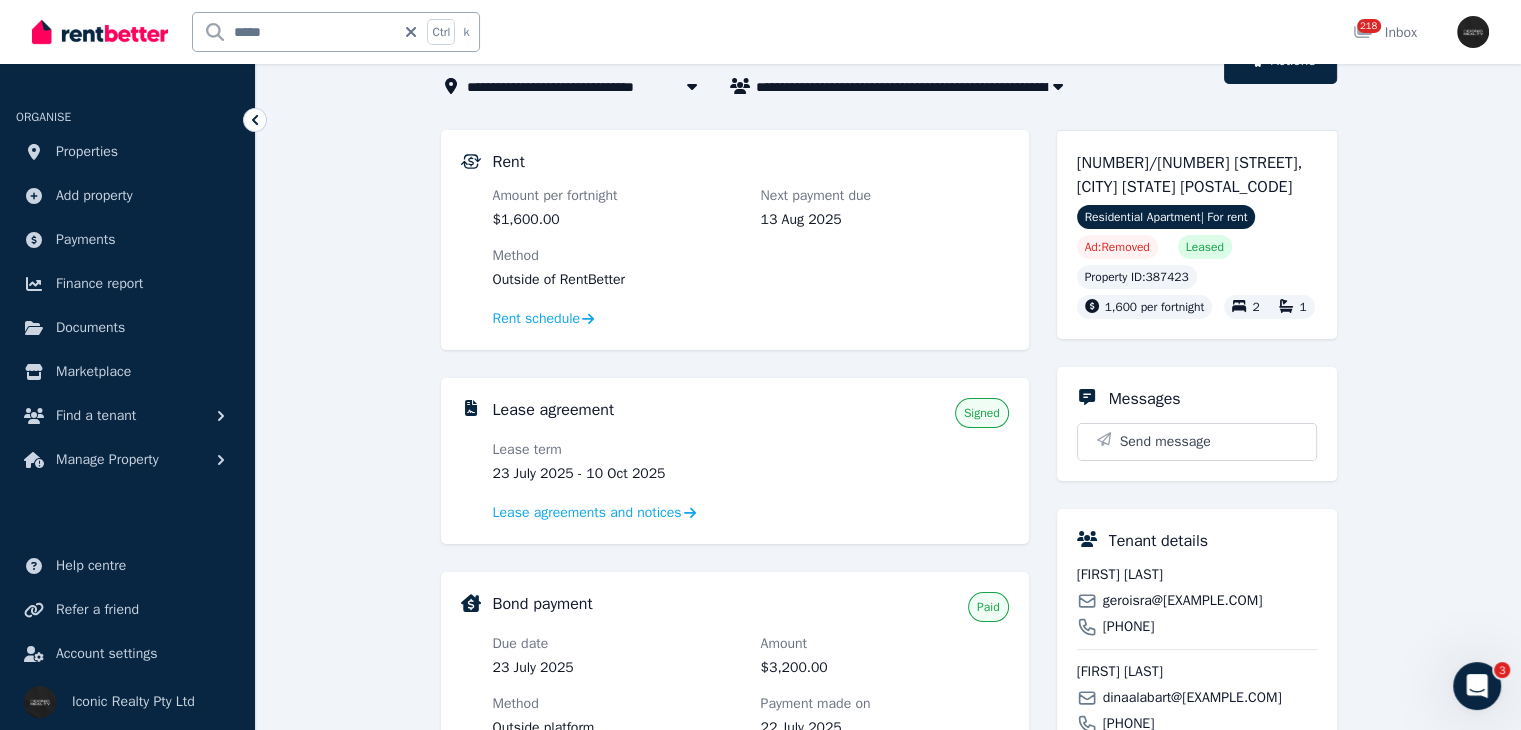 click on "***** Ctrl k" at bounding box center (336, 32) 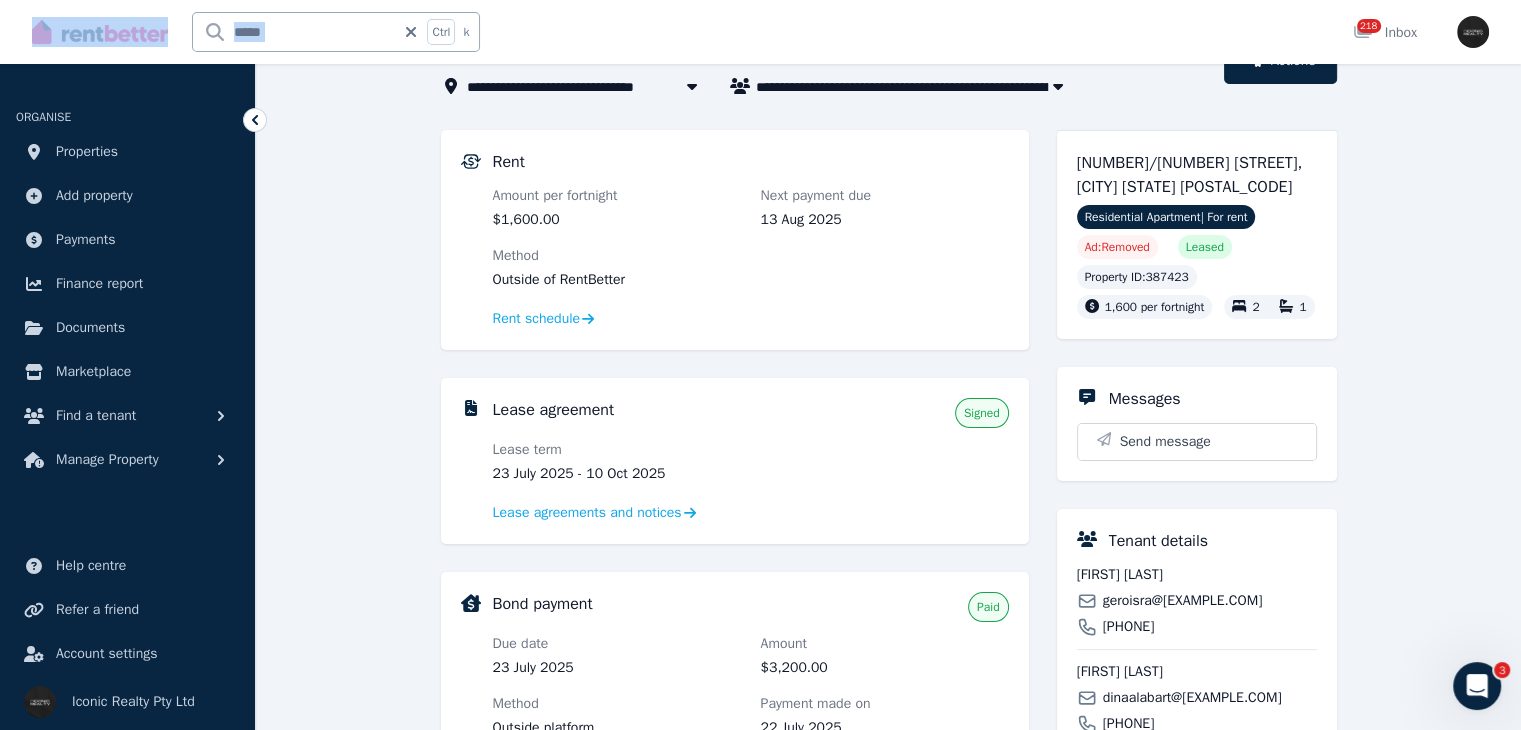 click on "***** Ctrl k" at bounding box center (336, 32) 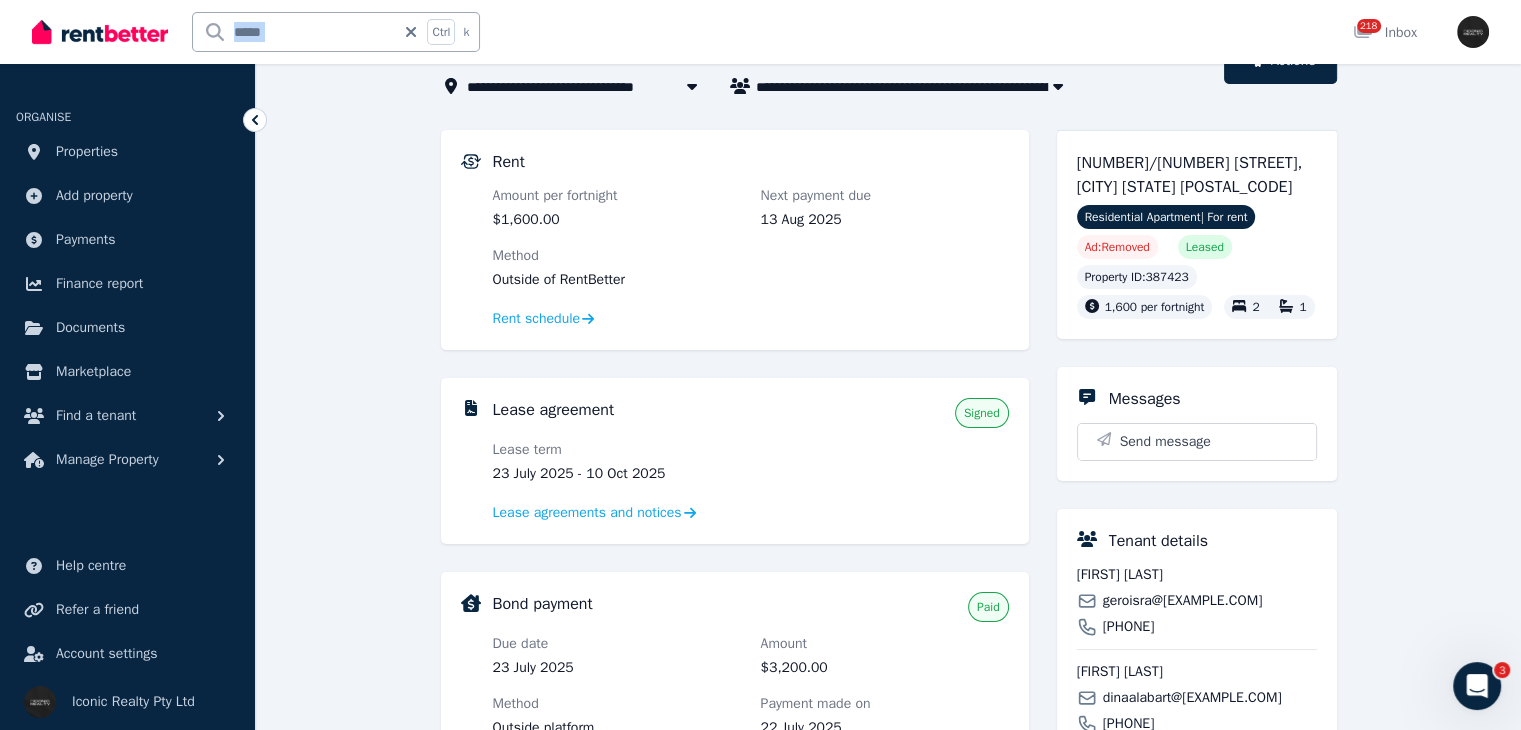 click on "***** Ctrl k" at bounding box center (336, 32) 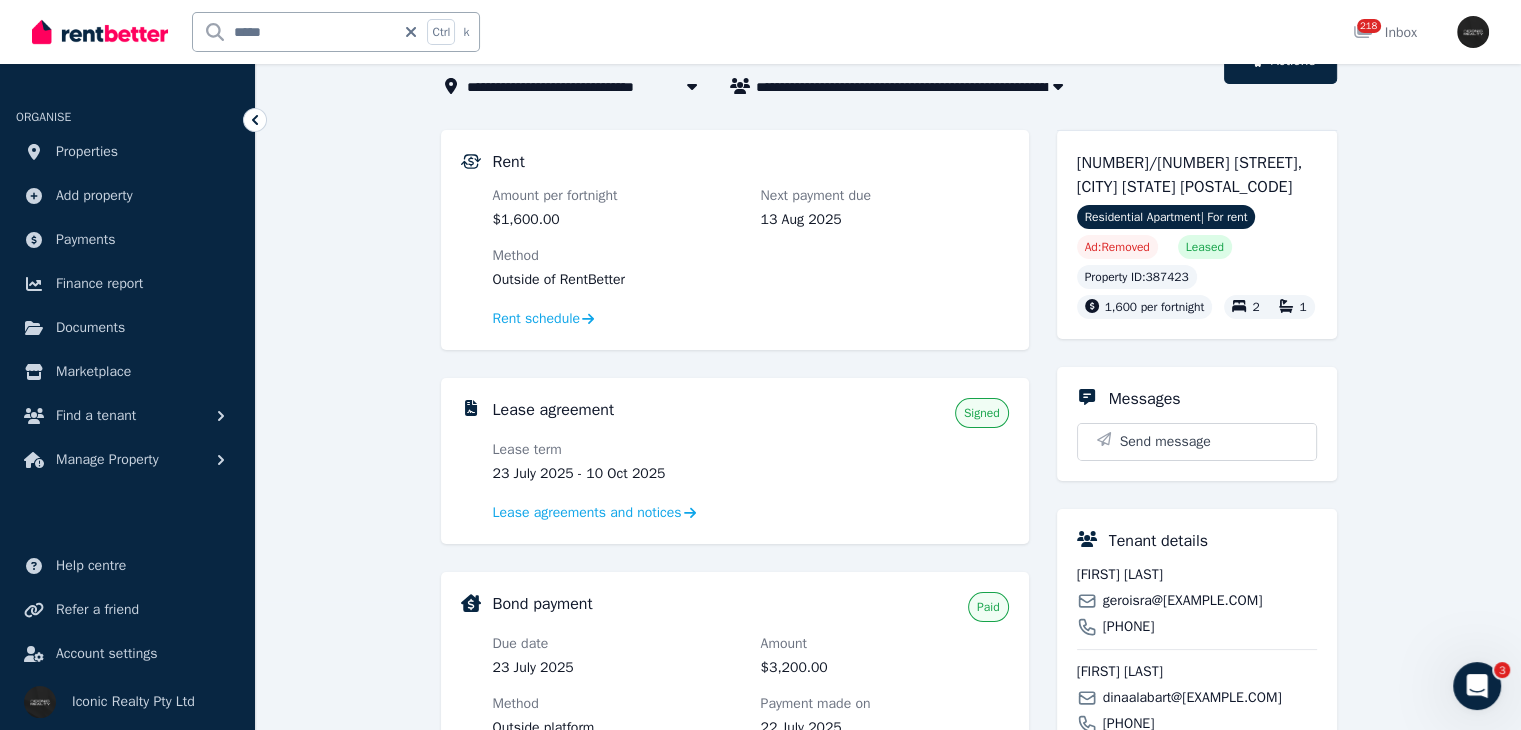 click on "*****" at bounding box center (294, 32) 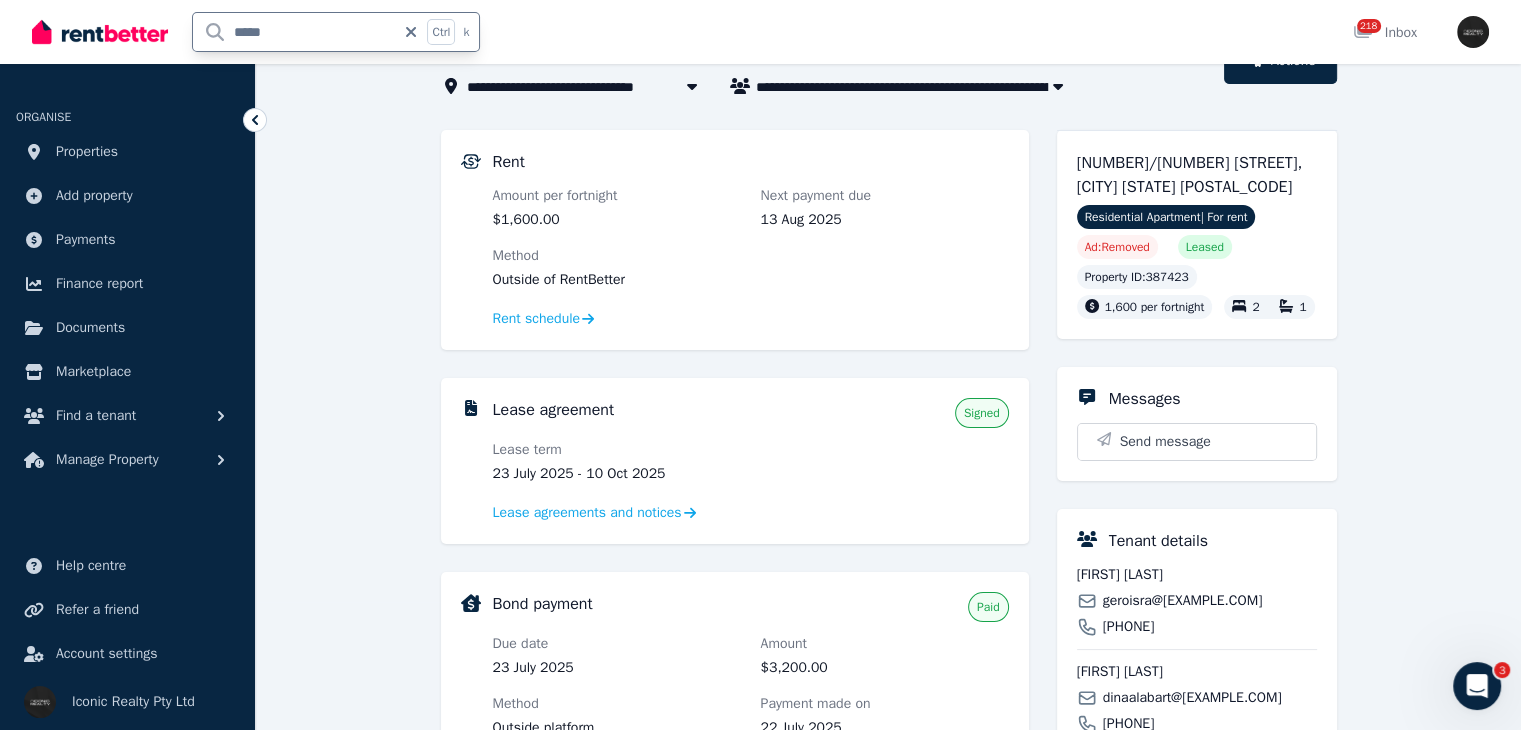 click on "*****" at bounding box center [294, 32] 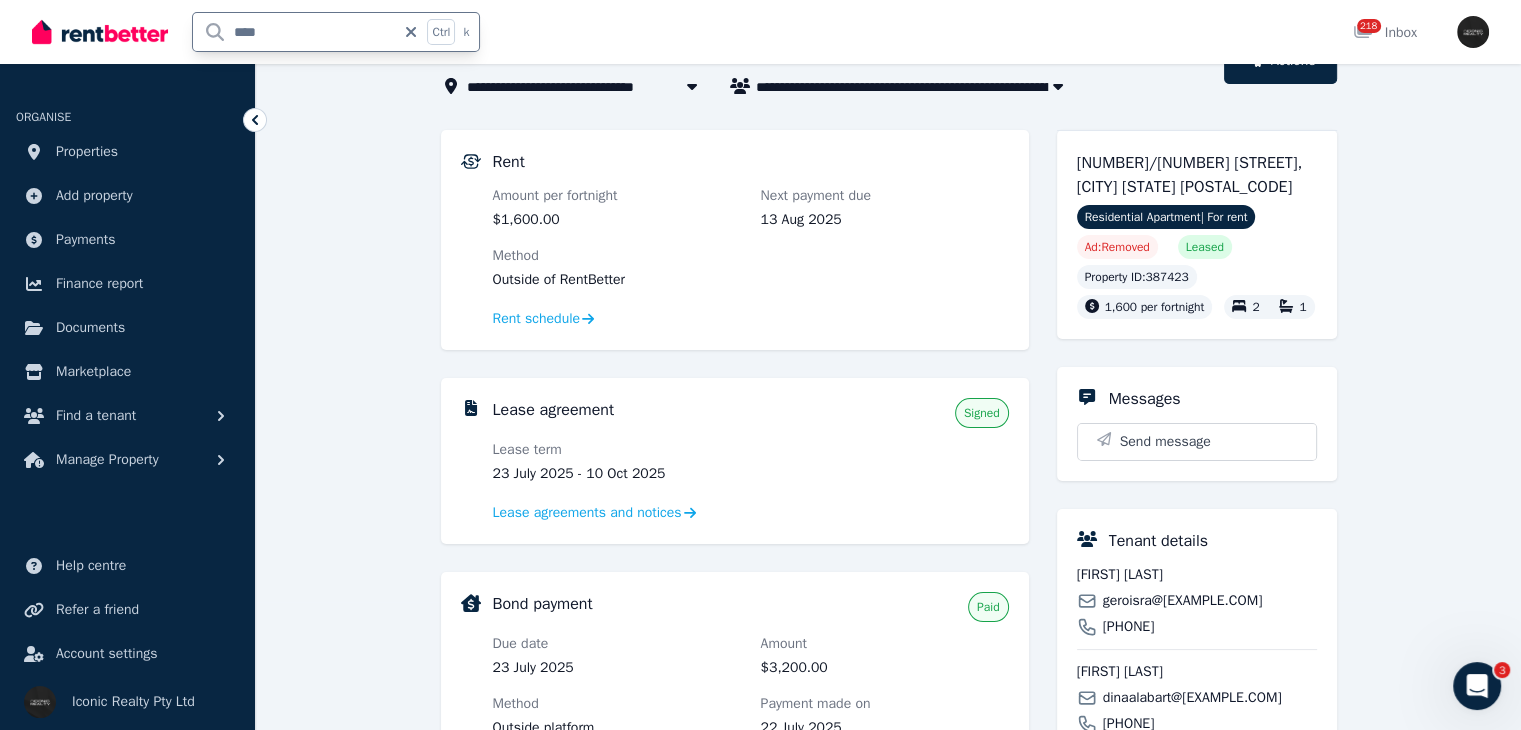 type on "*****" 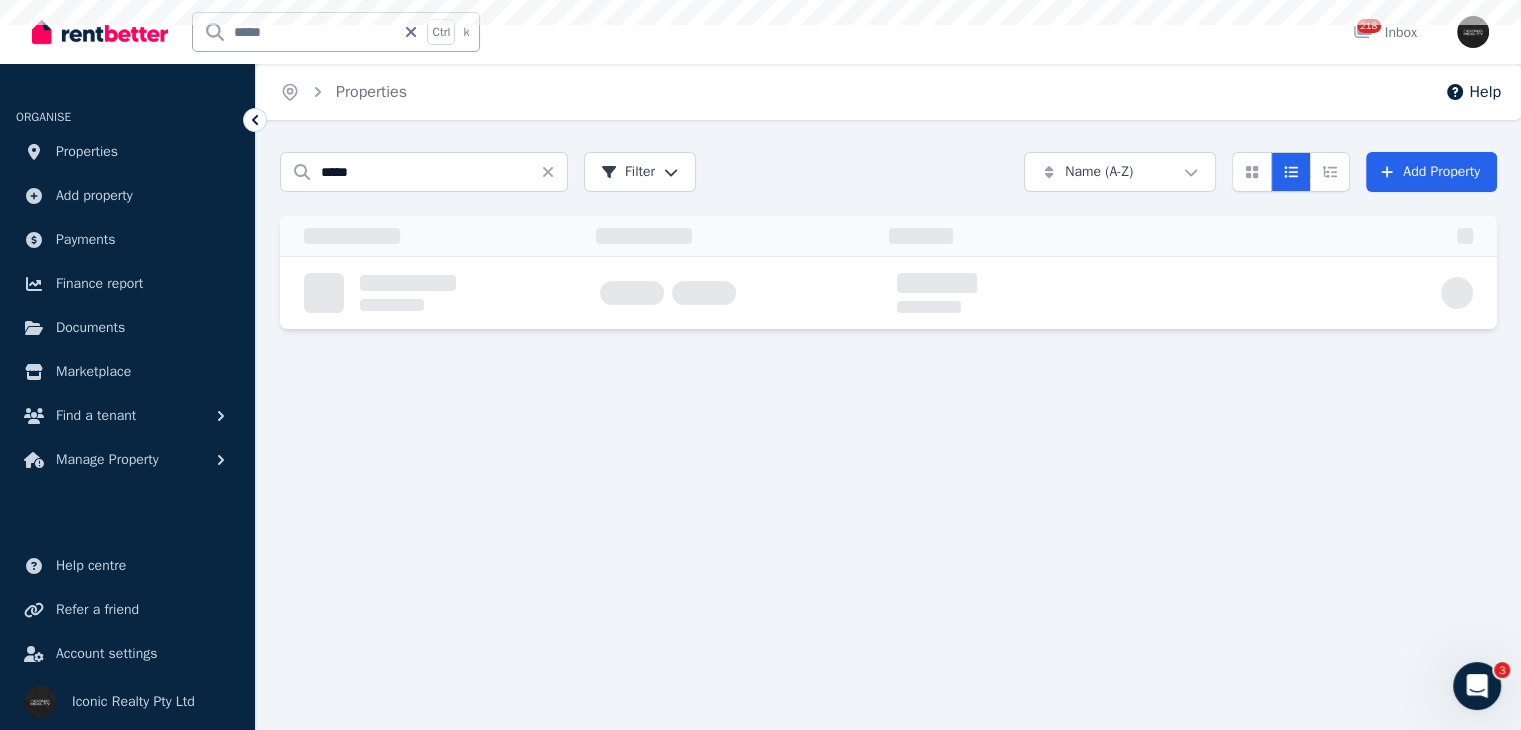 scroll, scrollTop: 0, scrollLeft: 0, axis: both 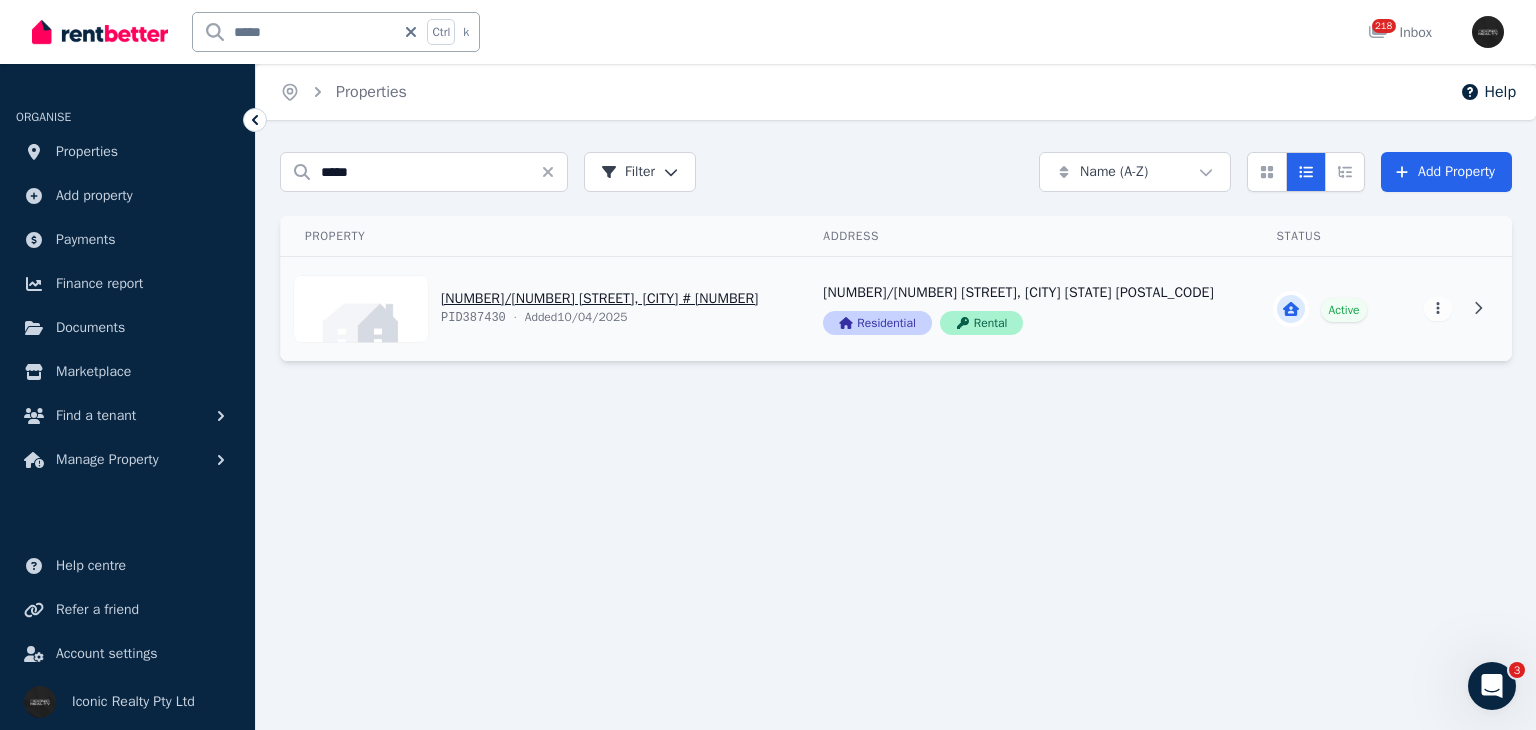 click on "View property details" at bounding box center [540, 309] 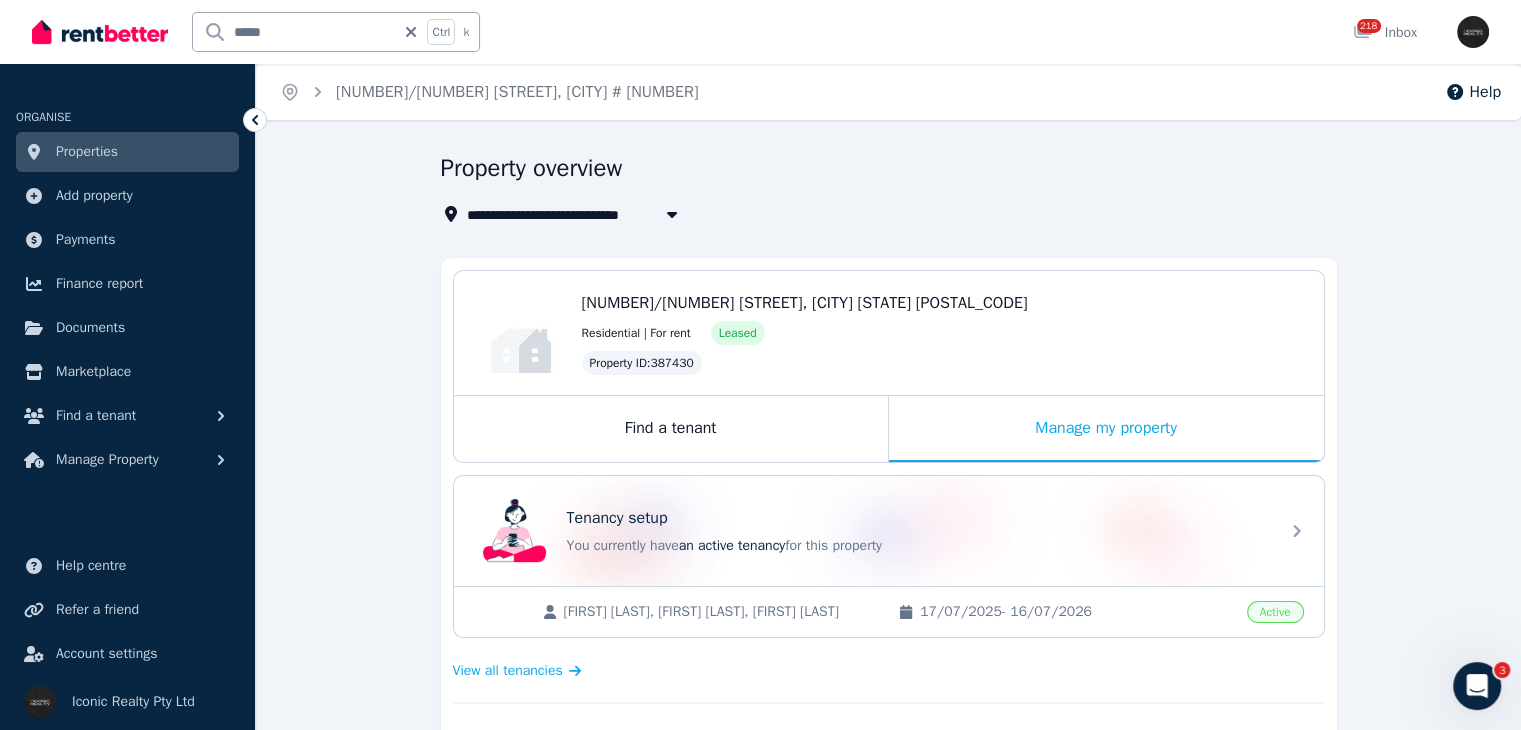 click on "**********" at bounding box center (888, 830) 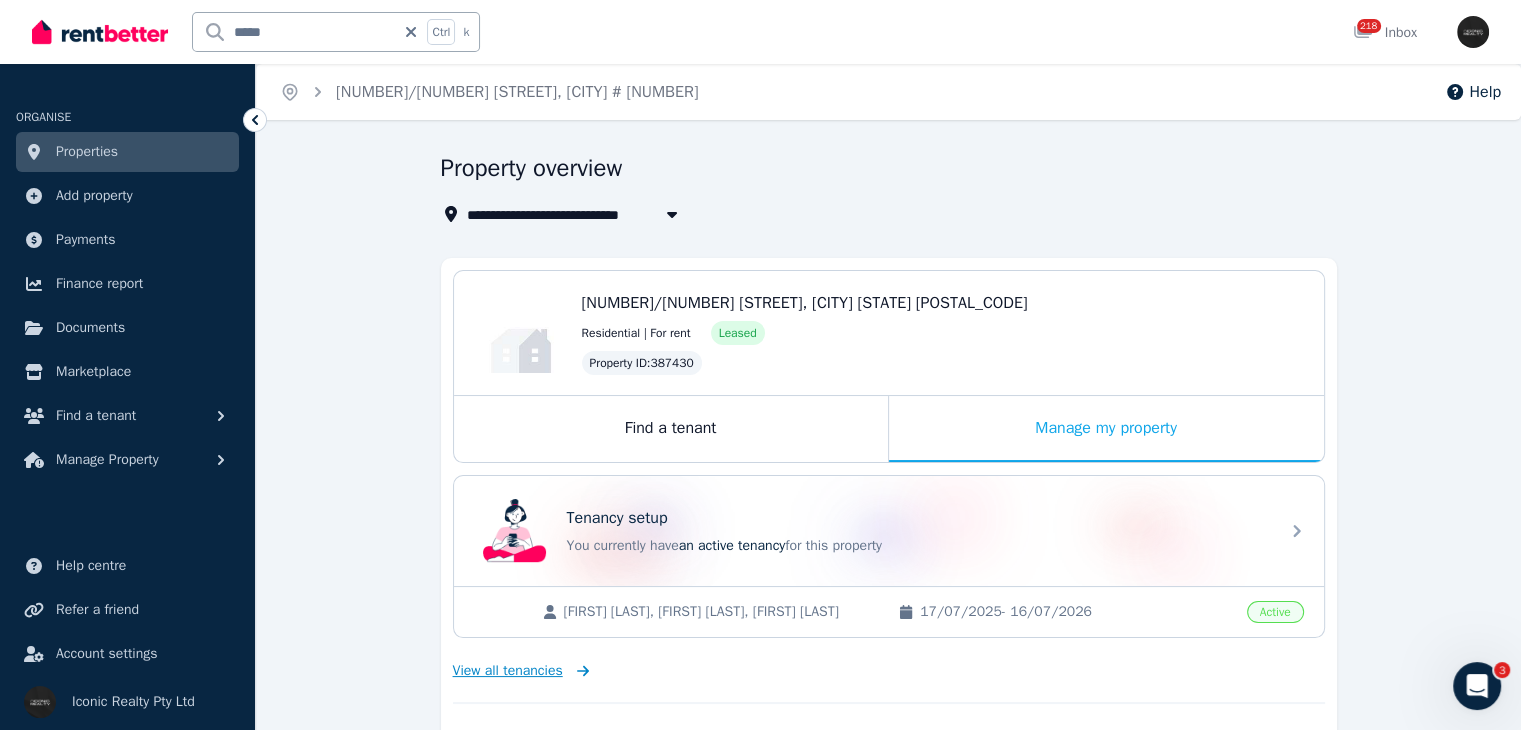 click on "View all tenancies" at bounding box center (508, 671) 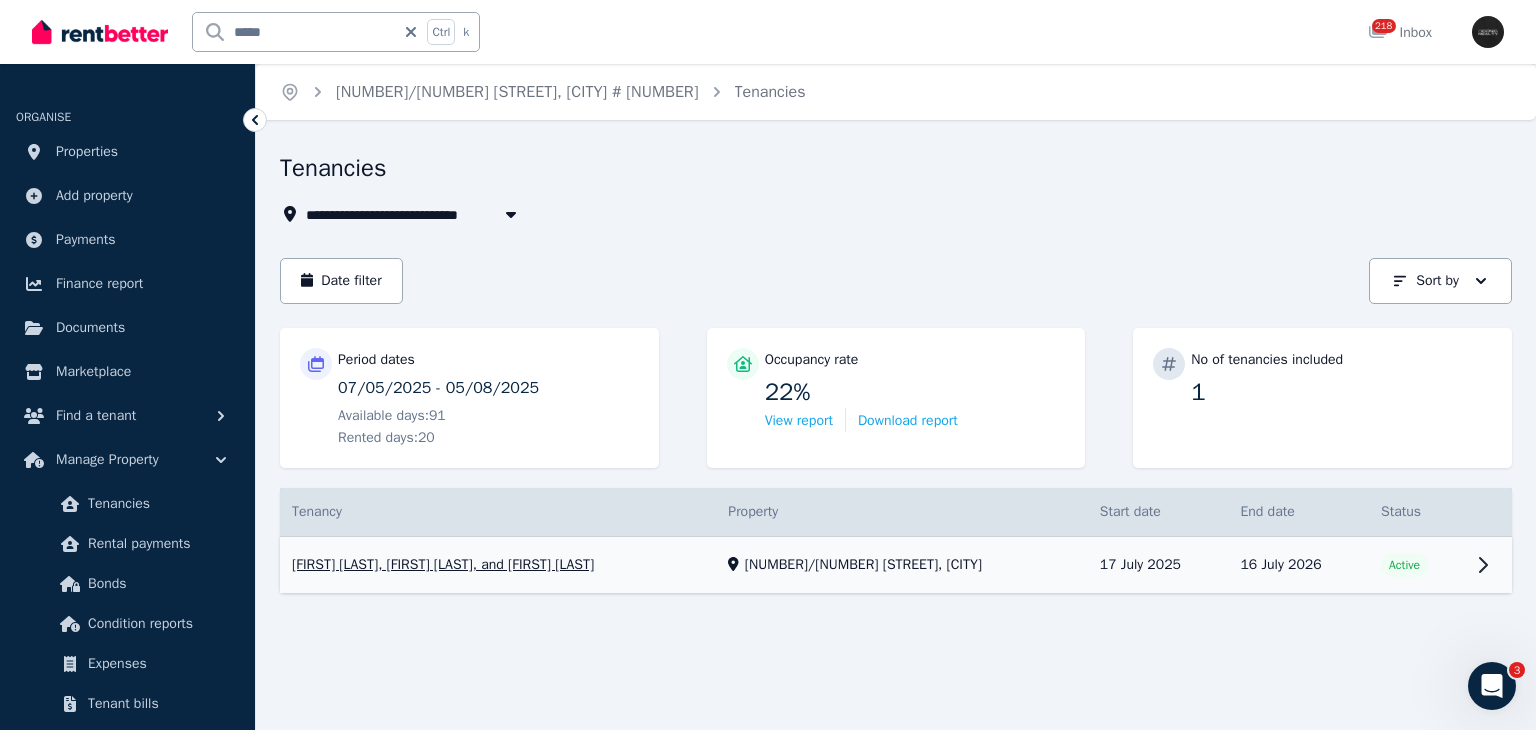 click on "View property details" at bounding box center (896, 565) 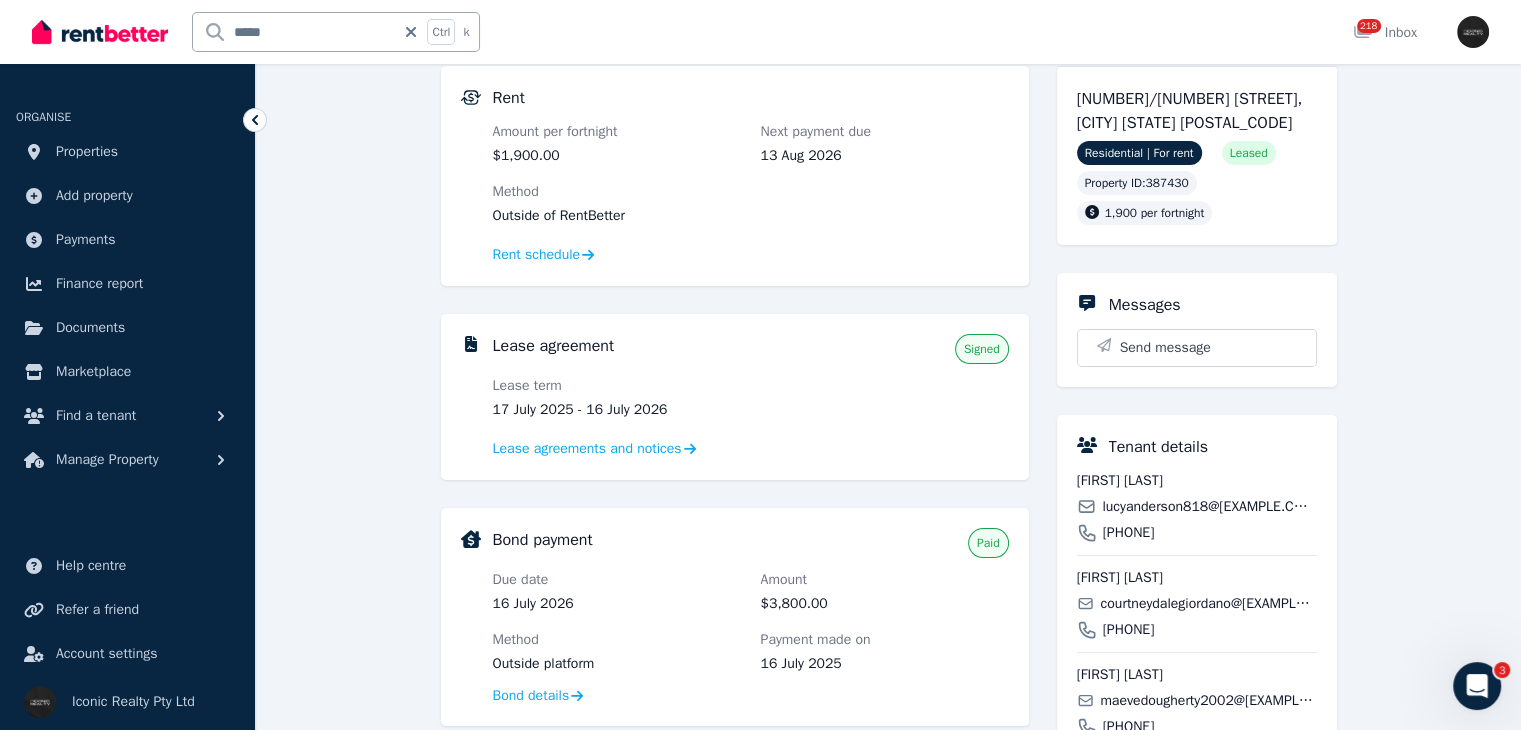 scroll, scrollTop: 160, scrollLeft: 0, axis: vertical 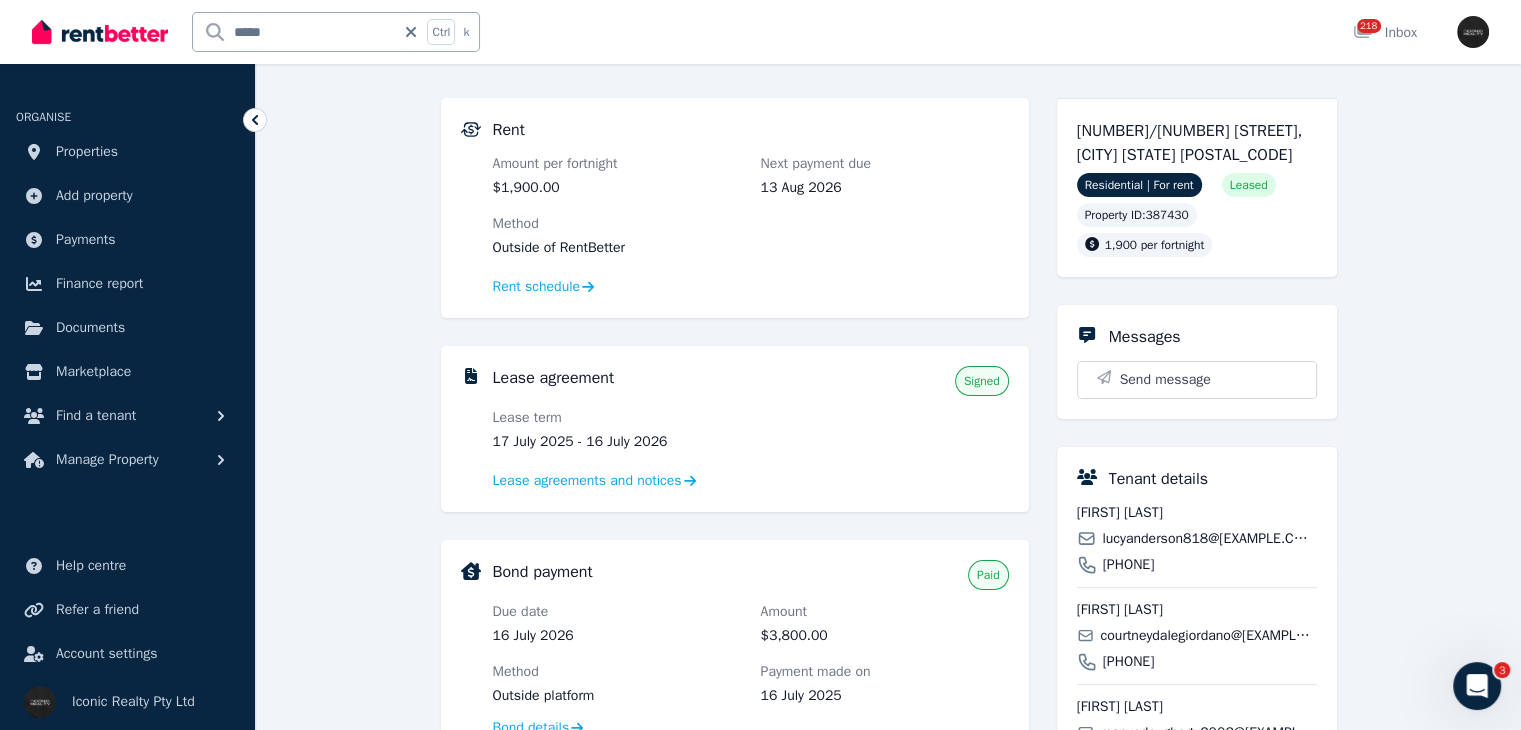 click on "*****" at bounding box center [294, 32] 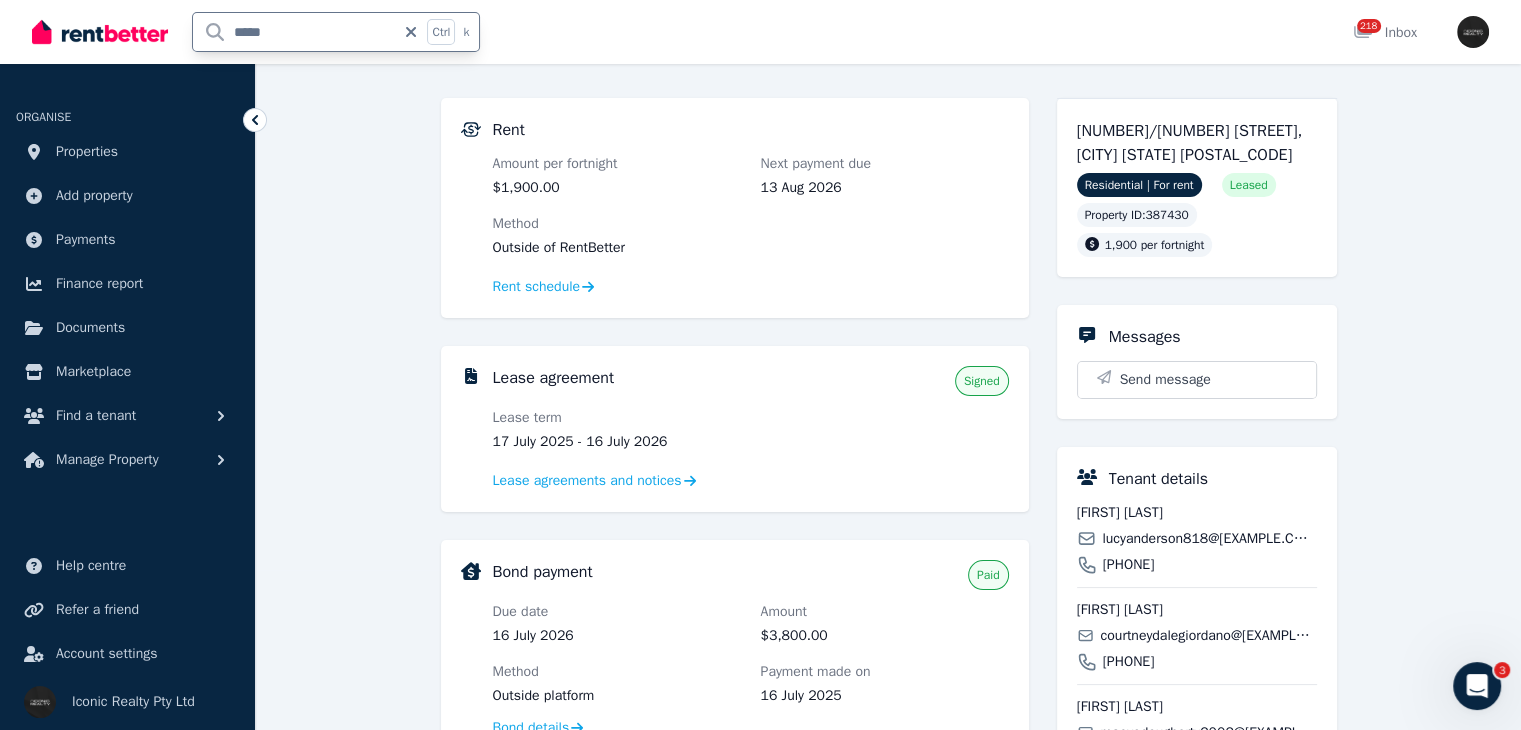 click on "*****" at bounding box center [294, 32] 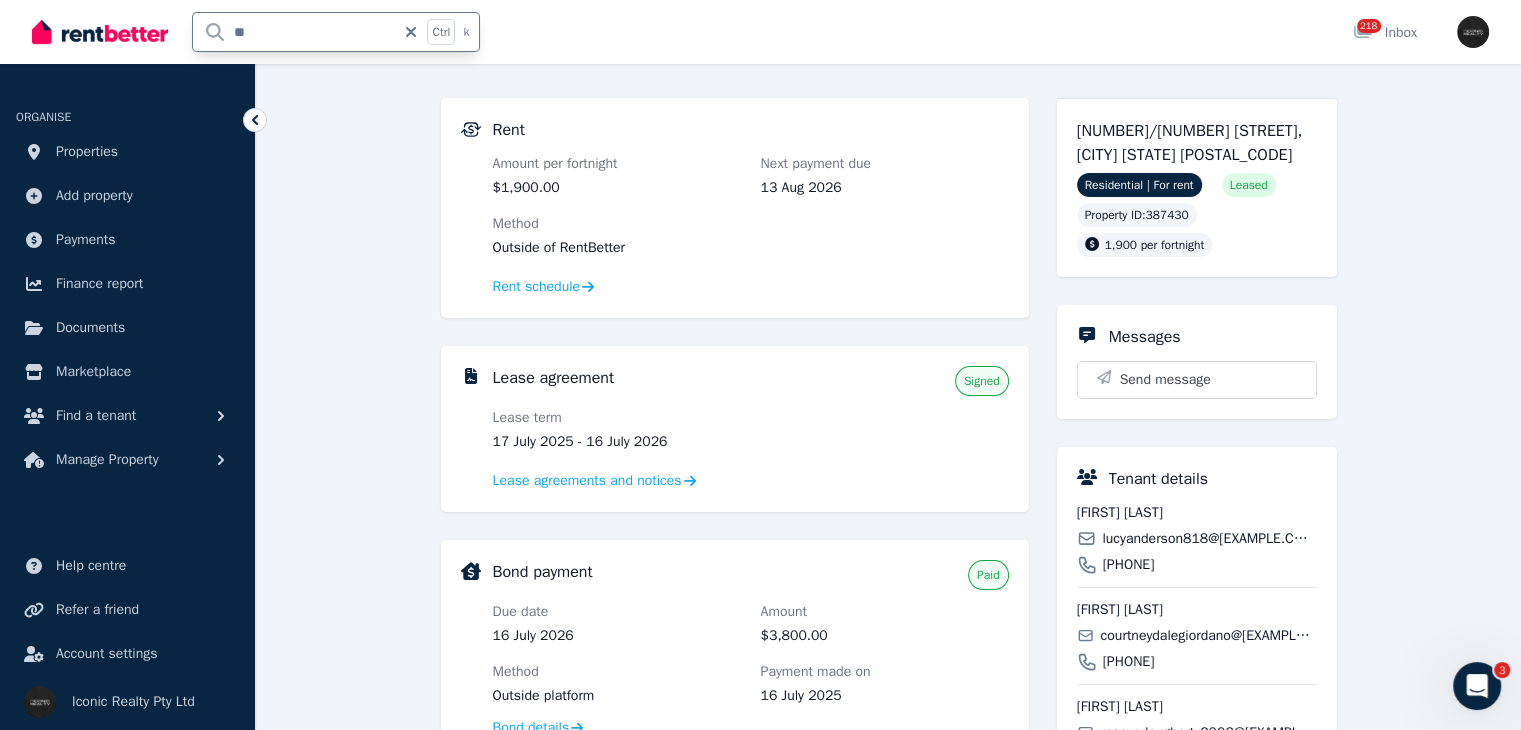 type on "***" 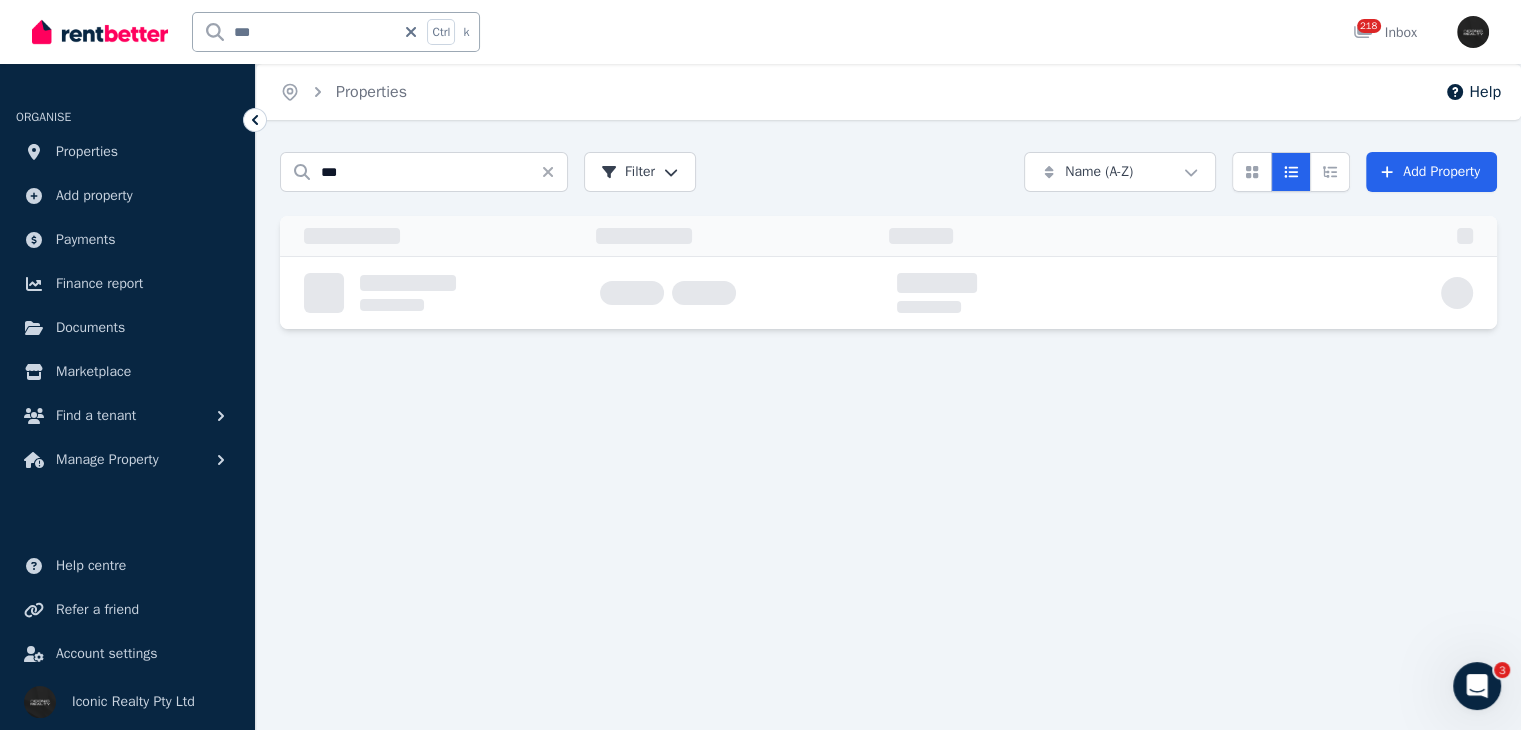 scroll, scrollTop: 0, scrollLeft: 0, axis: both 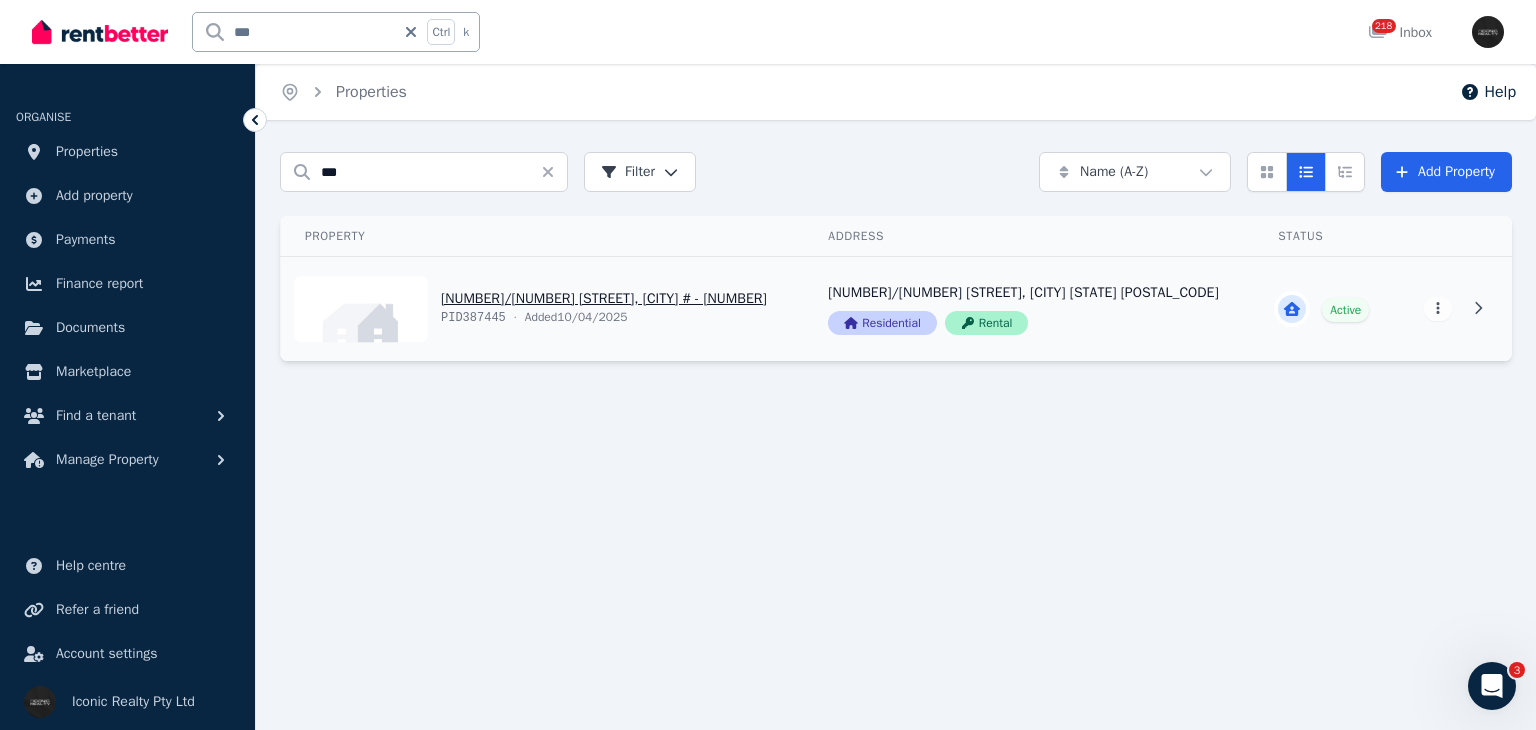 click on "View property details" at bounding box center [542, 309] 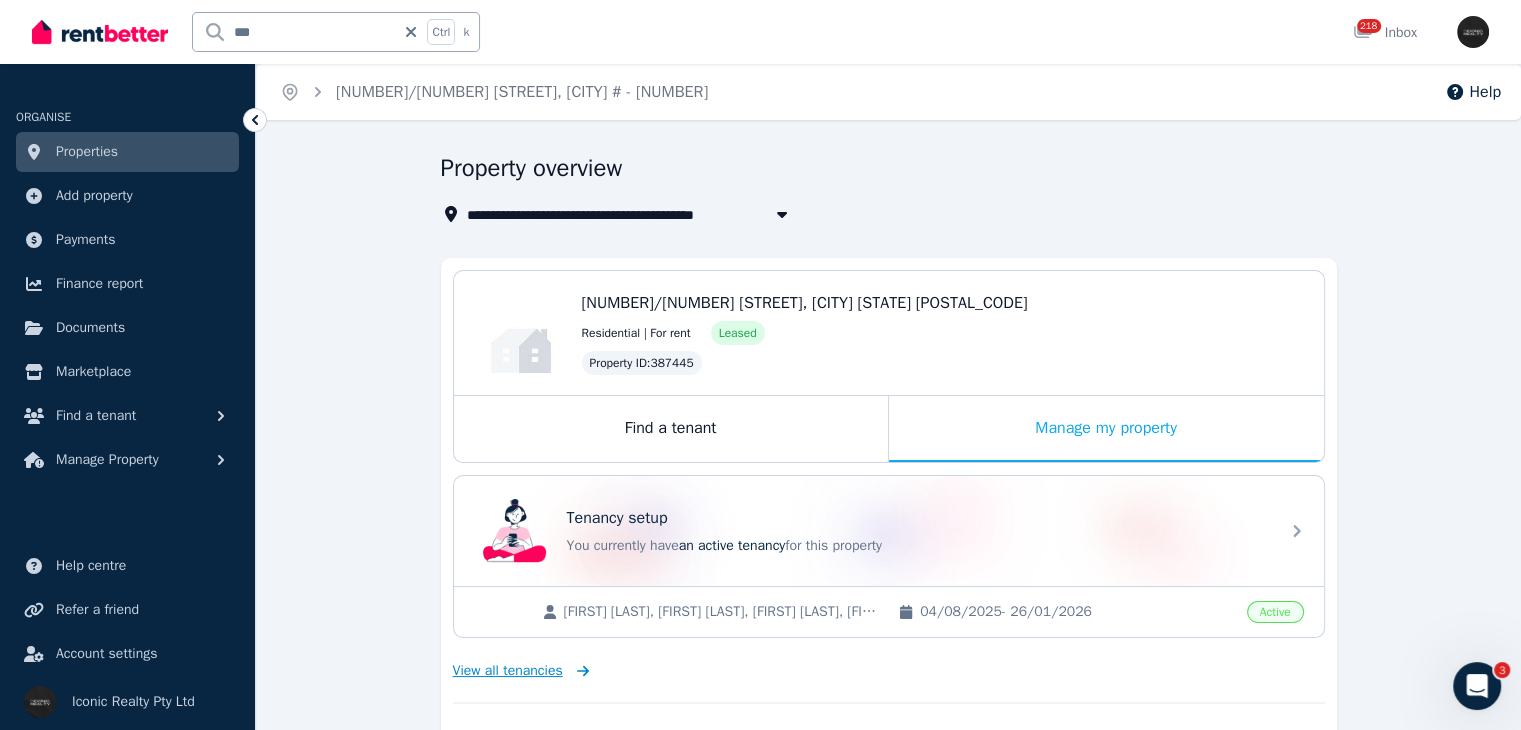 click on "View all tenancies" at bounding box center (508, 671) 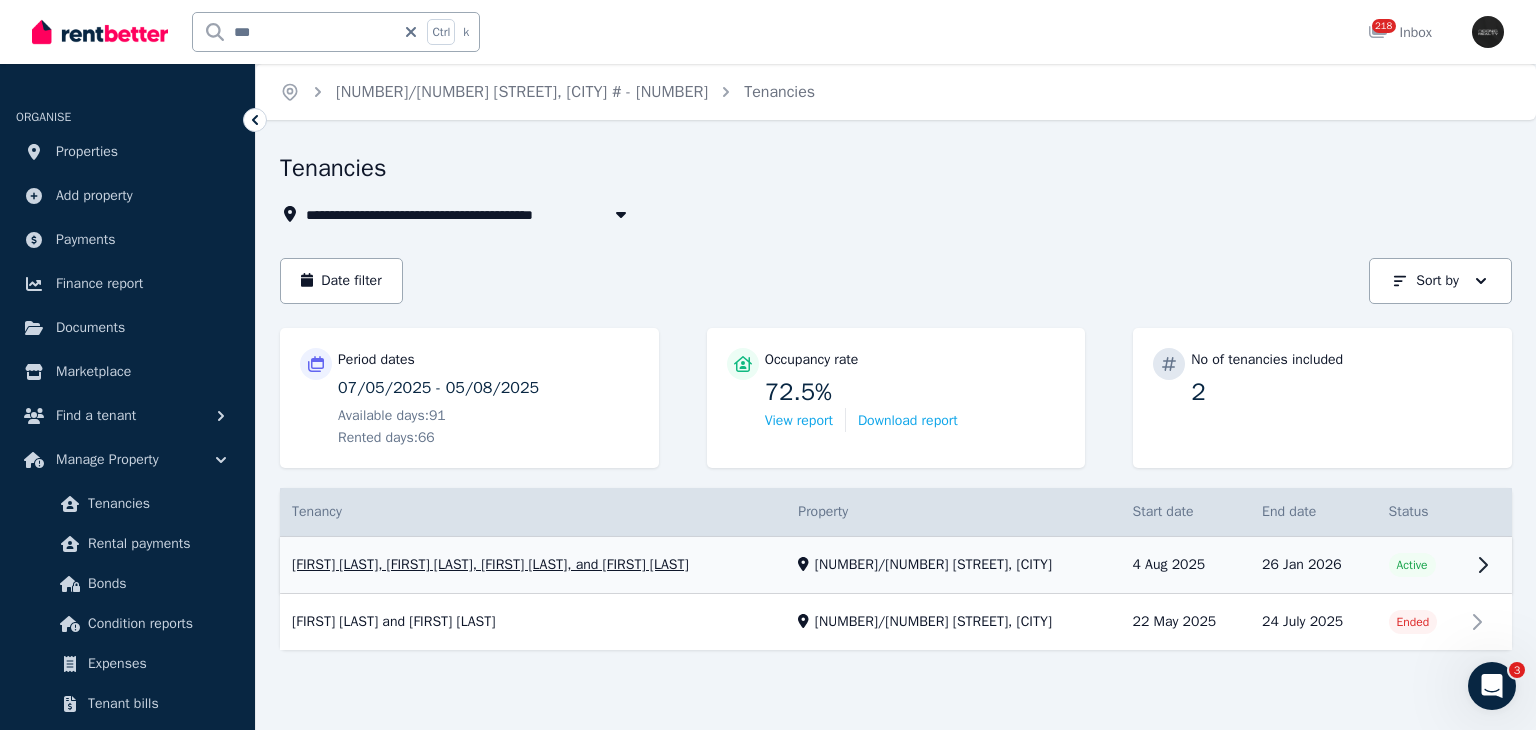 click on "View property details" at bounding box center [896, 565] 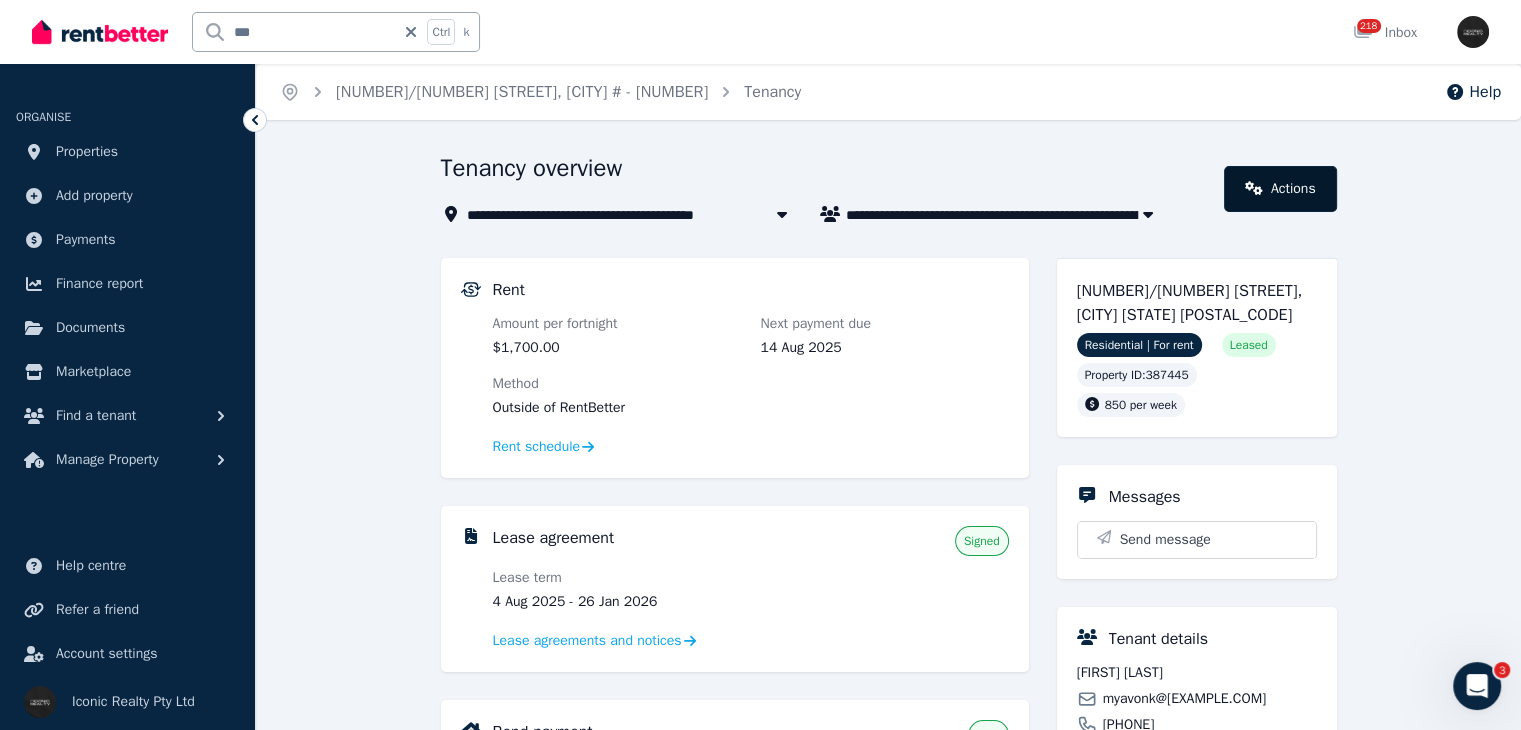 click on "Actions" at bounding box center (1280, 189) 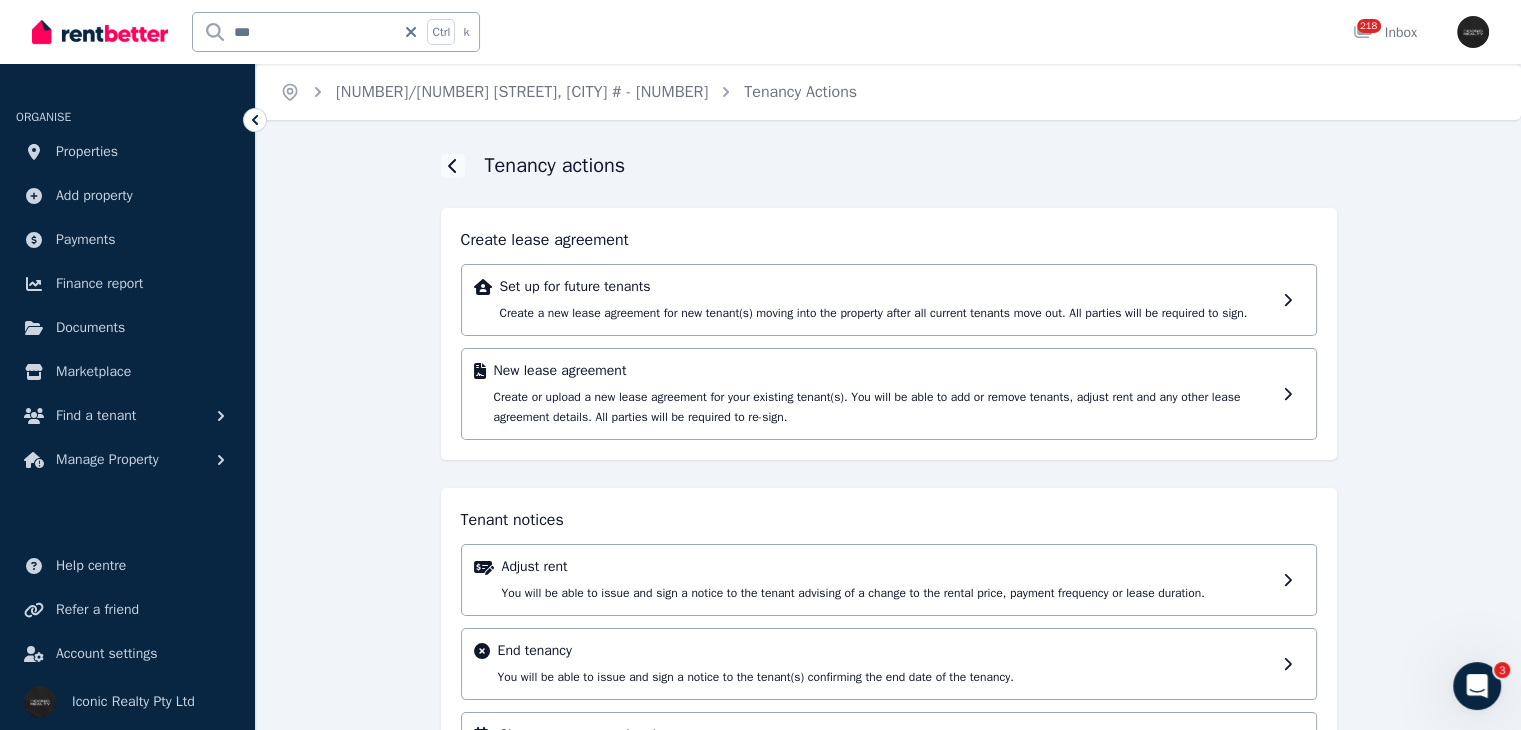 scroll, scrollTop: 108, scrollLeft: 0, axis: vertical 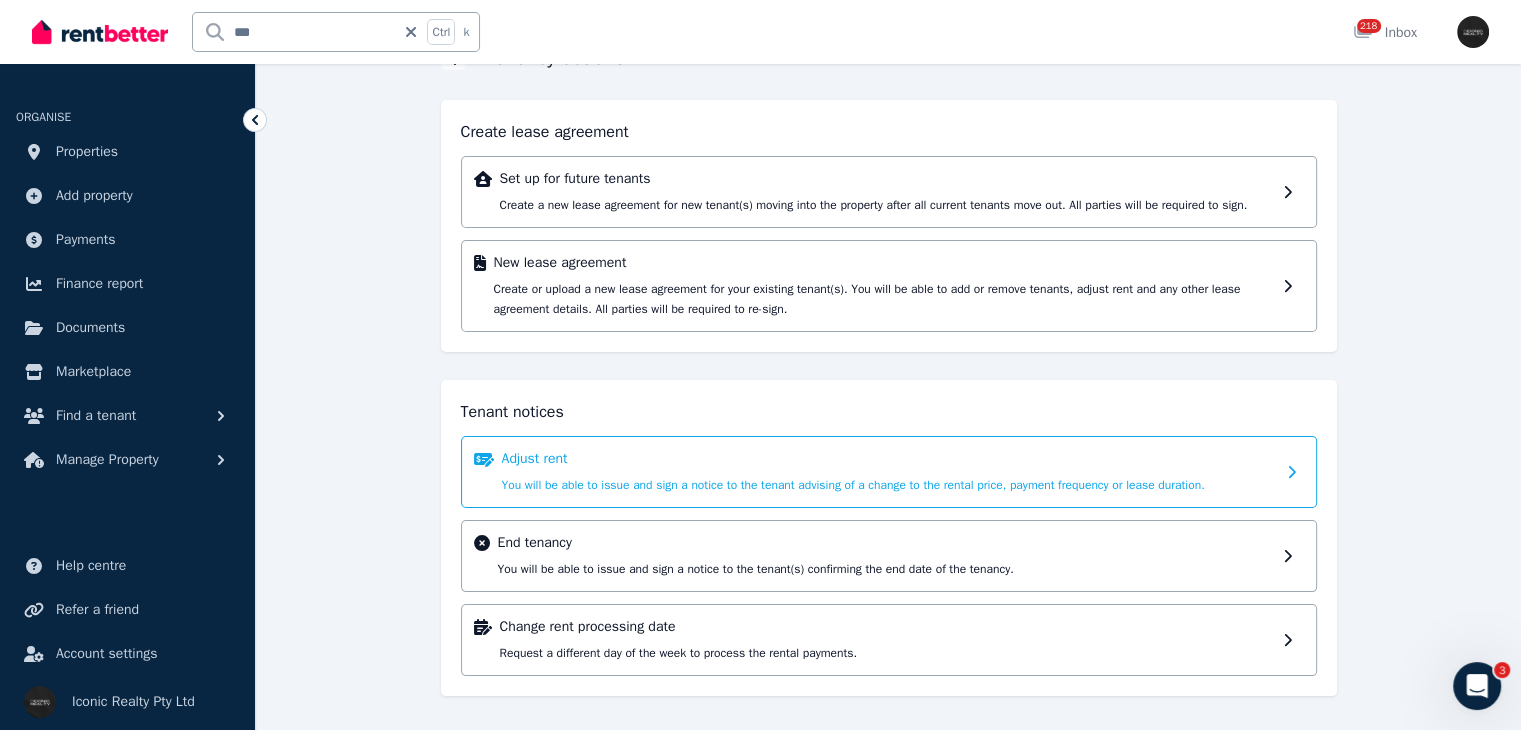 click on "Adjust rent" at bounding box center (888, 459) 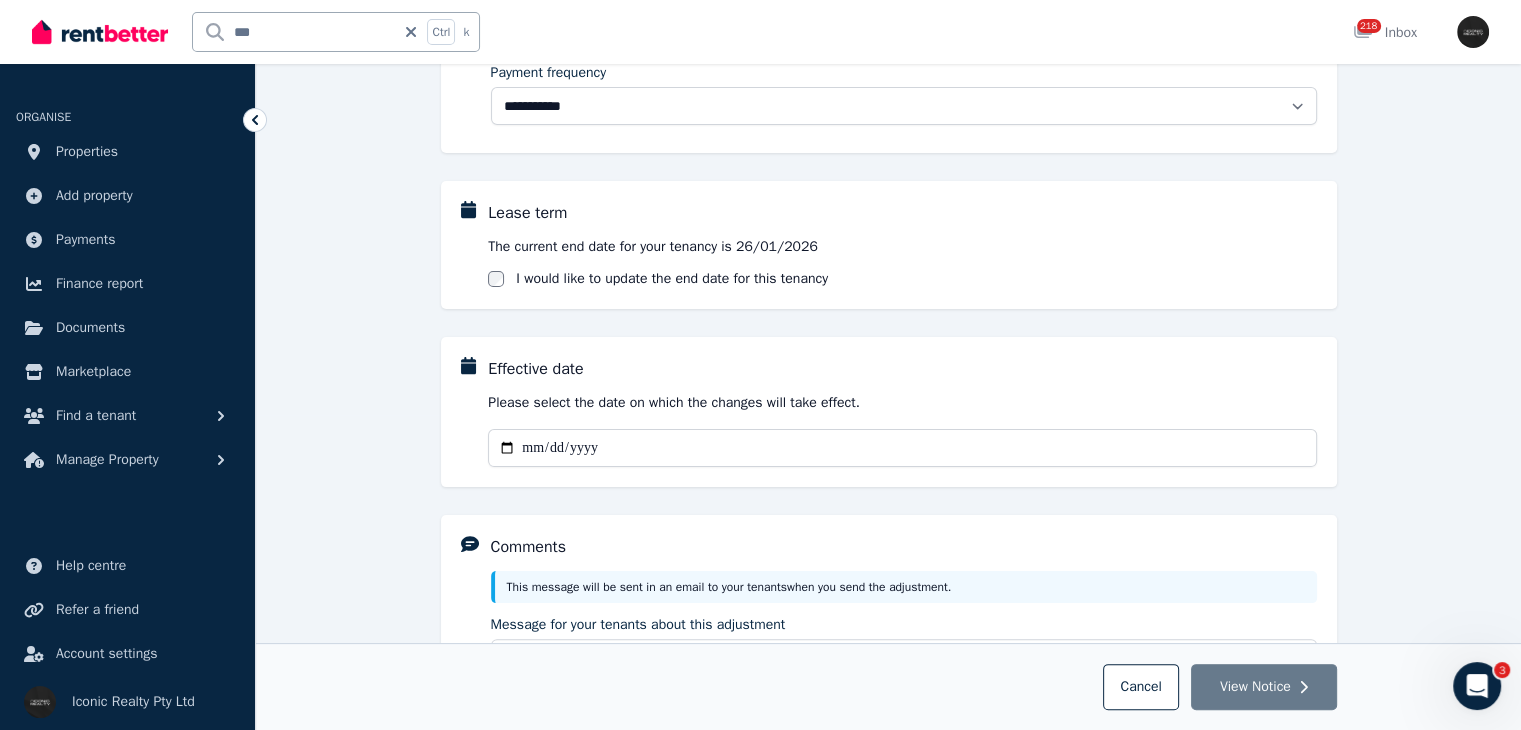 scroll, scrollTop: 297, scrollLeft: 0, axis: vertical 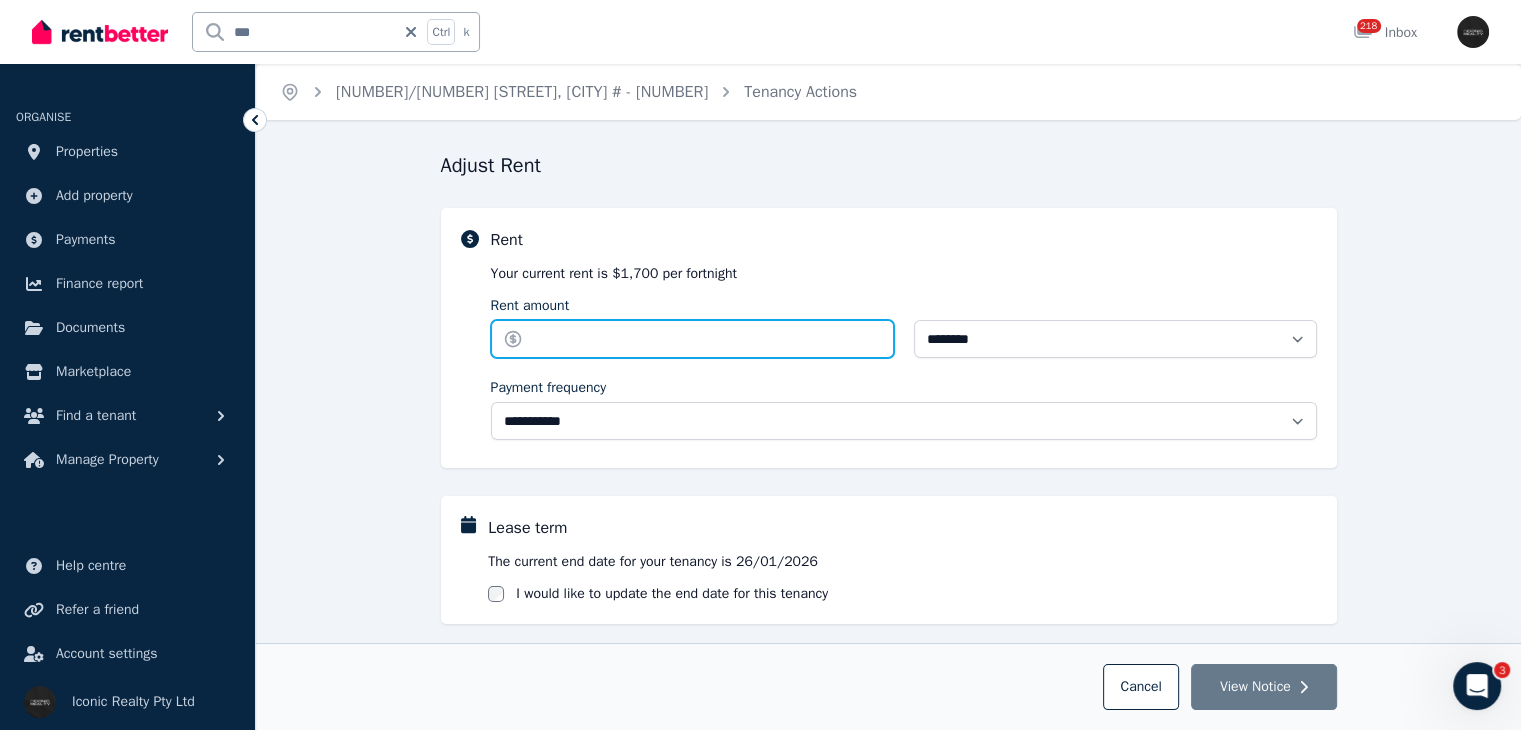 click on "Rent amount" at bounding box center [692, 339] 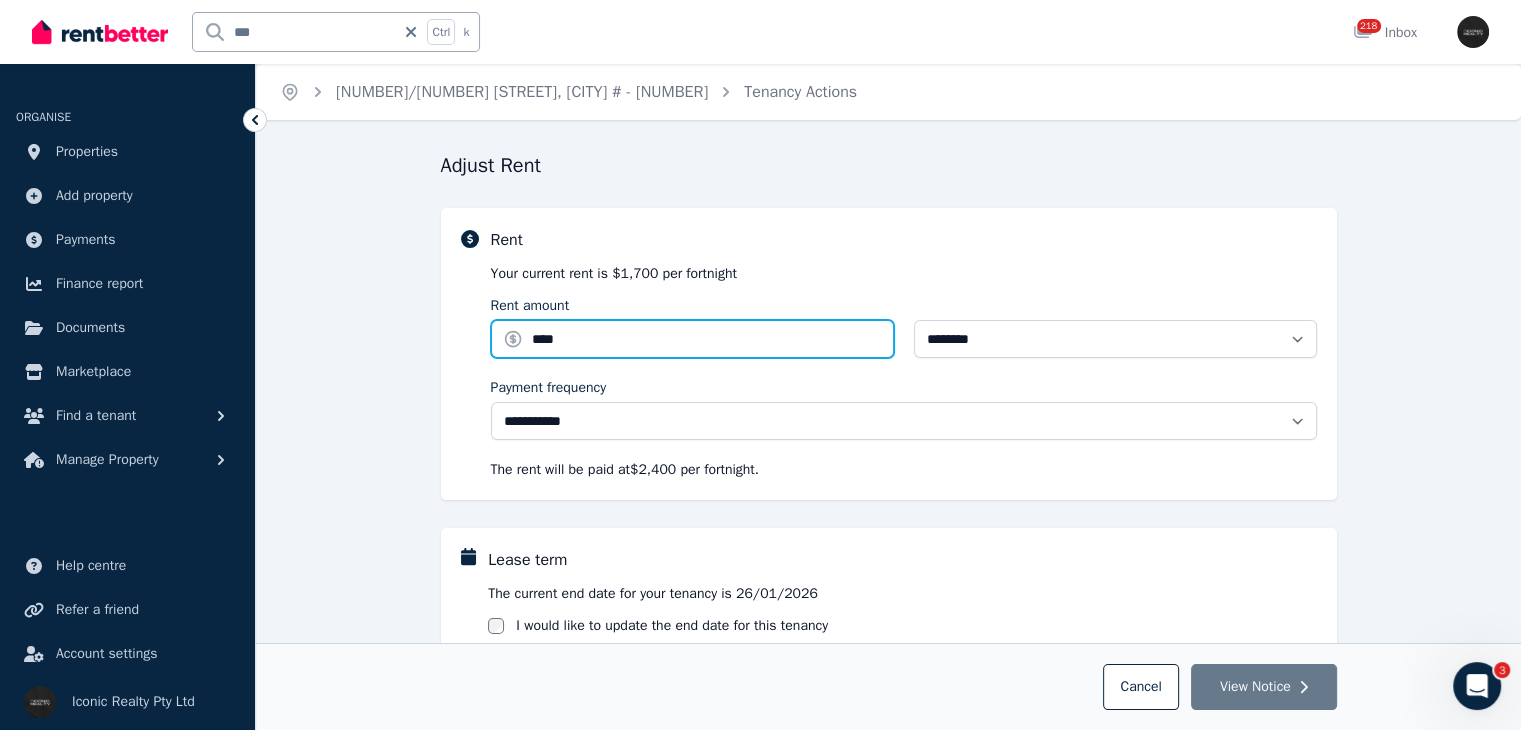 type on "****" 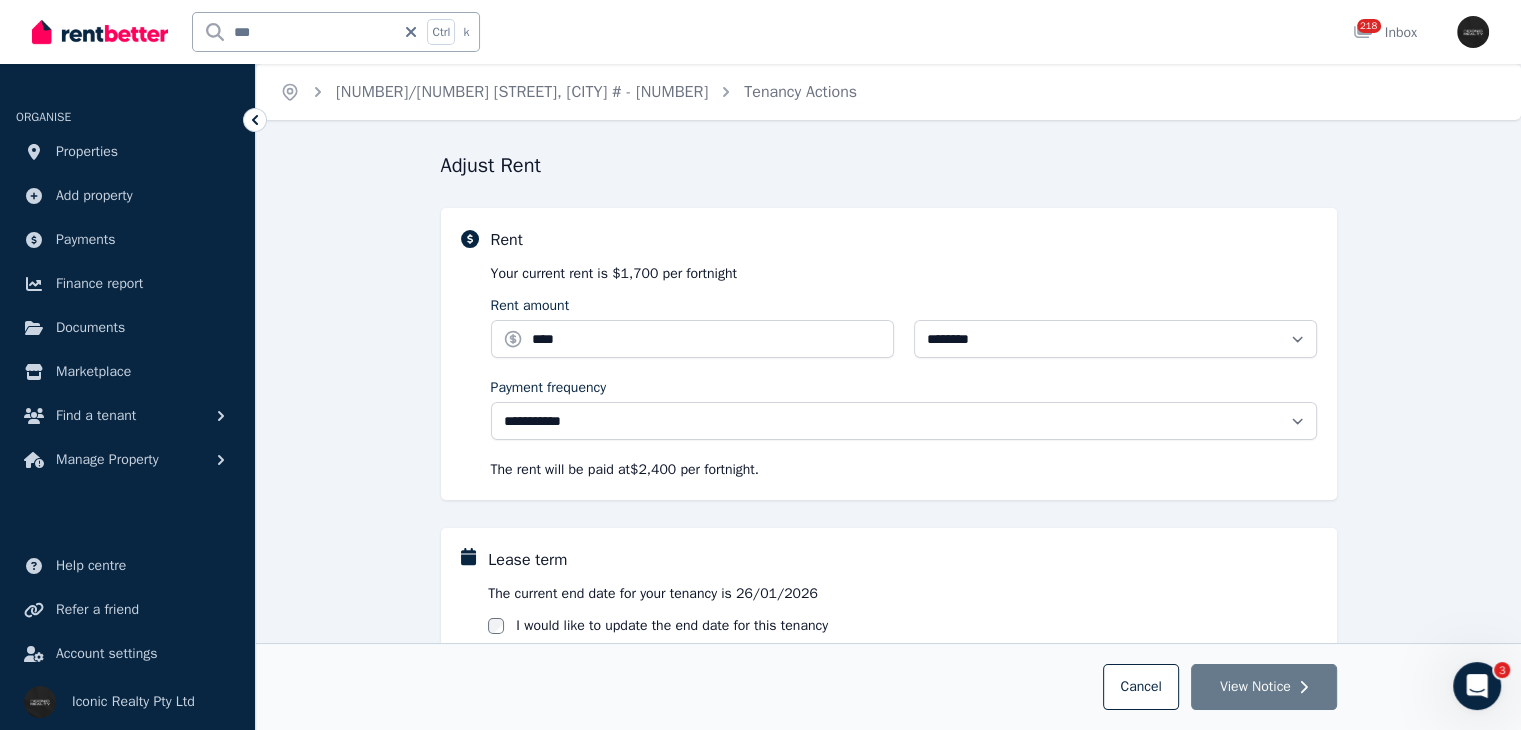 click on "**********" at bounding box center (888, 811) 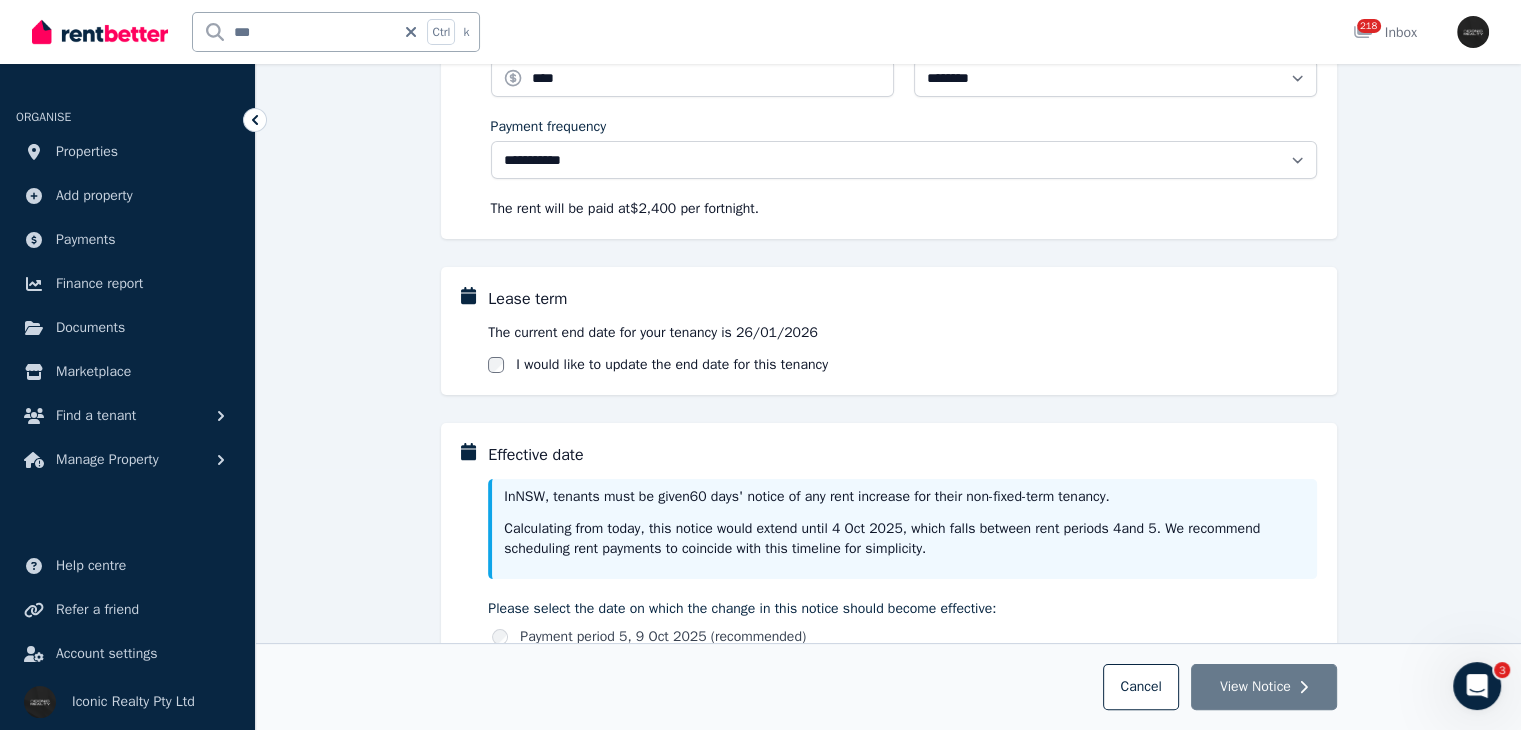 scroll, scrollTop: 264, scrollLeft: 0, axis: vertical 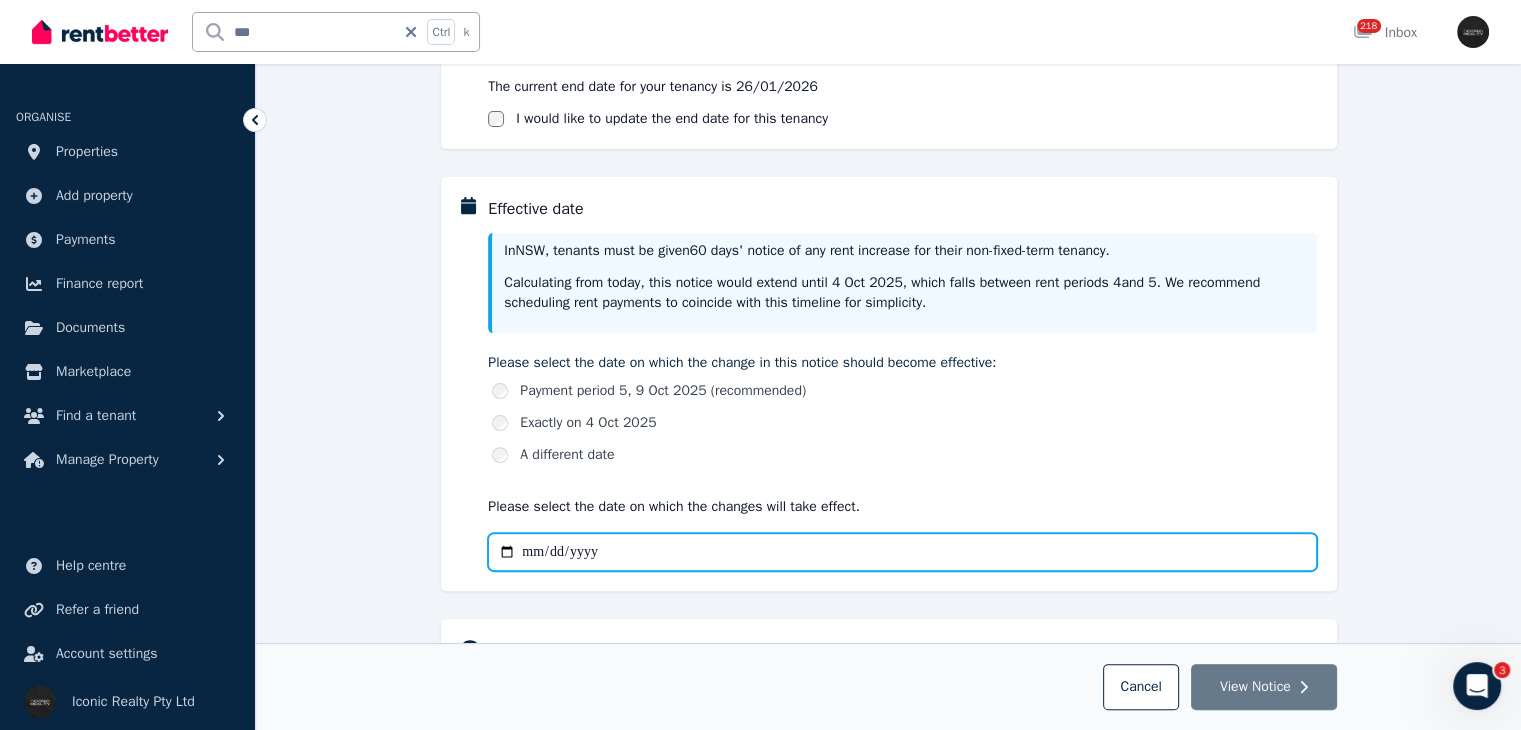 click on "Effective date" at bounding box center (902, 552) 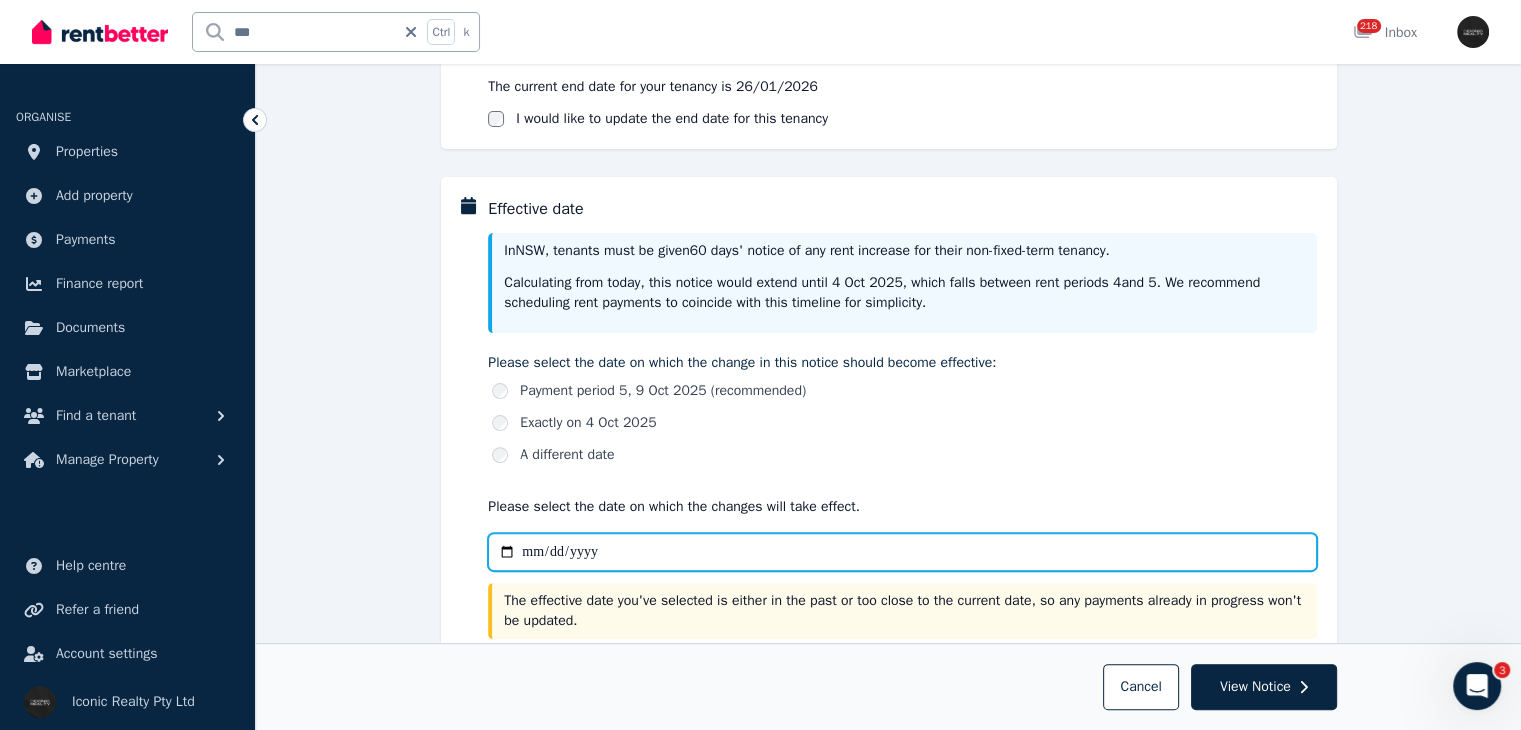 type on "**********" 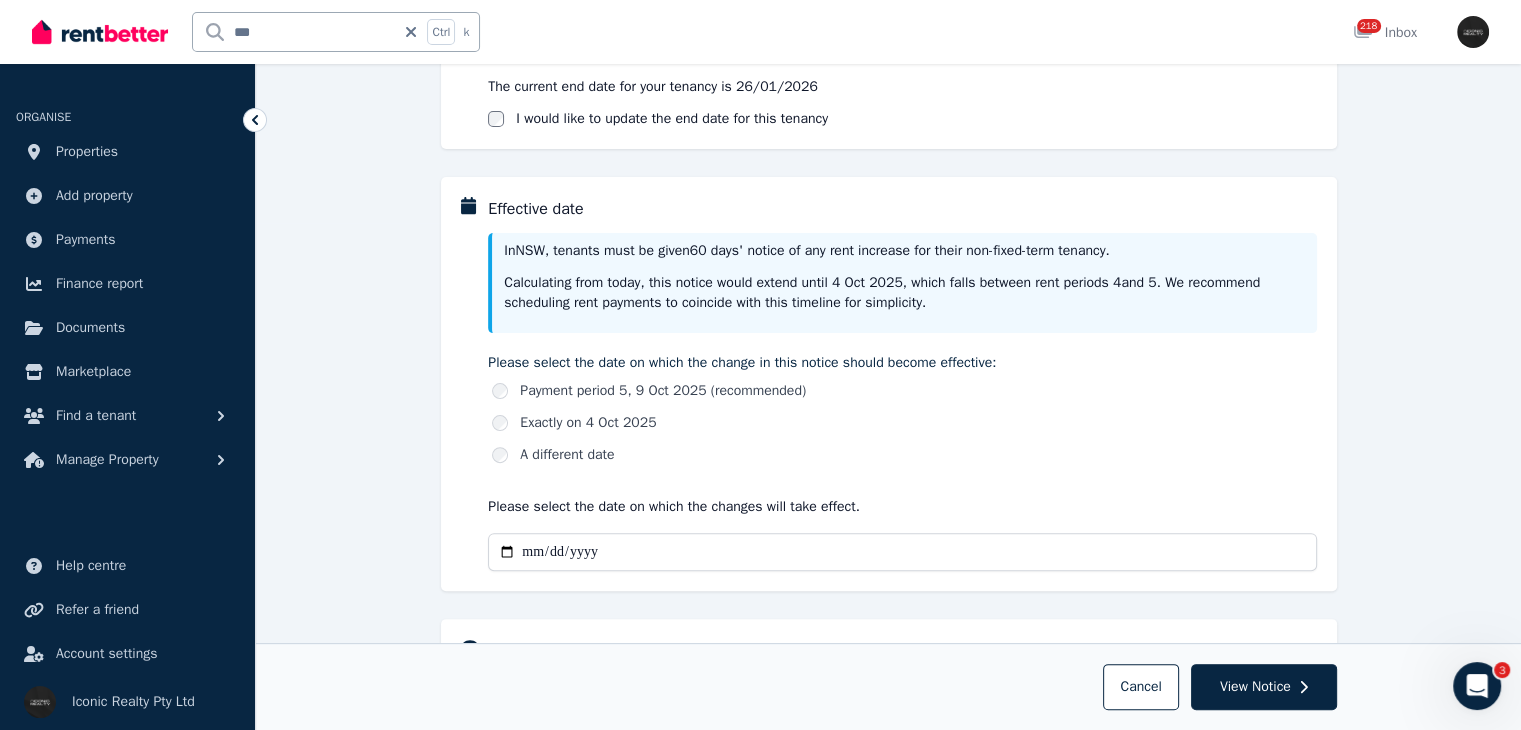 click on "**********" at bounding box center [888, 304] 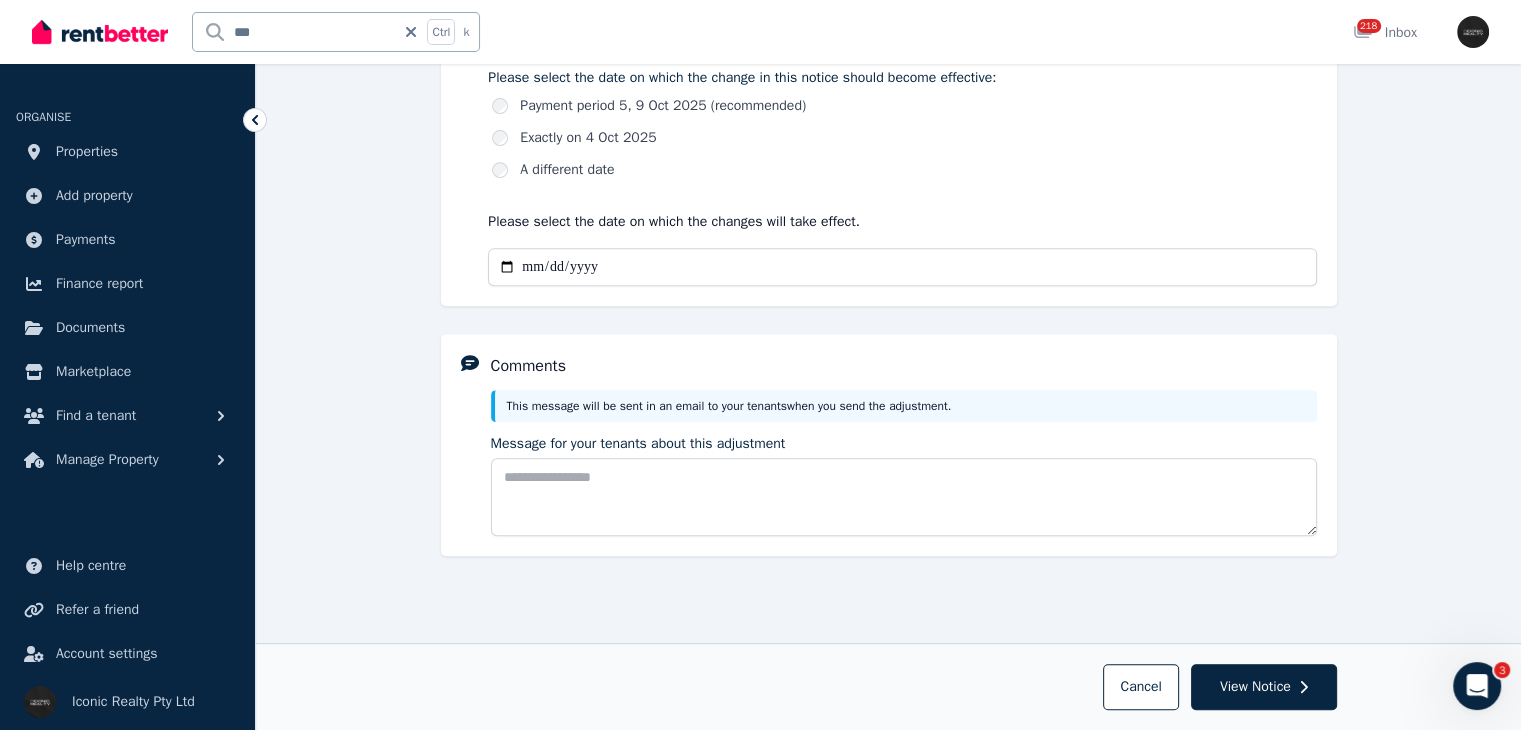 scroll, scrollTop: 825, scrollLeft: 0, axis: vertical 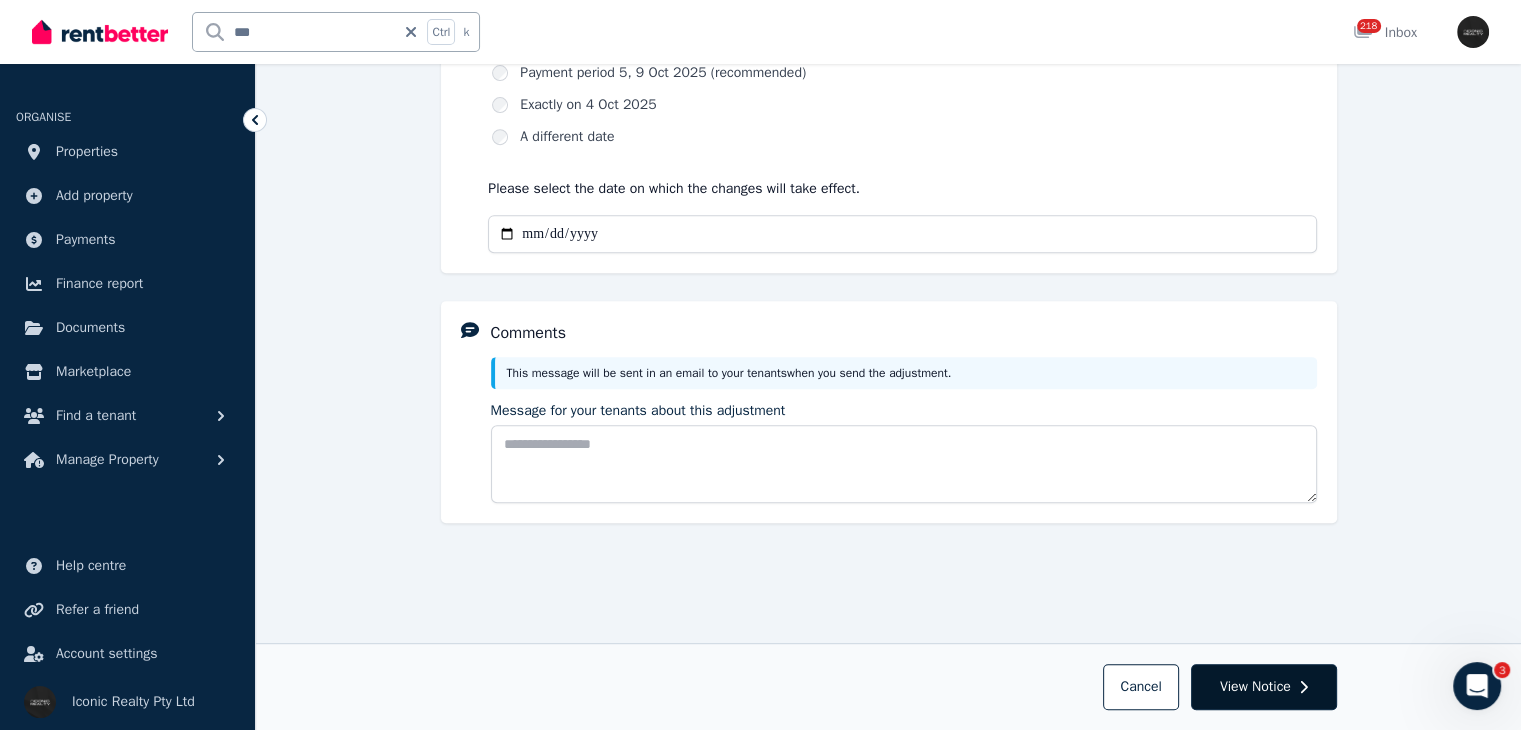 click on "View Notice" at bounding box center [1264, 687] 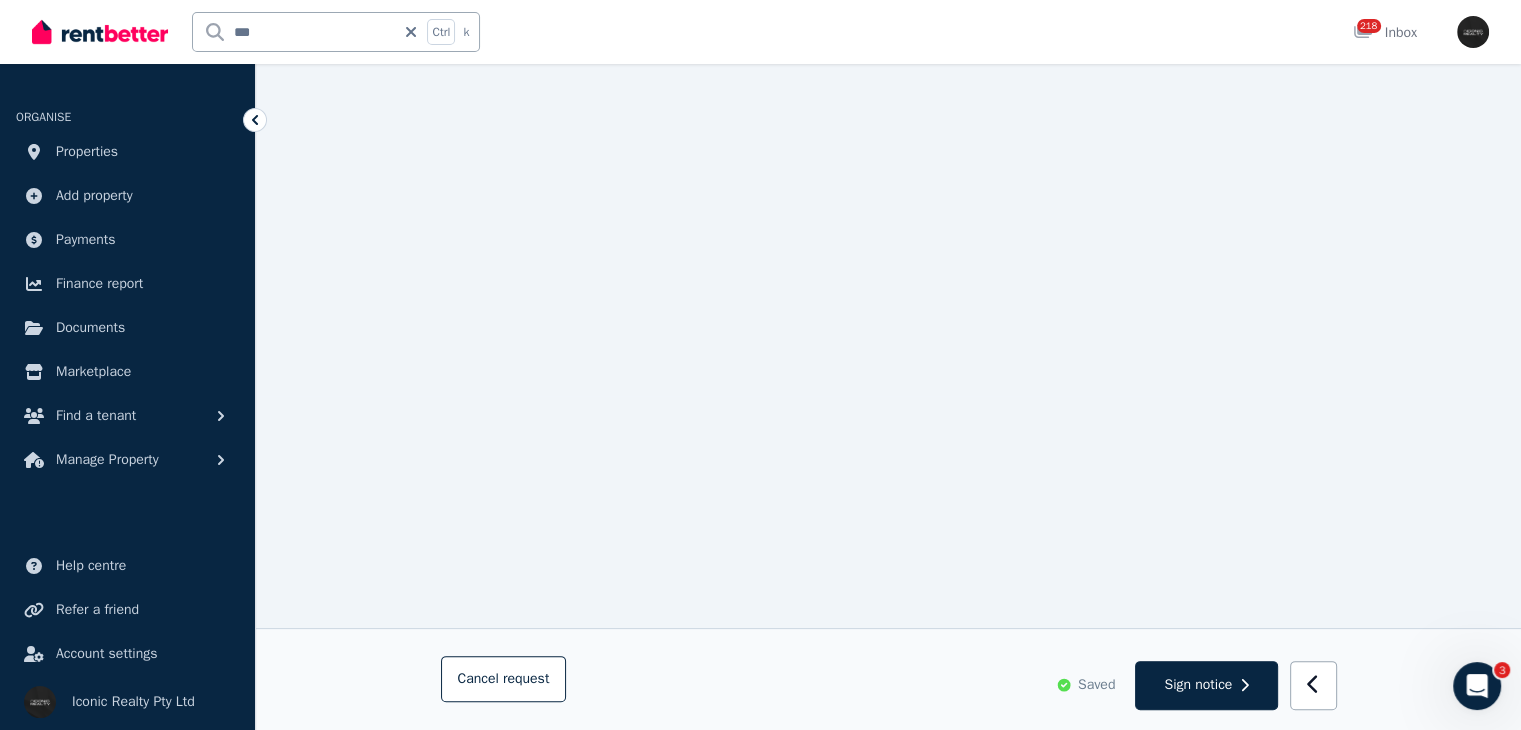 scroll, scrollTop: 825, scrollLeft: 0, axis: vertical 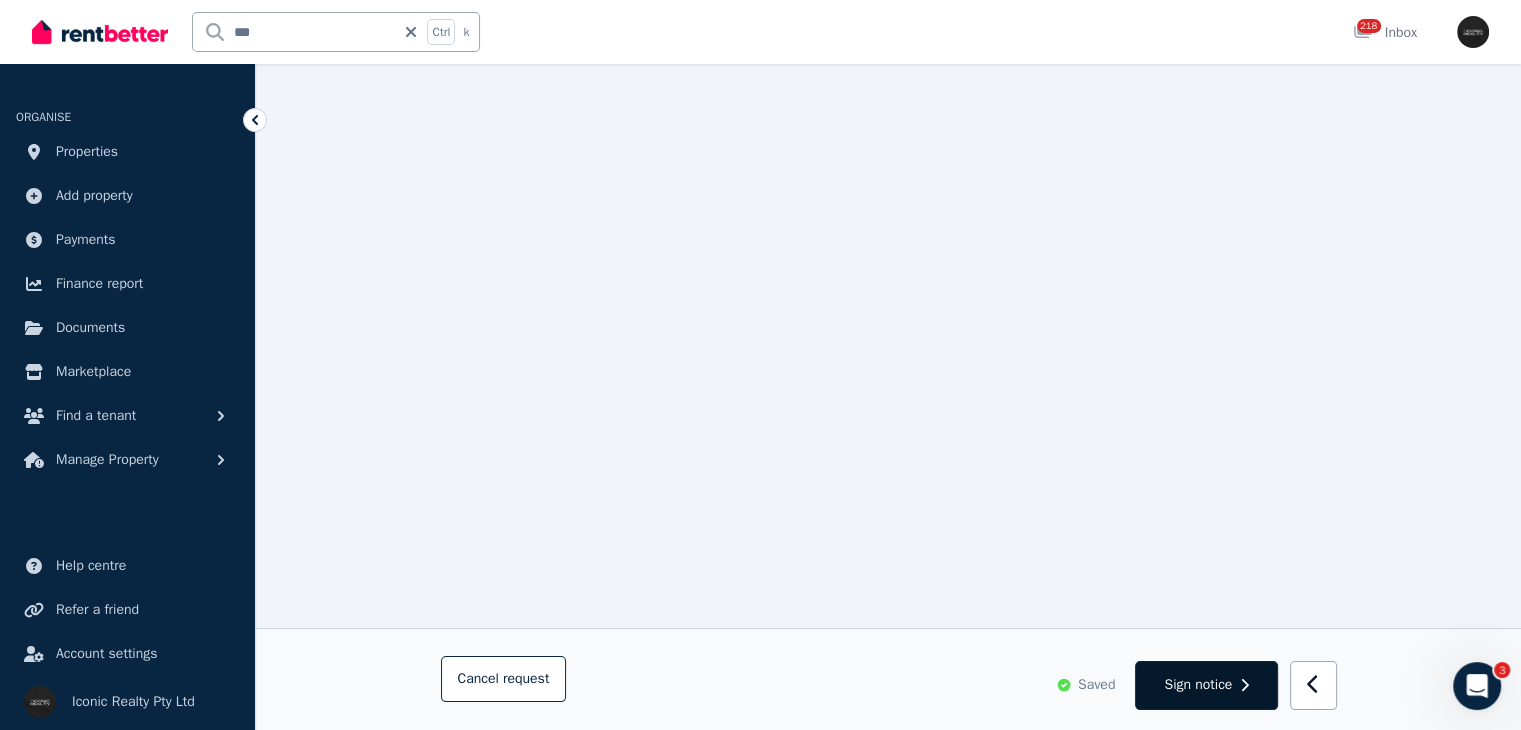 click on "Sign notice" at bounding box center [1206, 686] 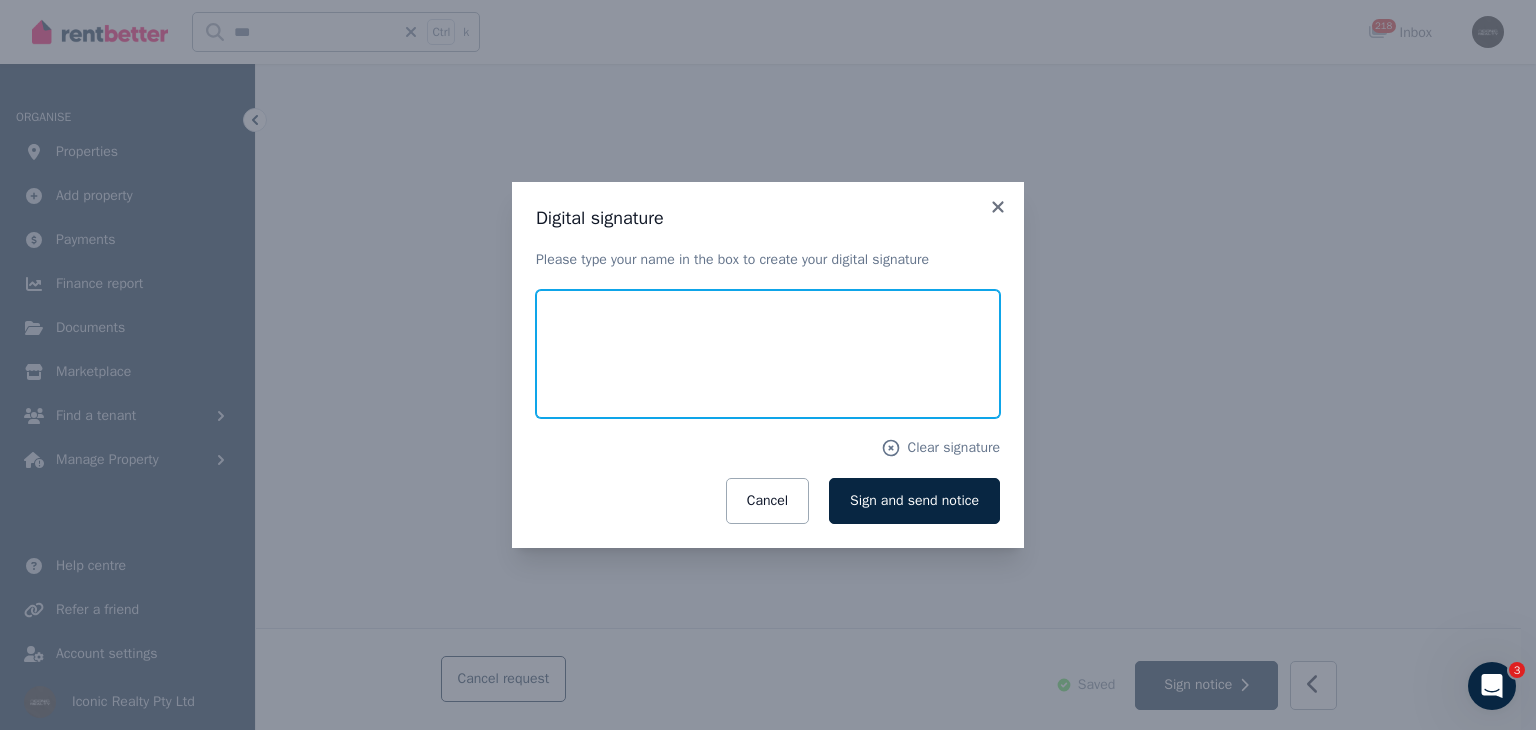 click at bounding box center (768, 354) 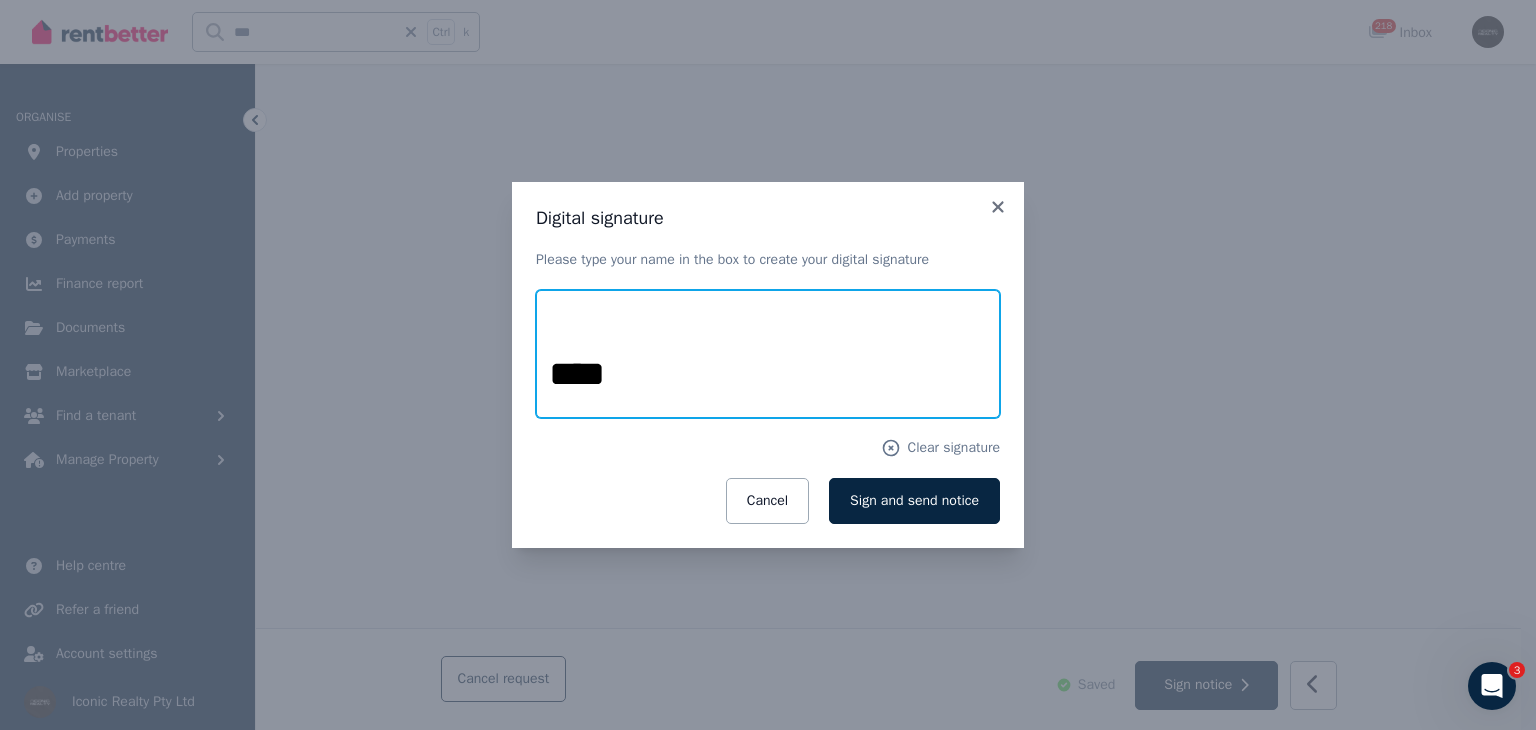 type on "**********" 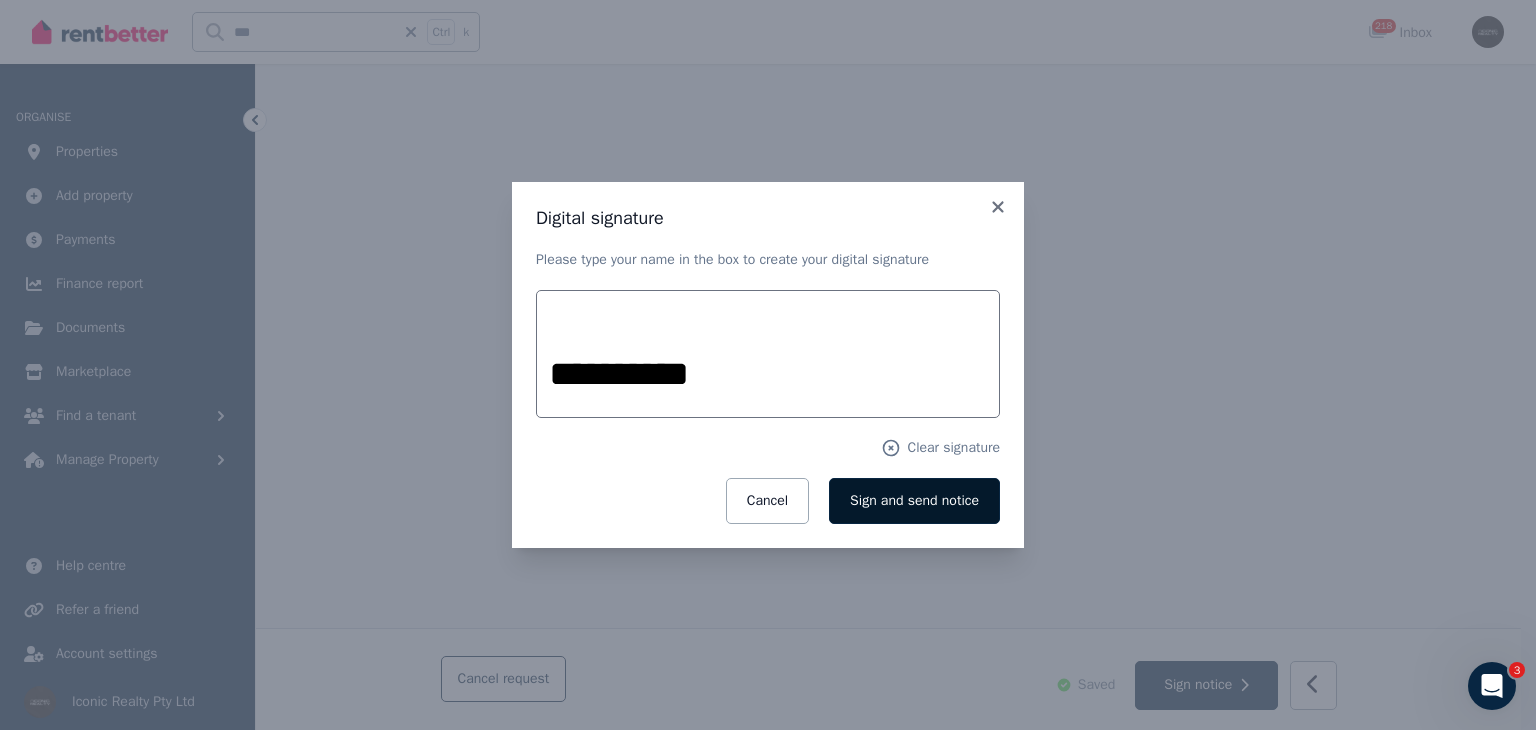 click on "Sign and send notice" at bounding box center [914, 501] 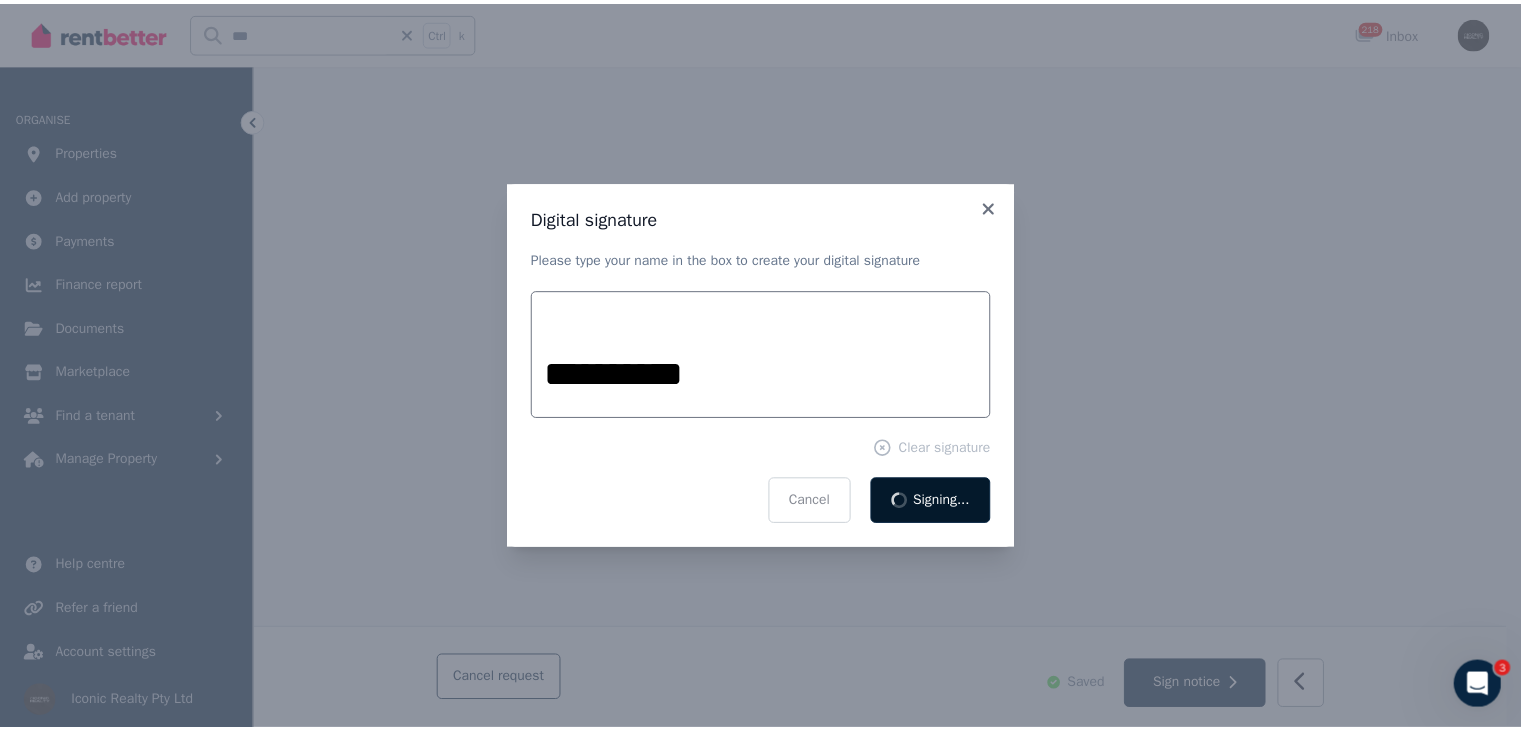 scroll, scrollTop: 0, scrollLeft: 0, axis: both 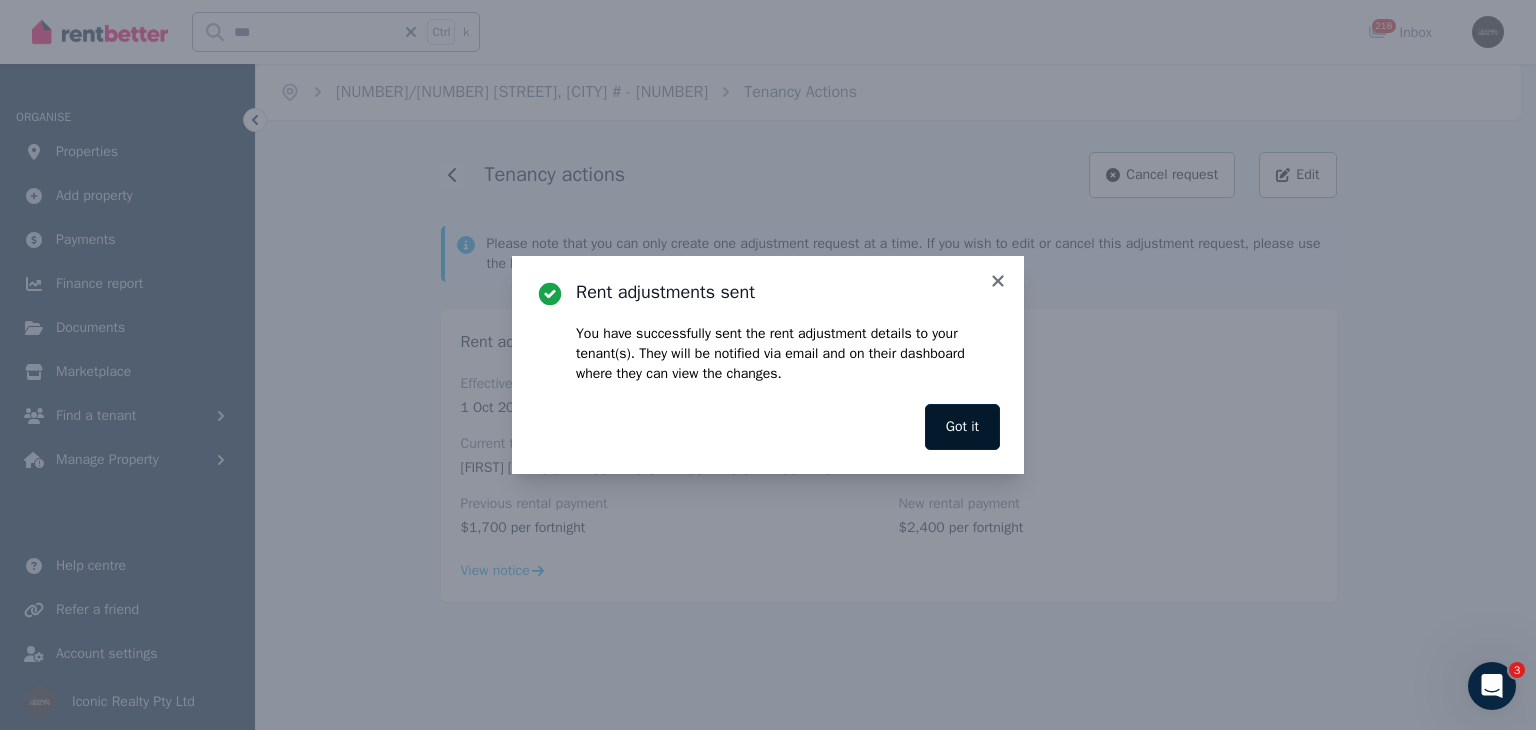 click on "Got it" at bounding box center (962, 427) 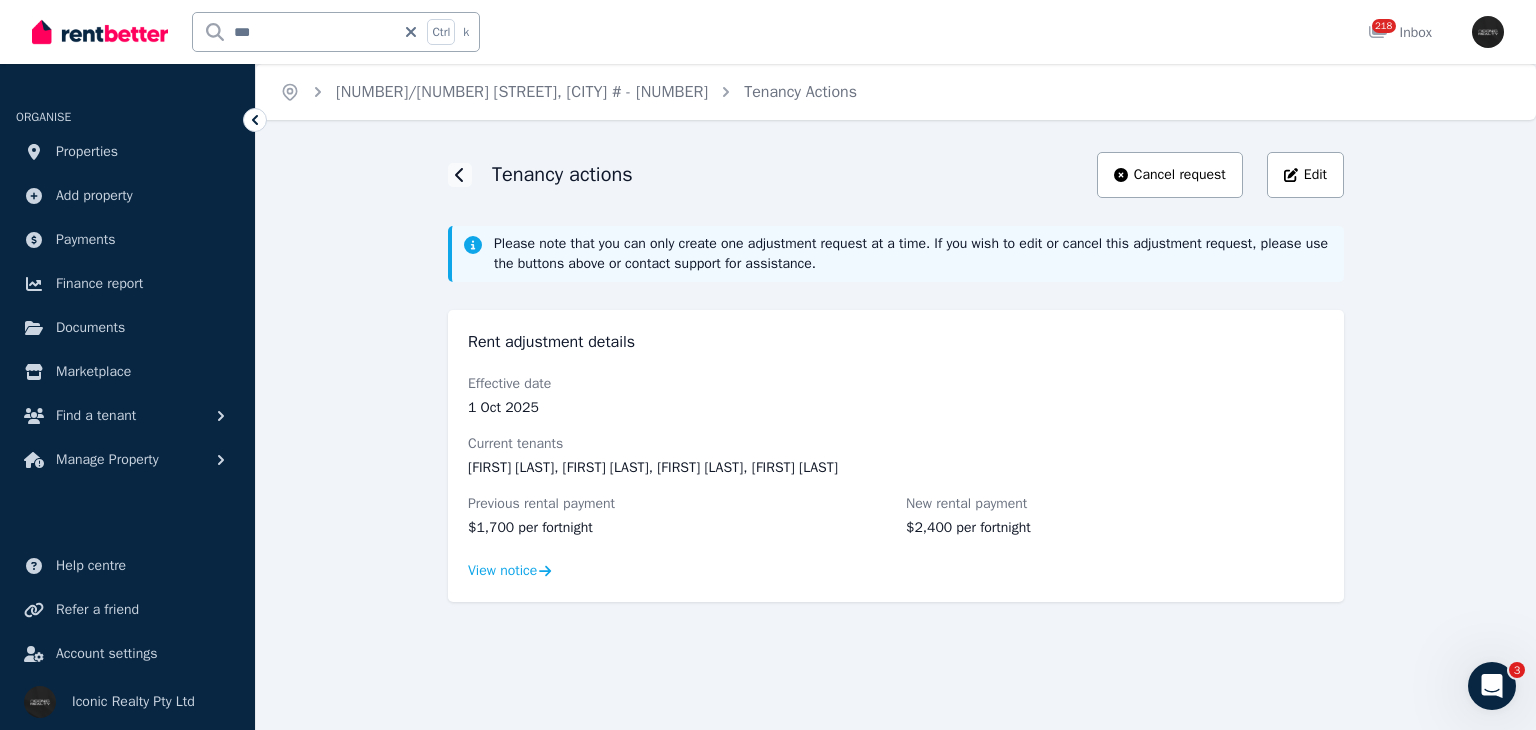 click on "Rent adjustment details Effective date 1 Oct 2025 Current tenants Mya Amy Vonk, Alex Robert Cuthbert, Eve Marion Wharton, Isabelle Rose Johnston Previous rental payment $1,700 per fortnight New rental payment $2,400 per fortnight View notice" at bounding box center [896, 456] 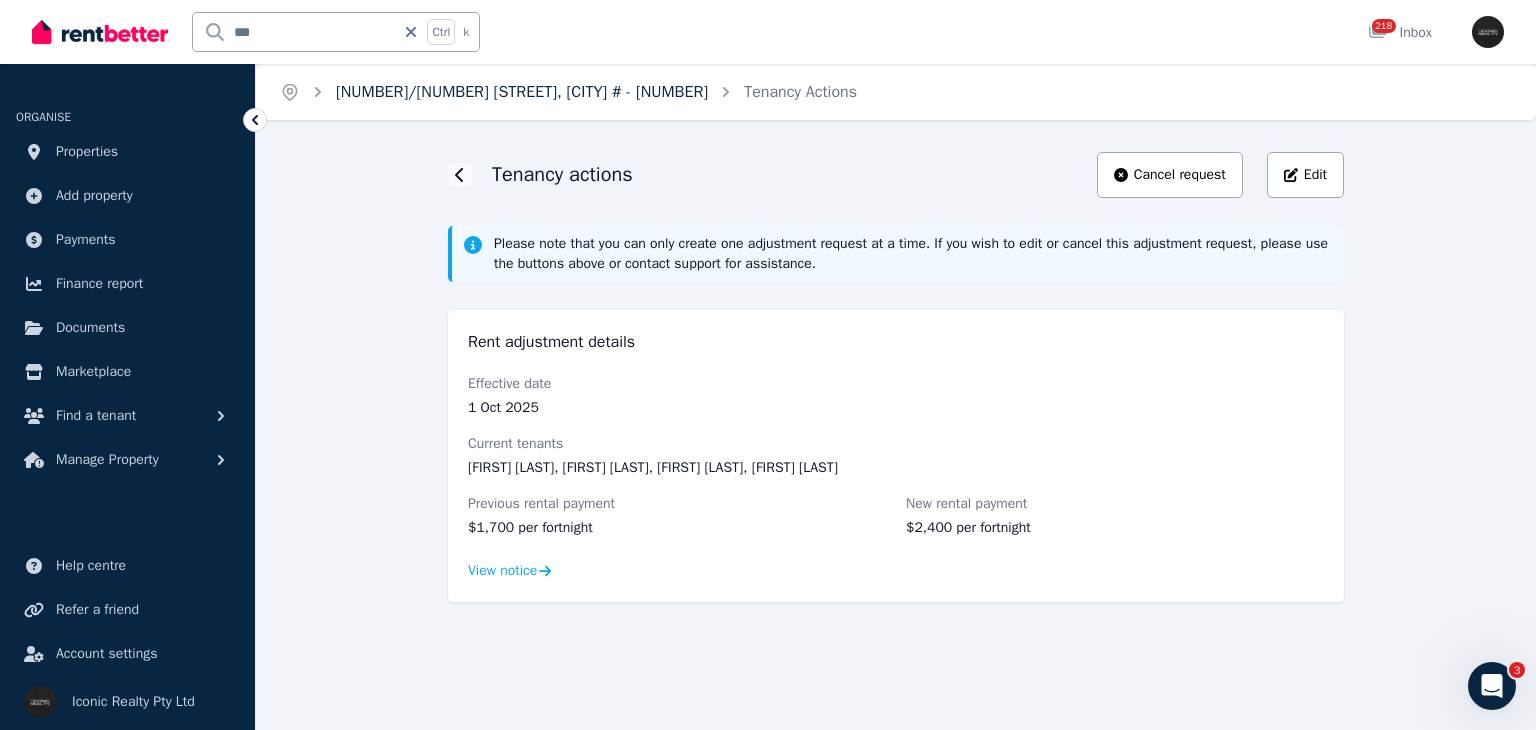 click on "22/355 Old South Head Rd, North Bondi # - 112" at bounding box center [522, 92] 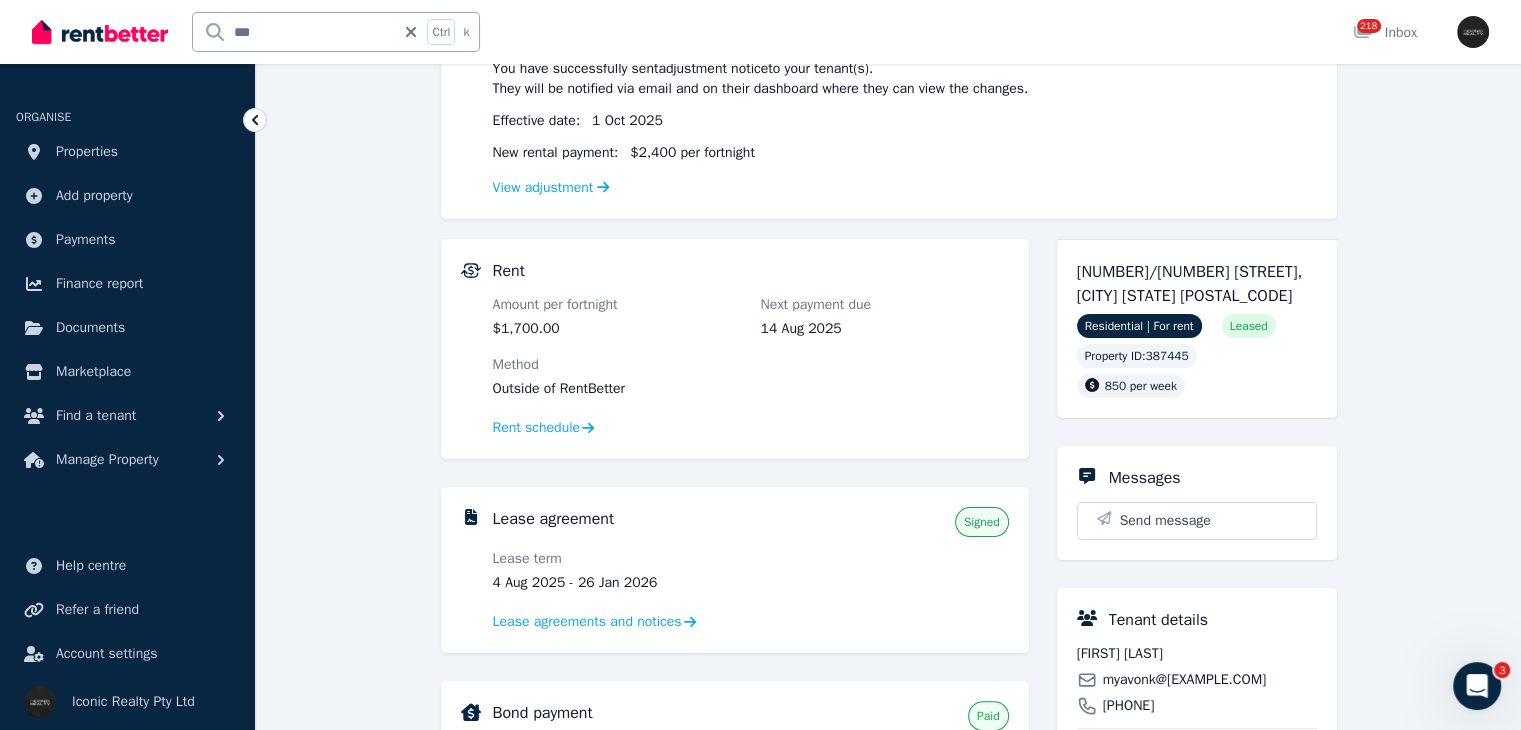 scroll, scrollTop: 283, scrollLeft: 0, axis: vertical 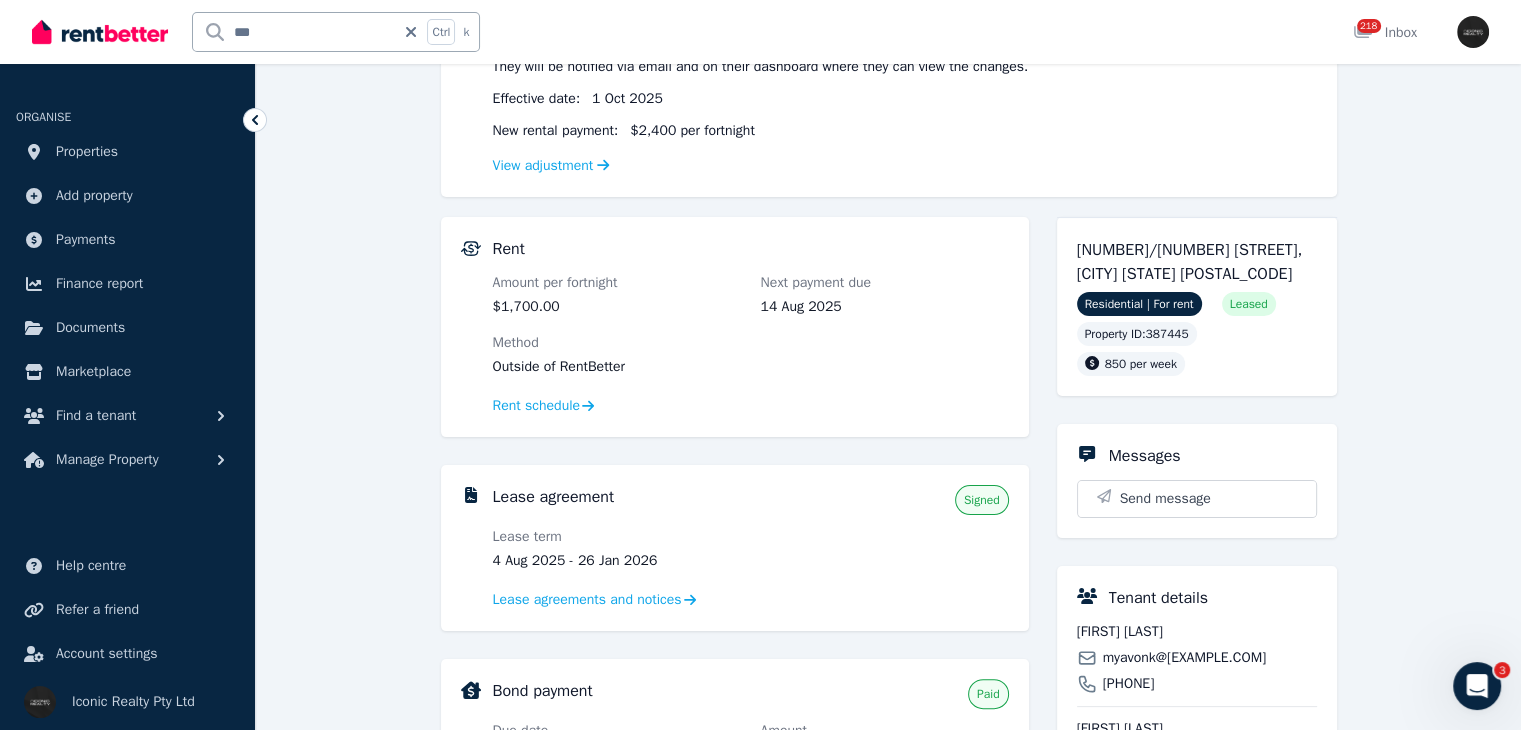 click on "Rent Amount per fortnight $1,700.00 Next payment due 14 Aug 2025 Method Outside of RentBetter Rent schedule" at bounding box center [735, 327] 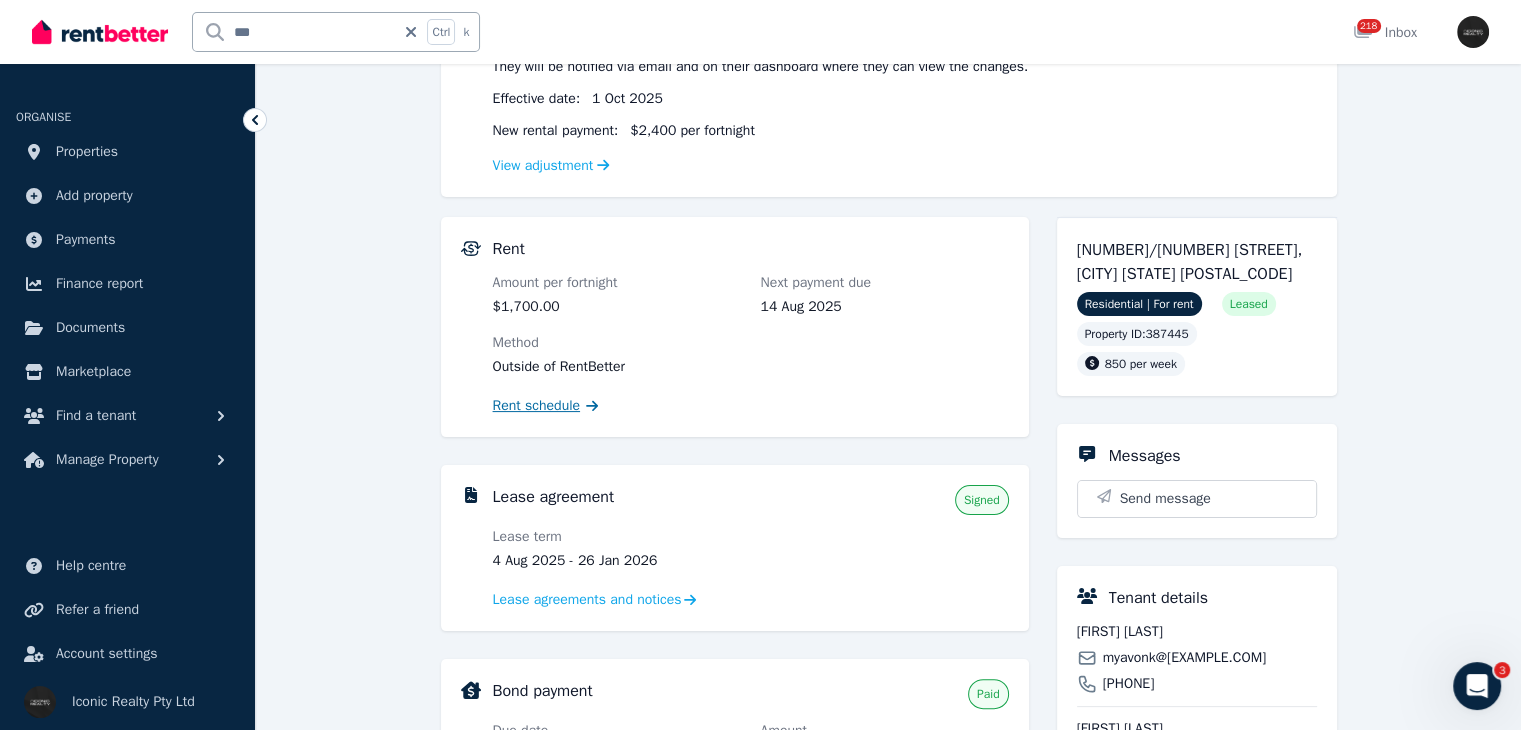 click on "Rent schedule" at bounding box center [537, 406] 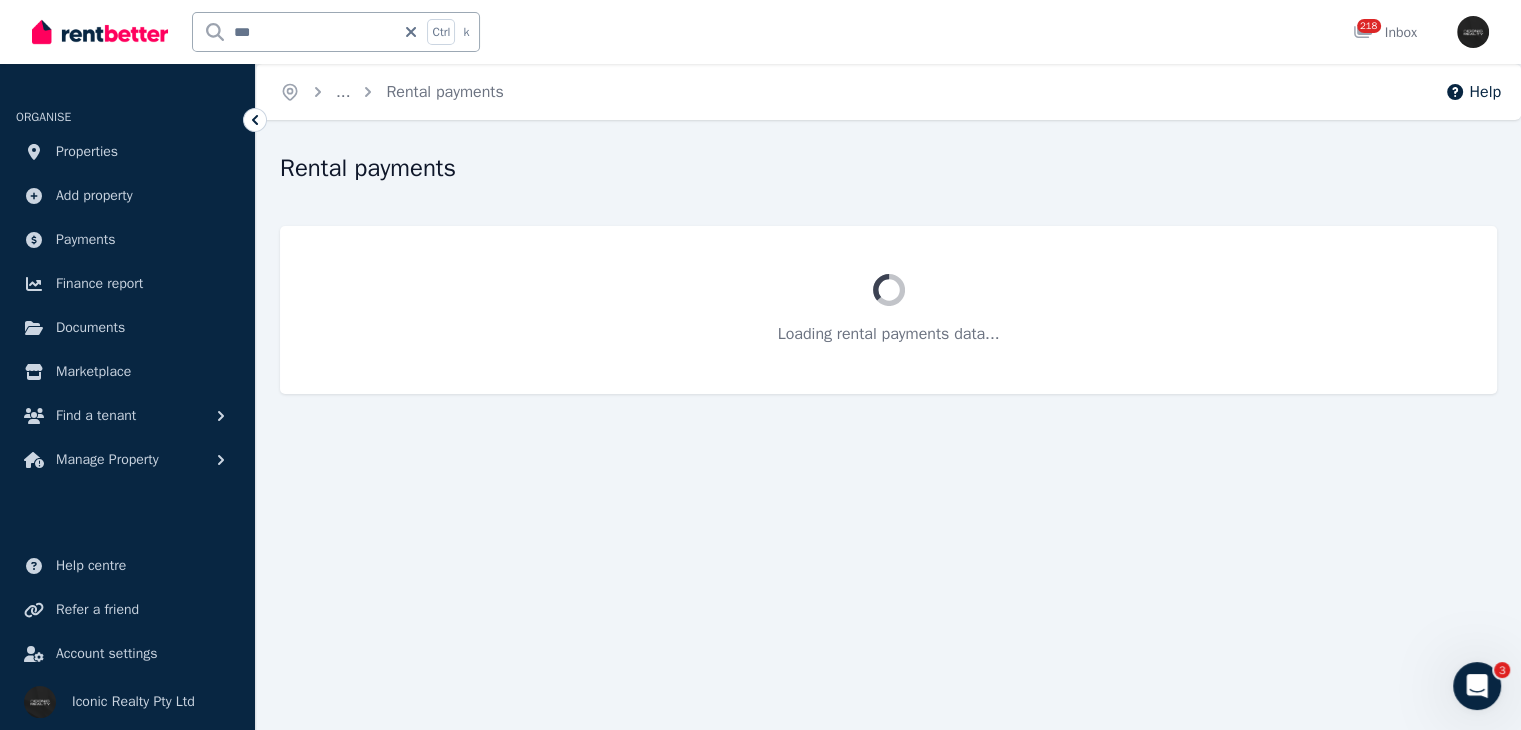 scroll, scrollTop: 0, scrollLeft: 0, axis: both 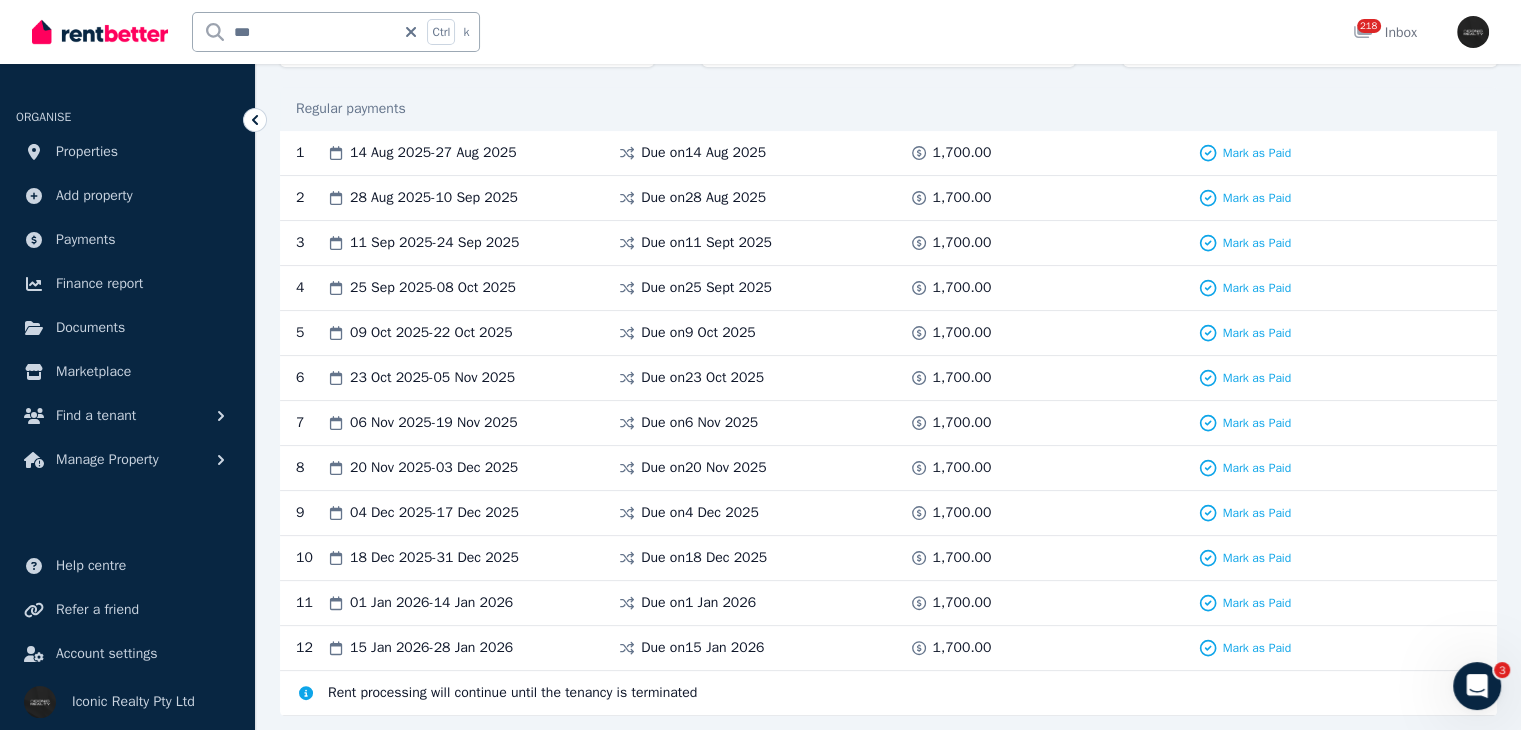 click on "***" at bounding box center [294, 32] 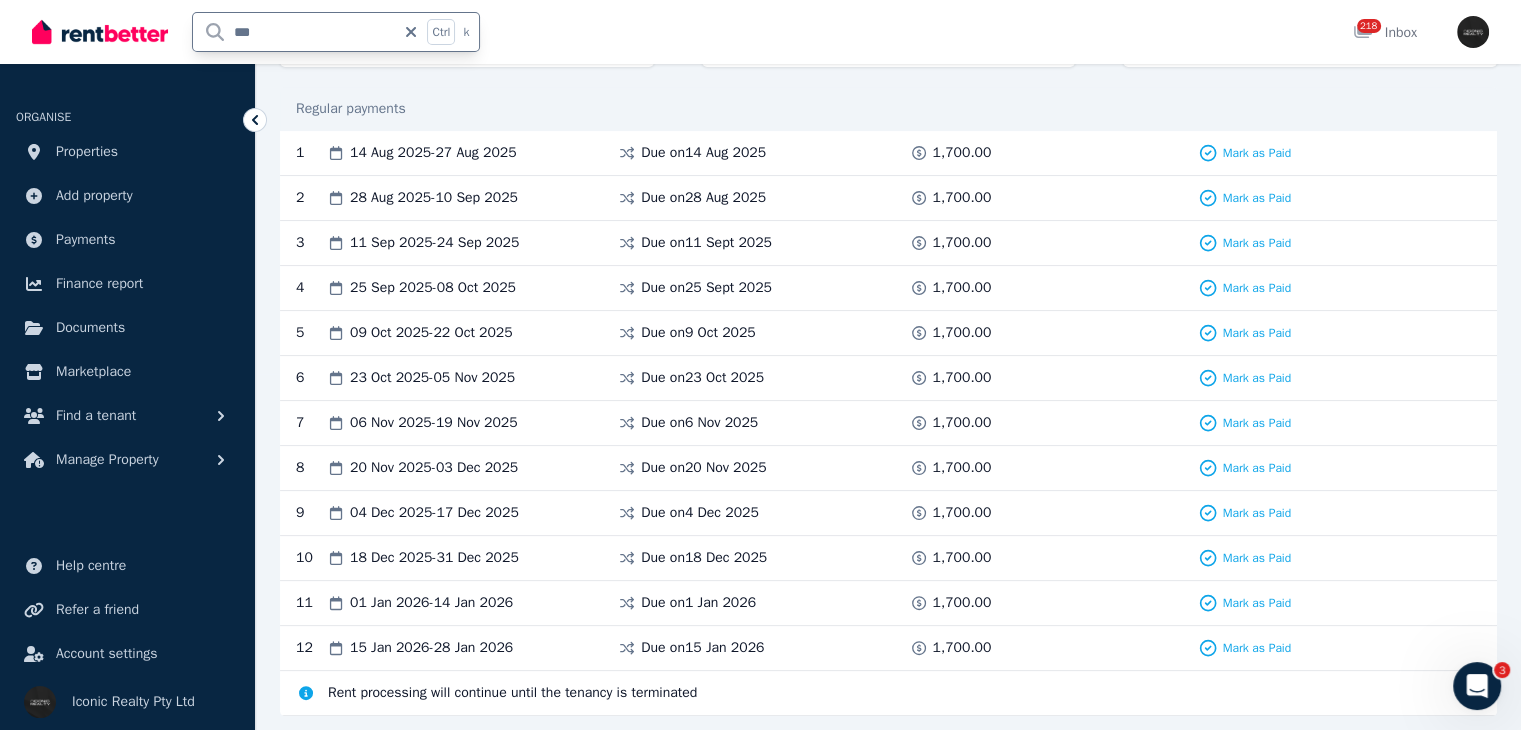 click on "***" at bounding box center (294, 32) 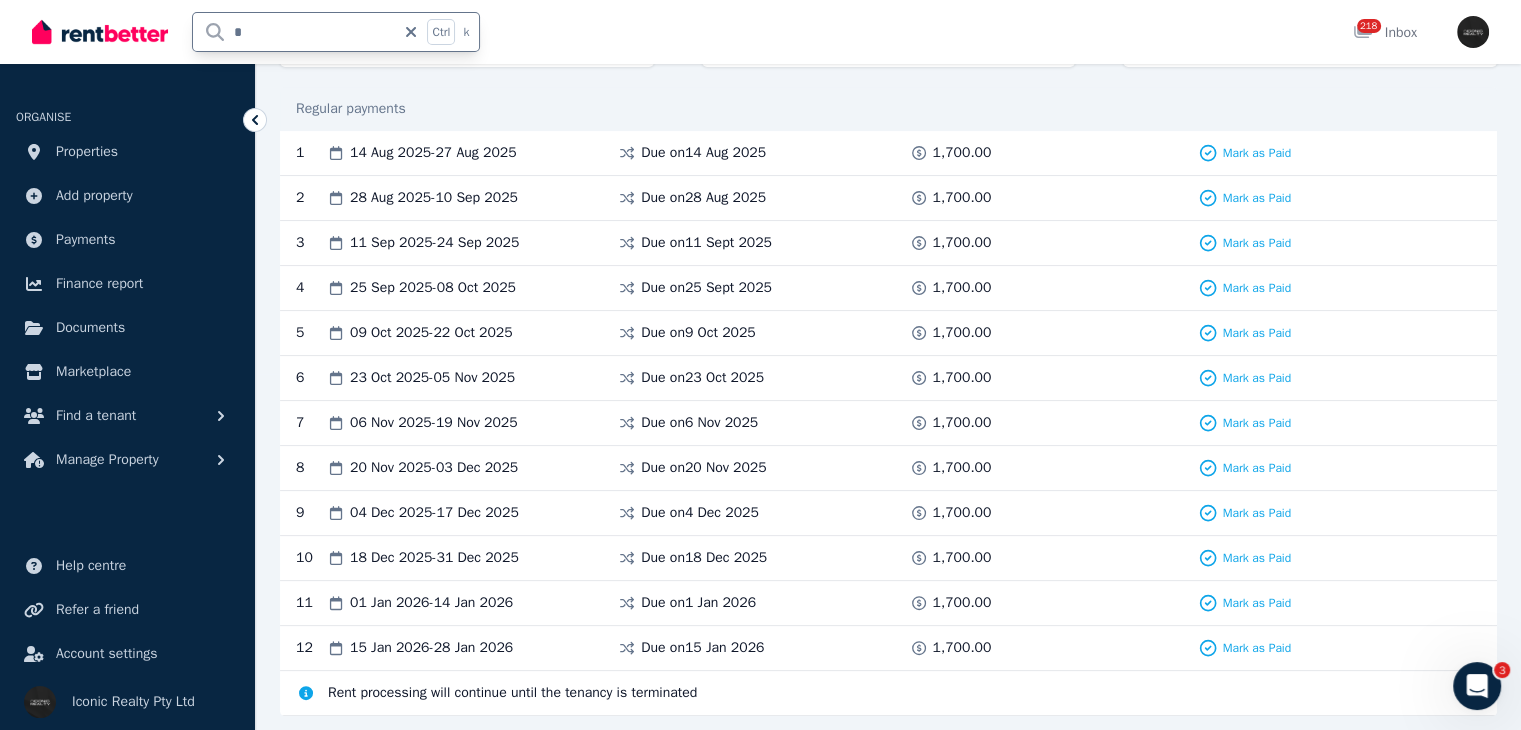 type on "**" 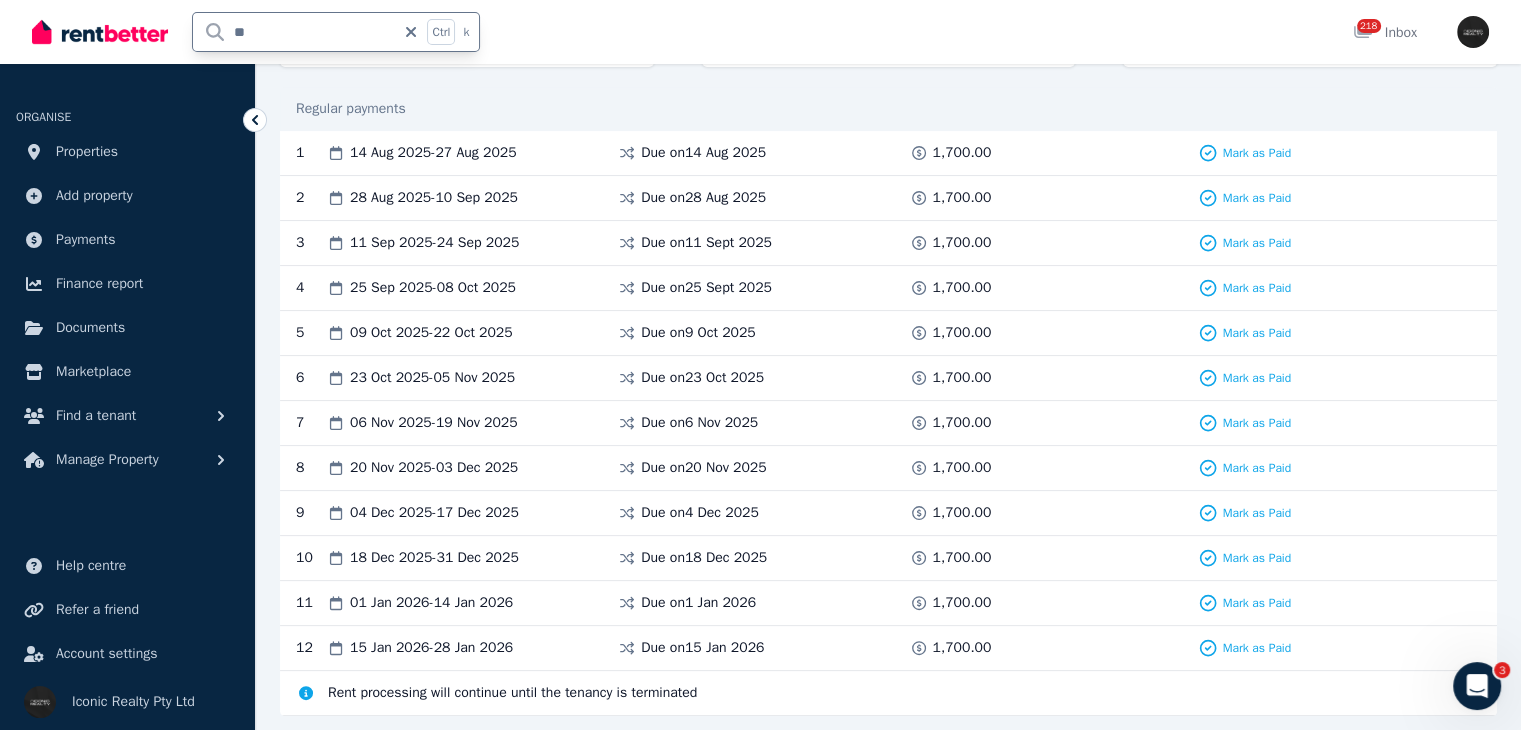 scroll, scrollTop: 0, scrollLeft: 0, axis: both 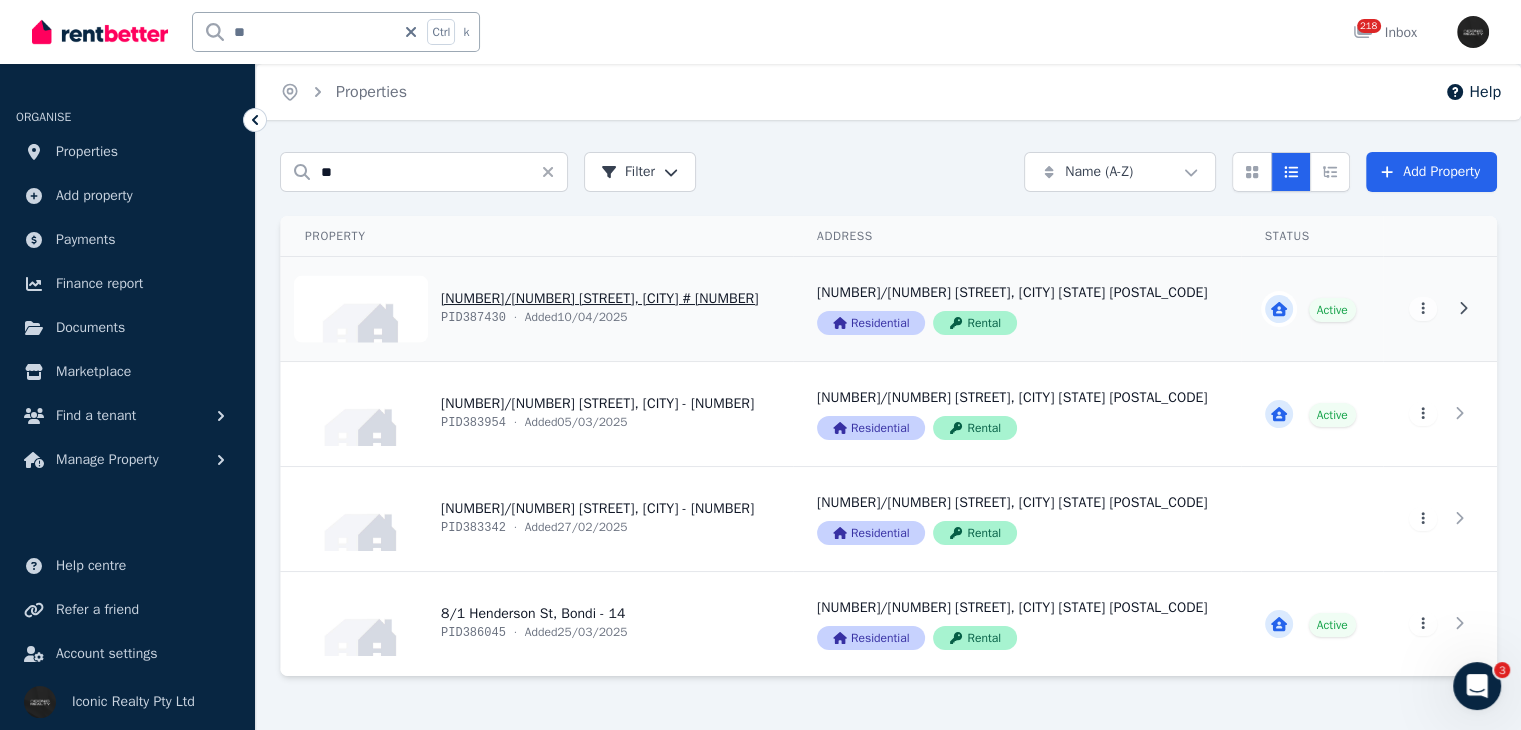 click on "View property details" at bounding box center (537, 309) 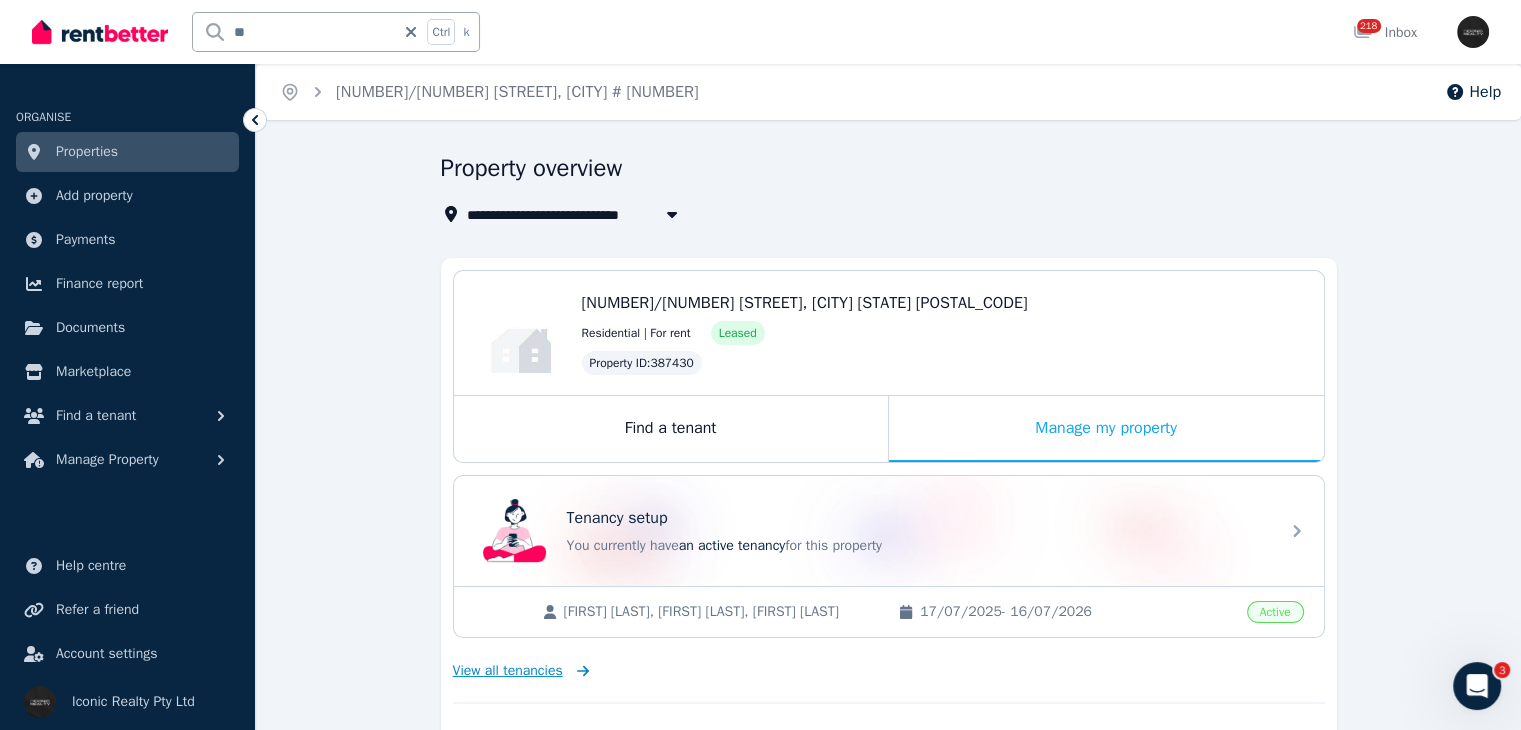 click on "View all tenancies" at bounding box center [508, 671] 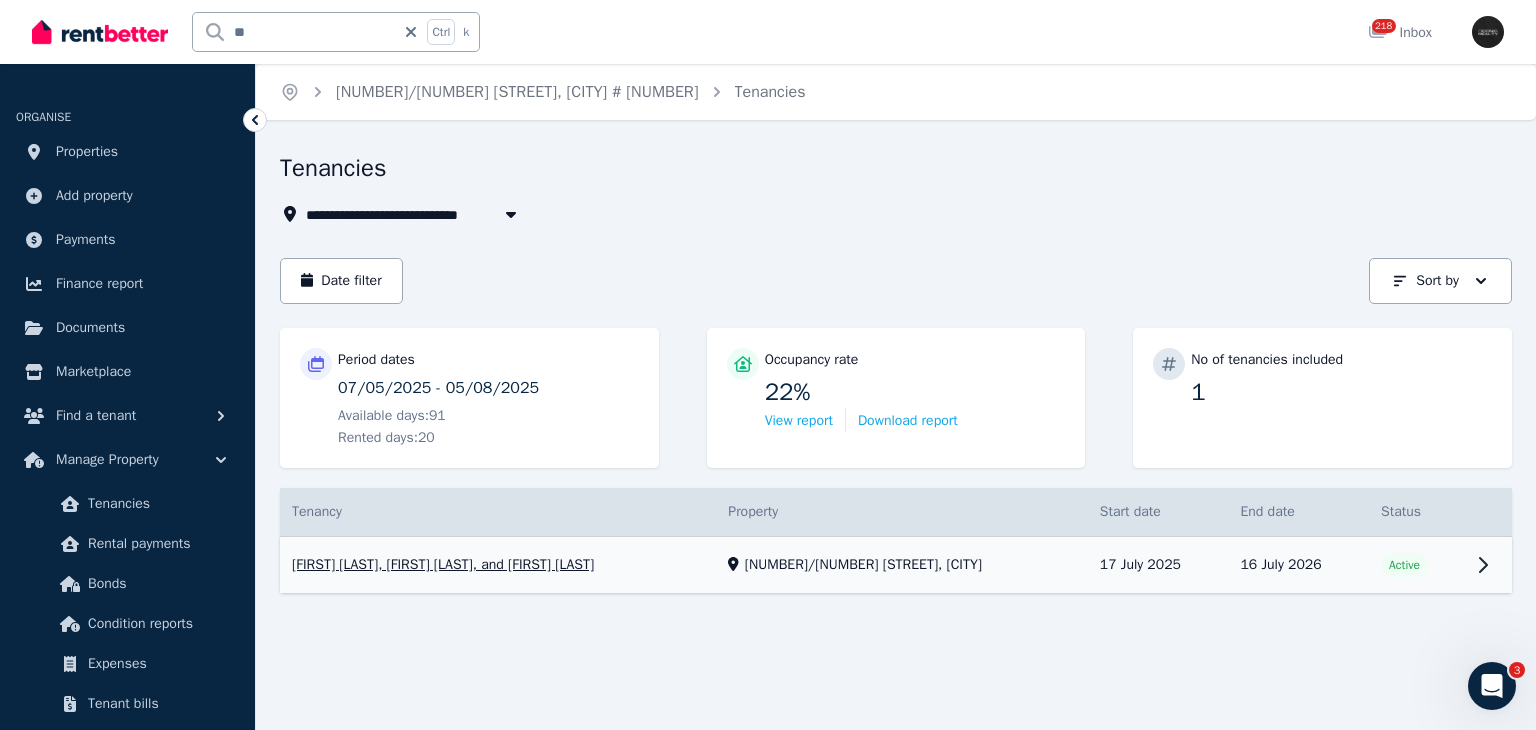 click on "View property details" at bounding box center (896, 565) 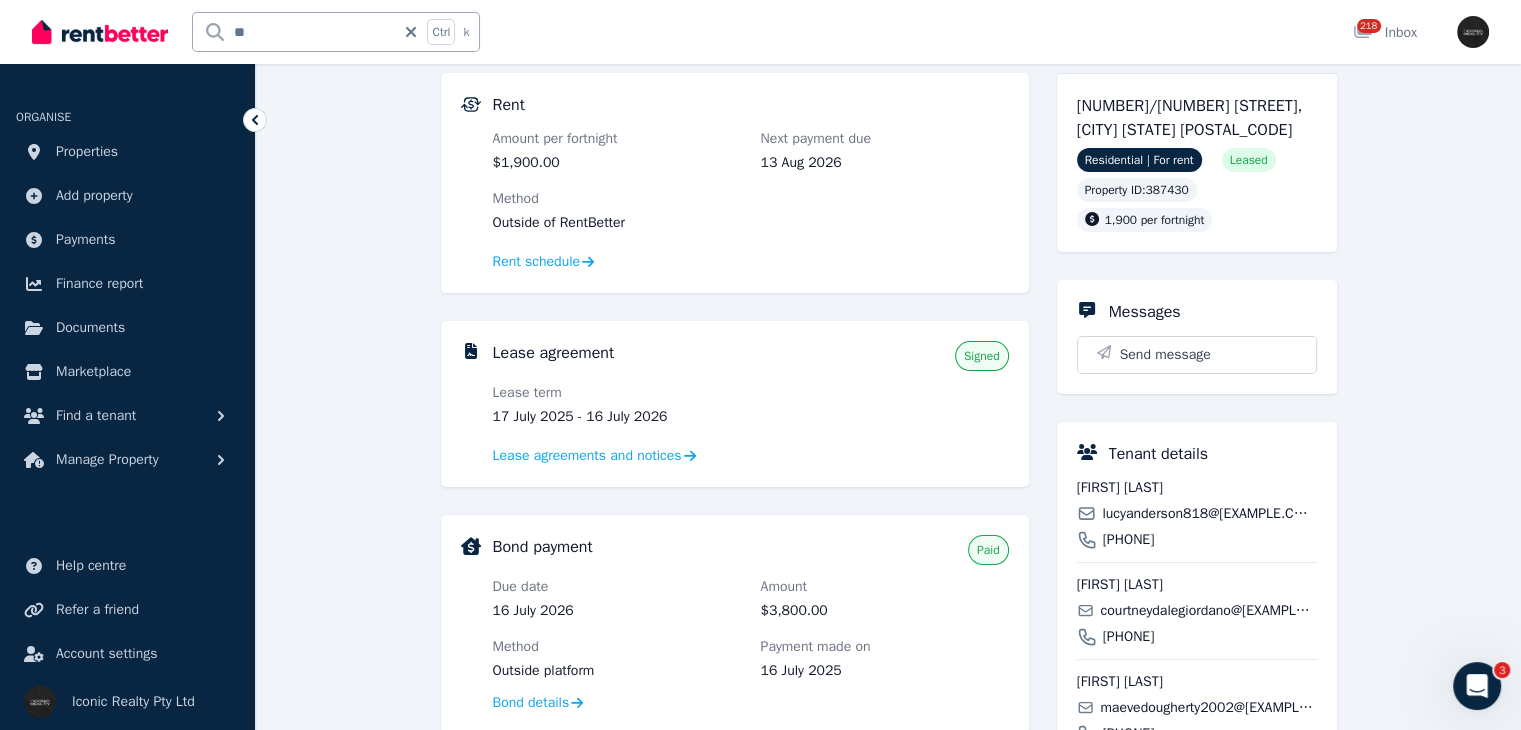 scroll, scrollTop: 122, scrollLeft: 0, axis: vertical 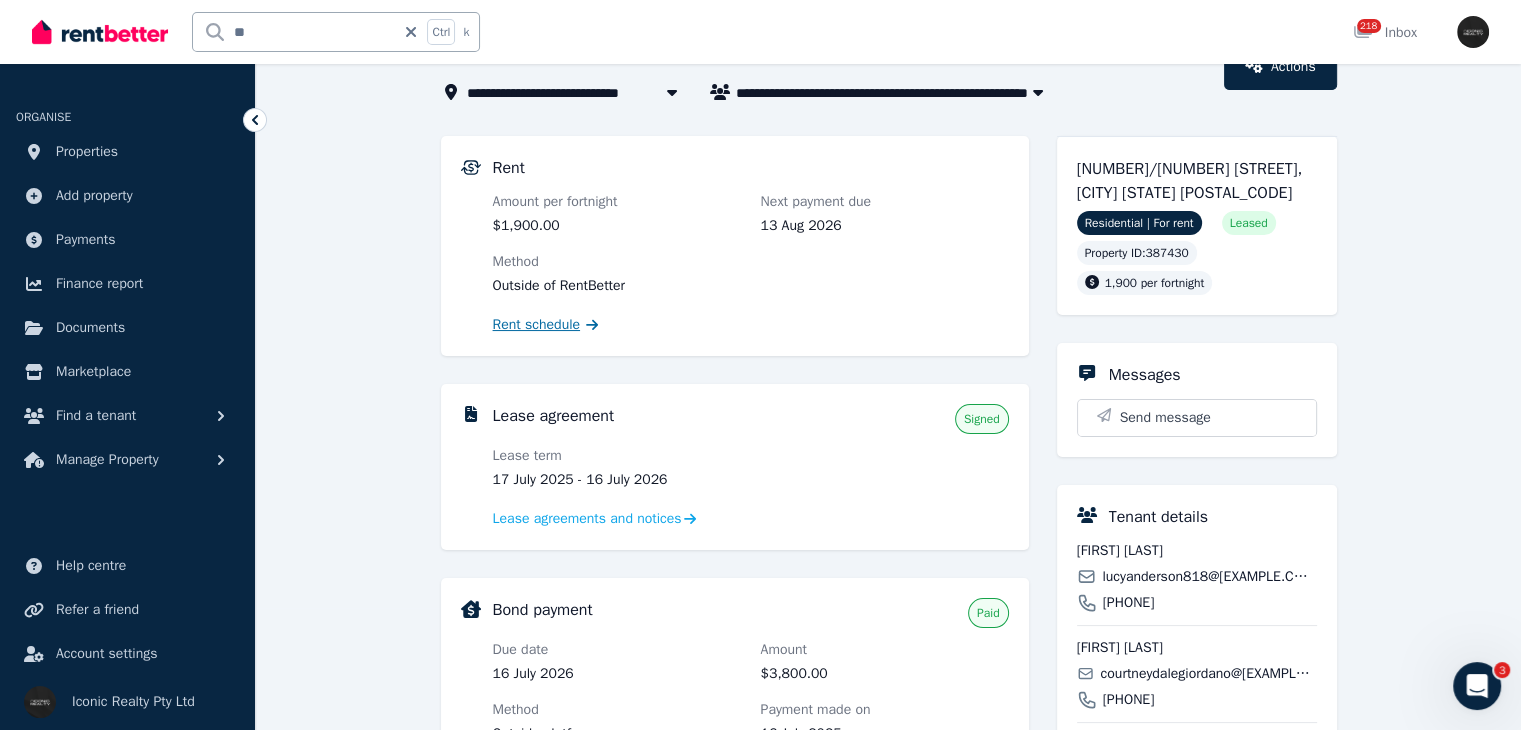 click on "Rent schedule" at bounding box center [537, 325] 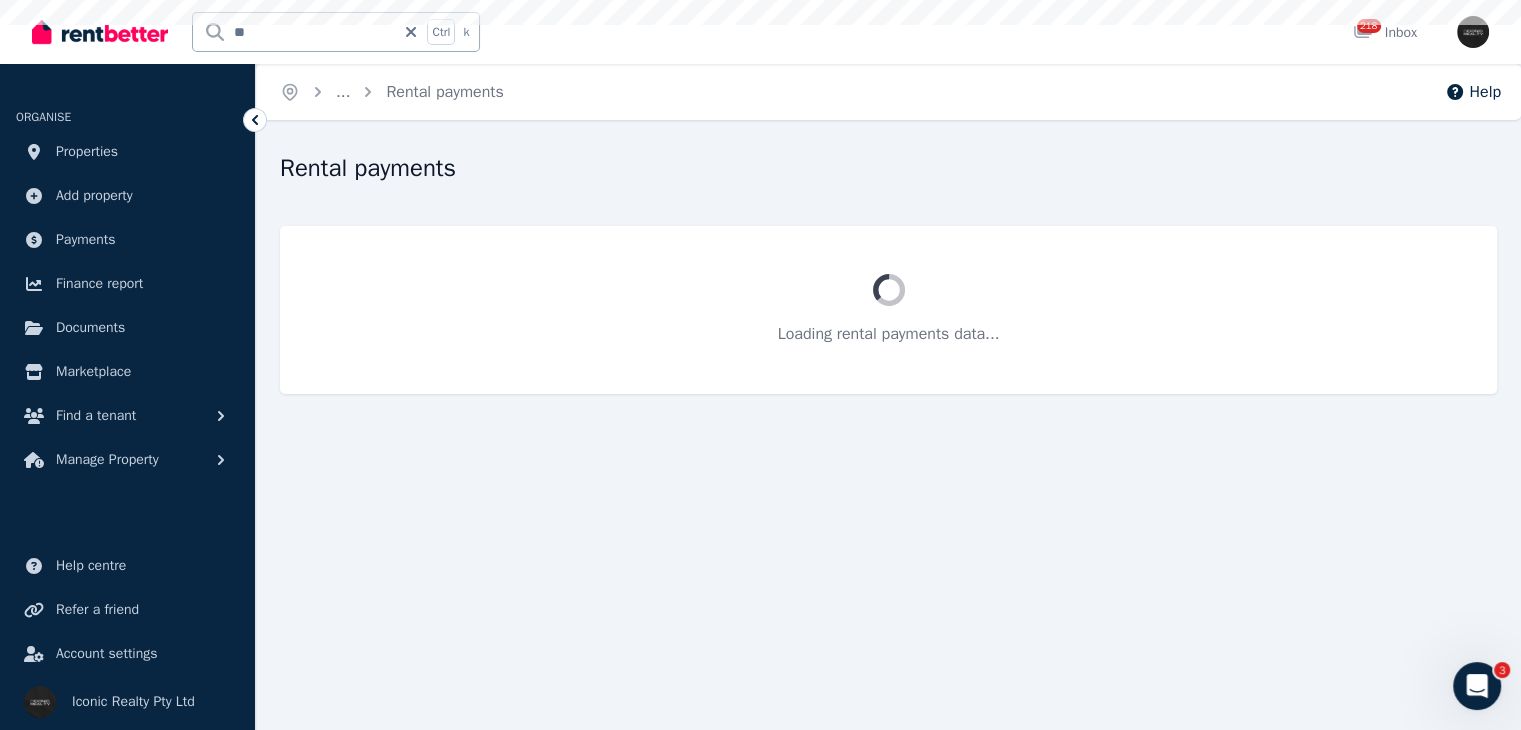 scroll, scrollTop: 0, scrollLeft: 0, axis: both 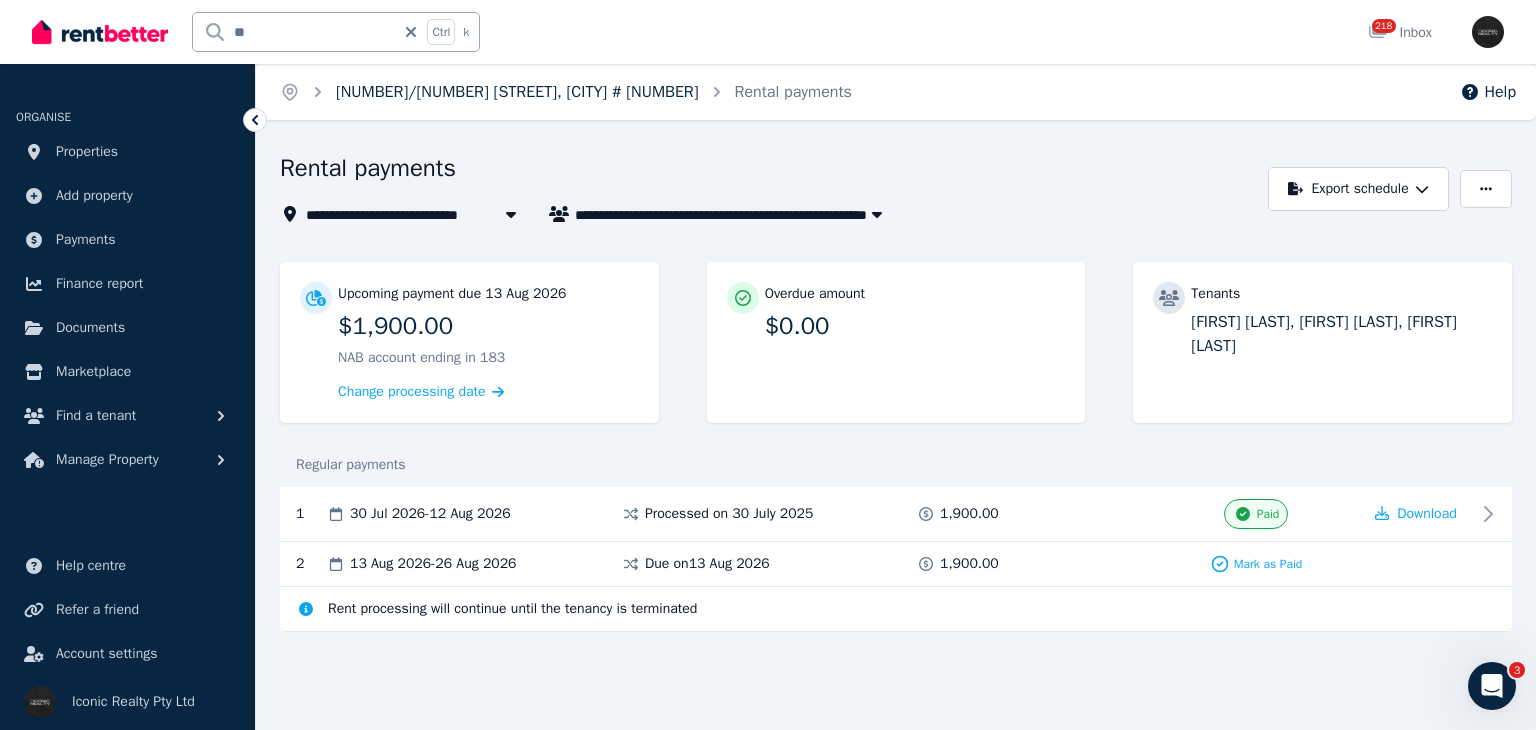 click on "[NUMBER] [STREET], [CITY] # [NUMBER]" at bounding box center [517, 92] 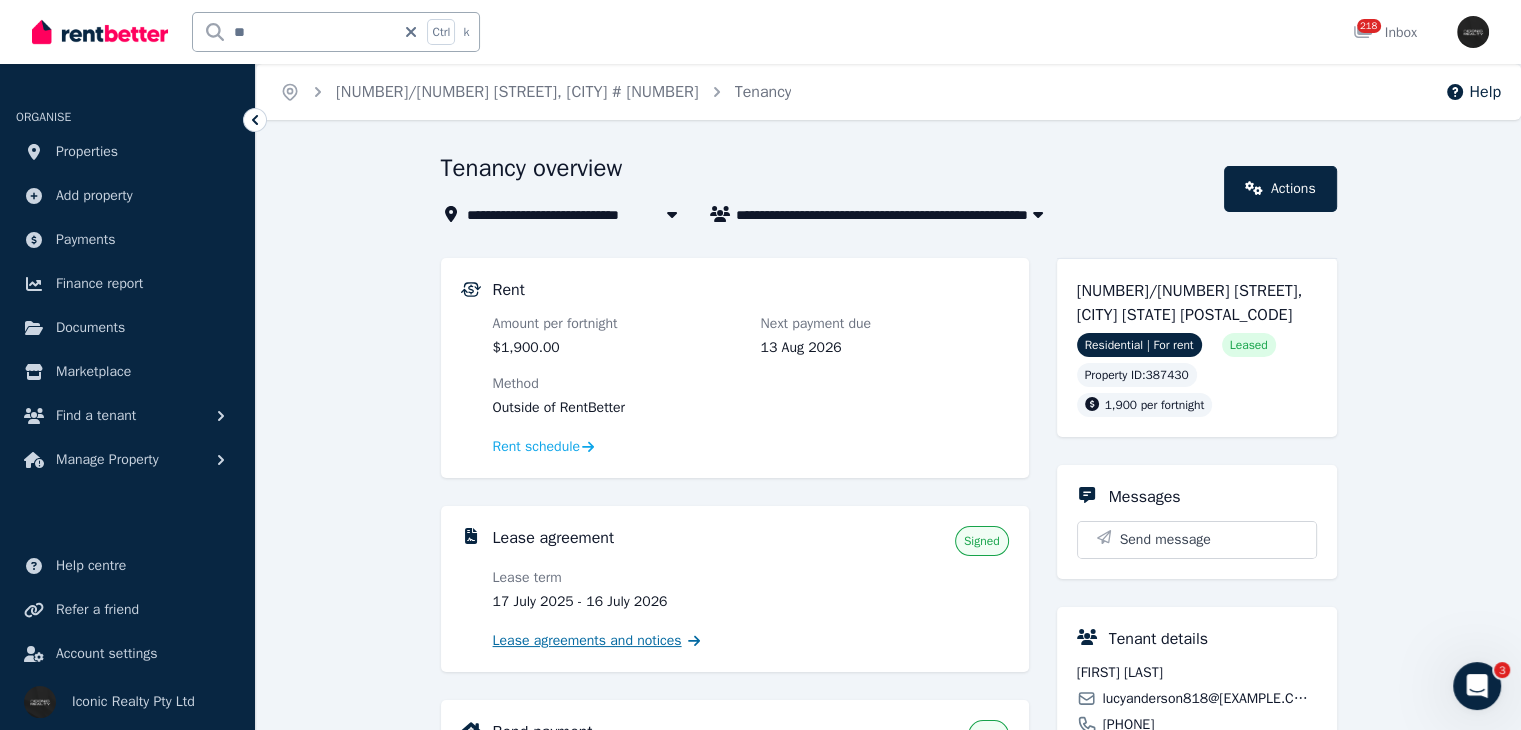 click on "Lease agreements and notices" at bounding box center (587, 641) 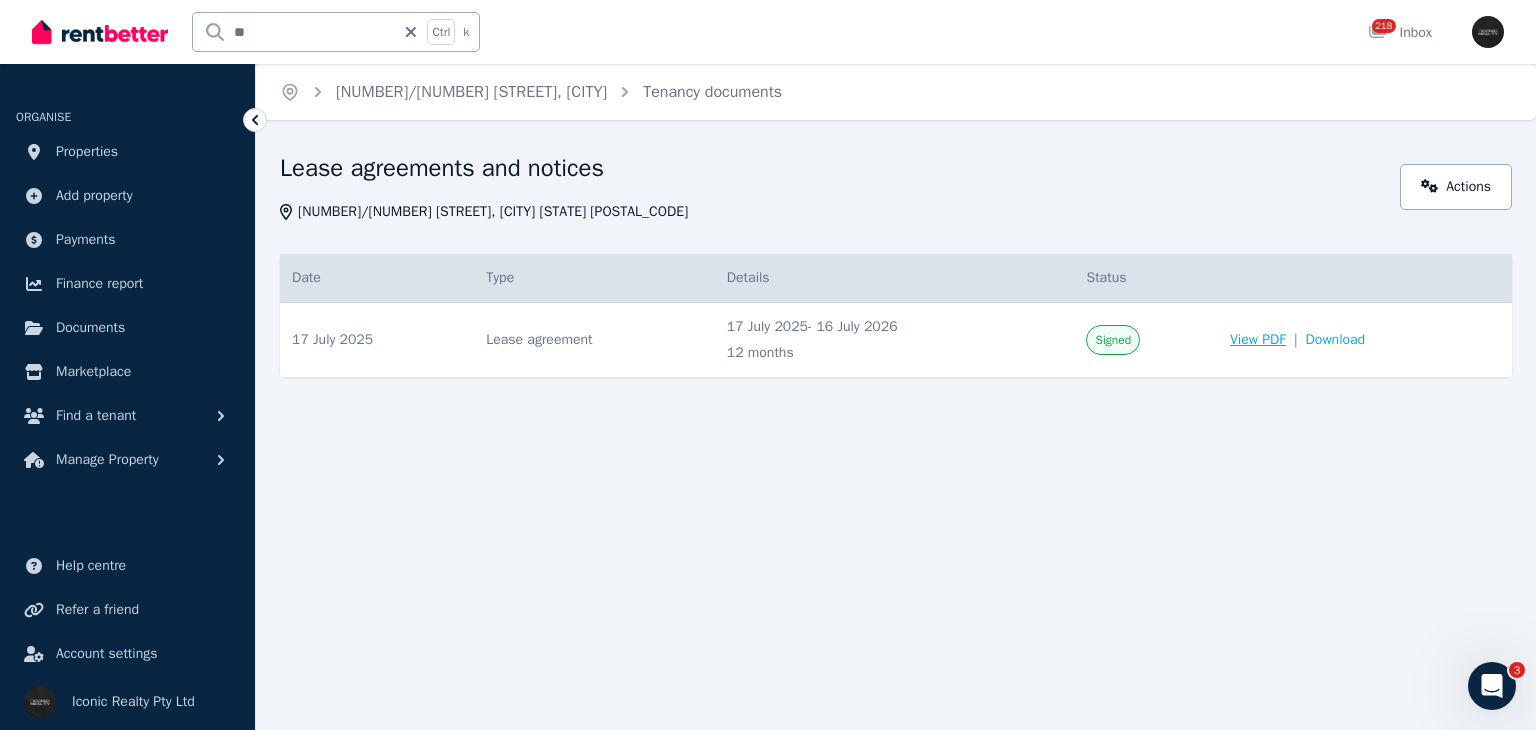 click on "View PDF" at bounding box center (1258, 340) 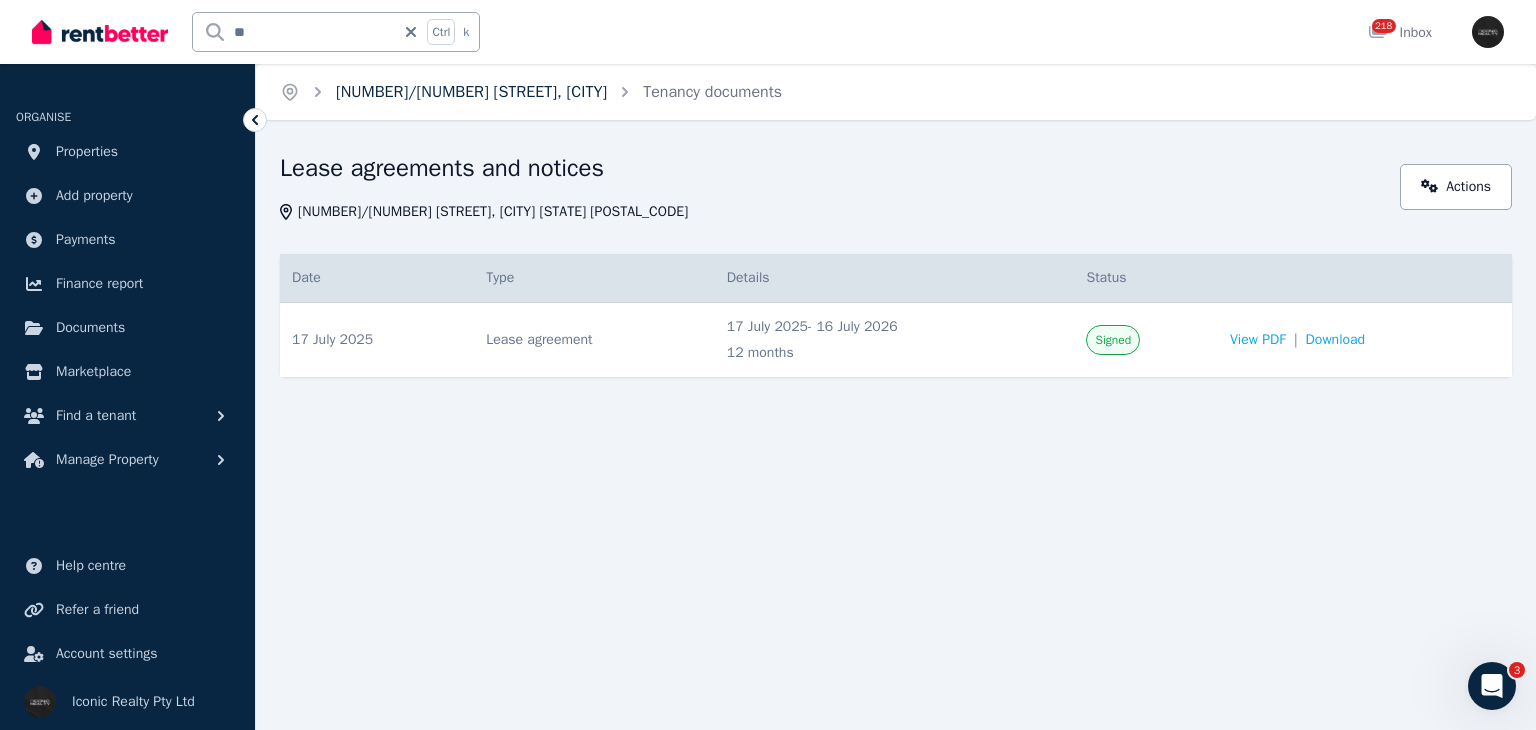 click on "1/49 Belgrave St, Bronte" at bounding box center [471, 92] 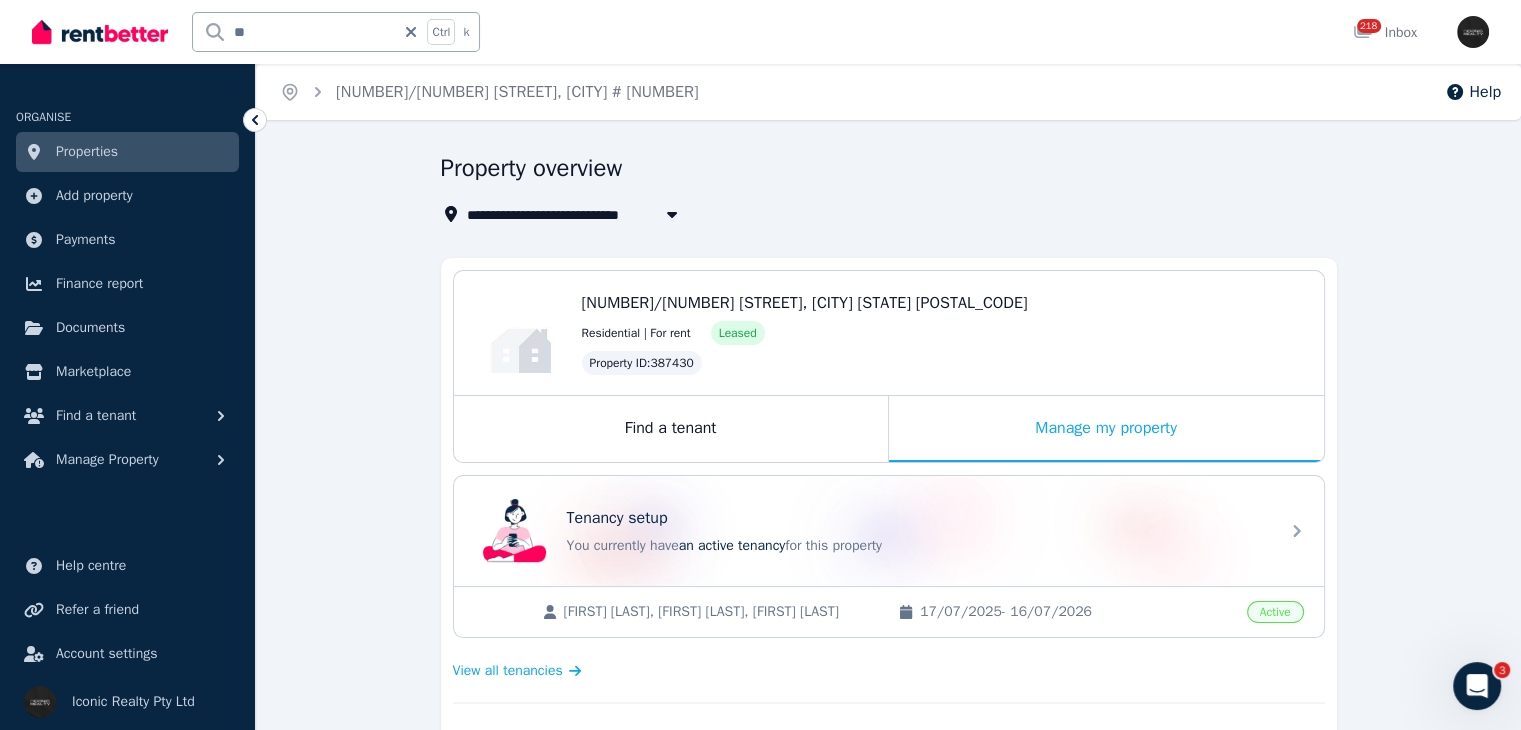 scroll, scrollTop: 2, scrollLeft: 0, axis: vertical 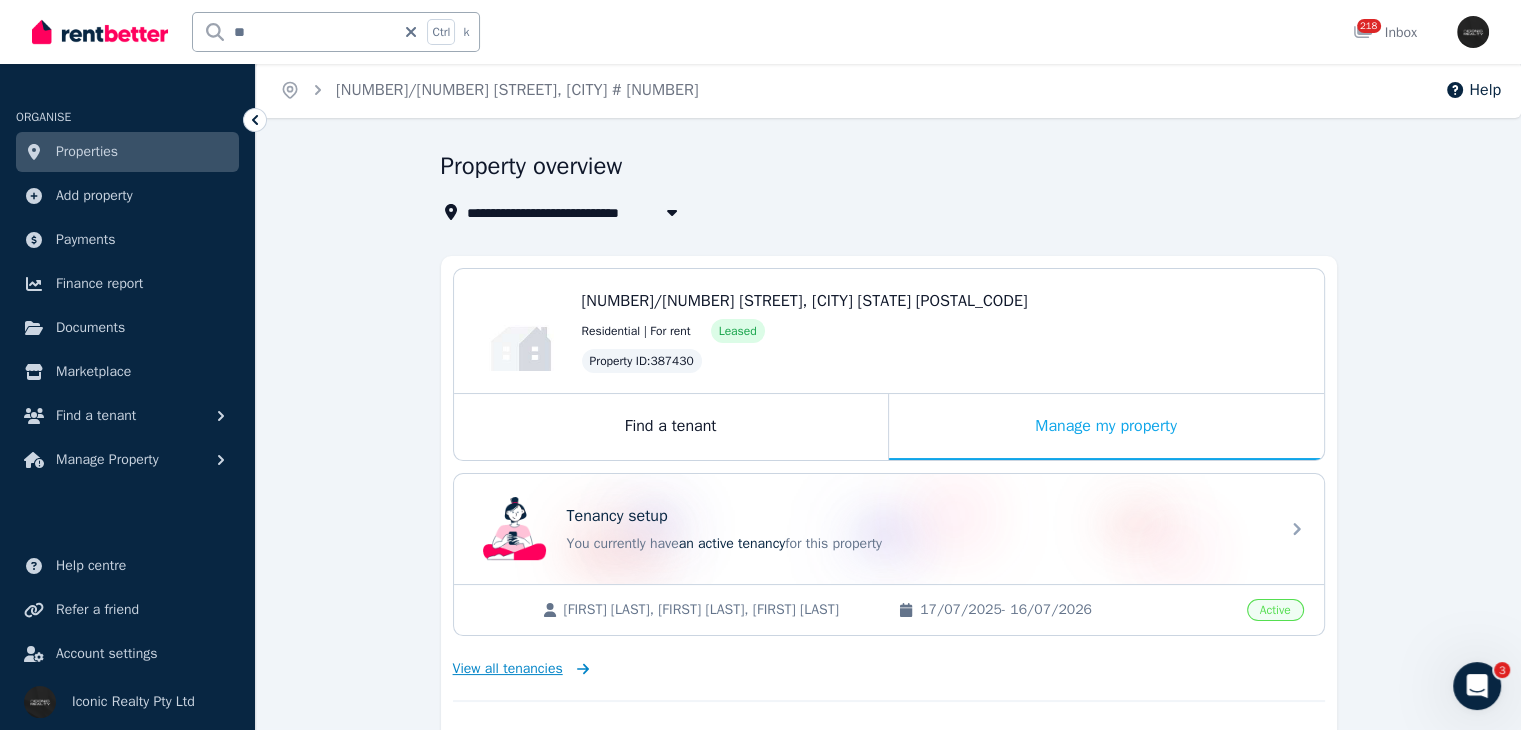 click on "View all tenancies" at bounding box center [508, 669] 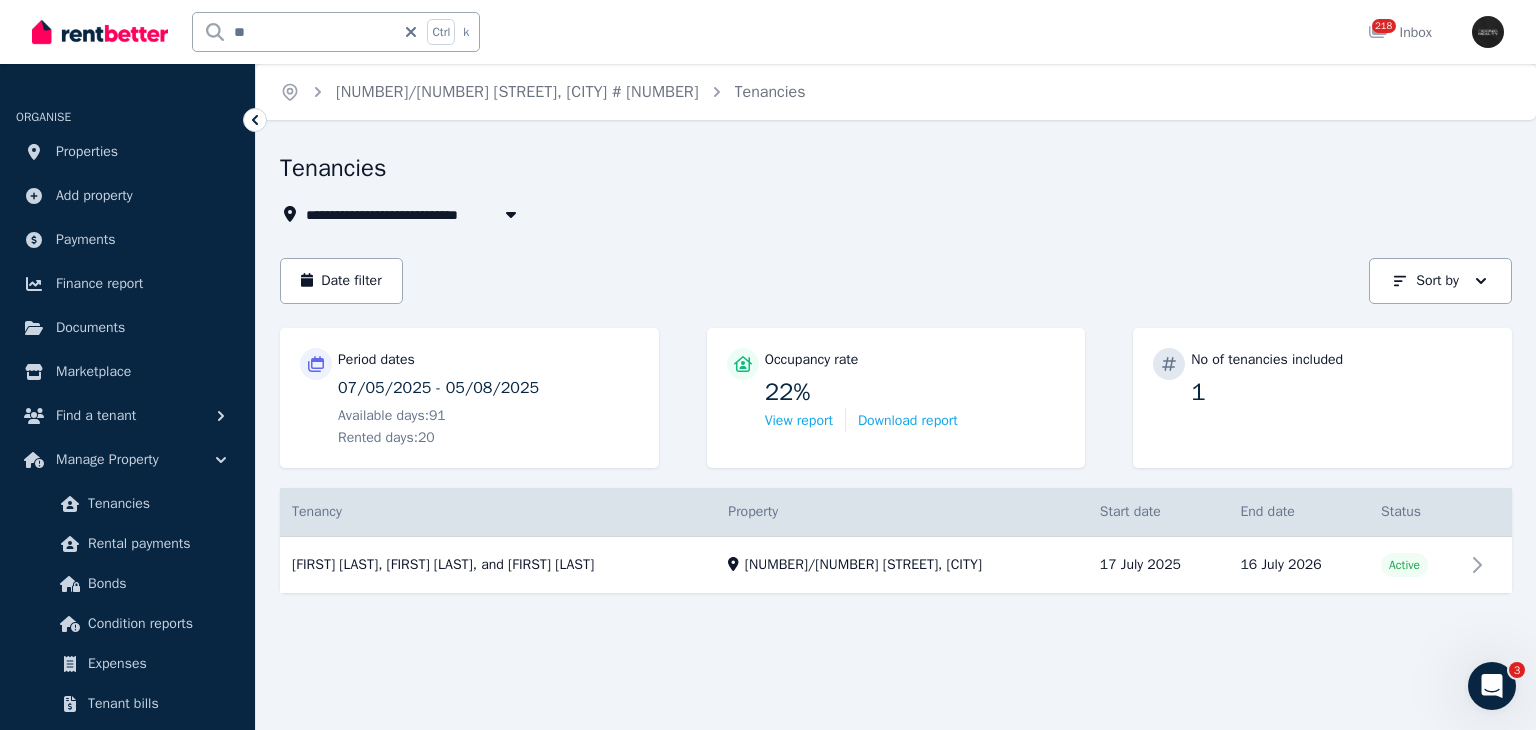 click on "Date filter Sort by Sort by" at bounding box center (896, 281) 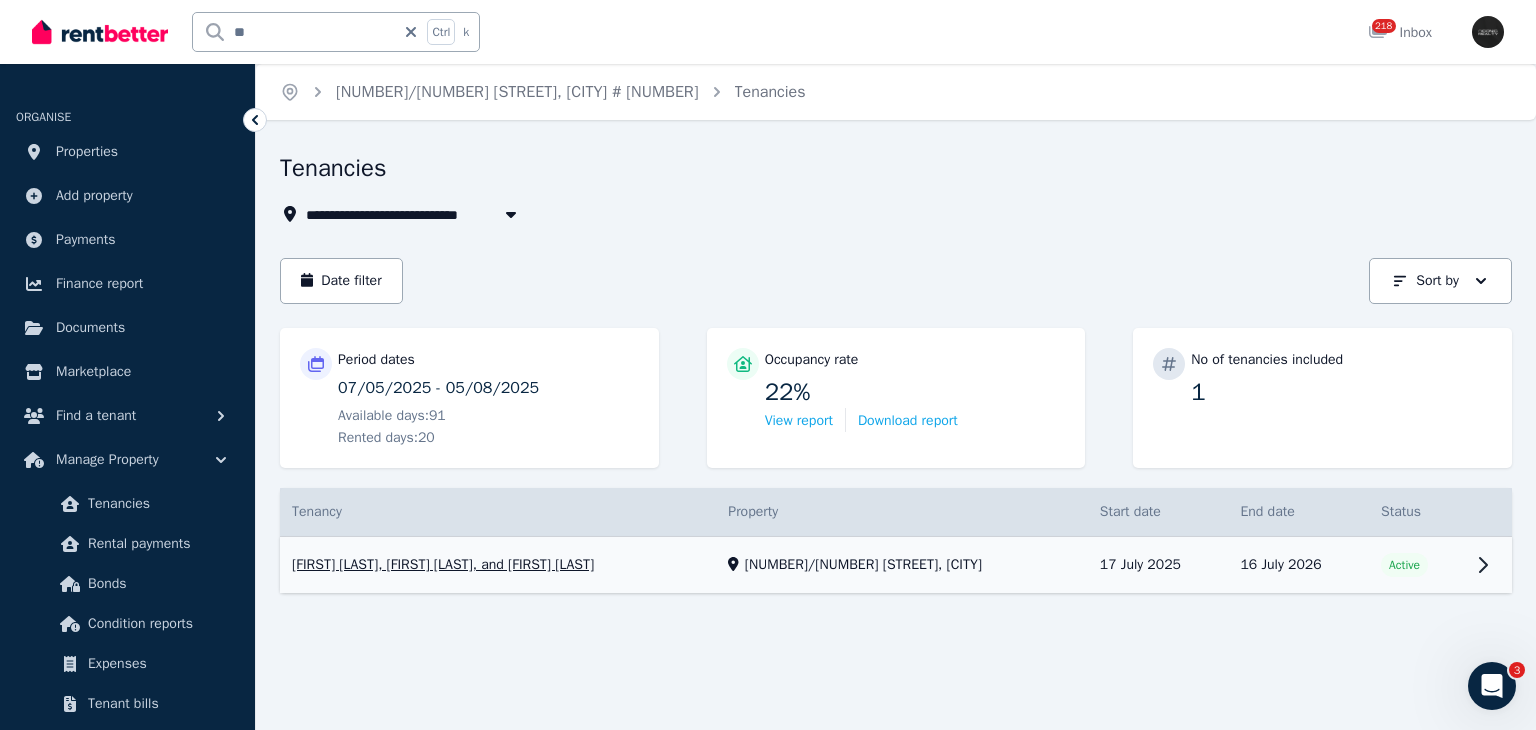 click on "View property details" at bounding box center (896, 565) 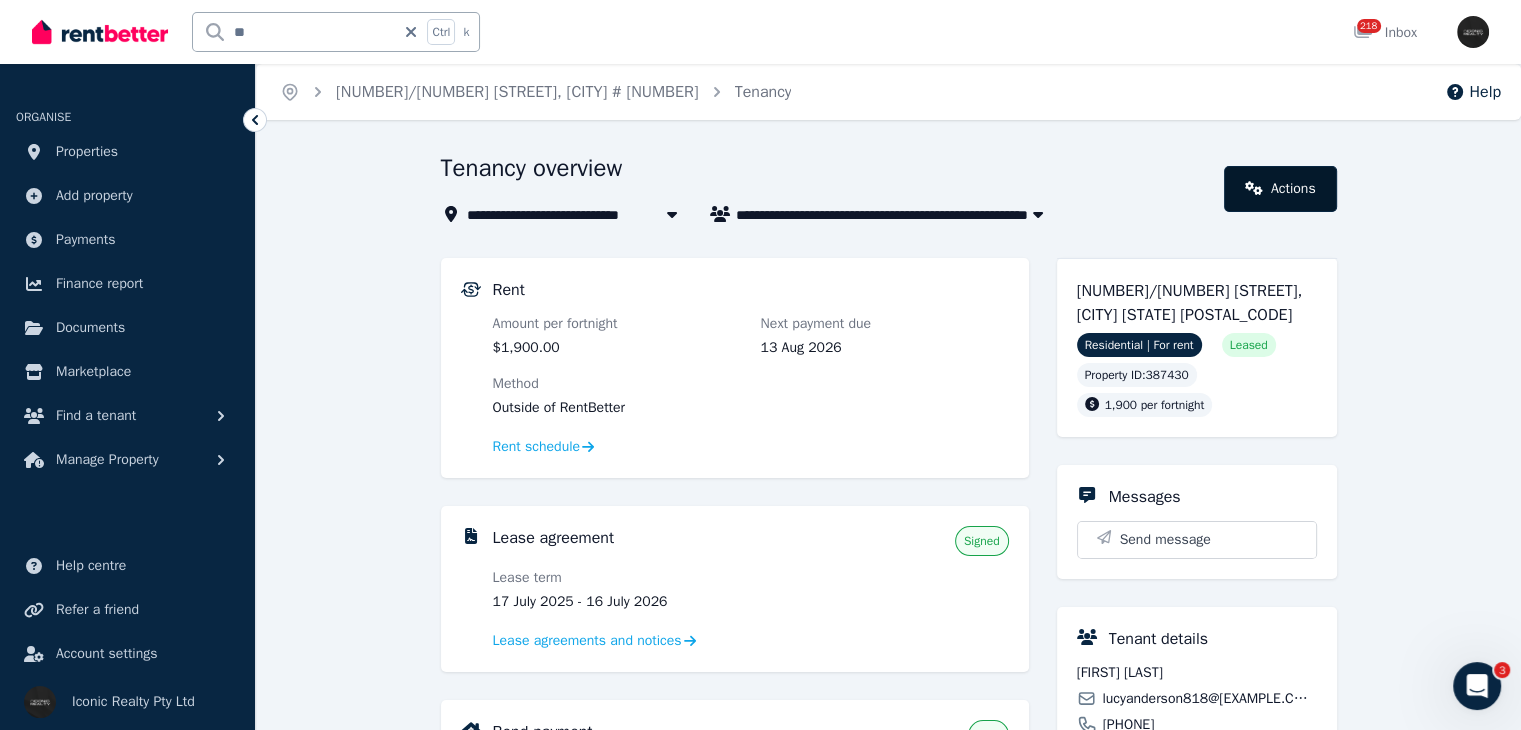 click on "Actions" at bounding box center [1280, 189] 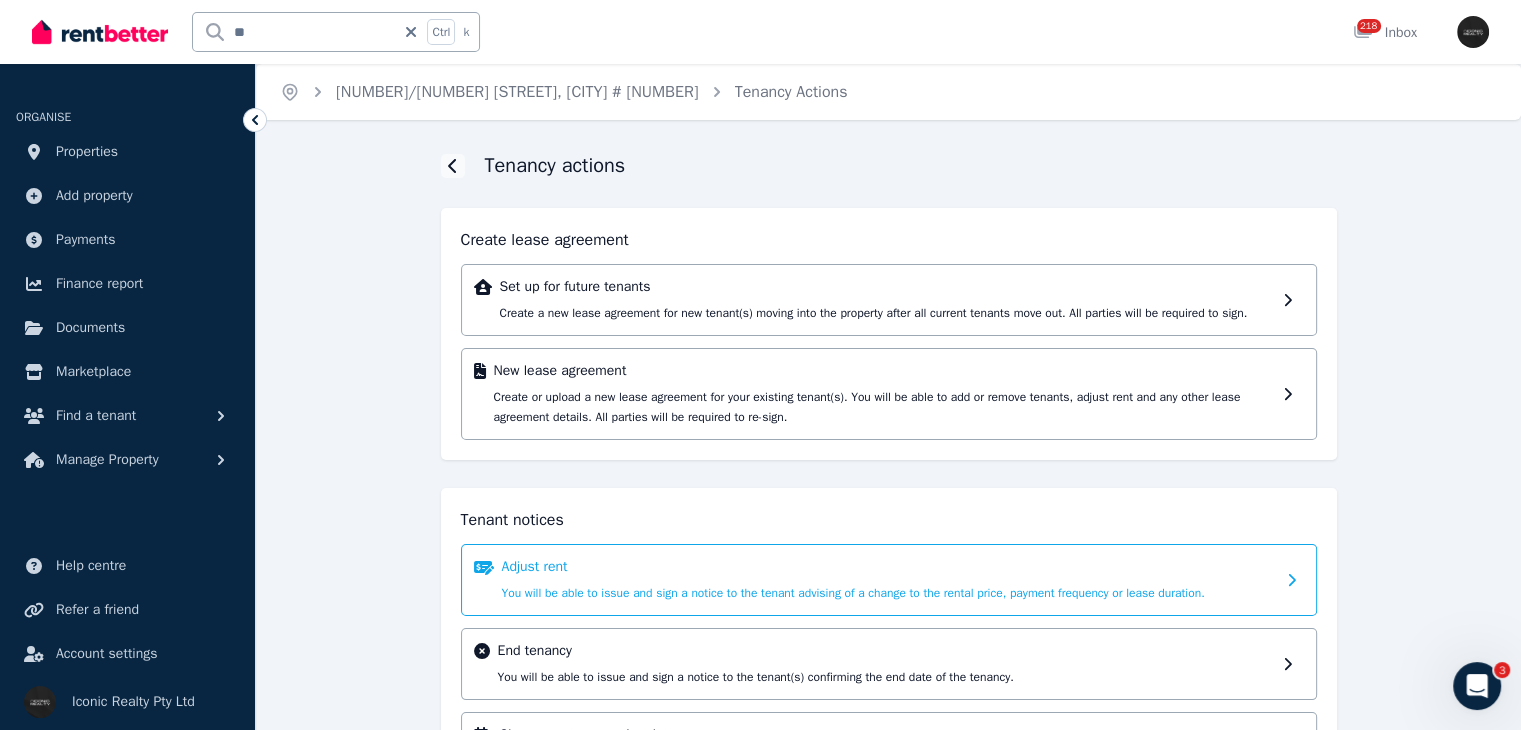 click on "Adjust rent You will be able to issue and sign a notice to the tenant advising of a change to the rental price, payment frequency or lease duration." at bounding box center [888, 580] 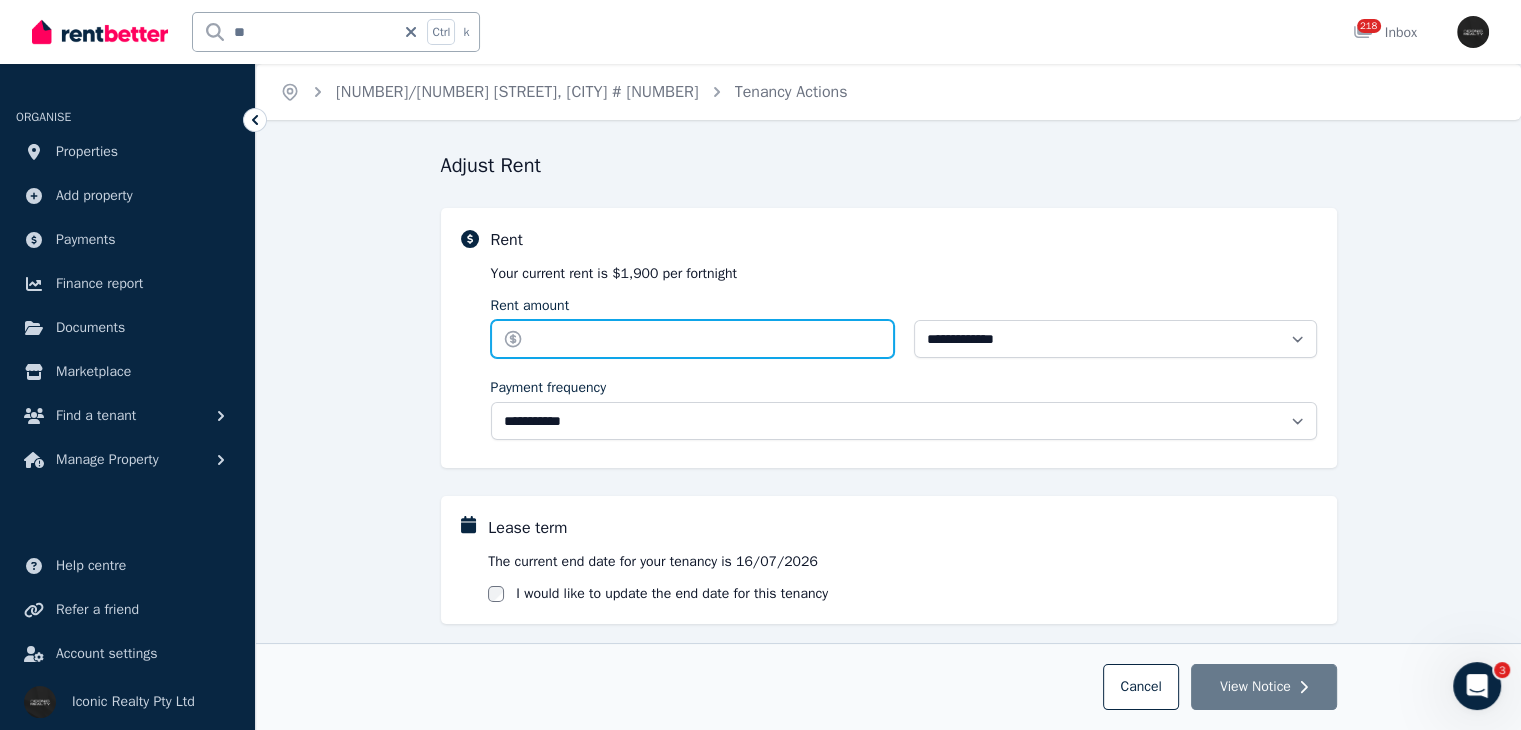 click on "Rent amount" at bounding box center (692, 339) 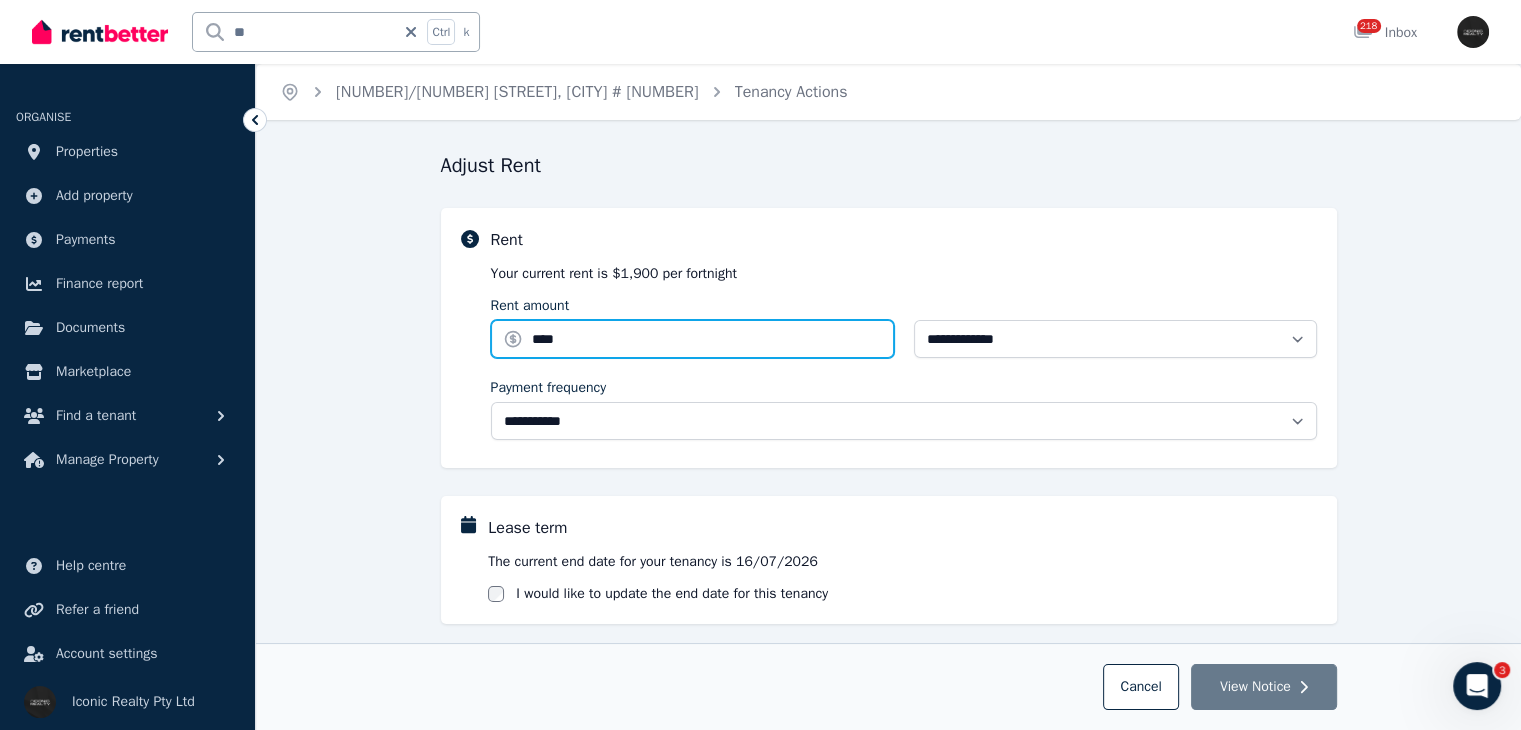 type on "****" 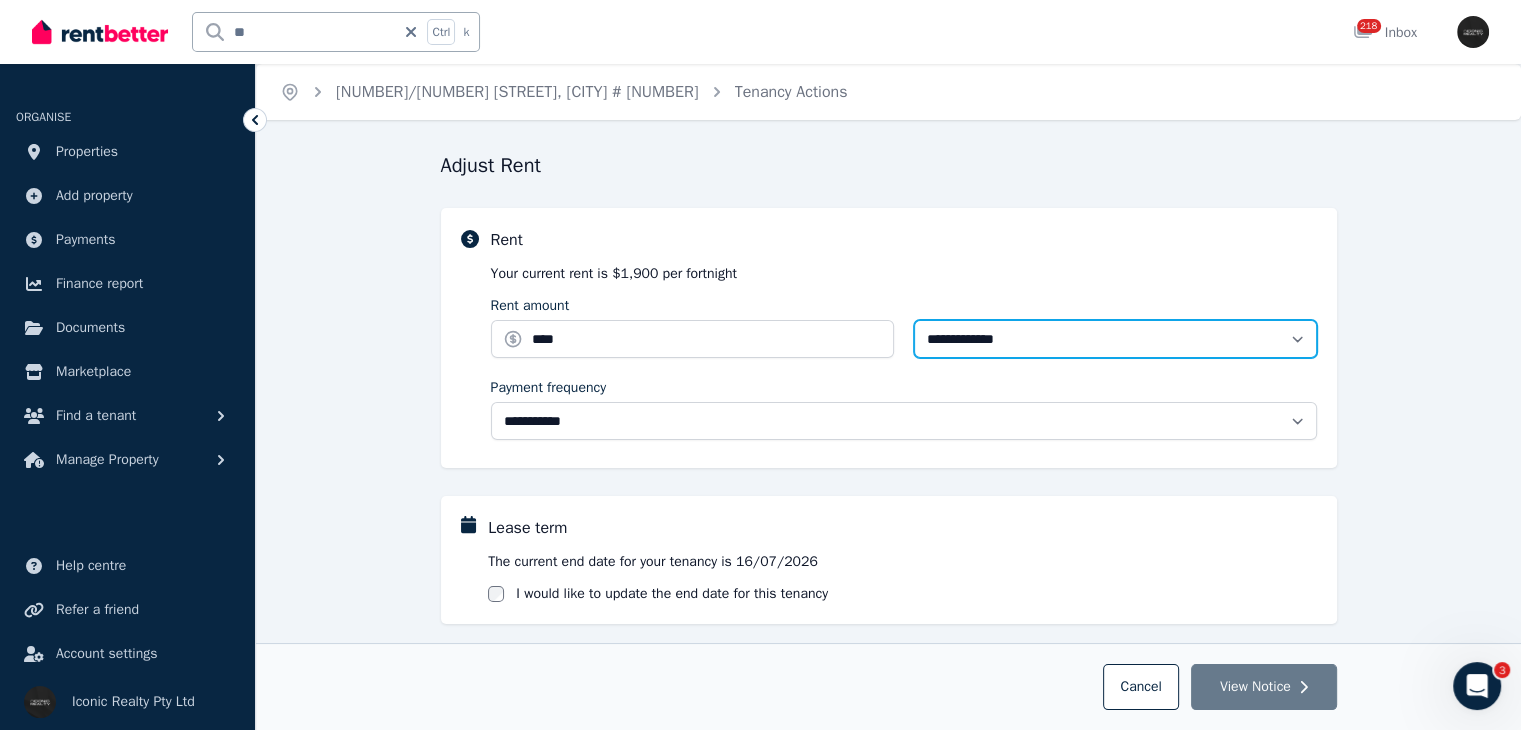 click on "**********" at bounding box center (1115, 339) 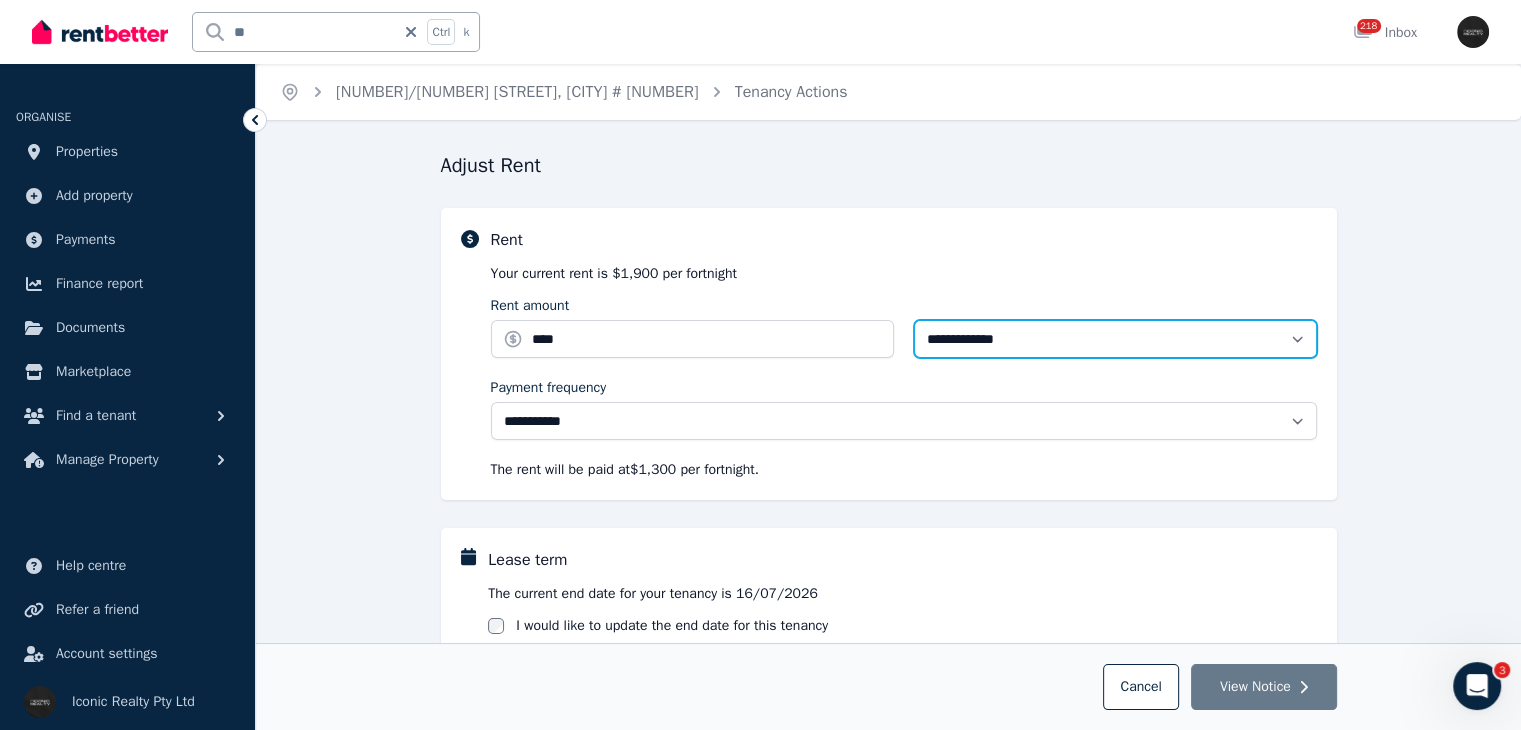 select on "******" 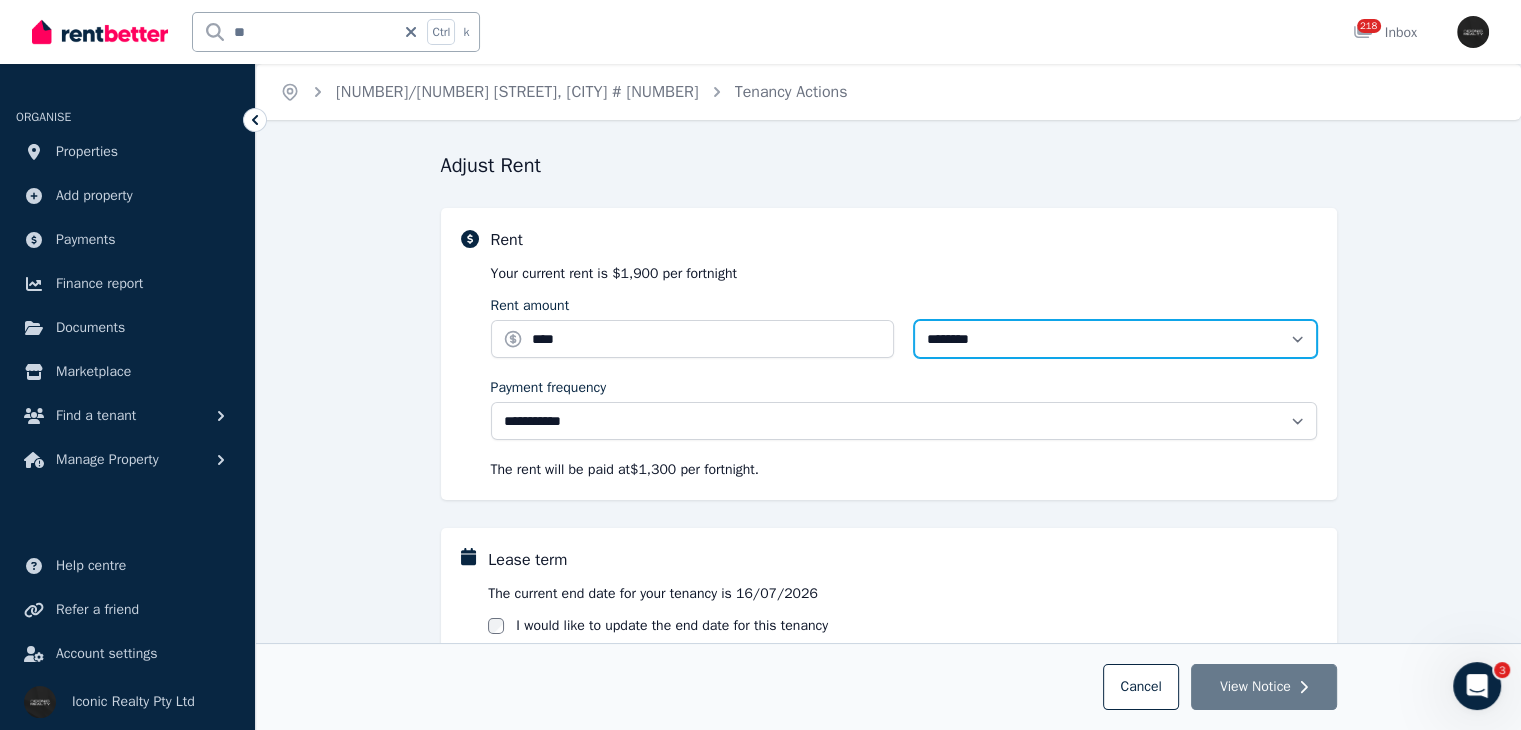 click on "**********" at bounding box center (1115, 339) 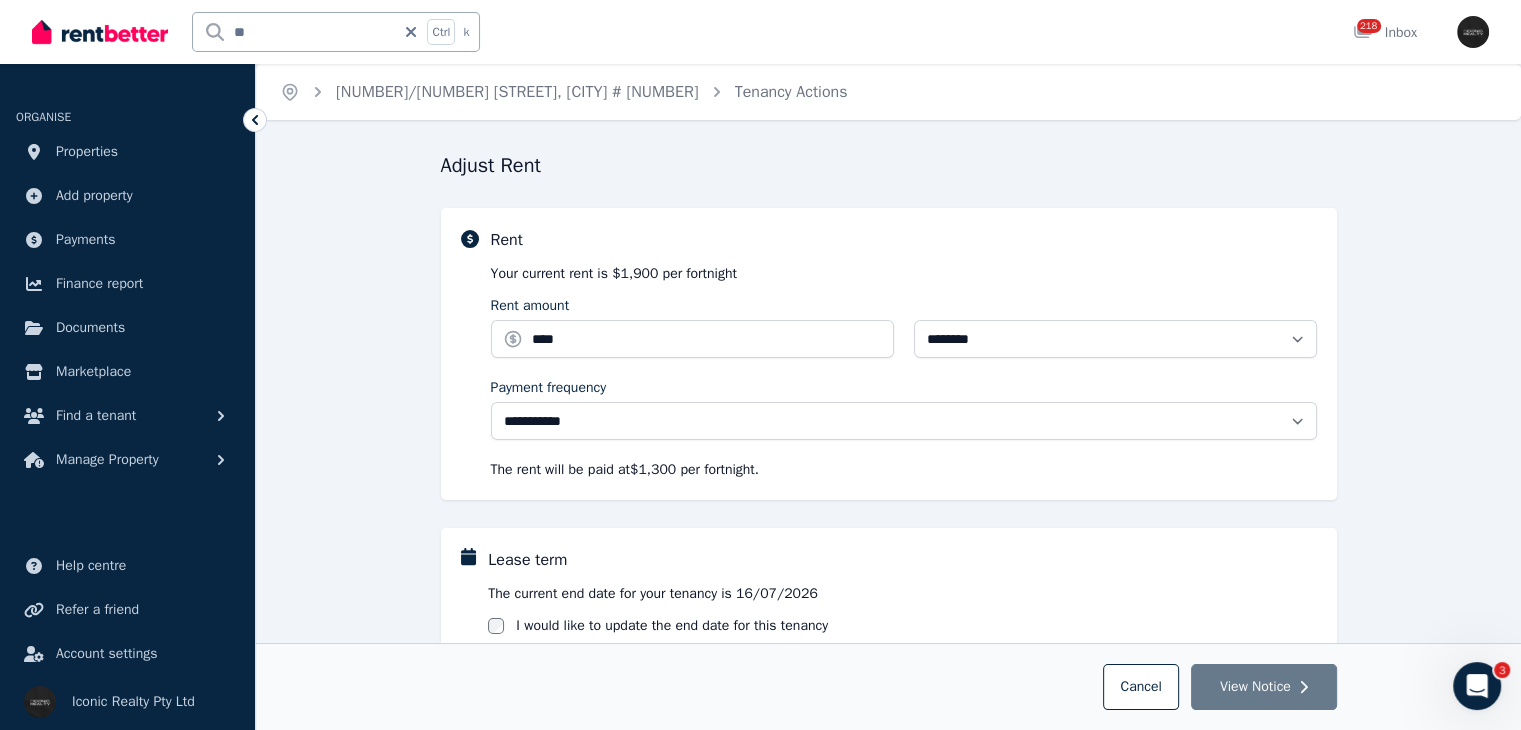 click on "Rent" at bounding box center (904, 240) 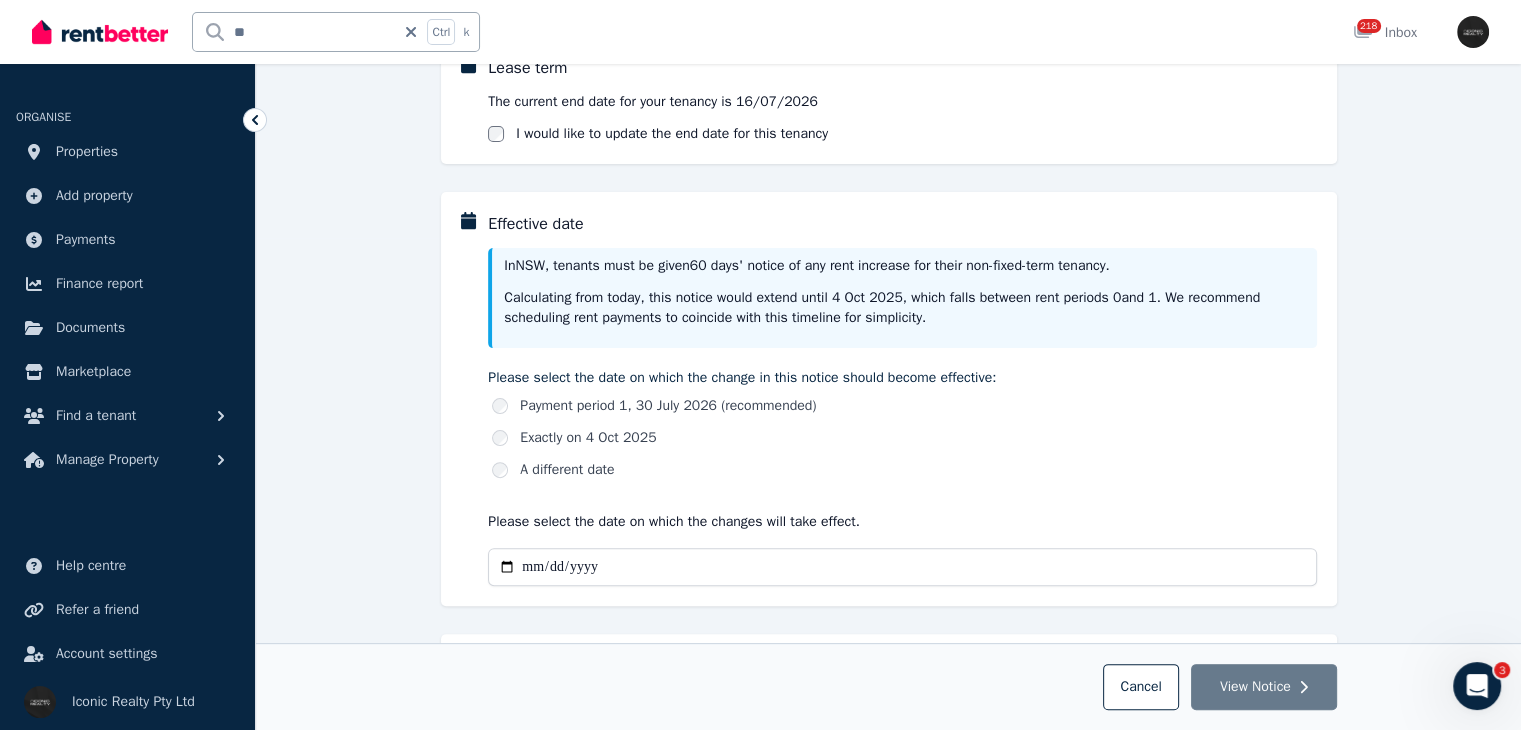 scroll, scrollTop: 537, scrollLeft: 0, axis: vertical 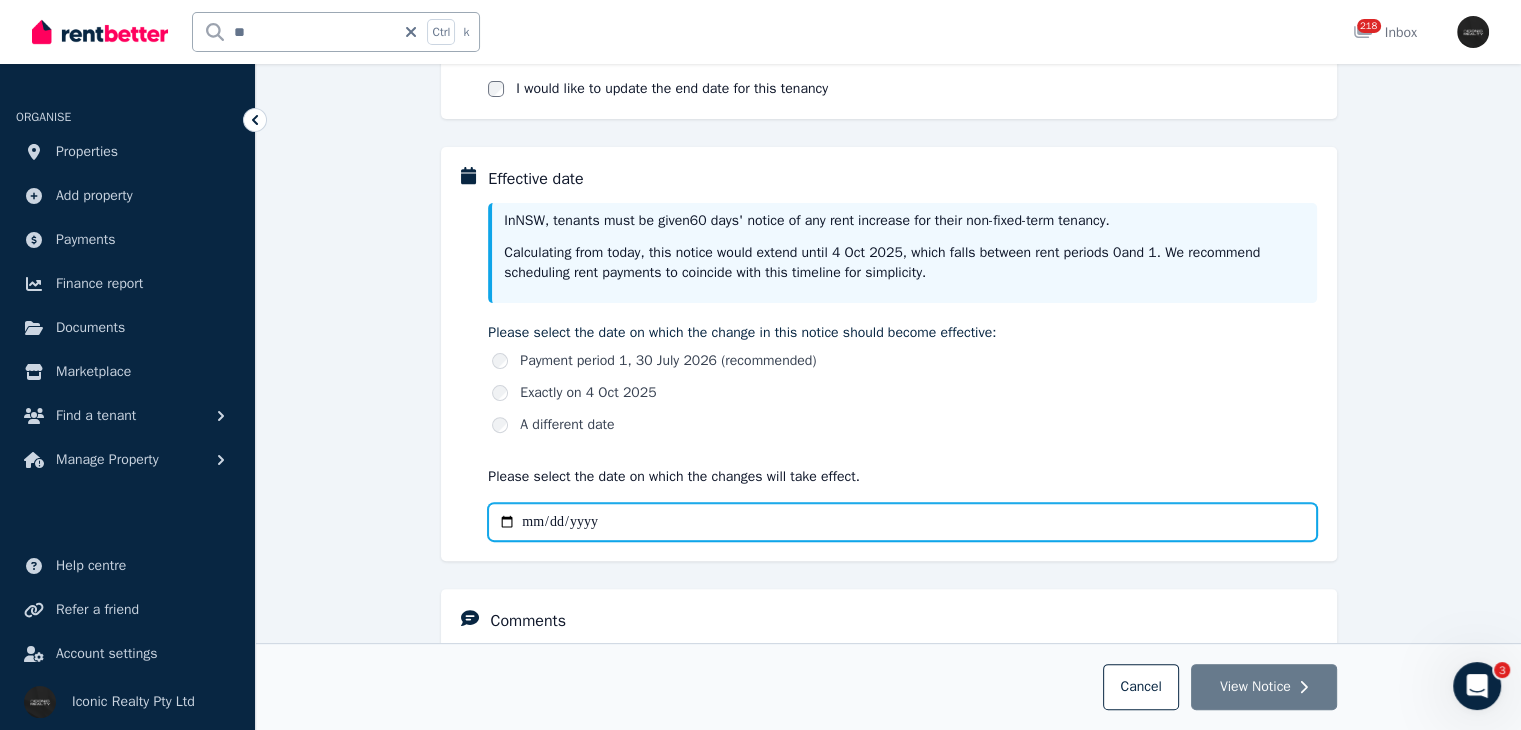 click on "Effective date" at bounding box center (902, 522) 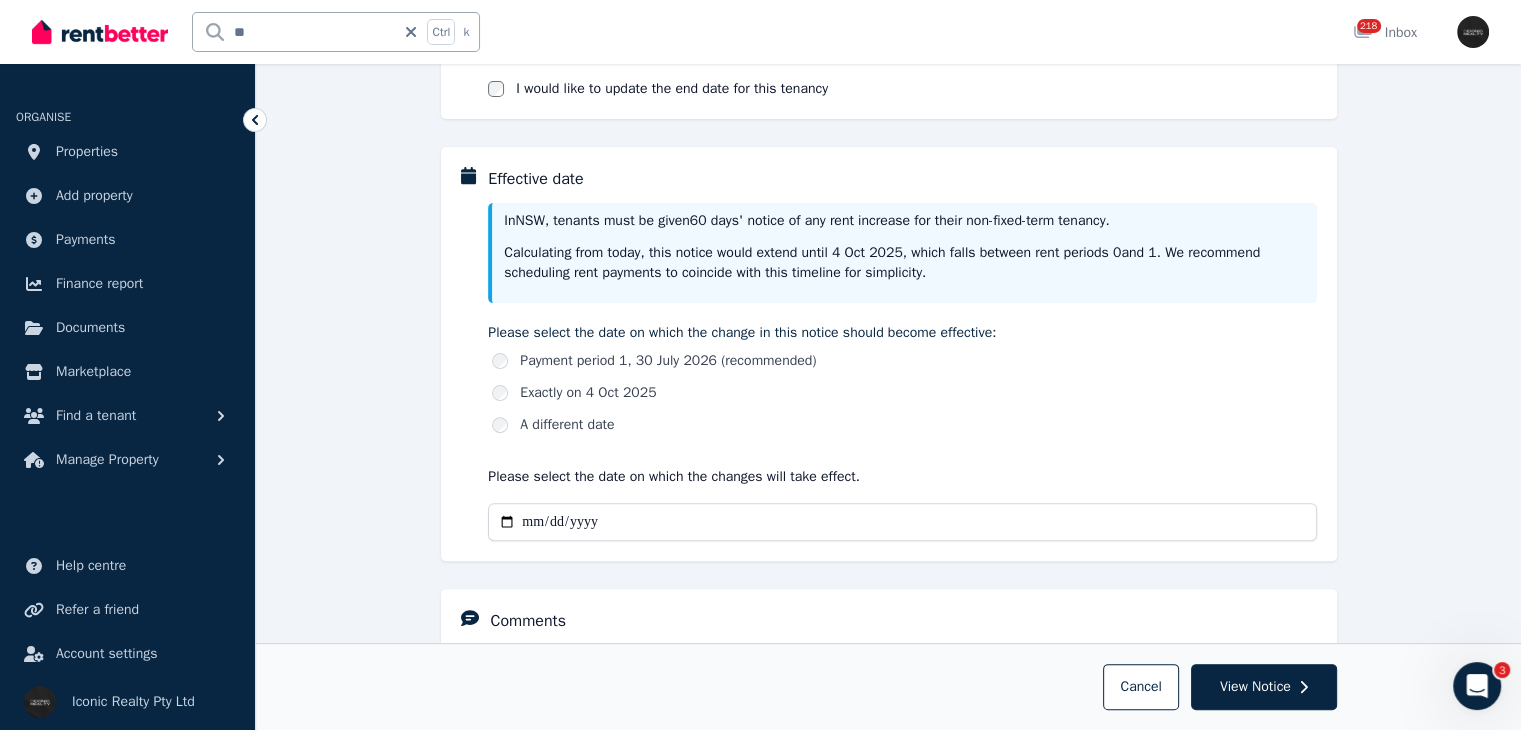 click on "**********" at bounding box center (888, 274) 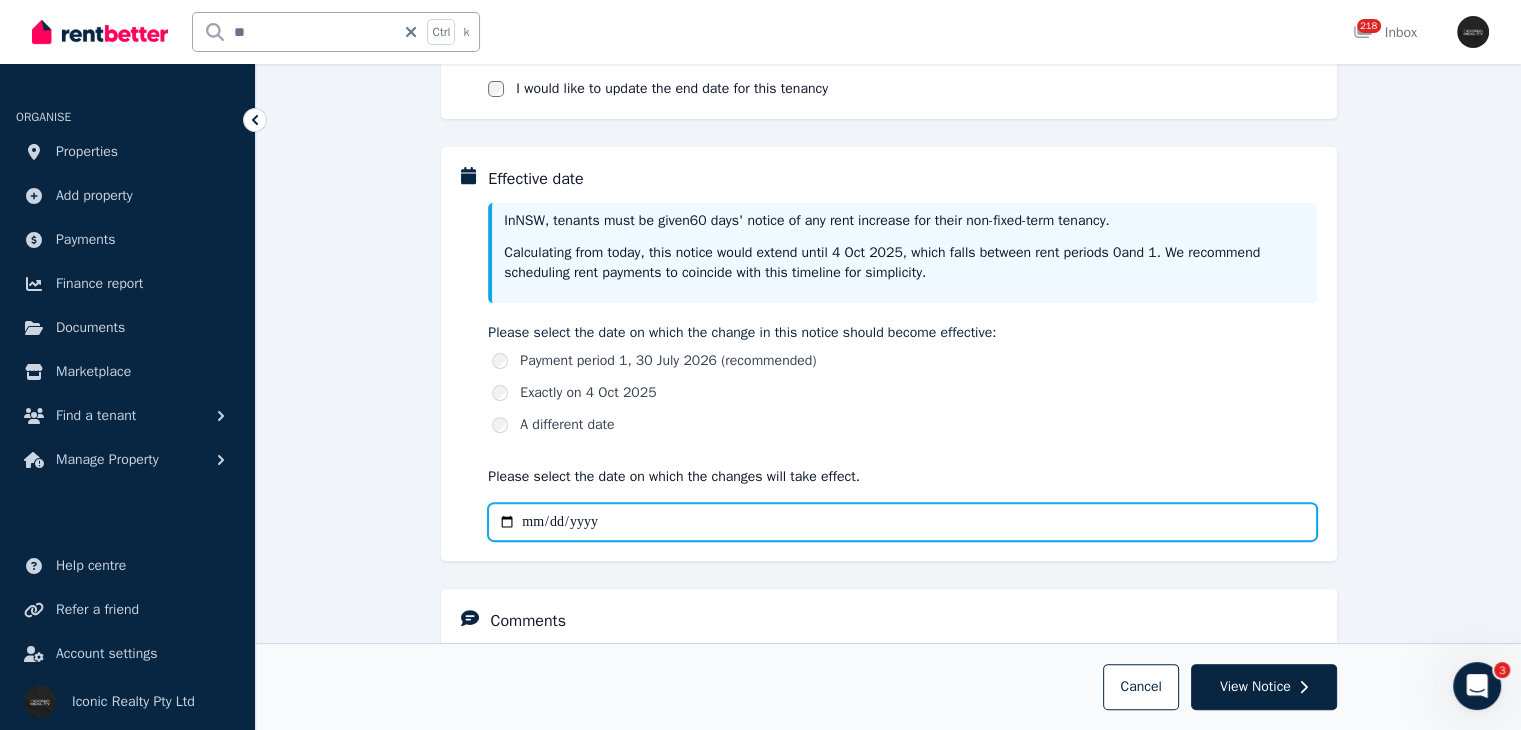 click on "**********" at bounding box center (902, 522) 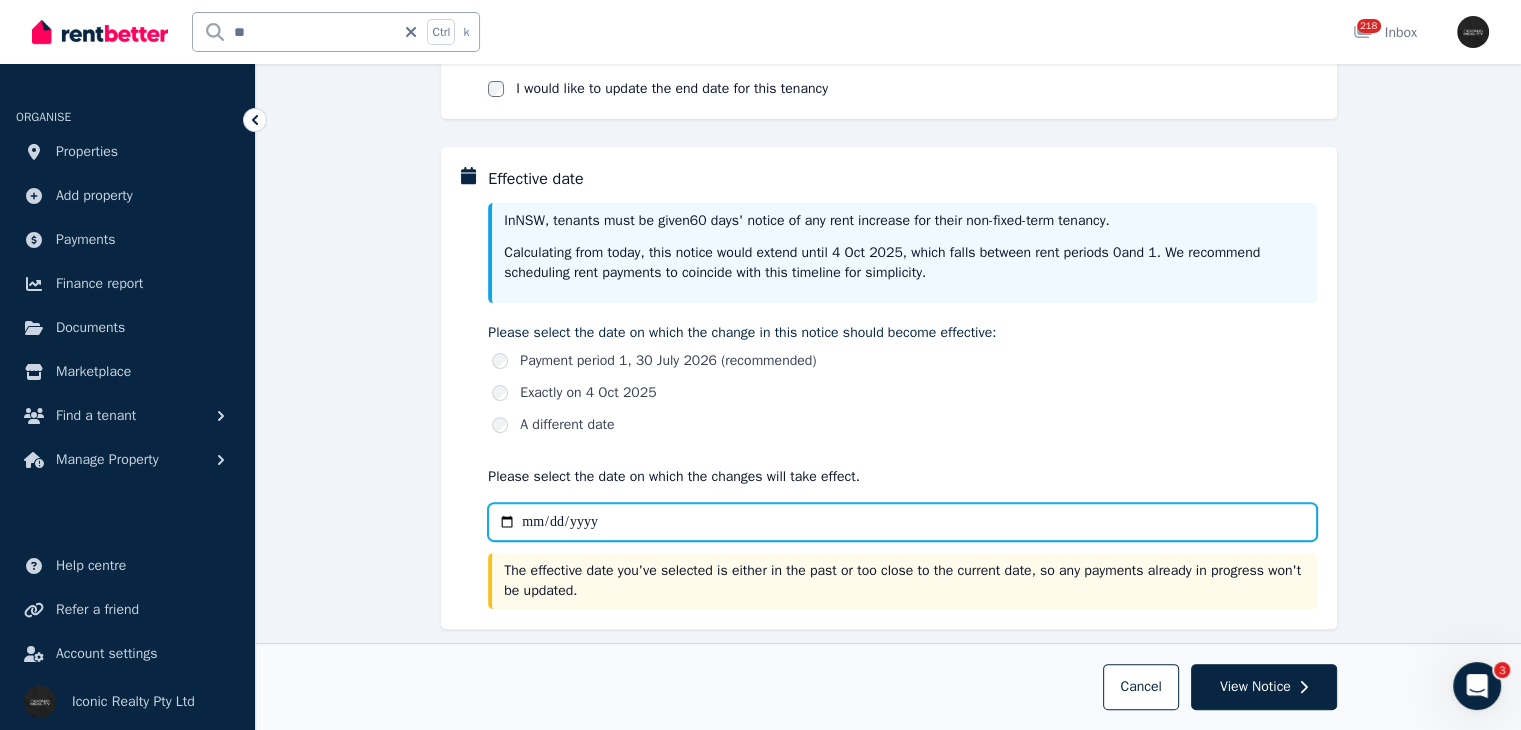 type on "**********" 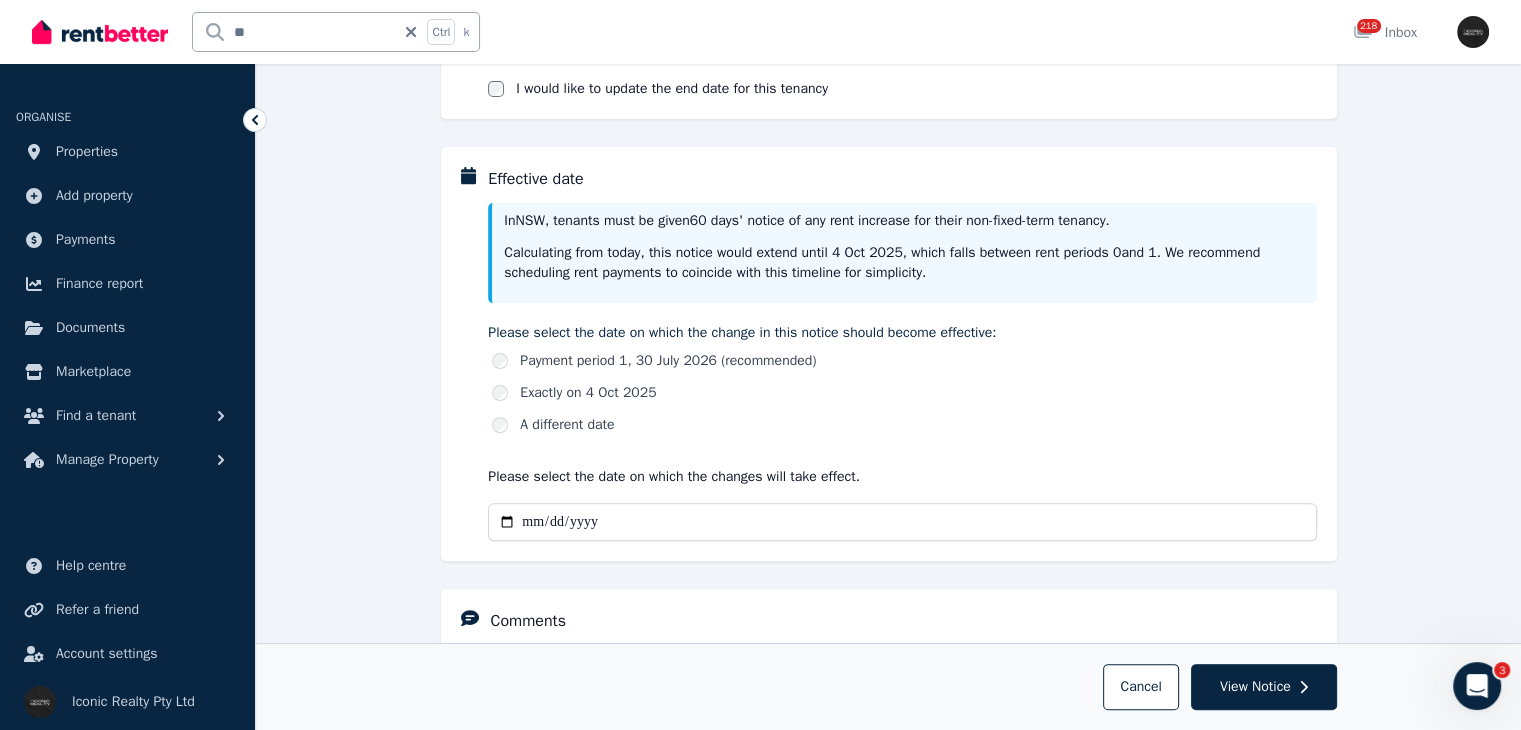 click on "**********" at bounding box center [888, 274] 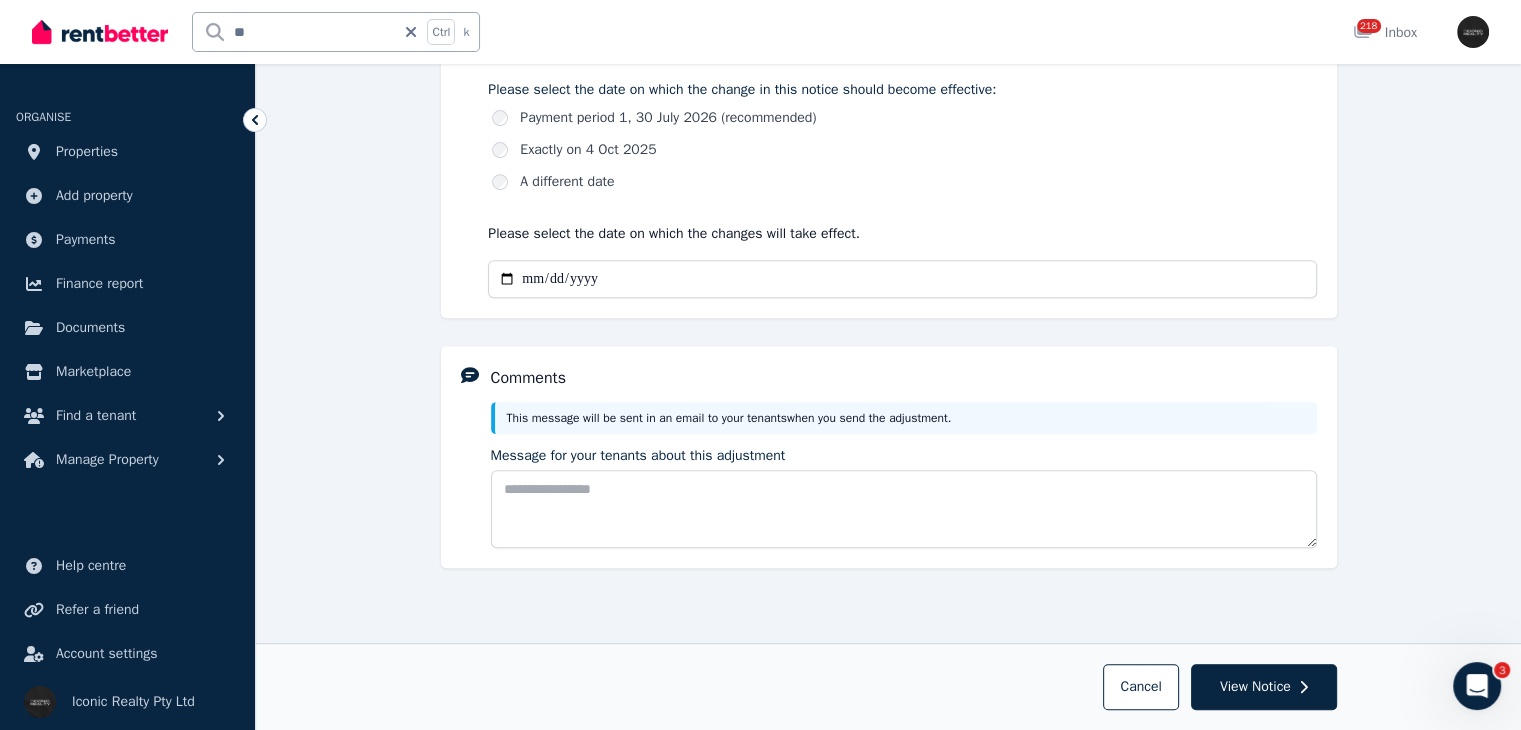 scroll, scrollTop: 825, scrollLeft: 0, axis: vertical 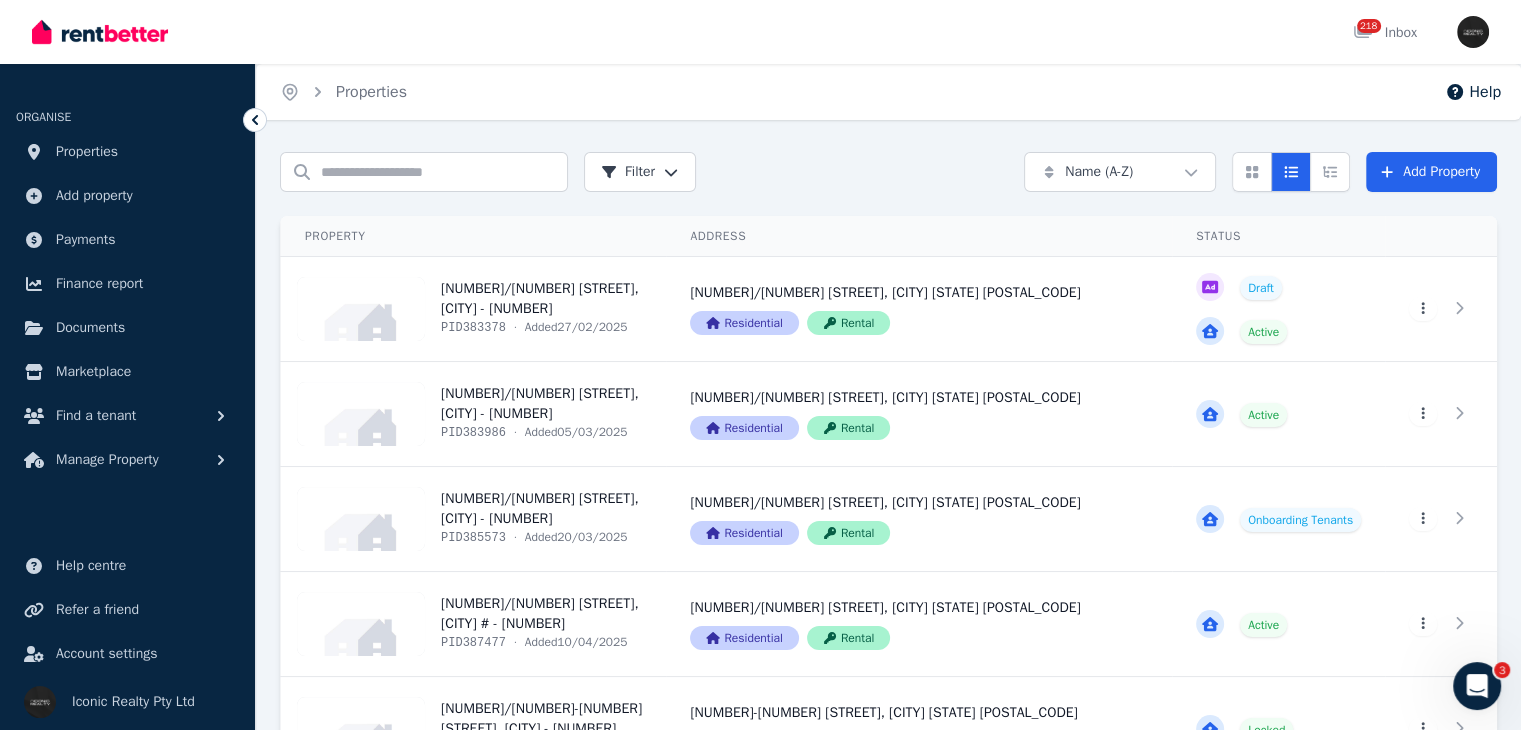 click at bounding box center [1477, 686] 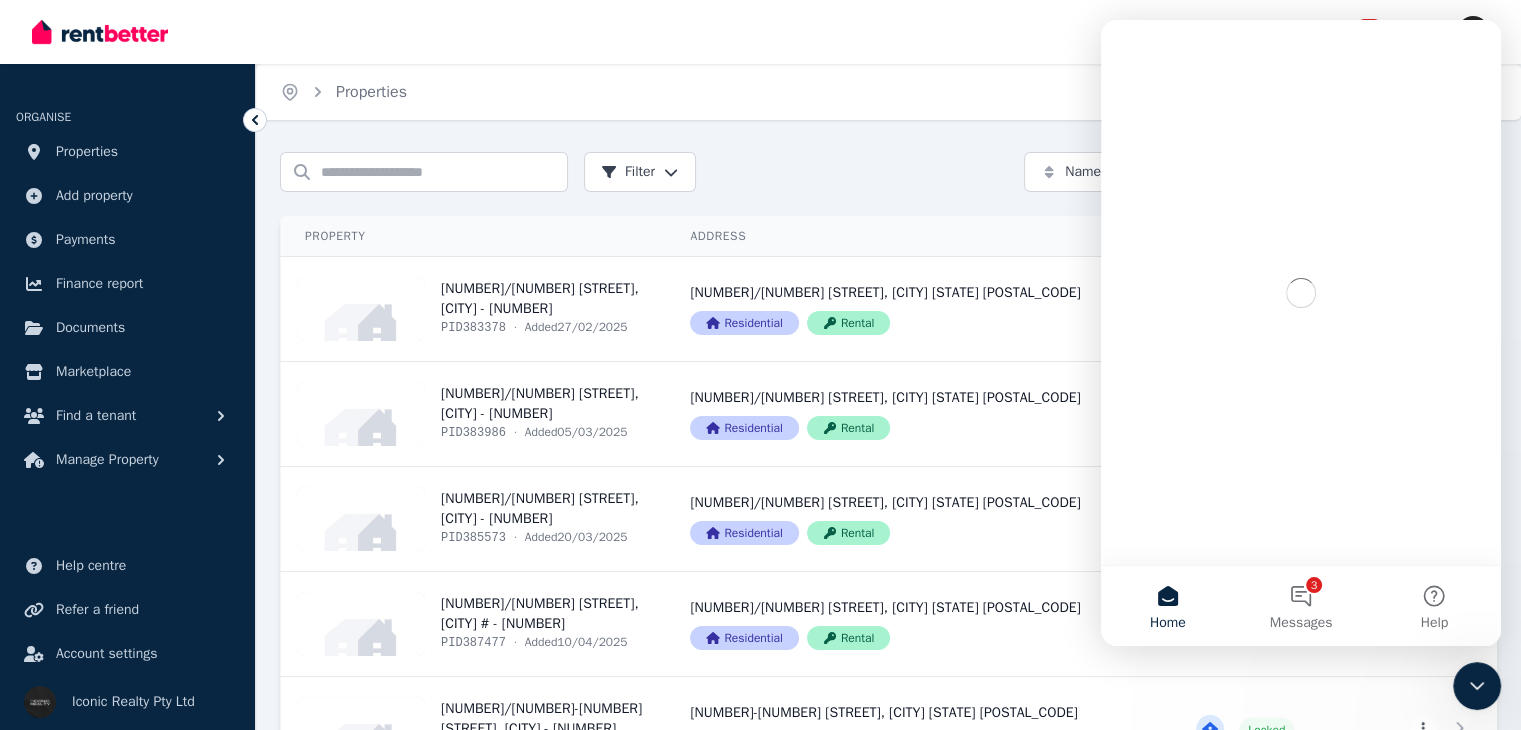 scroll, scrollTop: 0, scrollLeft: 0, axis: both 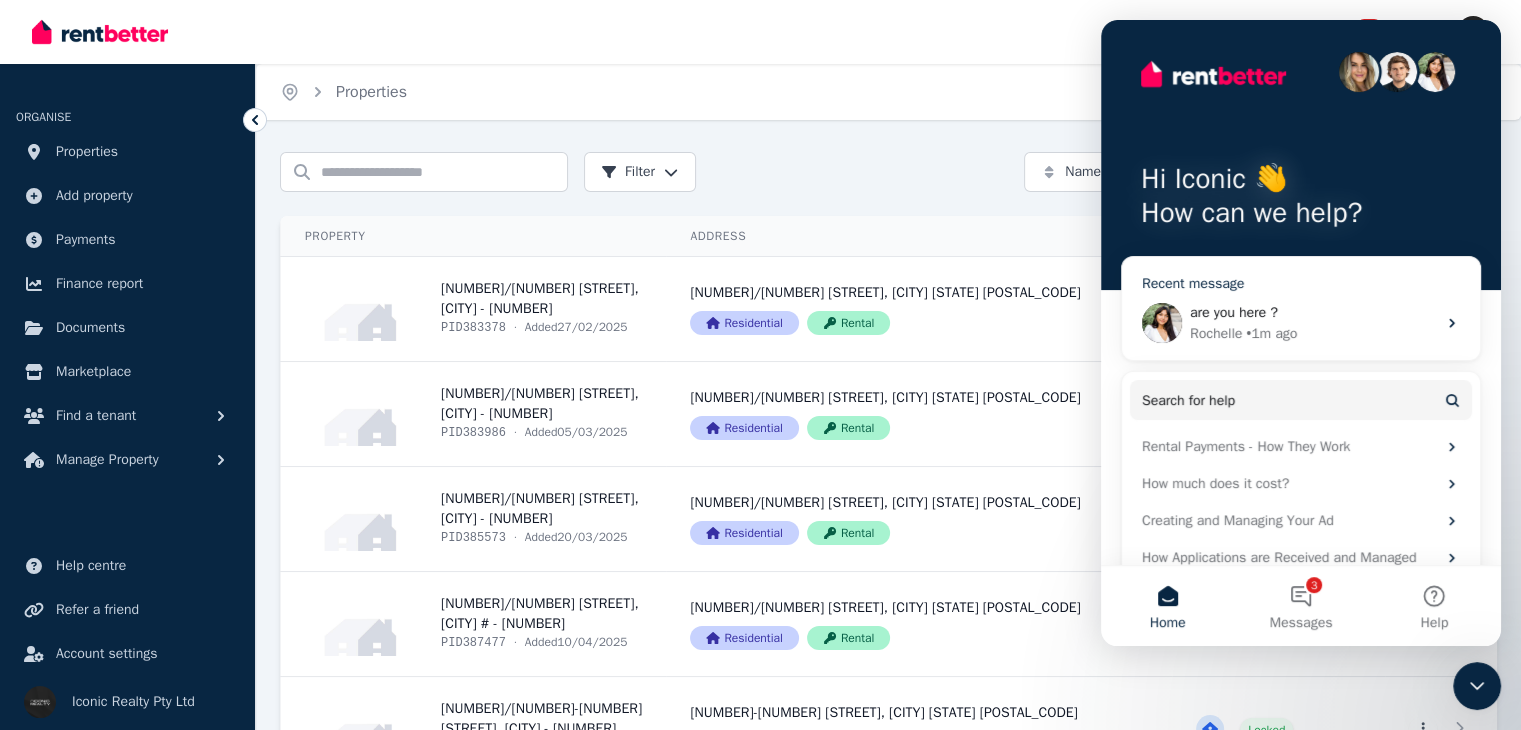 click on "are you here ?" at bounding box center [1313, 312] 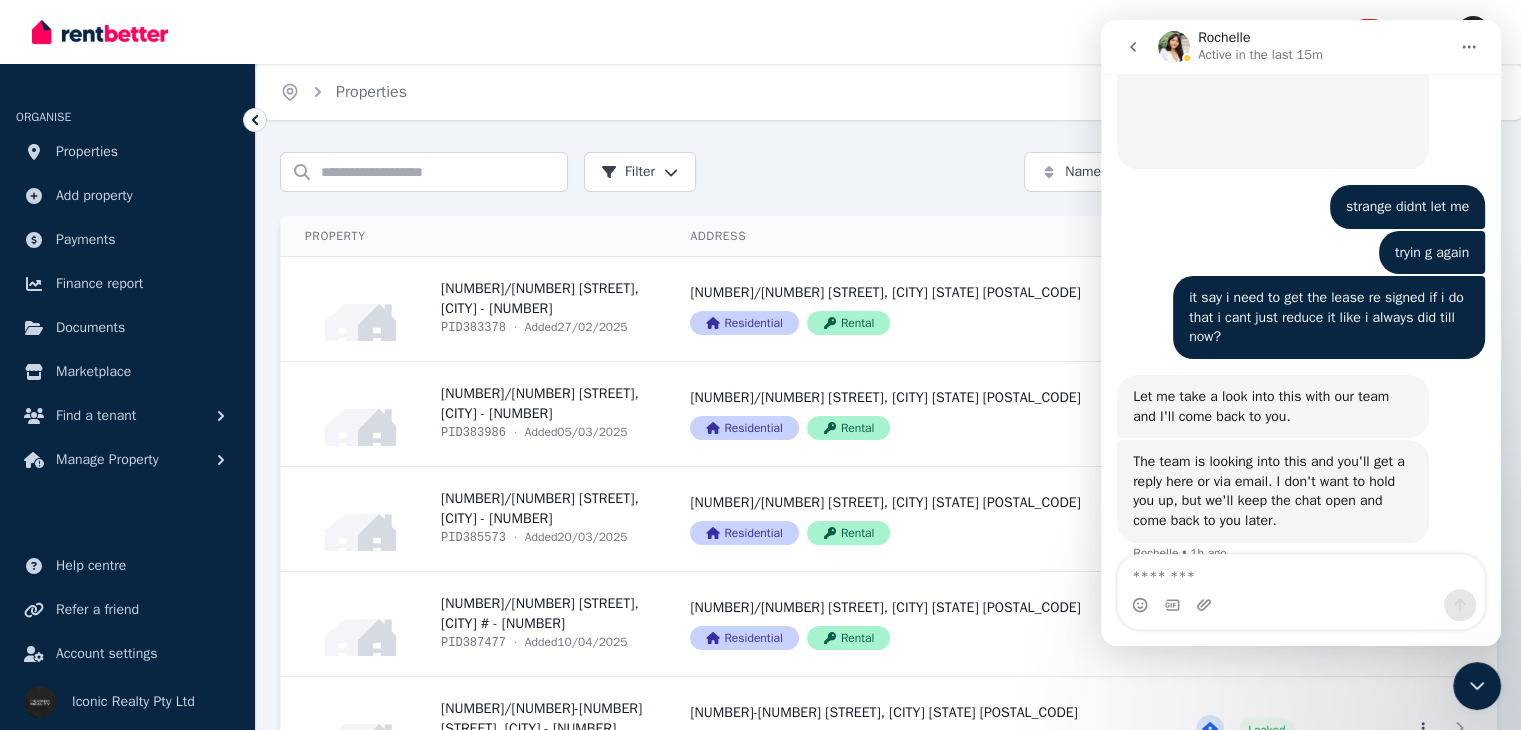 scroll, scrollTop: 1640, scrollLeft: 0, axis: vertical 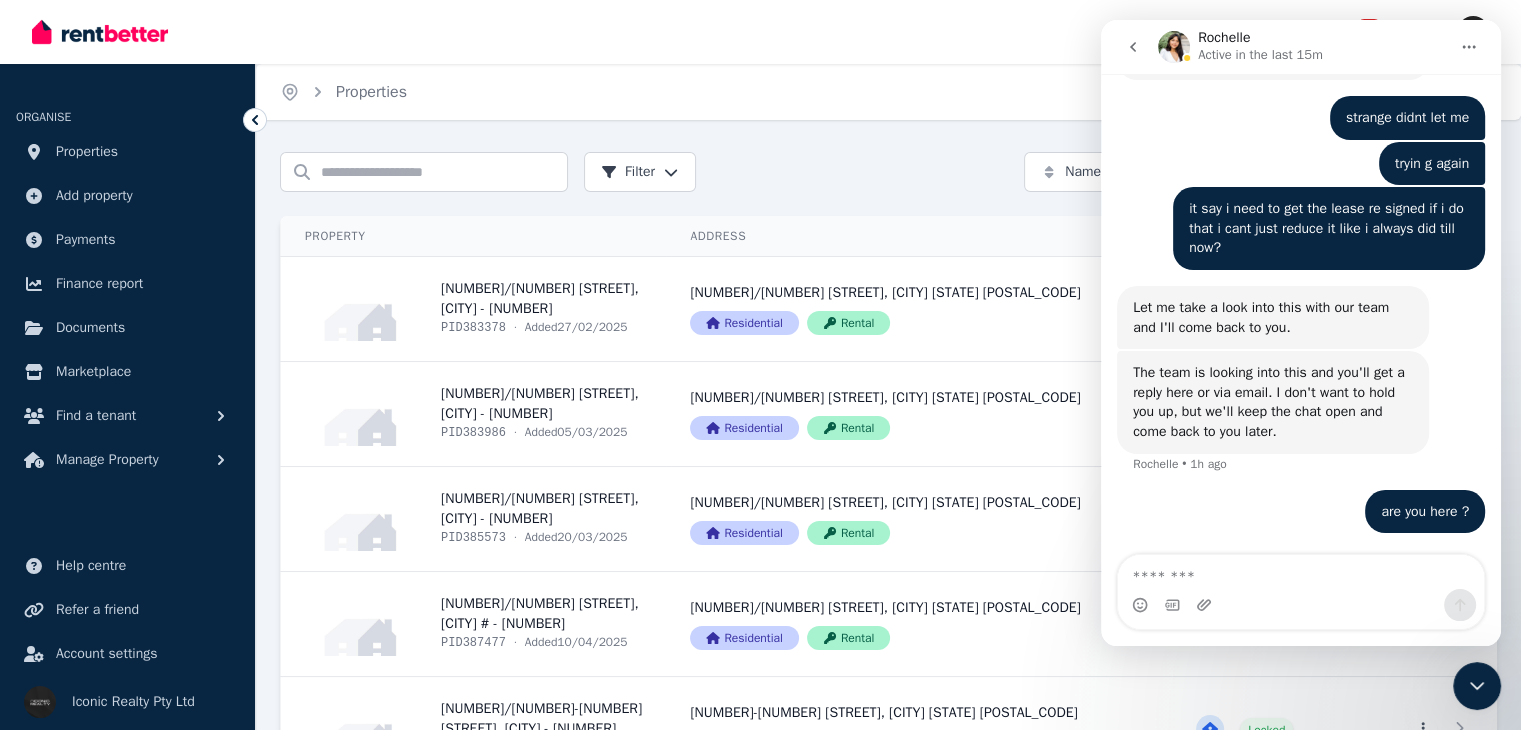 click at bounding box center [1301, 572] 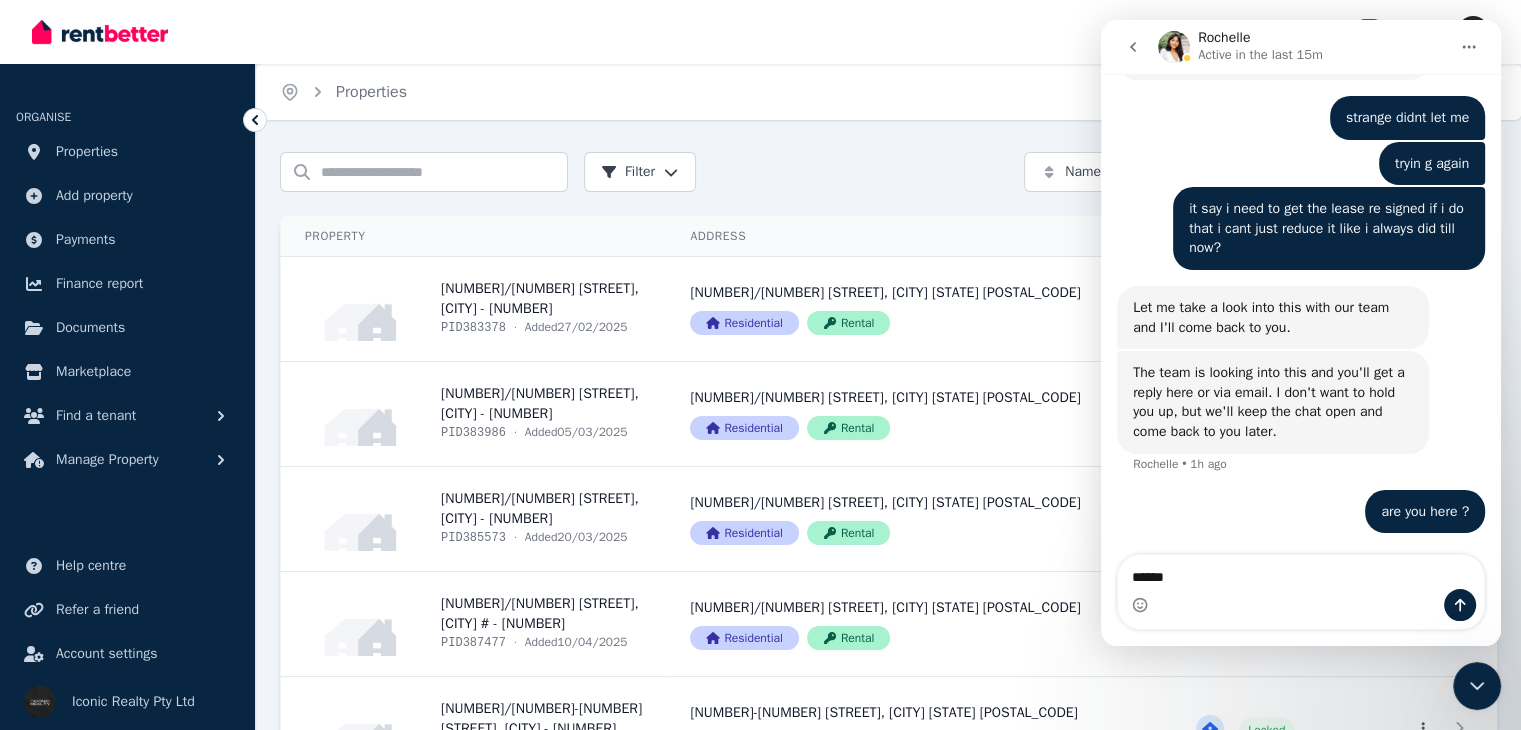 type on "*****" 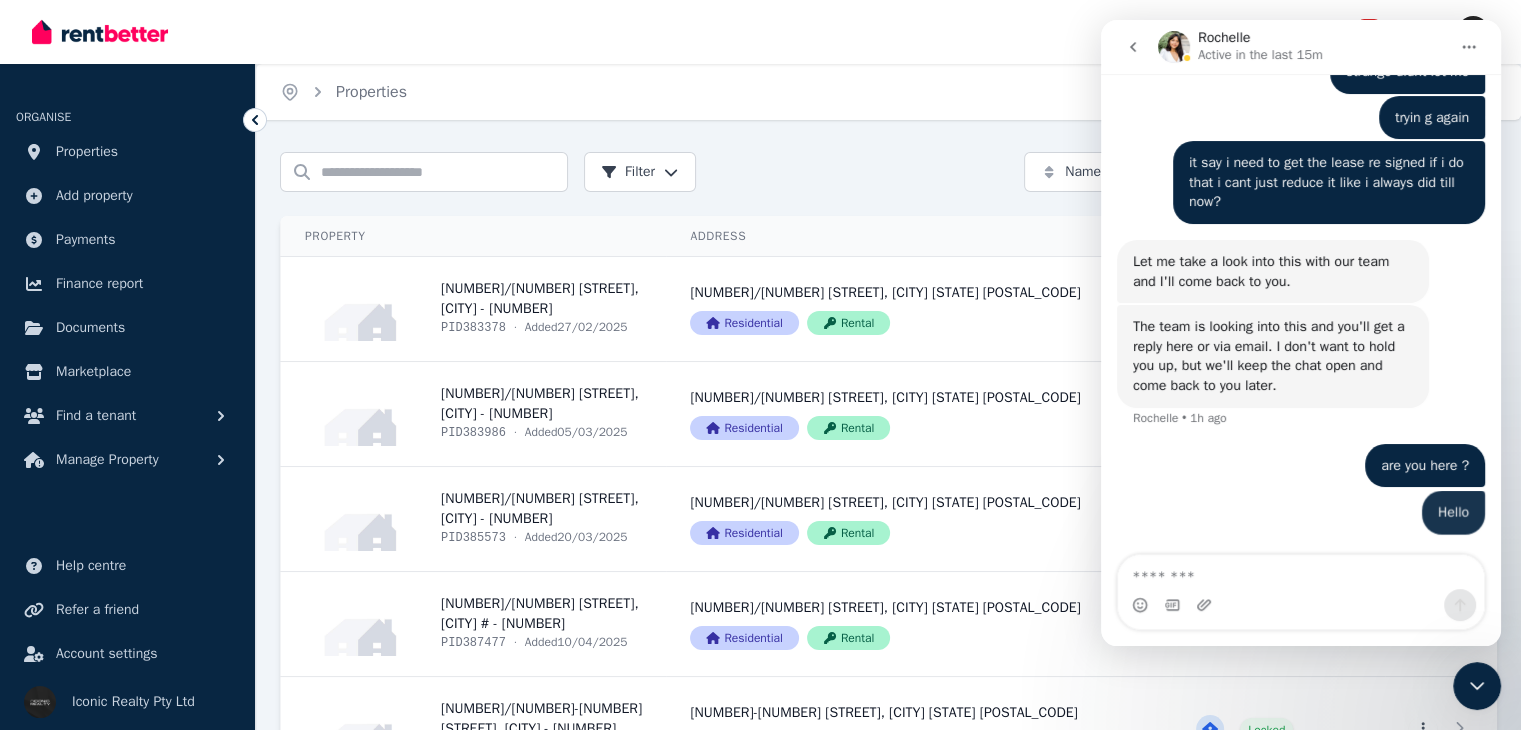 scroll, scrollTop: 1685, scrollLeft: 0, axis: vertical 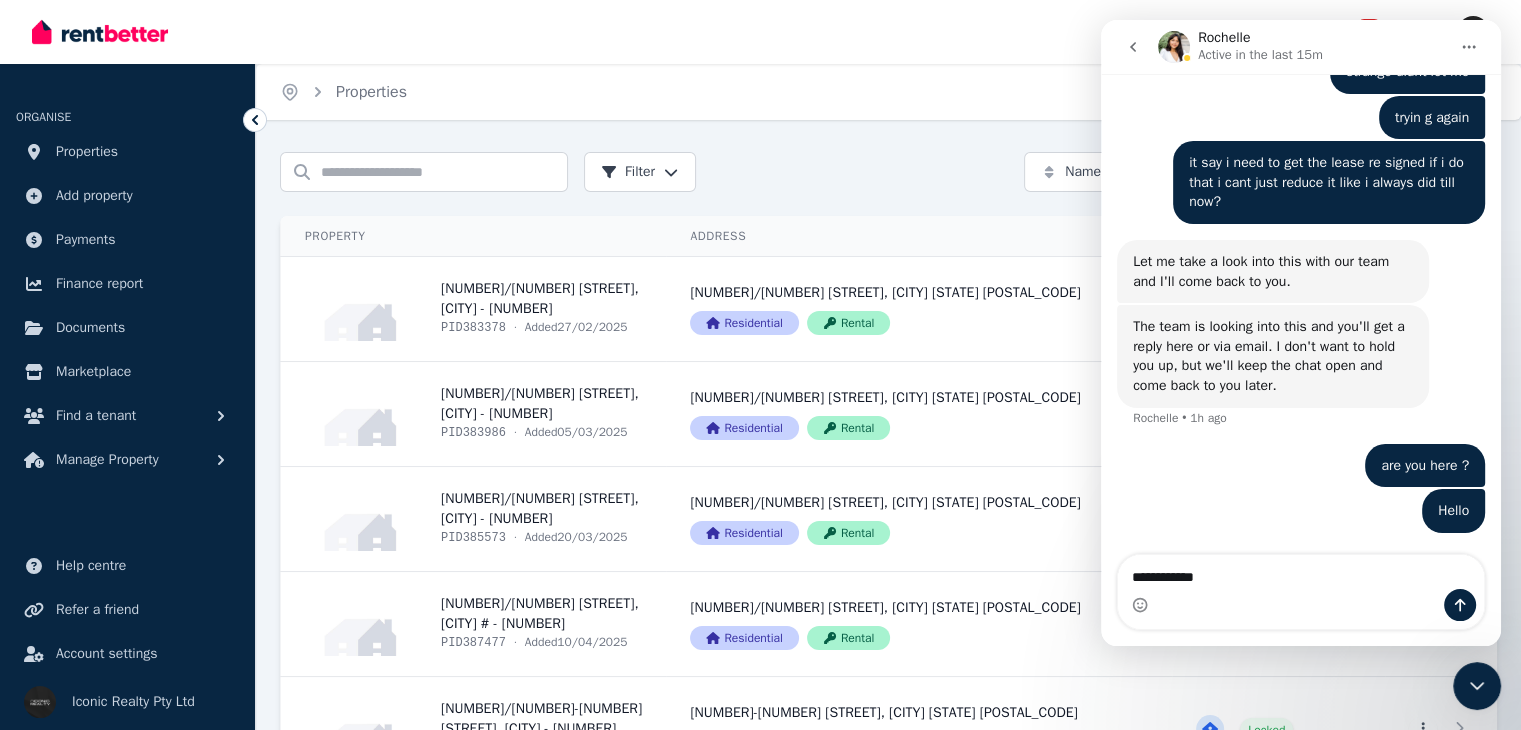 type on "**********" 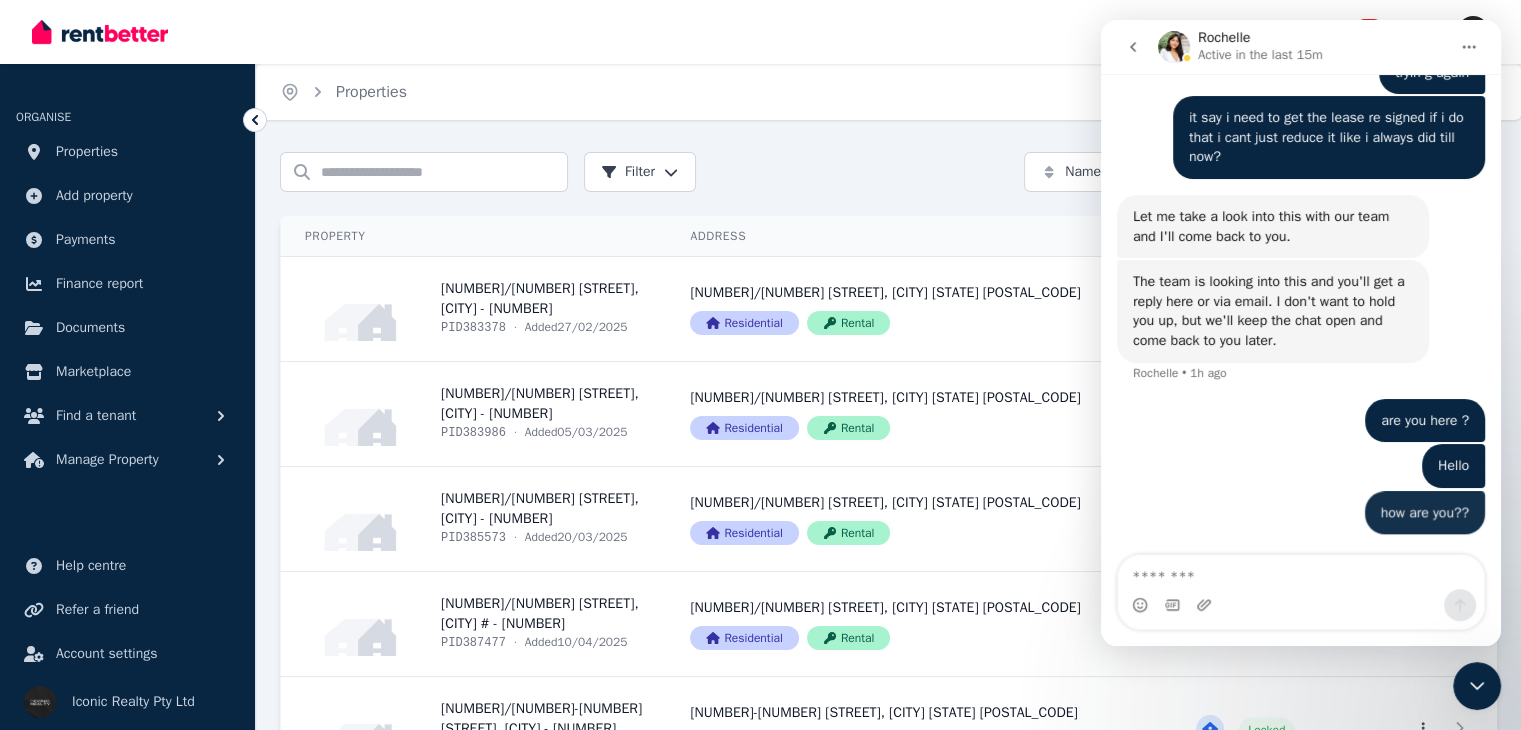 scroll, scrollTop: 1731, scrollLeft: 0, axis: vertical 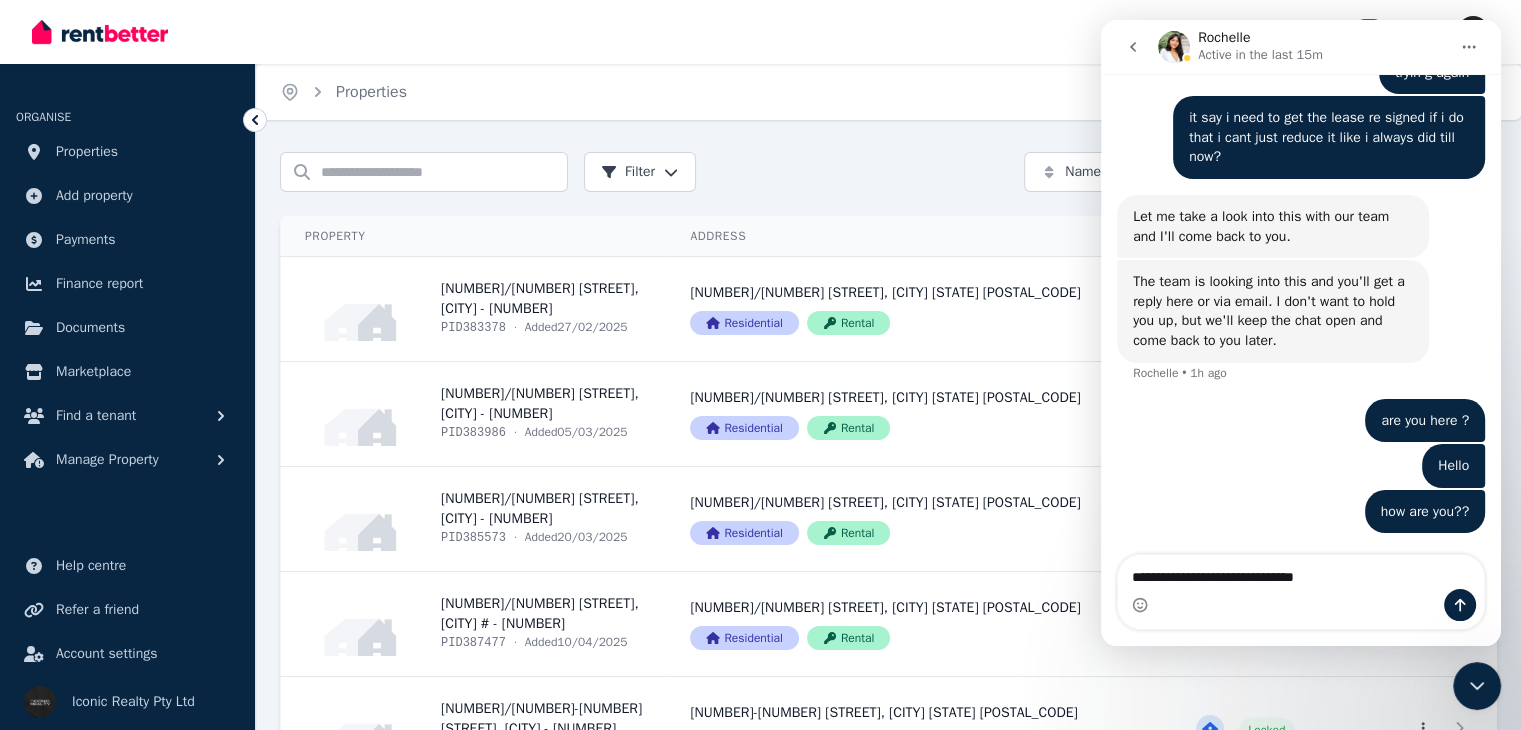 type on "**********" 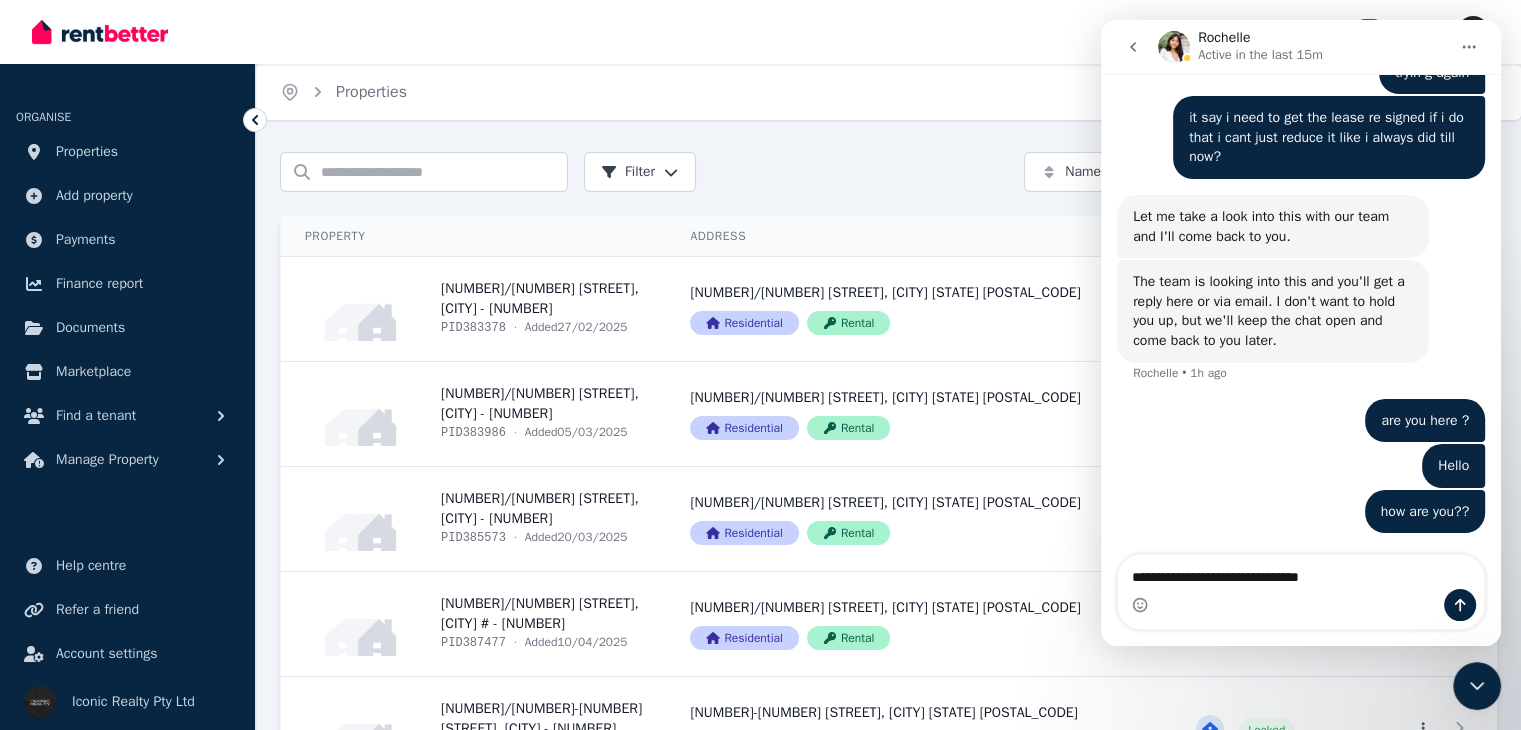 type 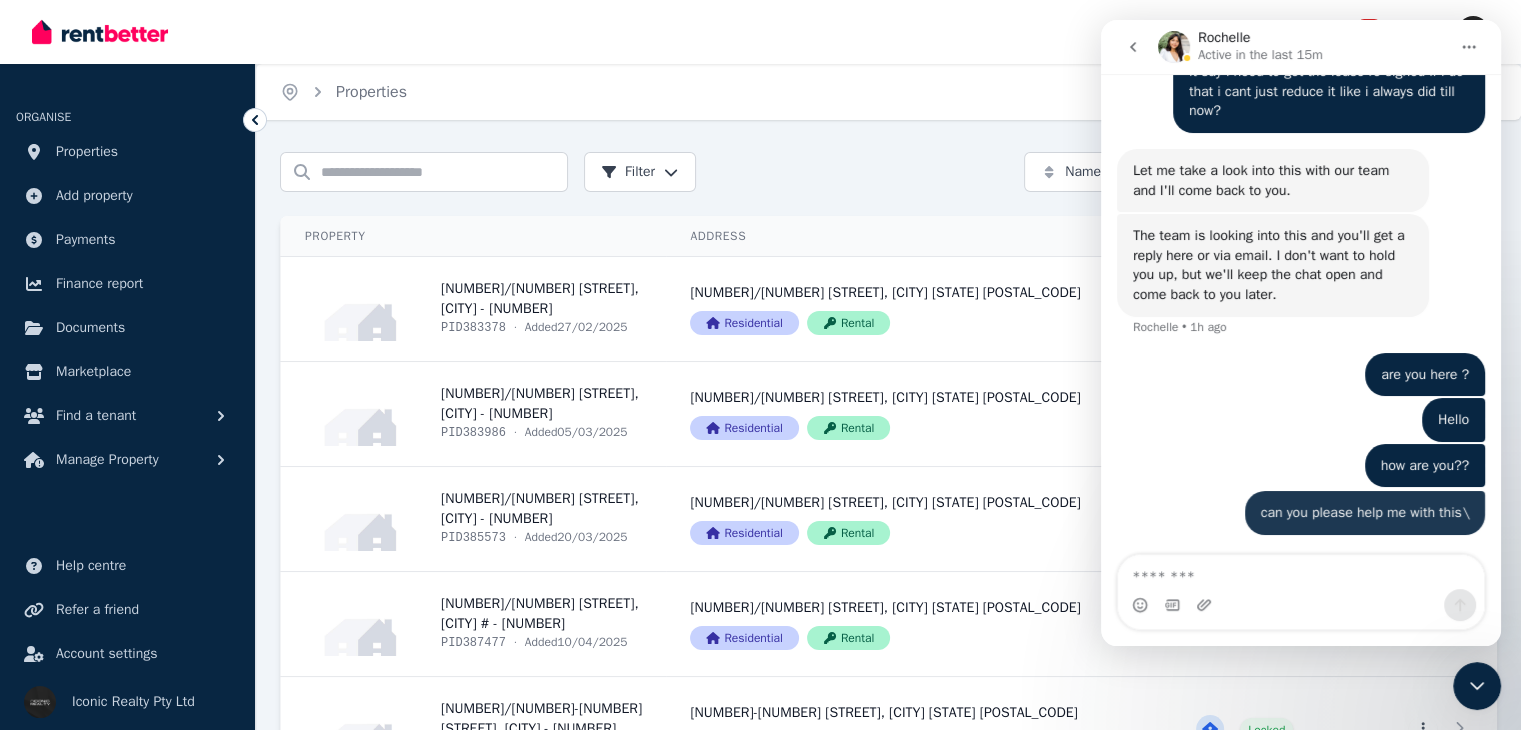 scroll, scrollTop: 1776, scrollLeft: 0, axis: vertical 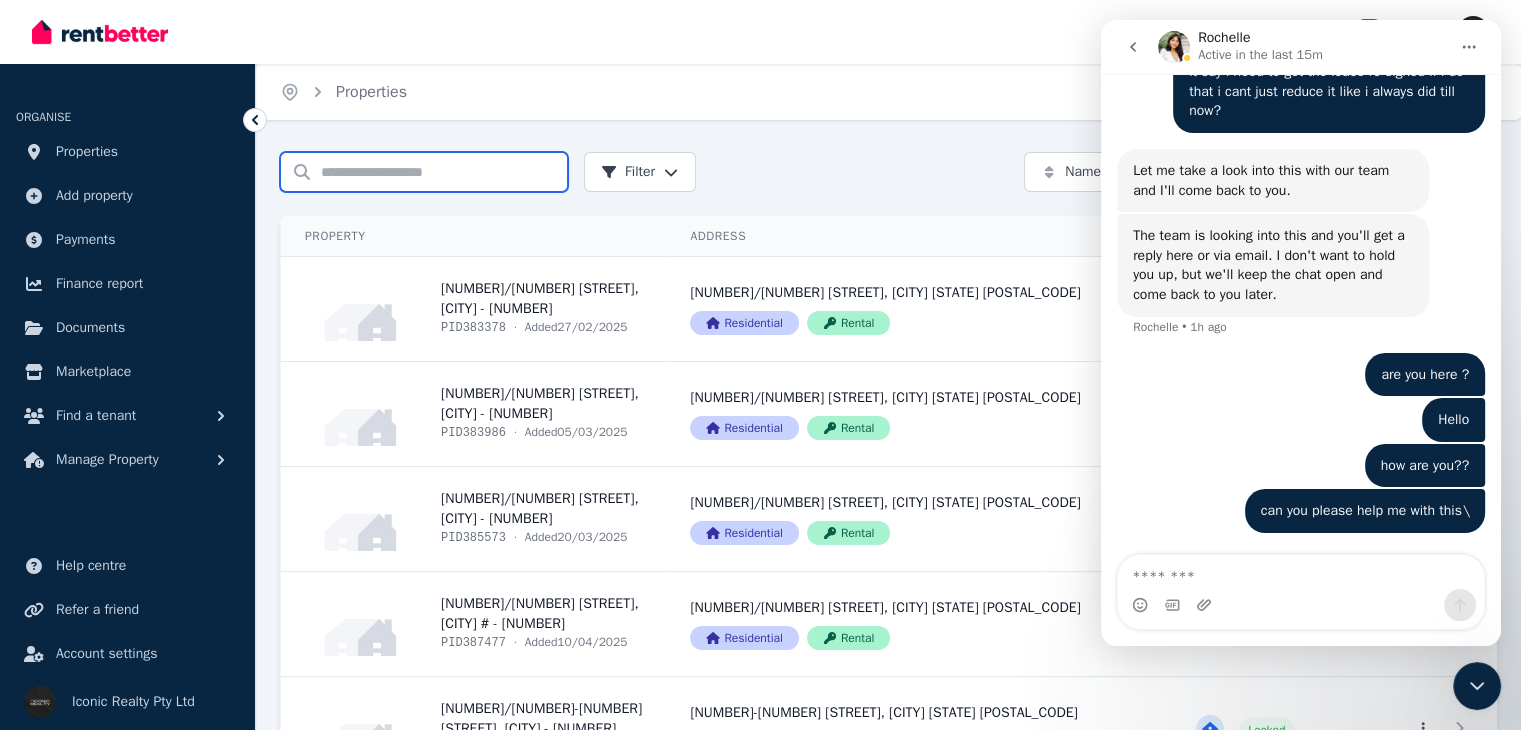 click on "Search properties" at bounding box center [424, 172] 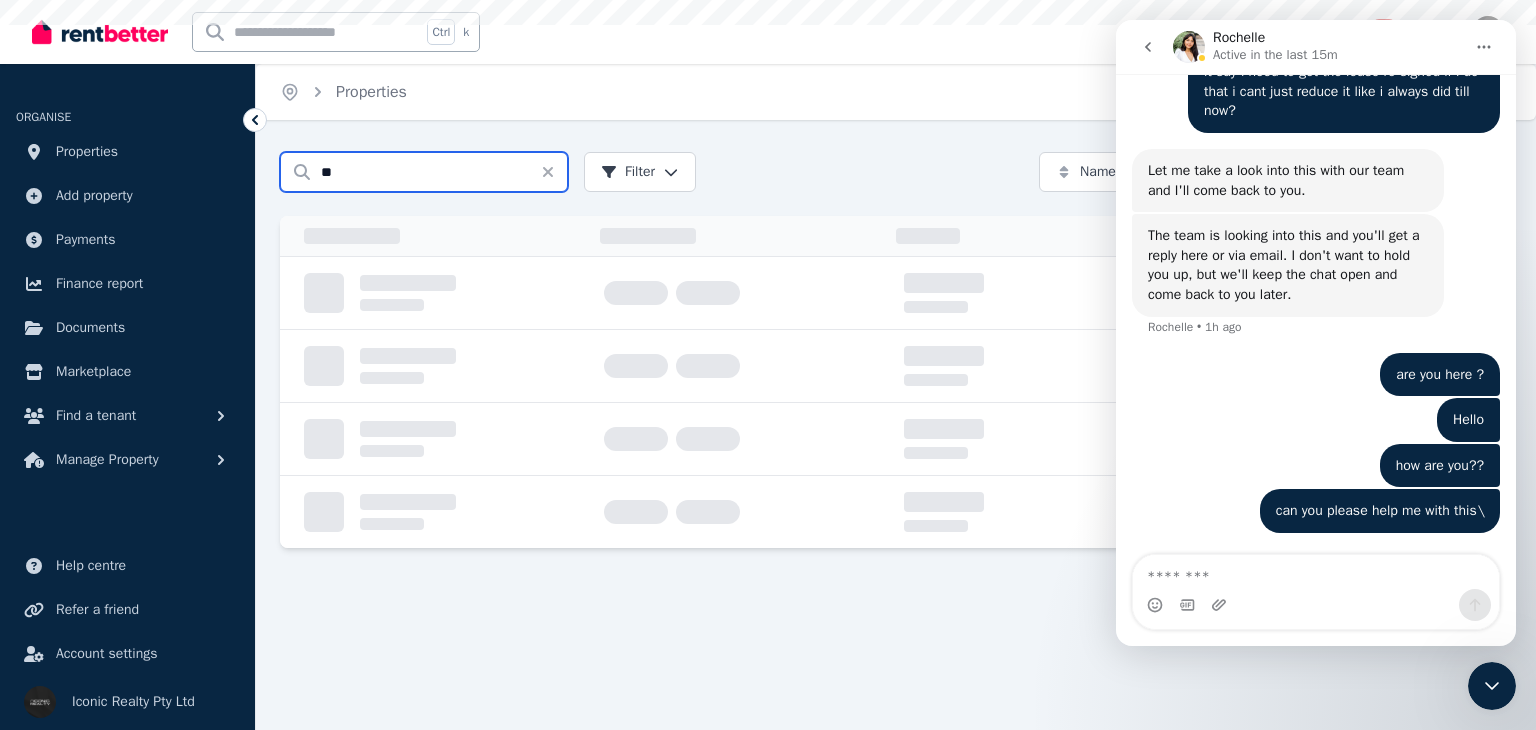 type on "**" 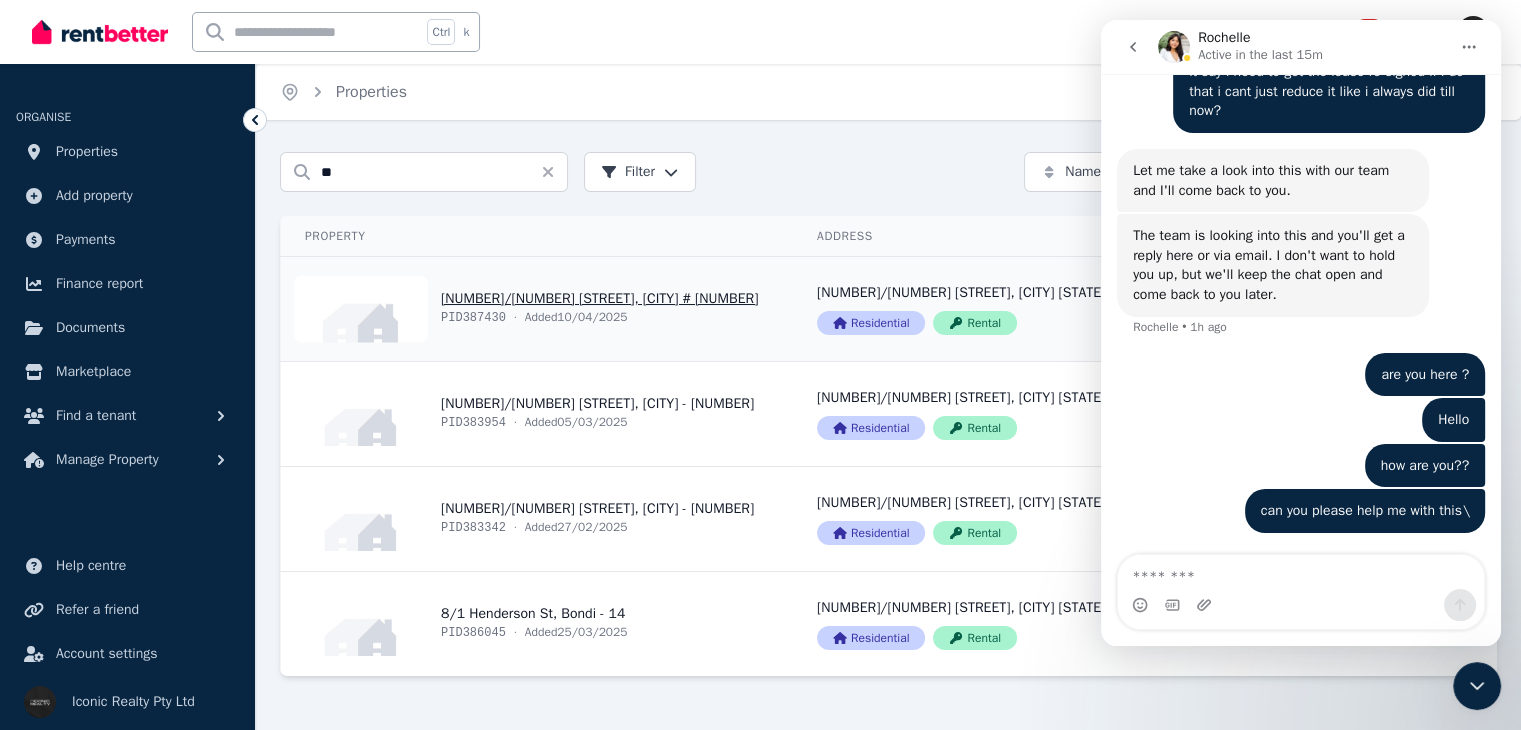 click on "View property details" at bounding box center [537, 309] 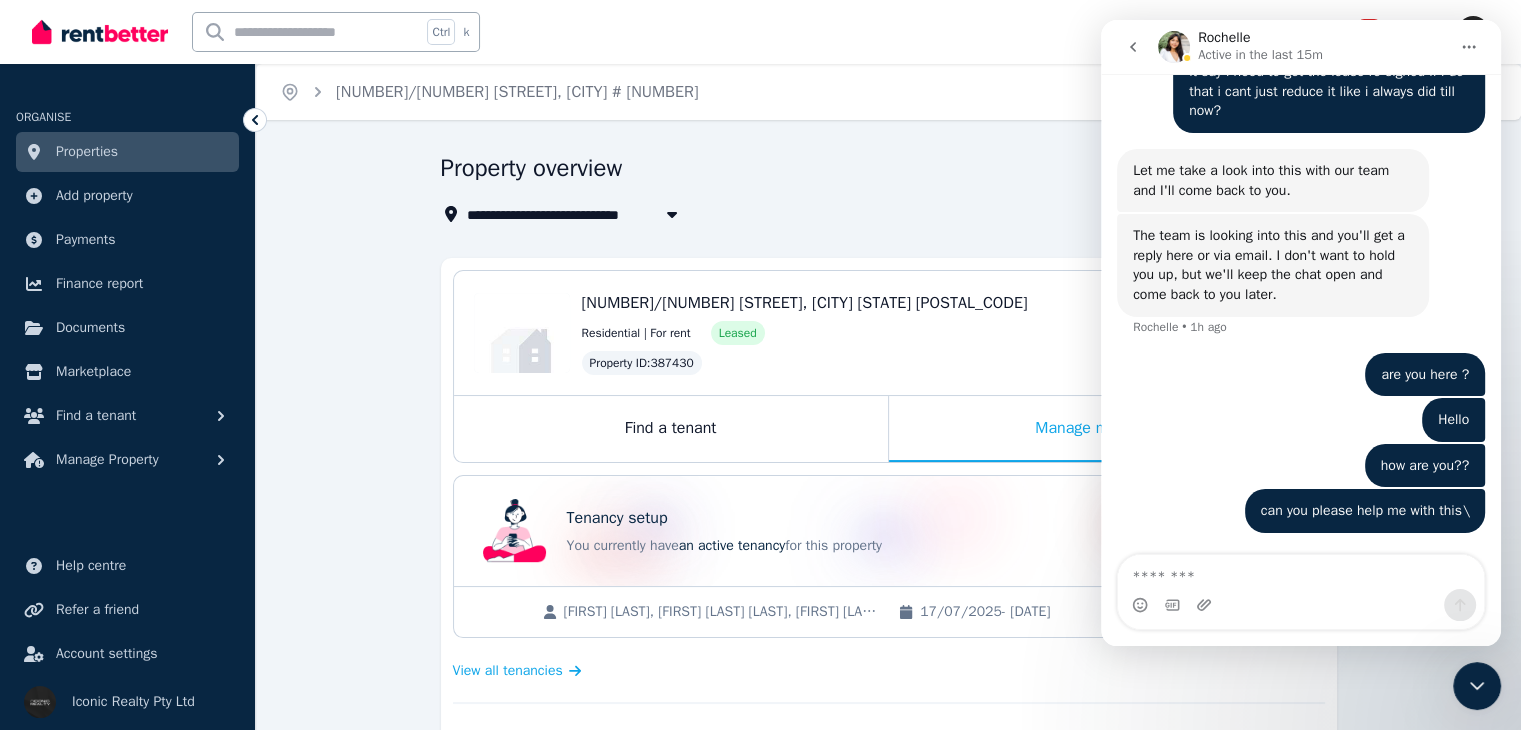 click on "Lucy Anderson, Courtney Dale Giordano, Maeve Dougherty" at bounding box center (721, 612) 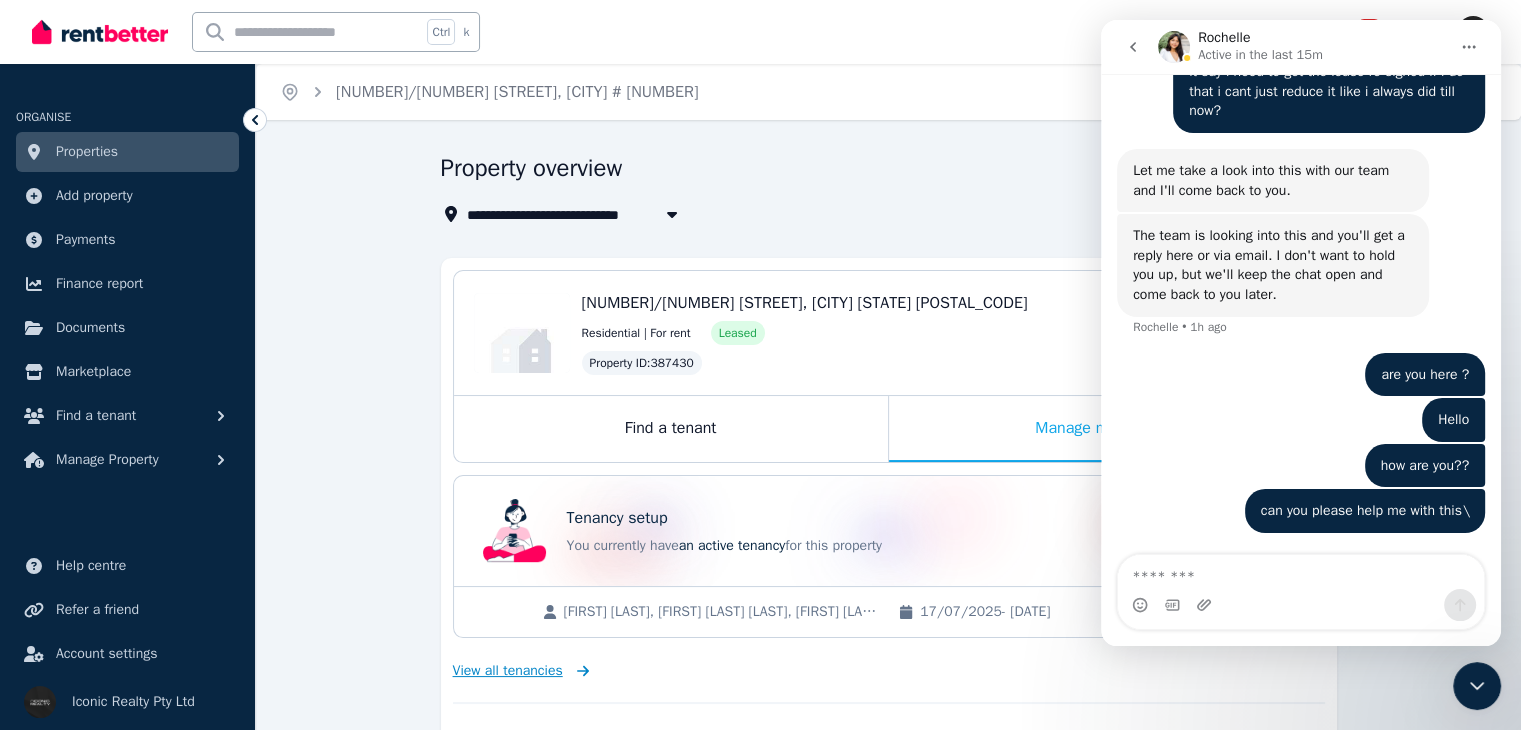 click on "View all tenancies" at bounding box center (508, 671) 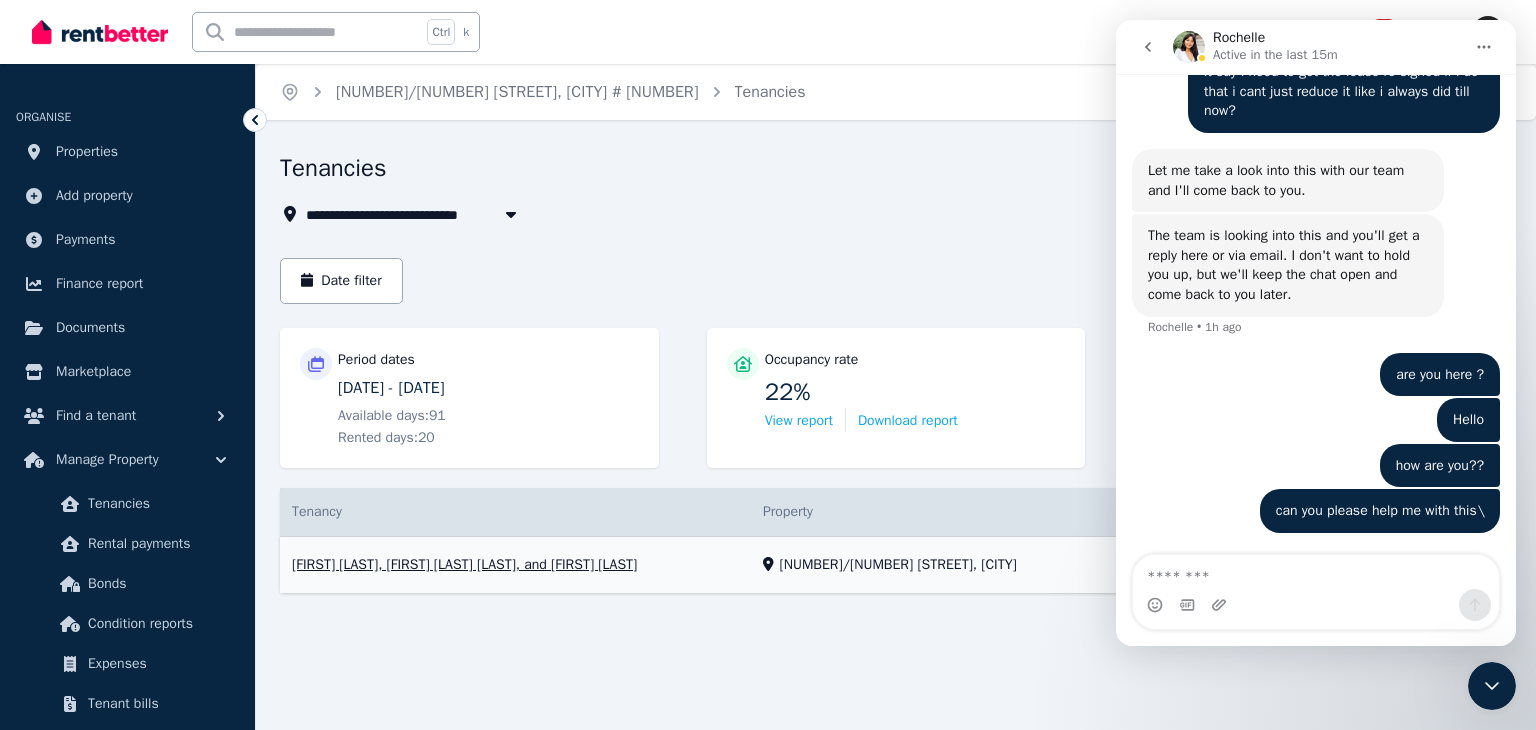 click on "View property details" at bounding box center (896, 565) 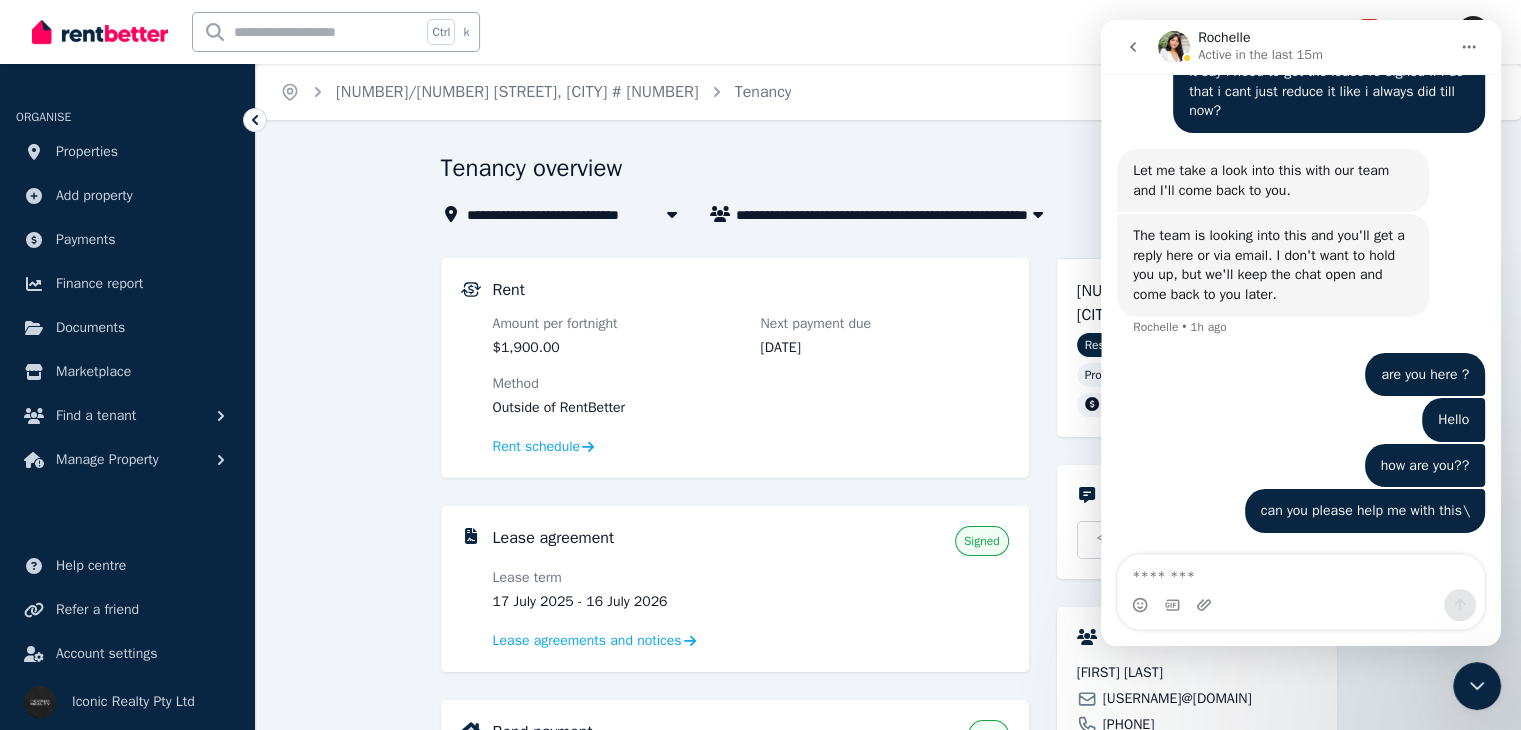 click 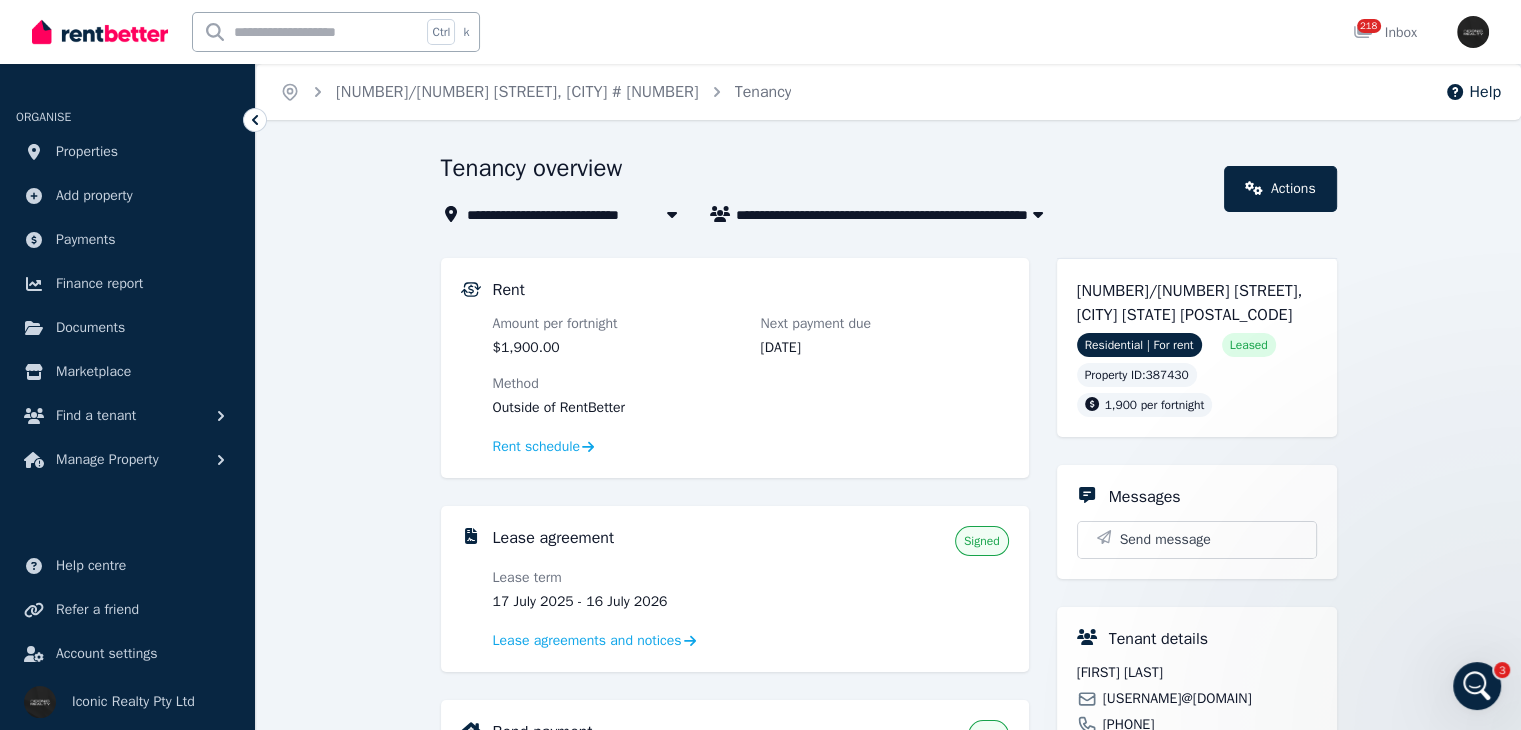 scroll, scrollTop: 0, scrollLeft: 0, axis: both 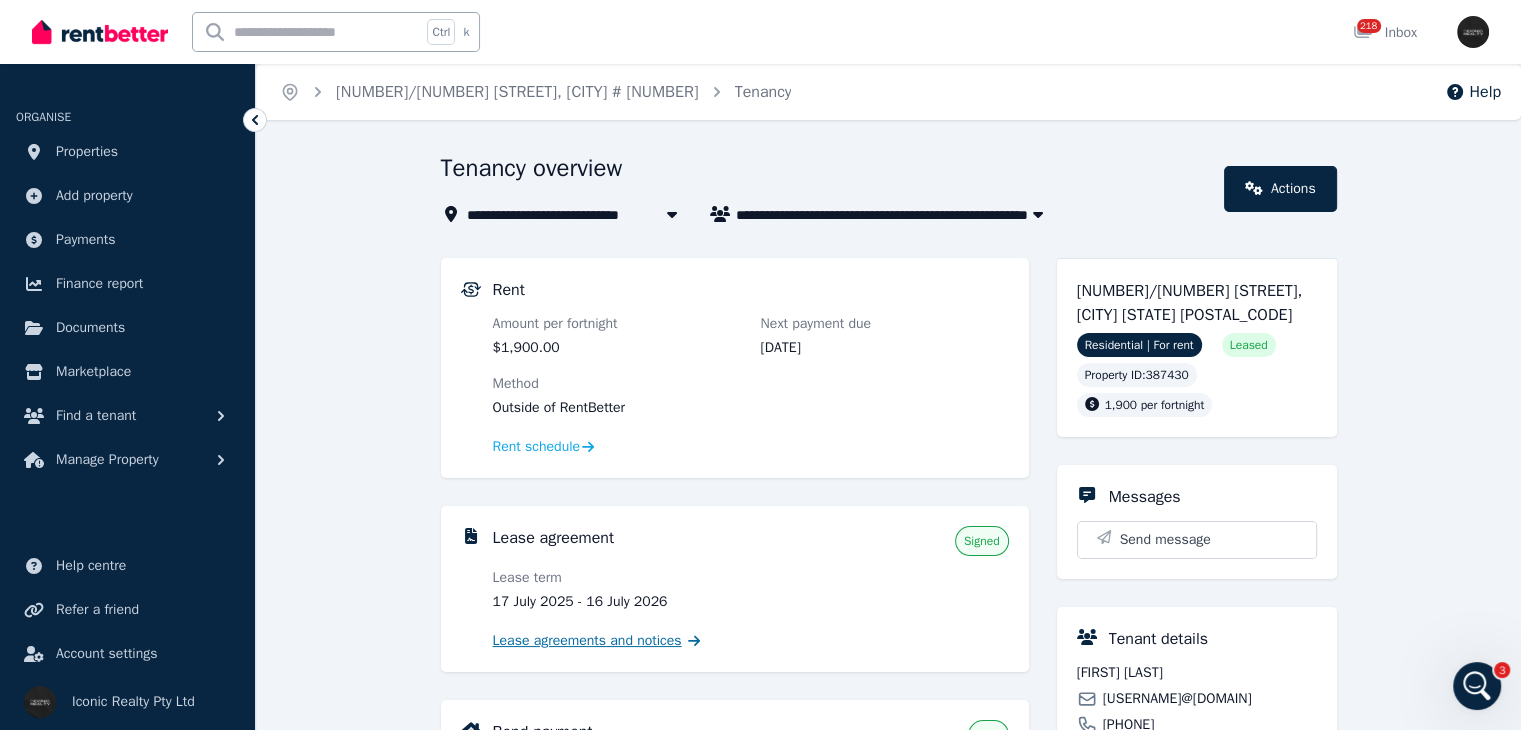 drag, startPoint x: 1528, startPoint y: 217, endPoint x: 640, endPoint y: 644, distance: 985.32886 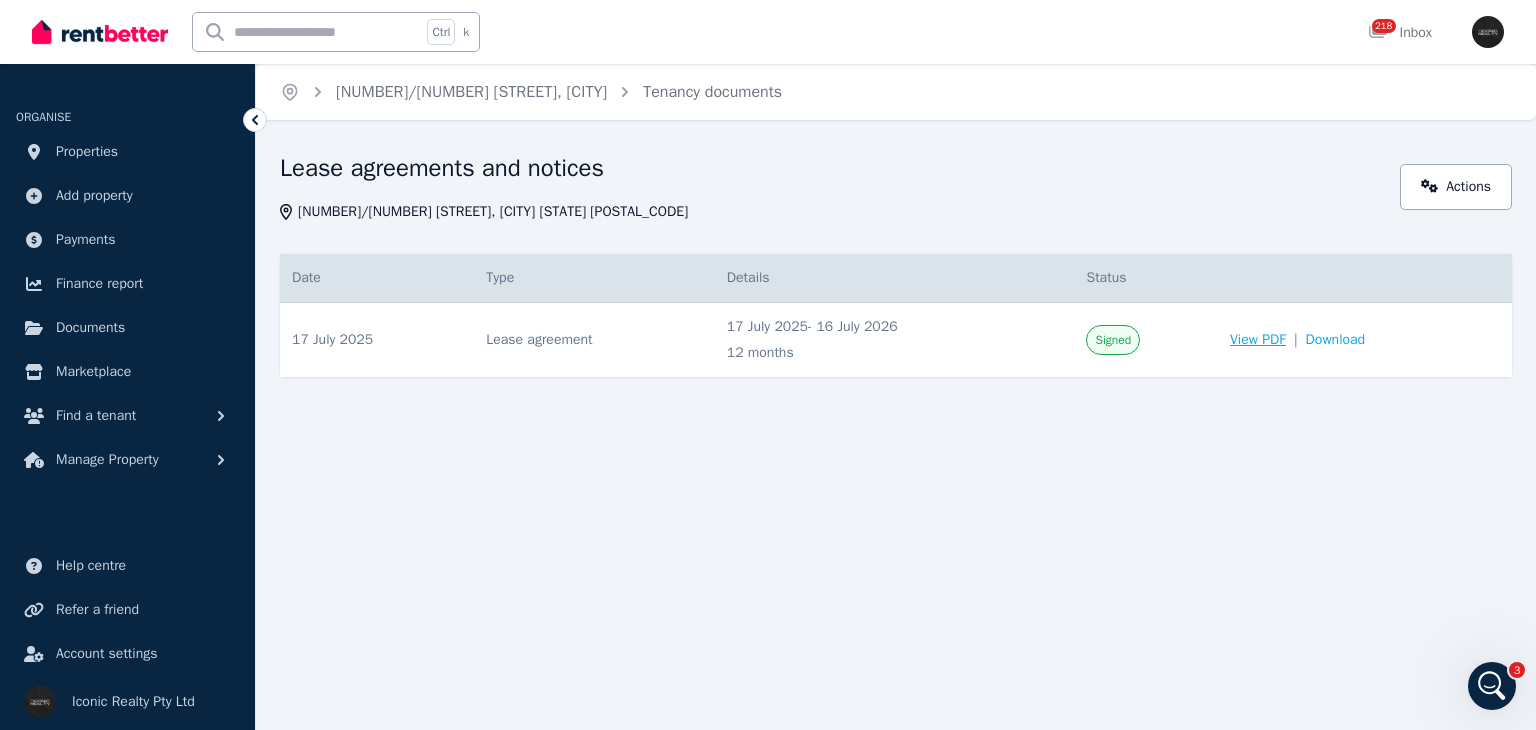 drag, startPoint x: 1248, startPoint y: 330, endPoint x: 1268, endPoint y: 344, distance: 24.41311 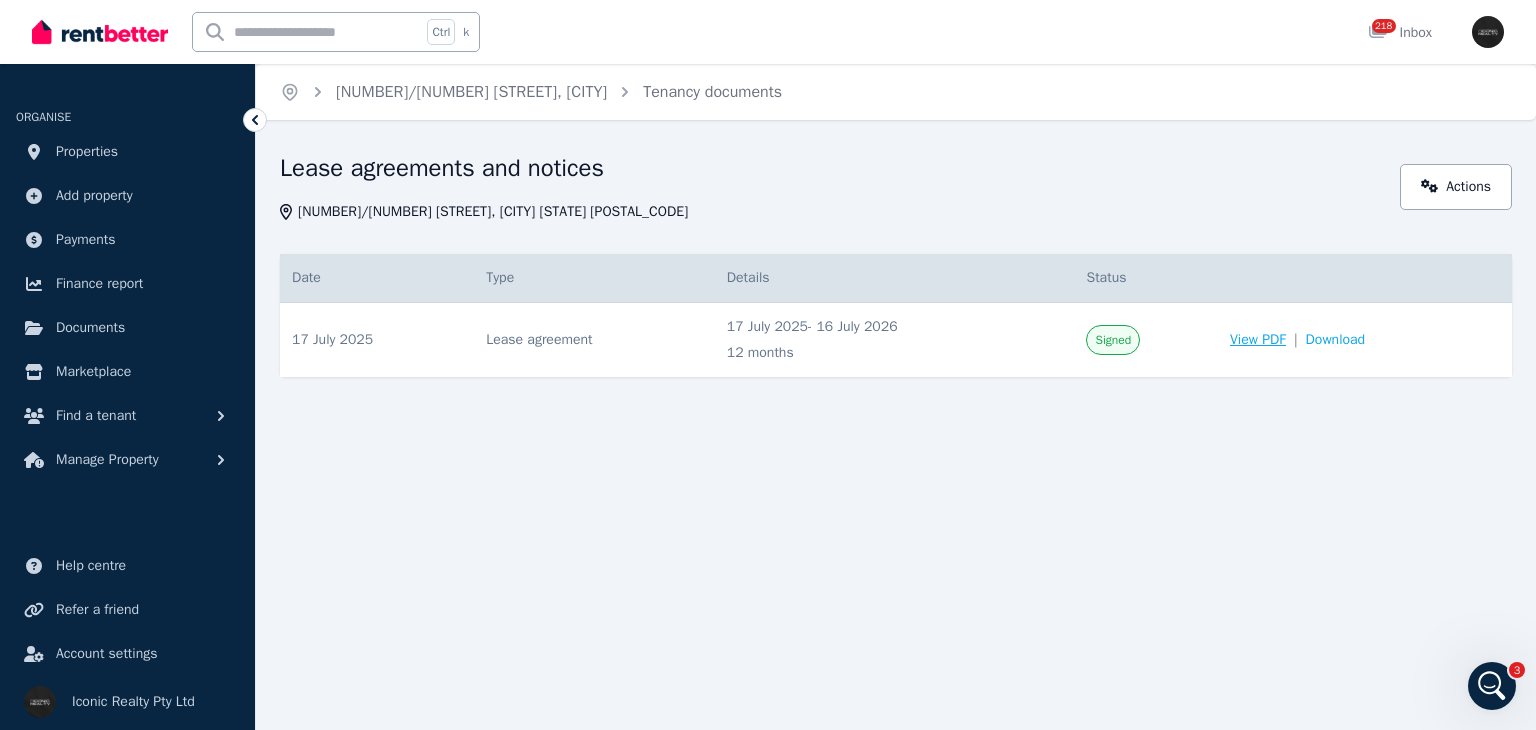 click on "View PDF" at bounding box center (1258, 340) 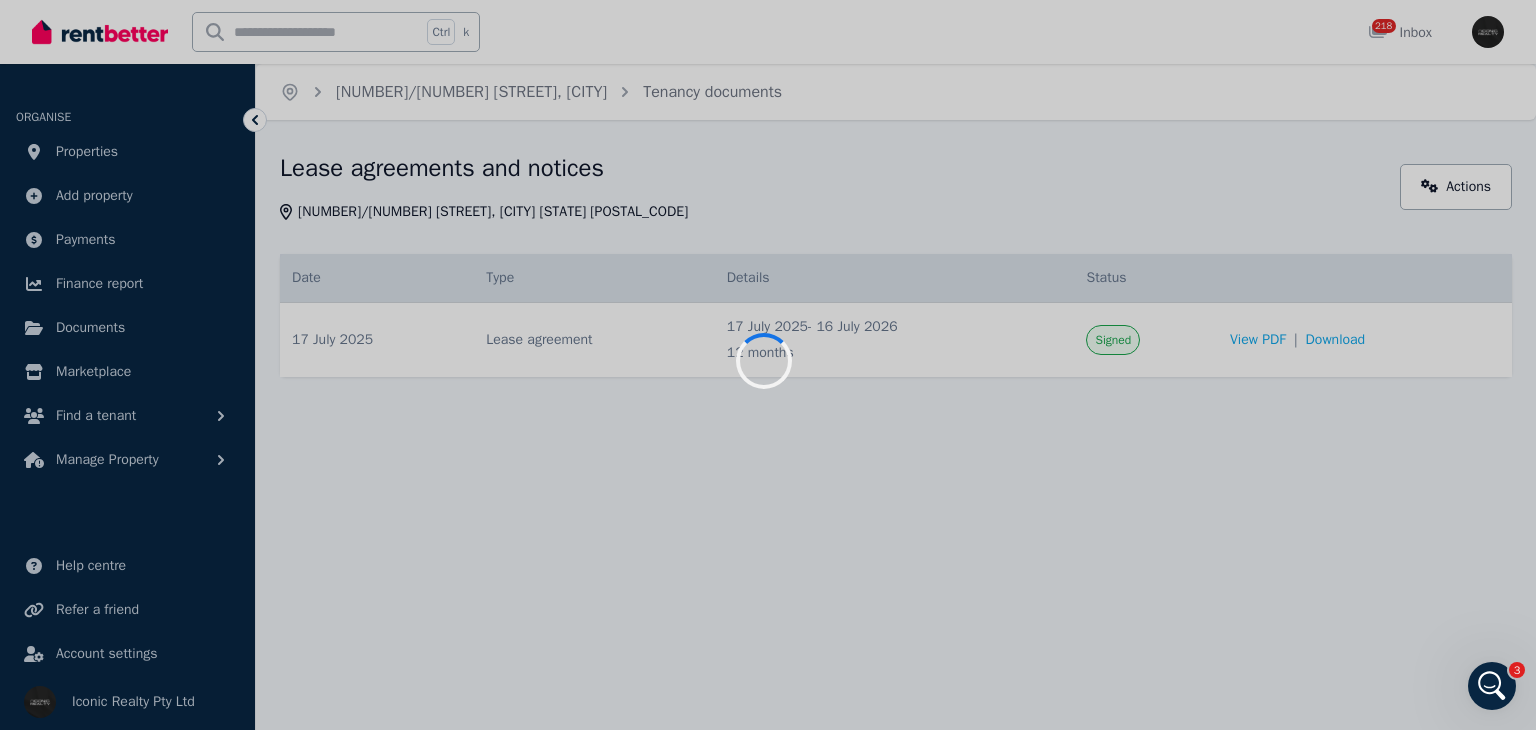 drag, startPoint x: 1474, startPoint y: 72, endPoint x: 1461, endPoint y: 219, distance: 147.57372 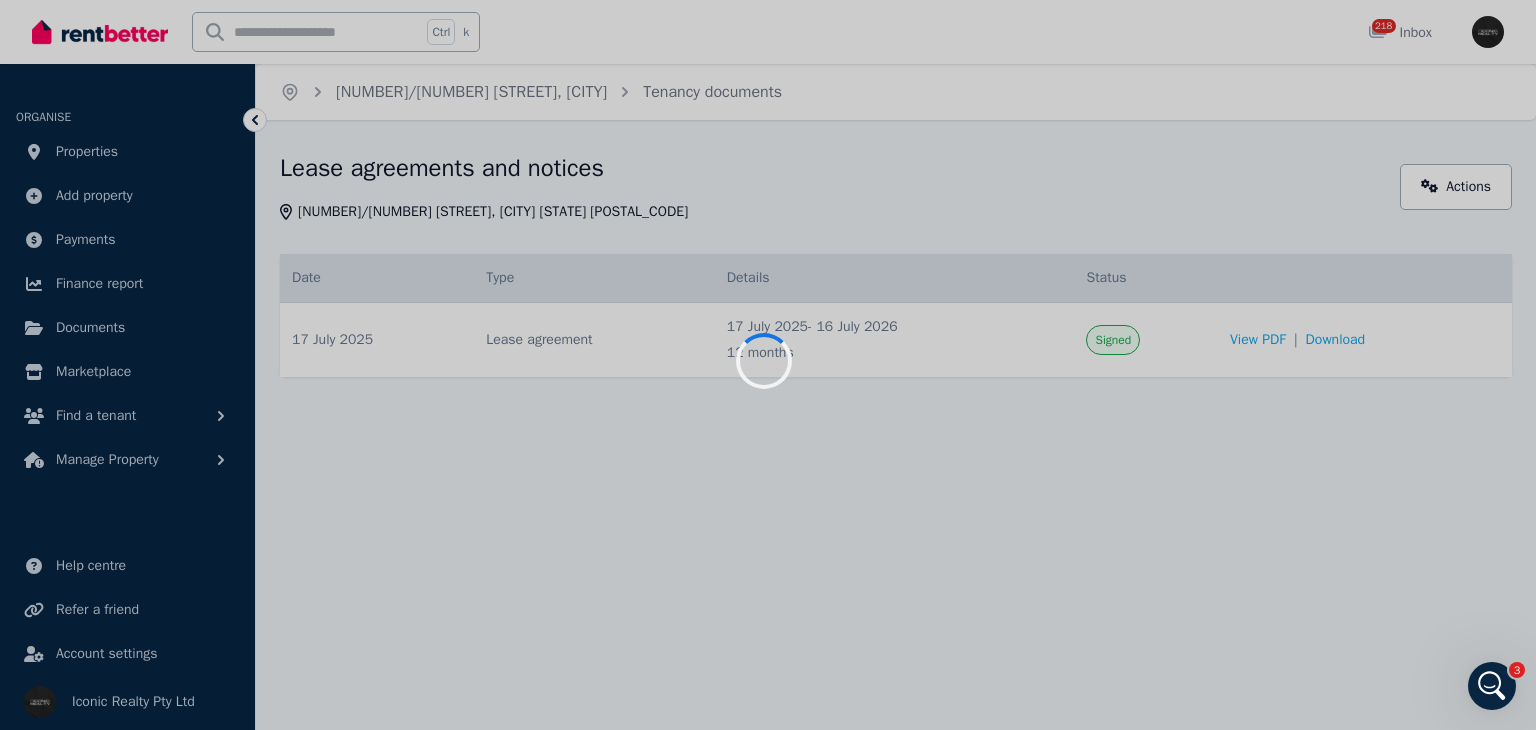 click at bounding box center (768, 365) 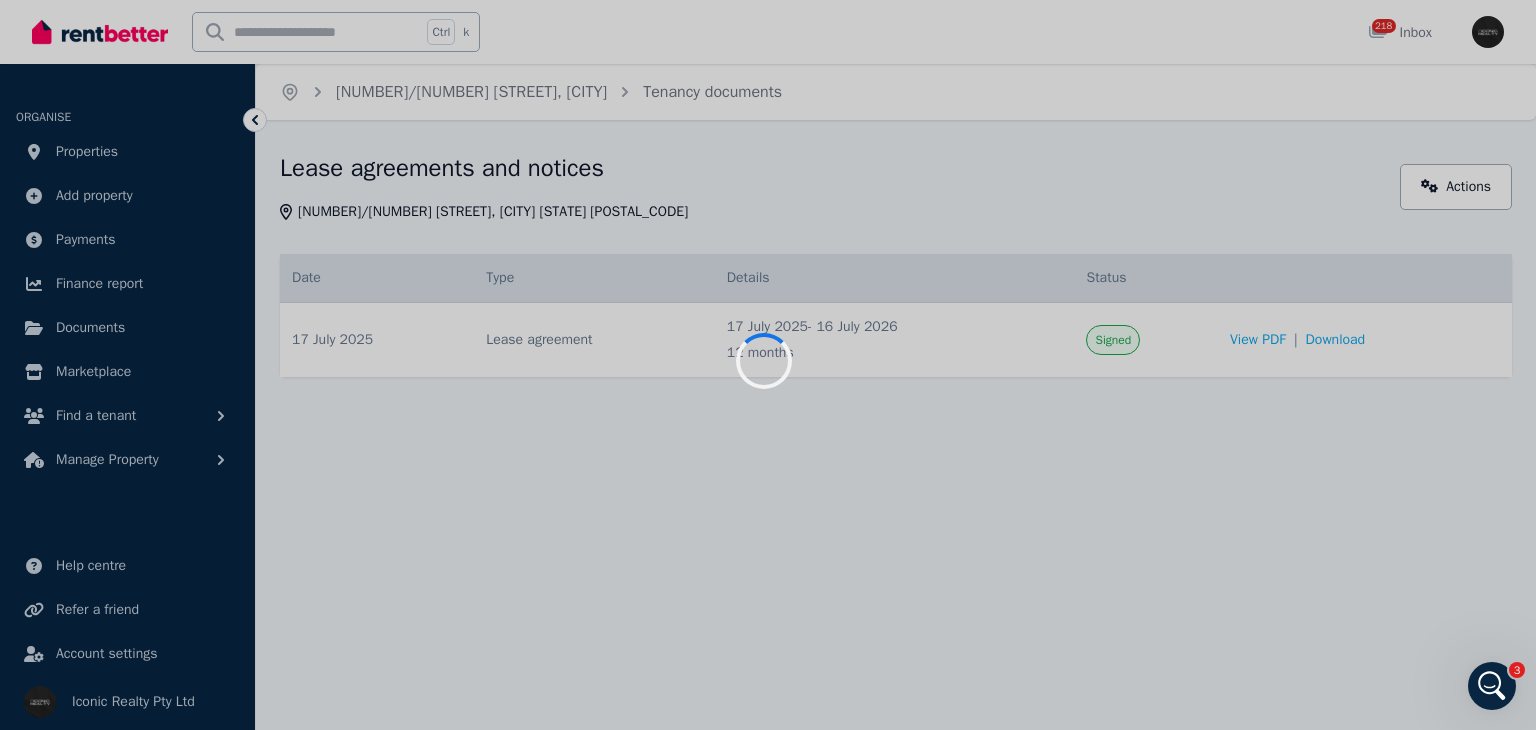 click at bounding box center (768, 365) 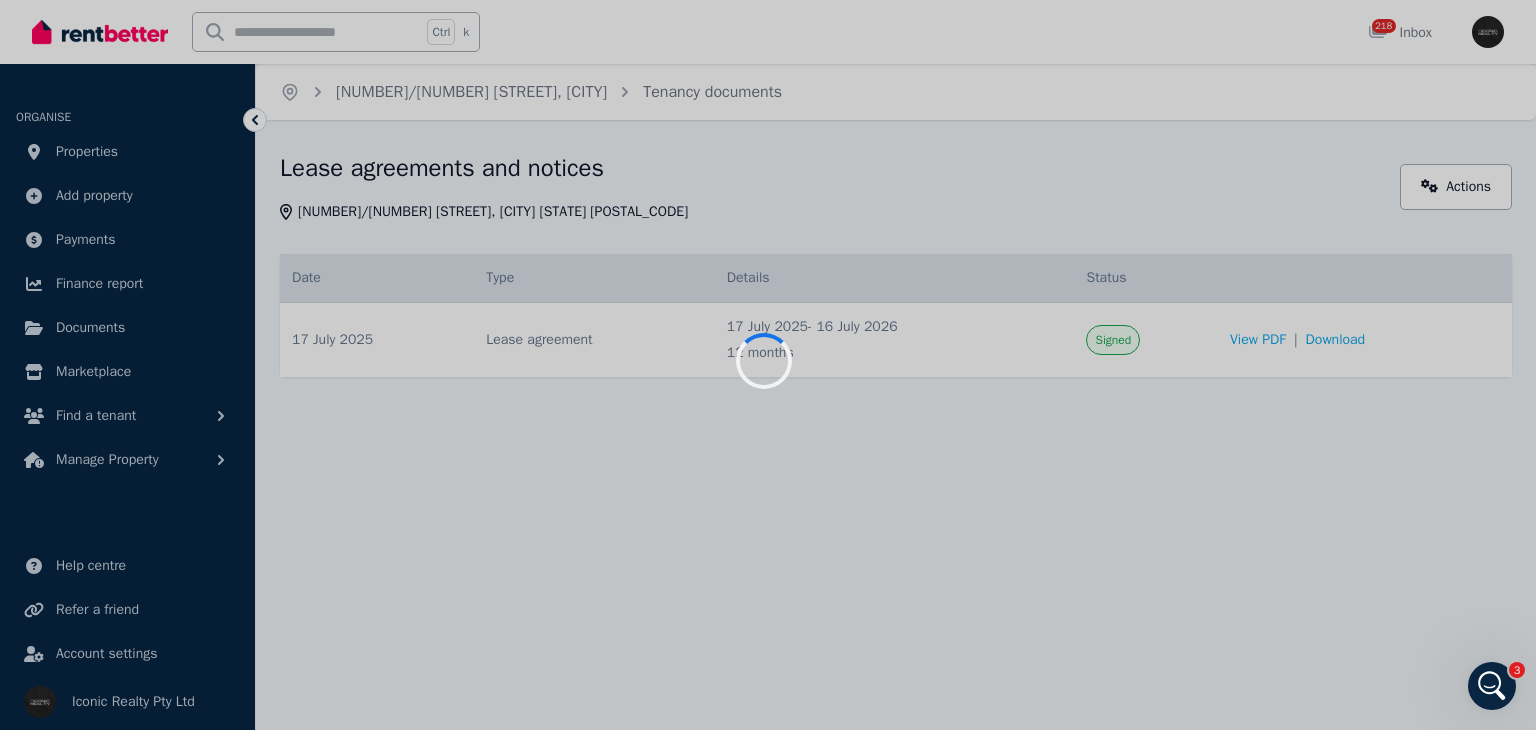 click at bounding box center (768, 365) 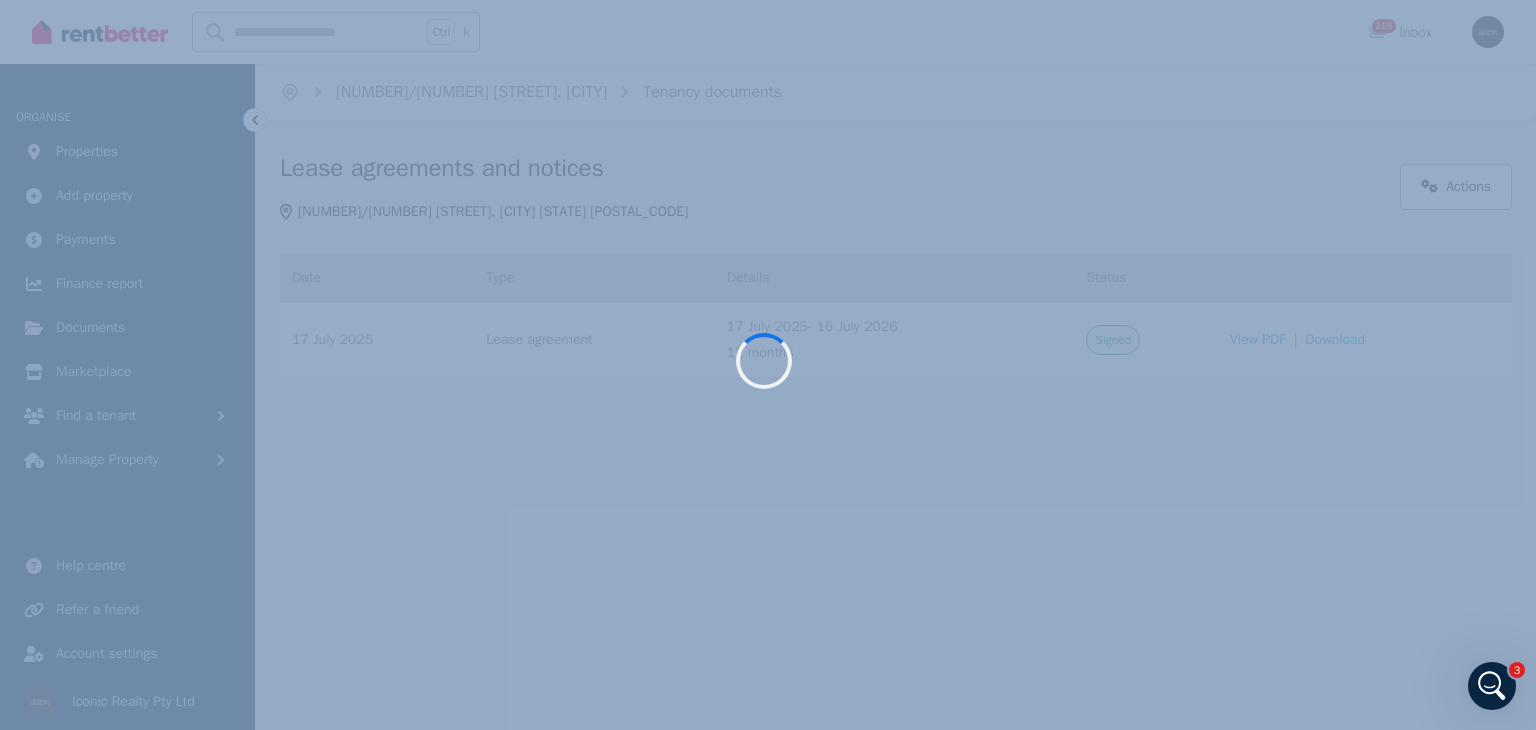 click at bounding box center (768, 365) 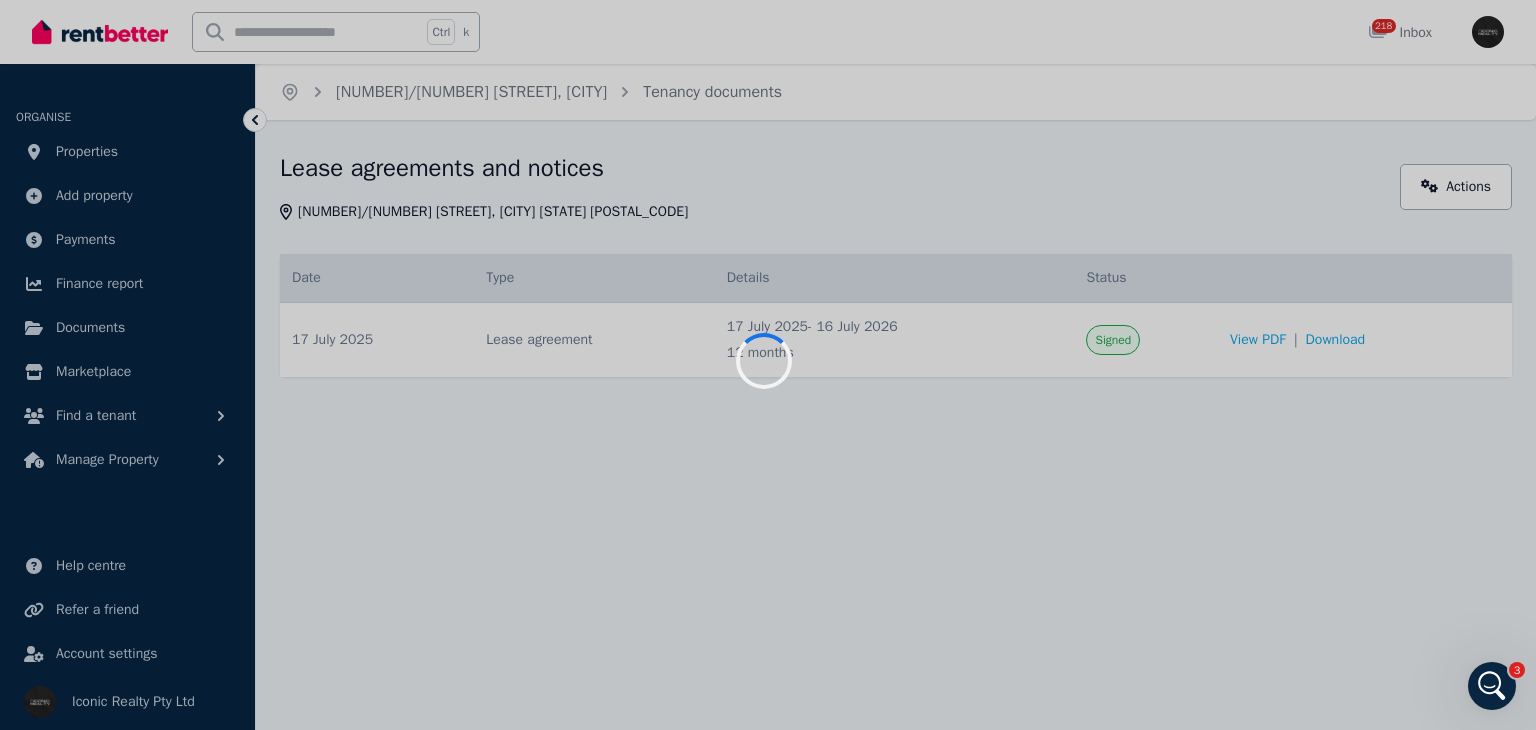 click at bounding box center [768, 365] 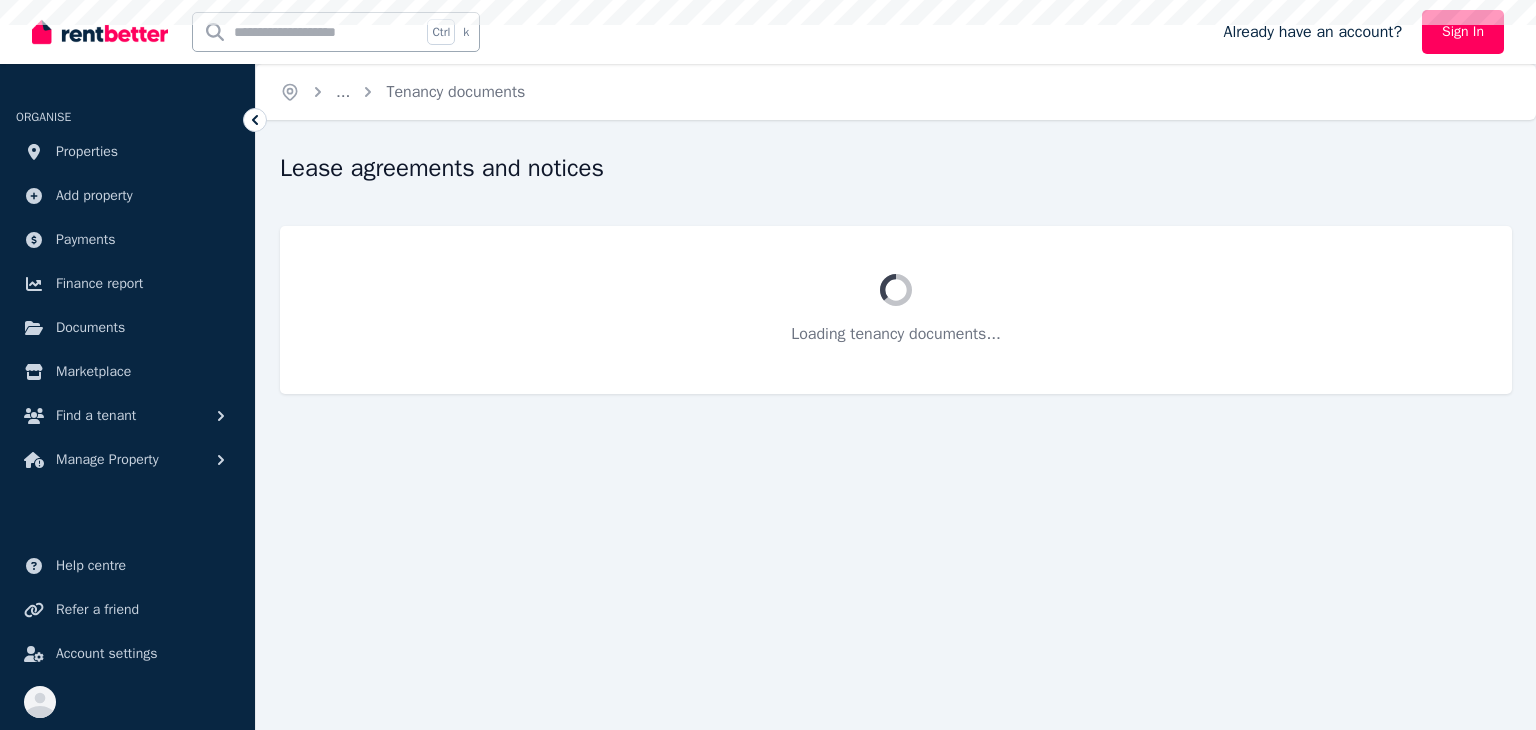 scroll, scrollTop: 0, scrollLeft: 0, axis: both 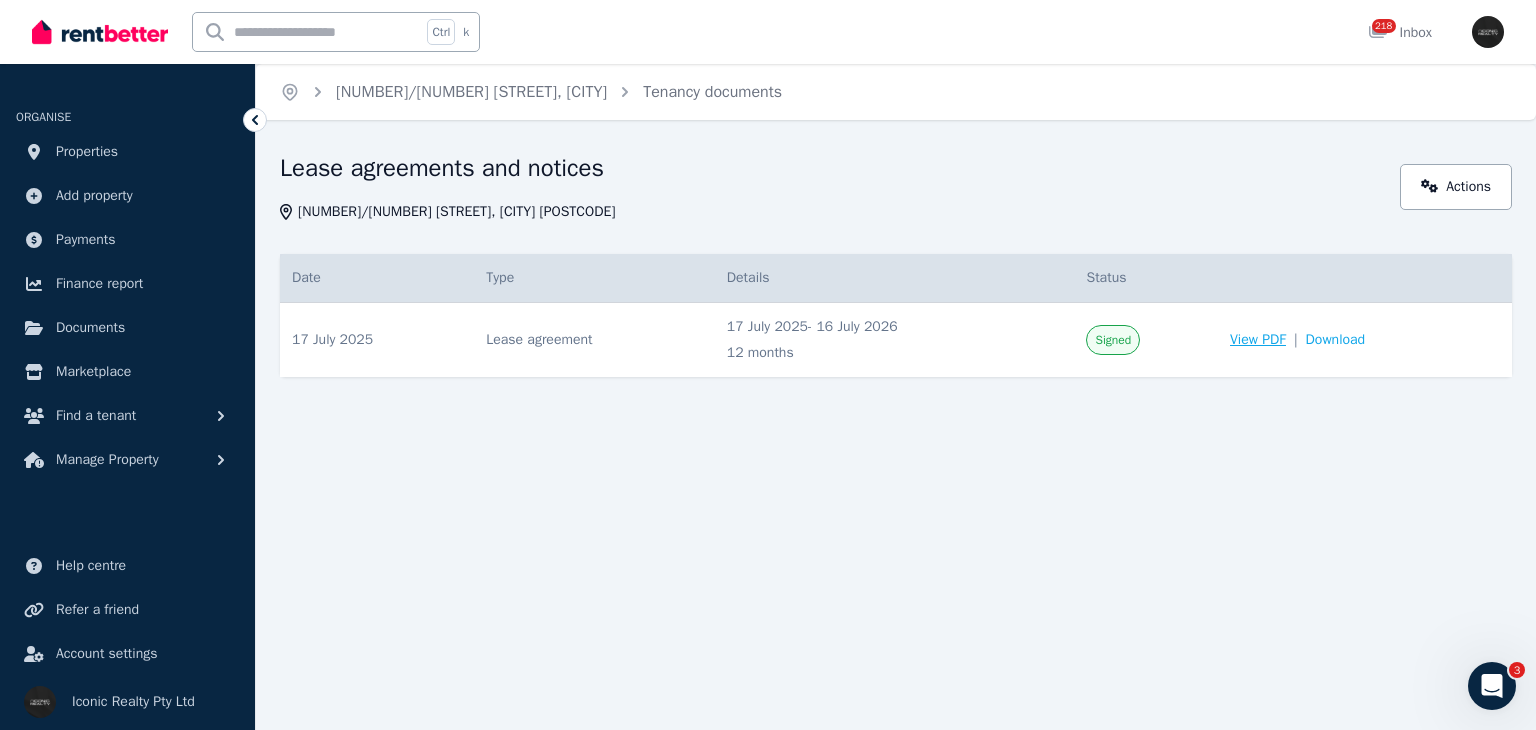 click on "View PDF" at bounding box center (1258, 340) 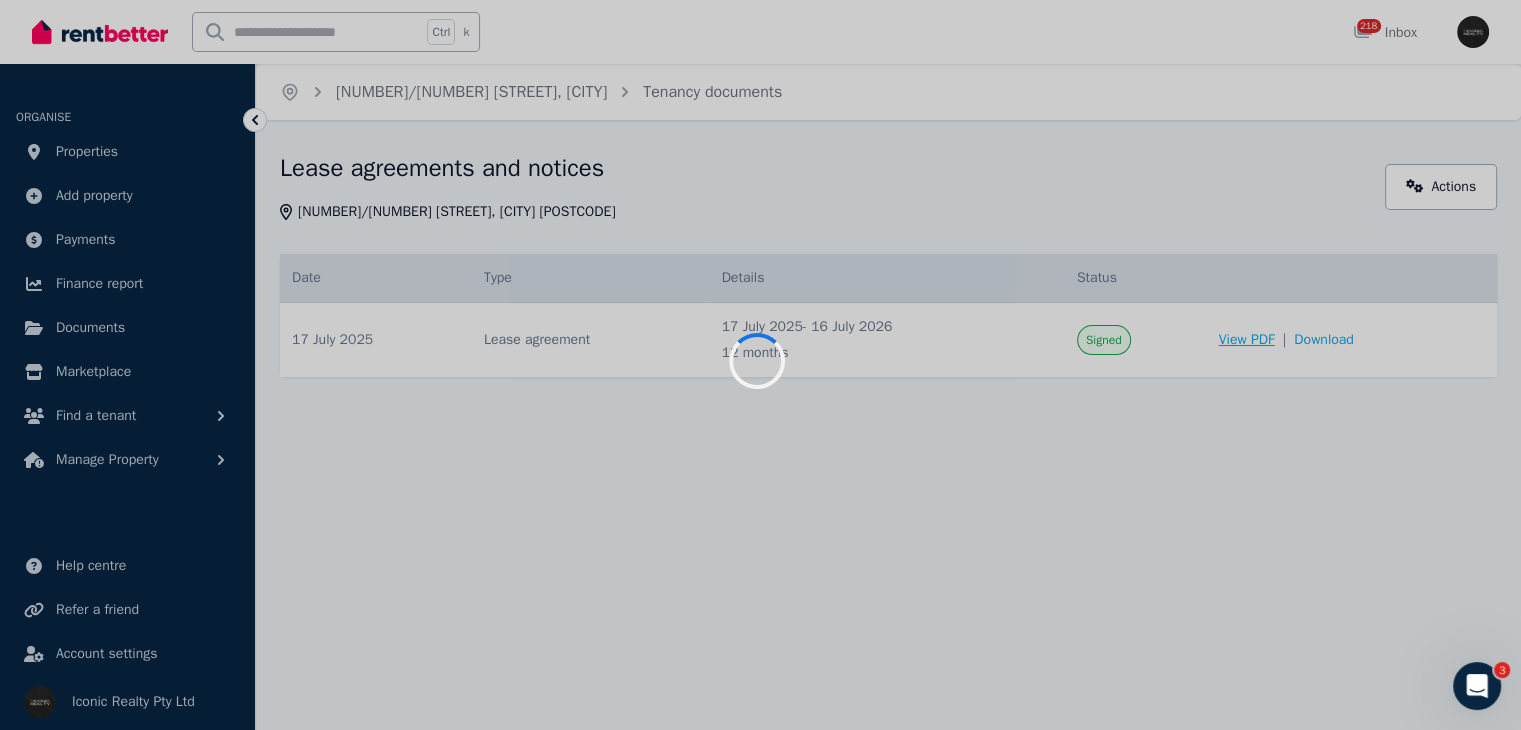 click at bounding box center [760, 365] 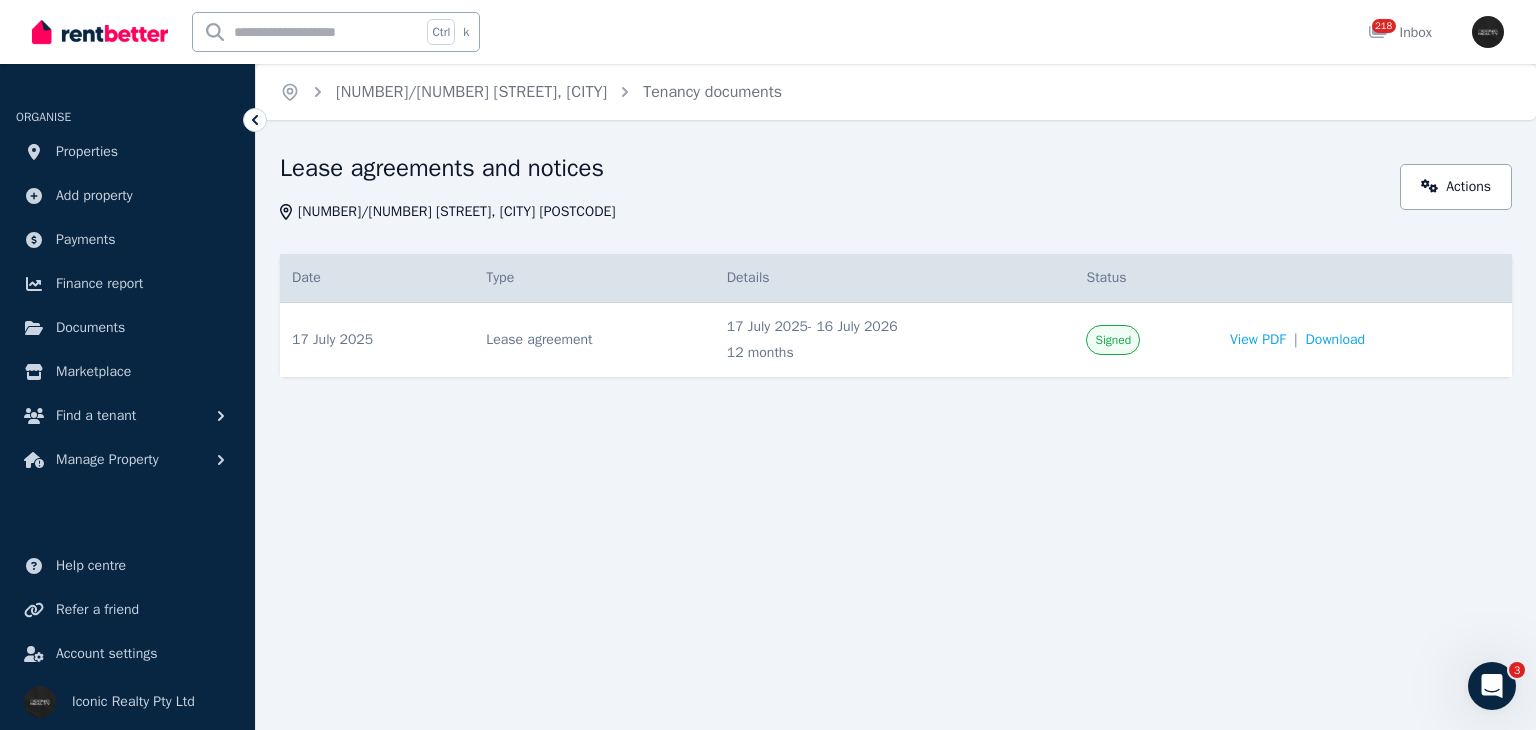 click 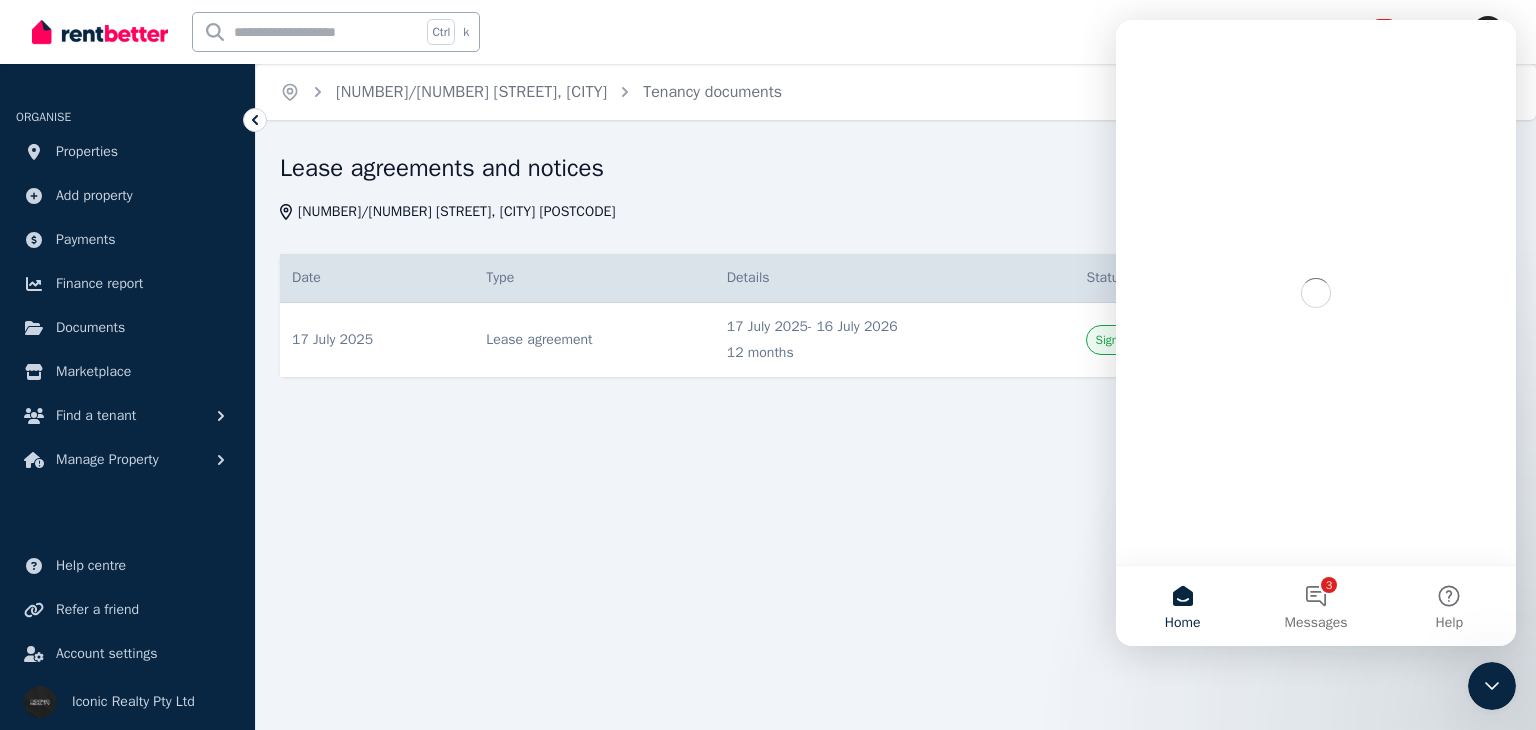 scroll, scrollTop: 0, scrollLeft: 0, axis: both 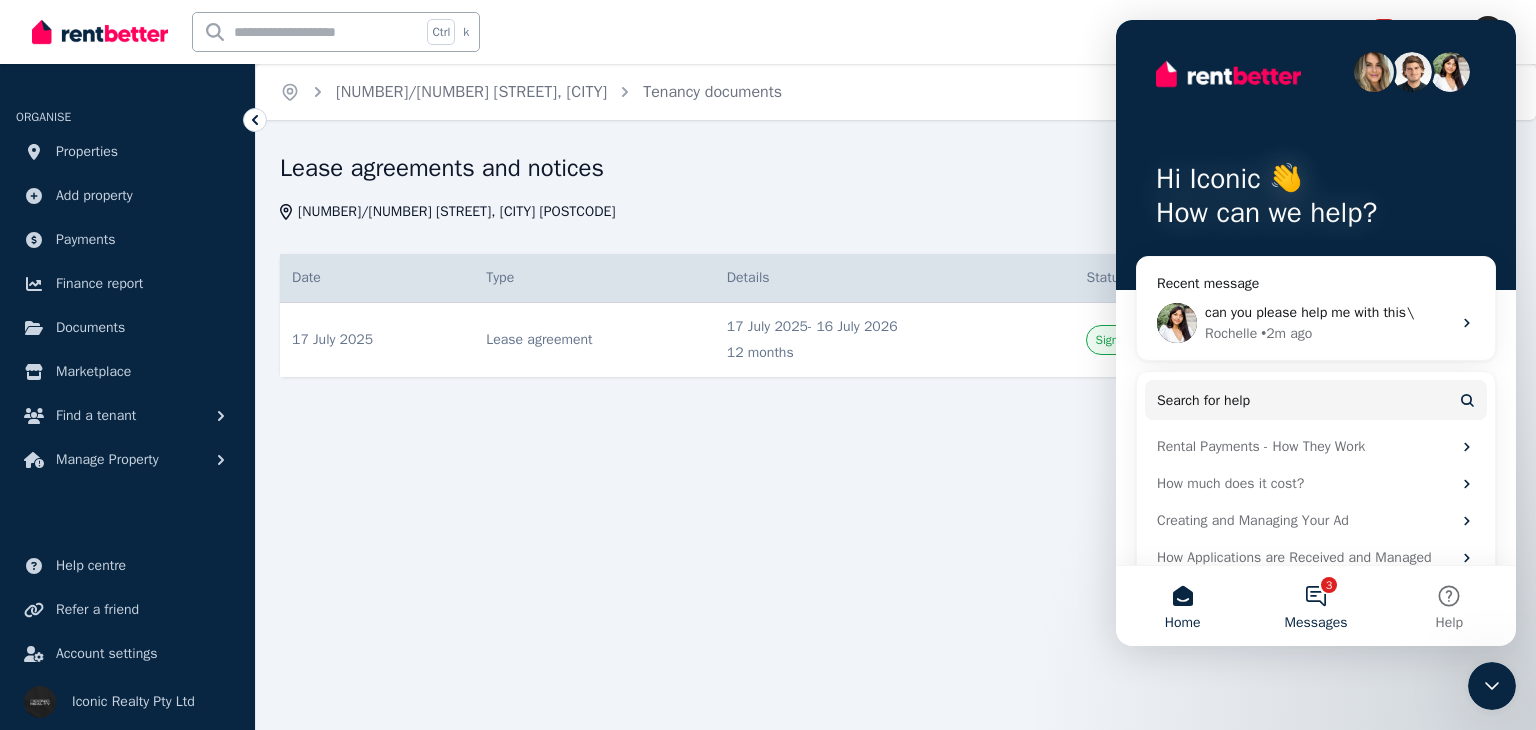 click on "3 Messages" at bounding box center [1315, 606] 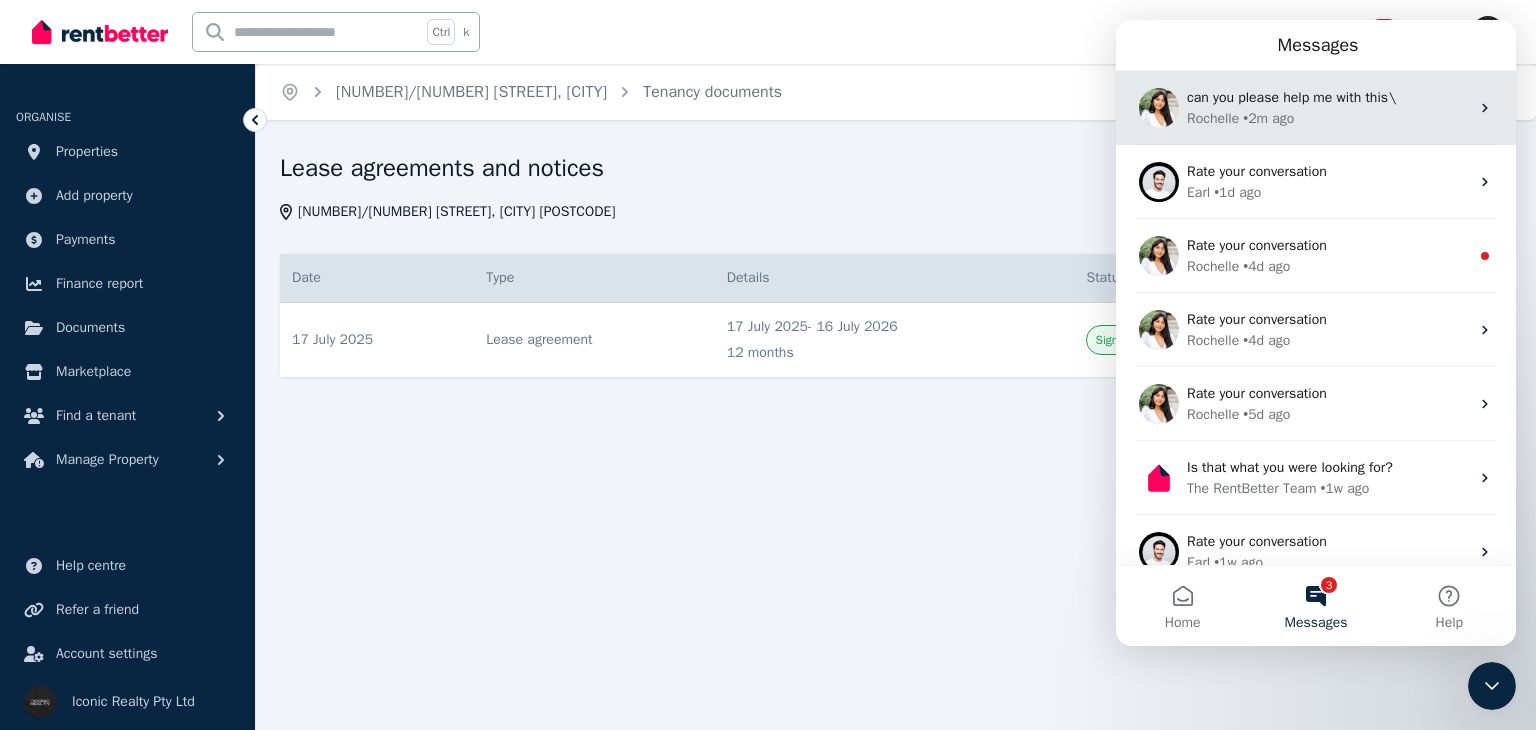 click on "can you please help me with this\" at bounding box center (1291, 97) 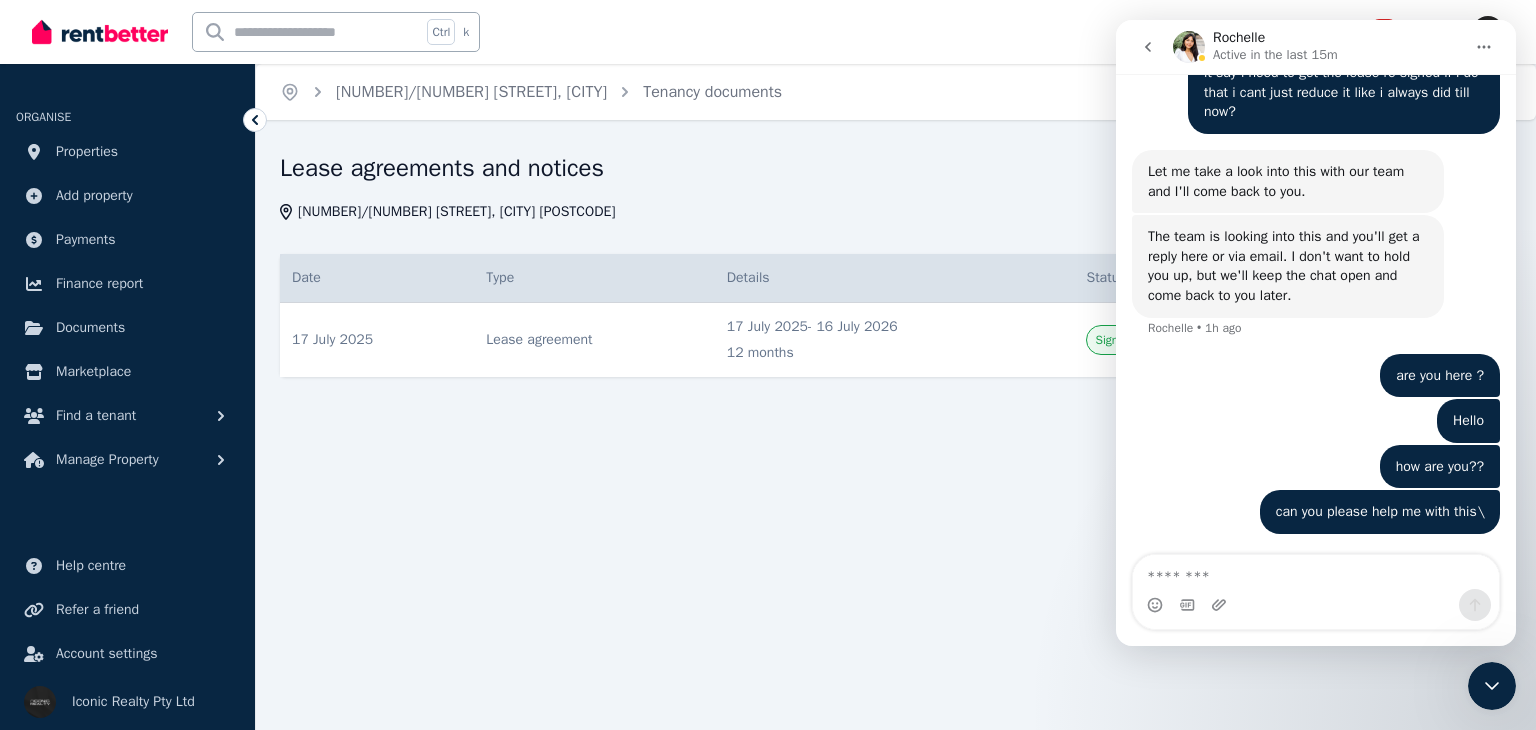 scroll, scrollTop: 1776, scrollLeft: 0, axis: vertical 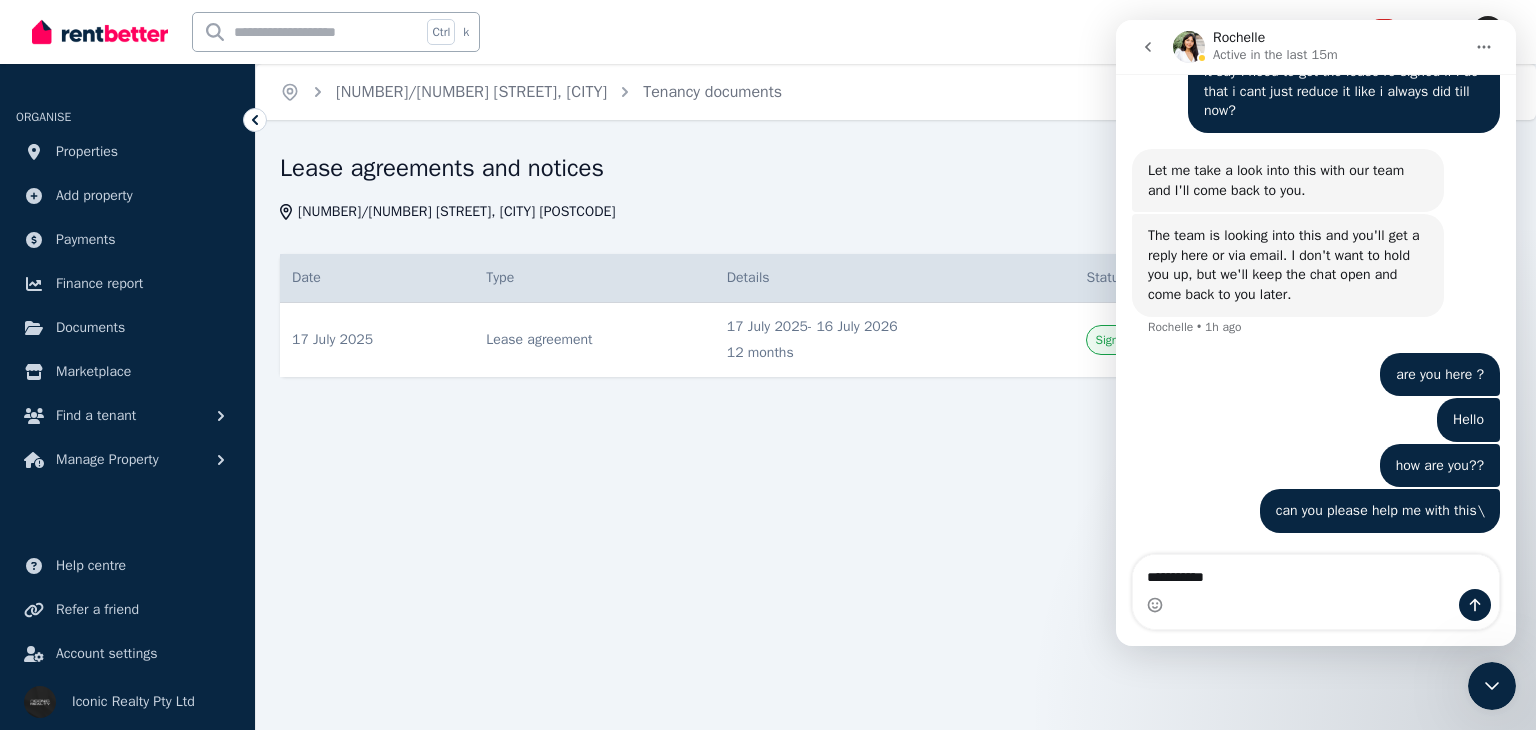 type on "**********" 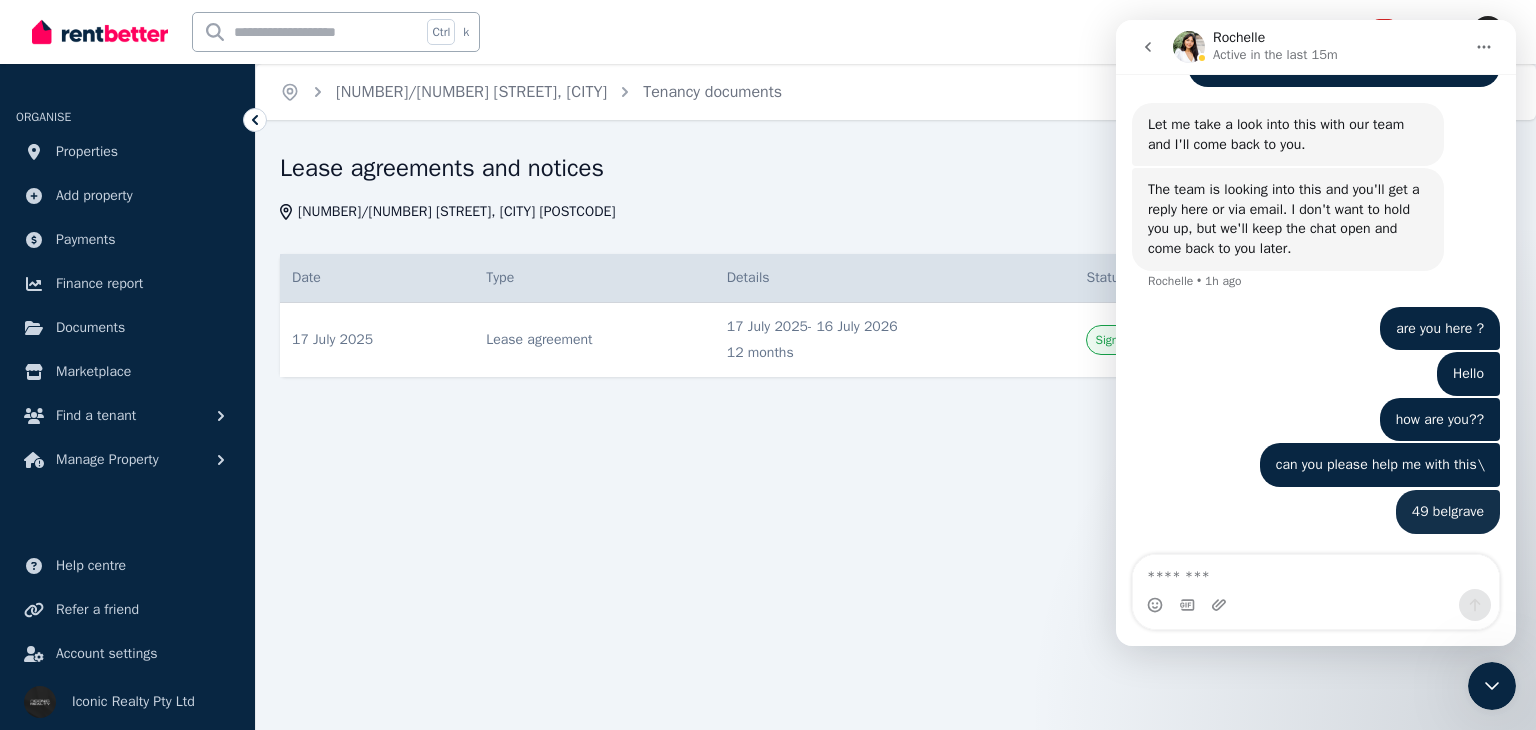 scroll, scrollTop: 1822, scrollLeft: 0, axis: vertical 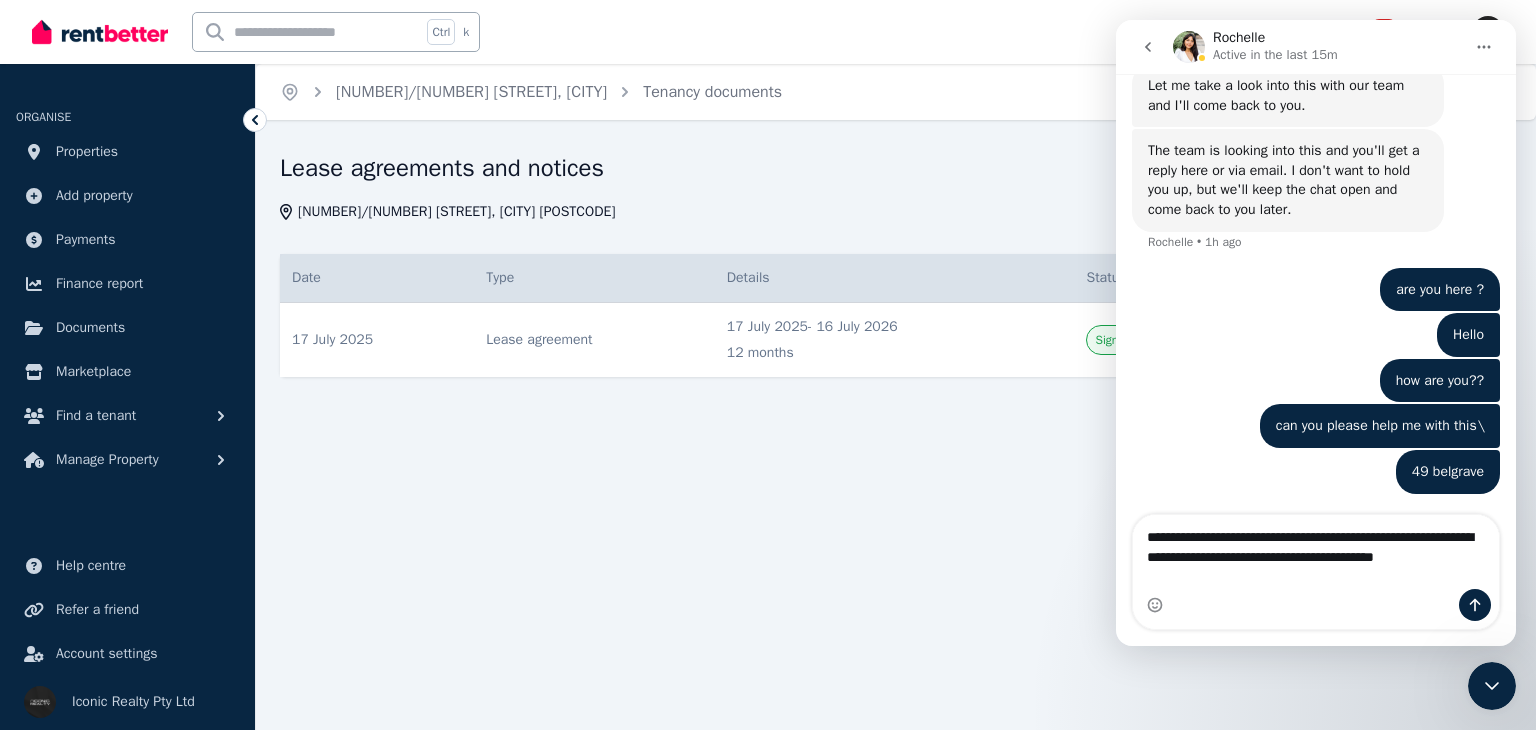 drag, startPoint x: 1388, startPoint y: 541, endPoint x: 1460, endPoint y: 522, distance: 74.46476 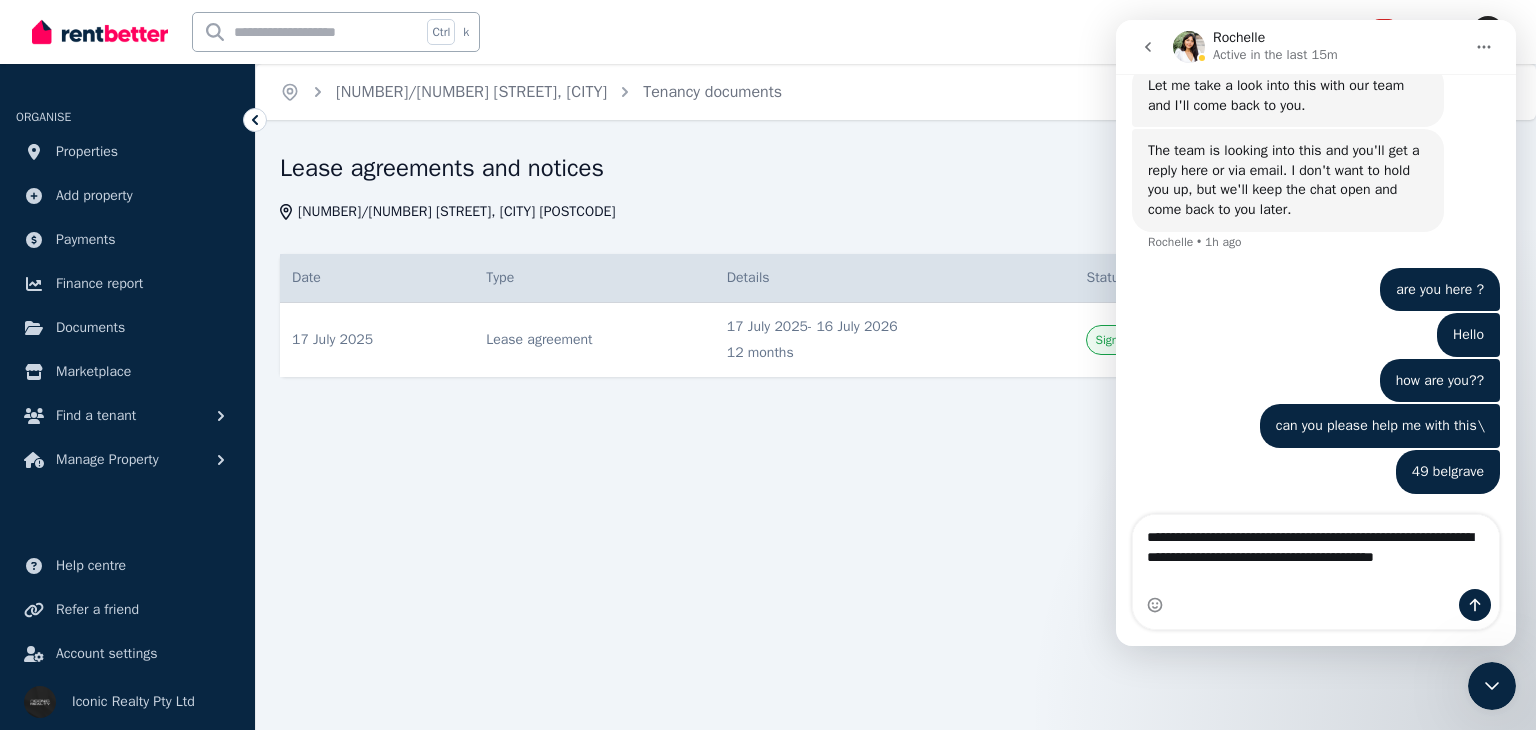 drag, startPoint x: 1460, startPoint y: 522, endPoint x: 1459, endPoint y: 545, distance: 23.021729 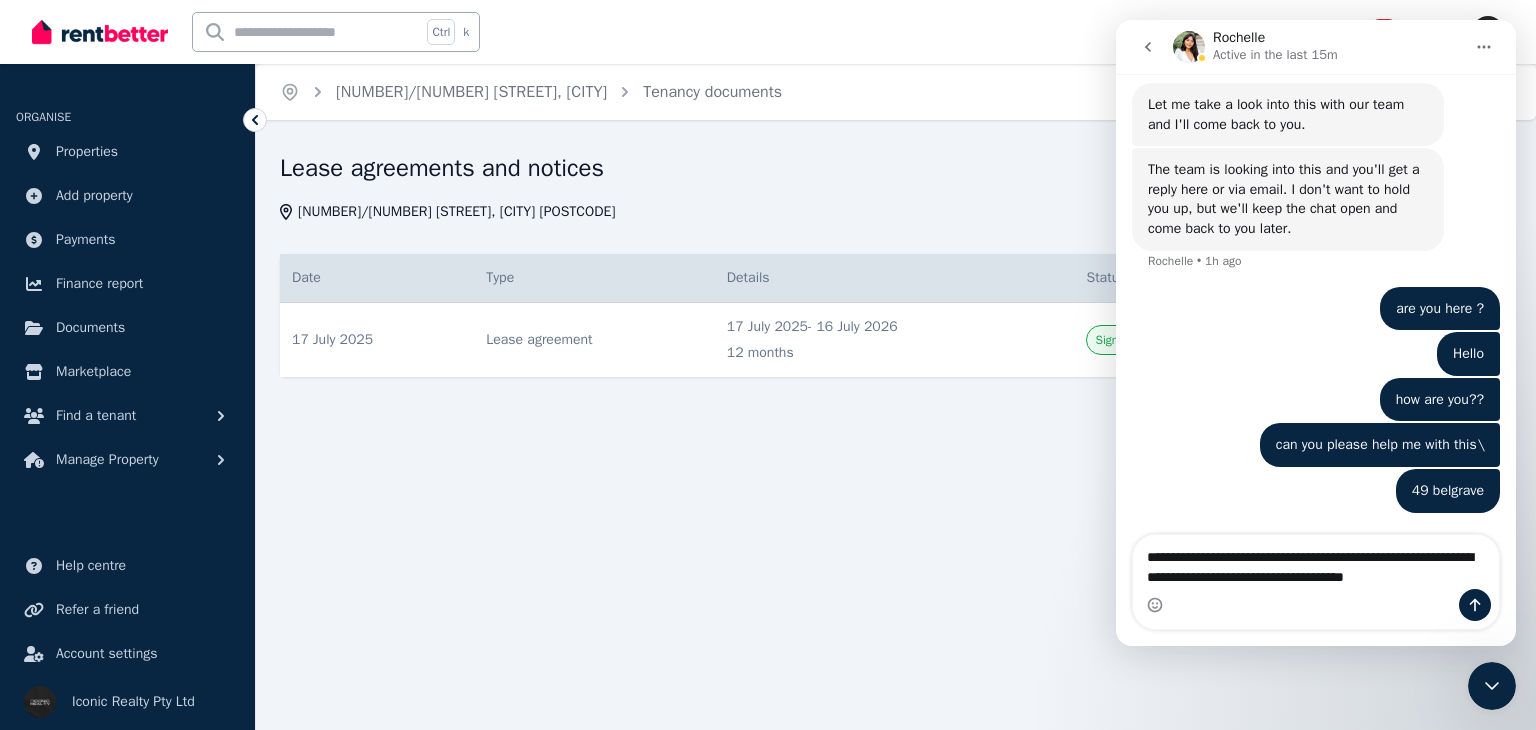 scroll, scrollTop: 0, scrollLeft: 0, axis: both 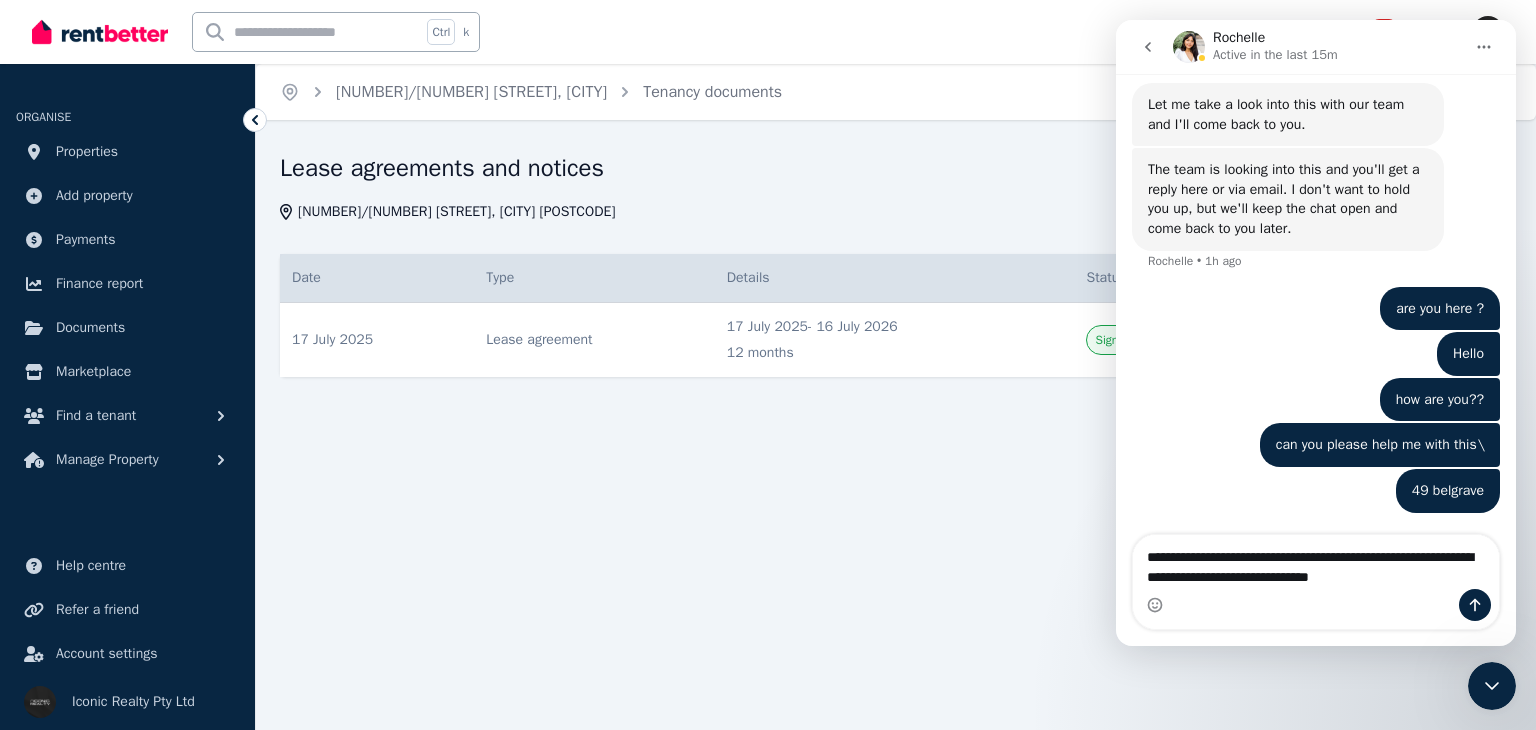click on "**********" at bounding box center [1316, 562] 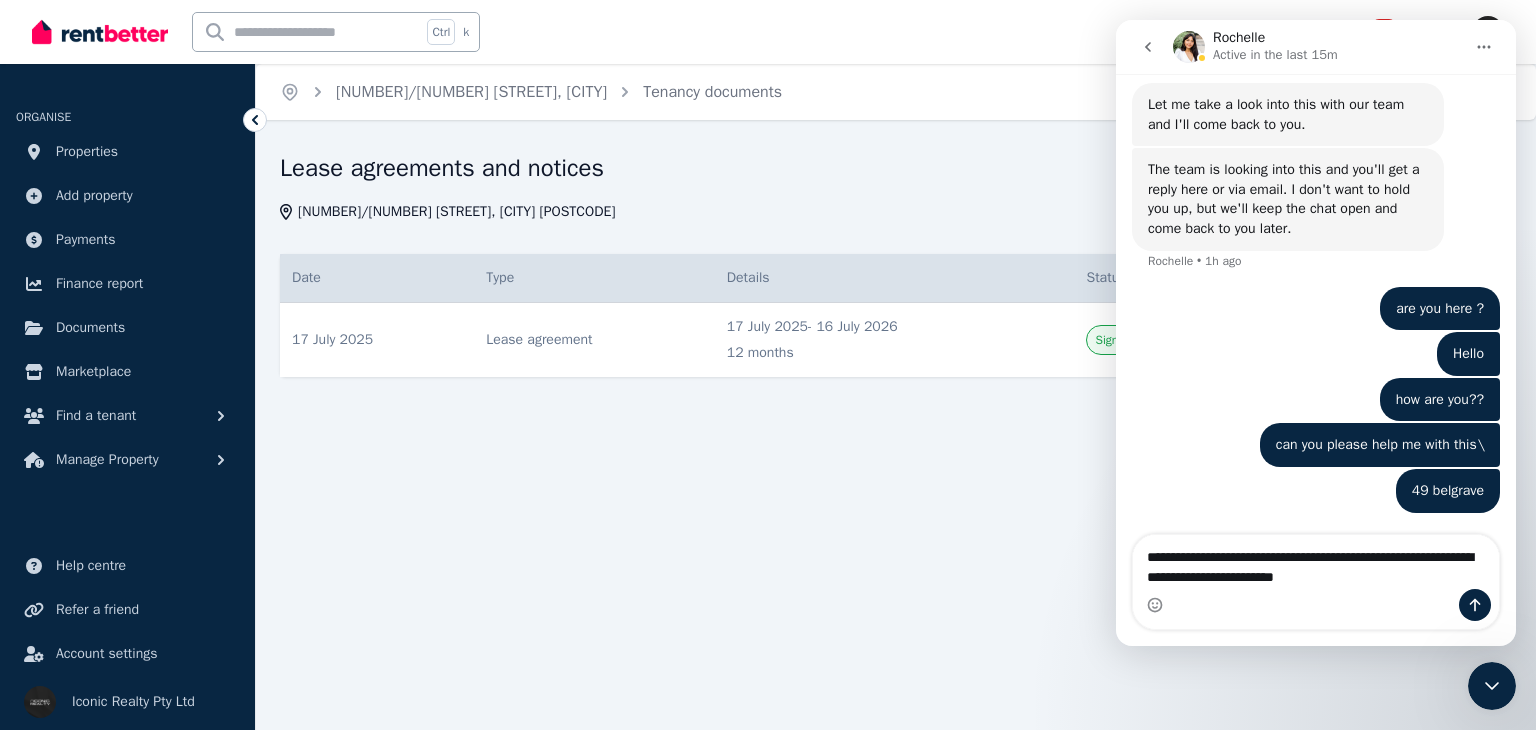 type on "**********" 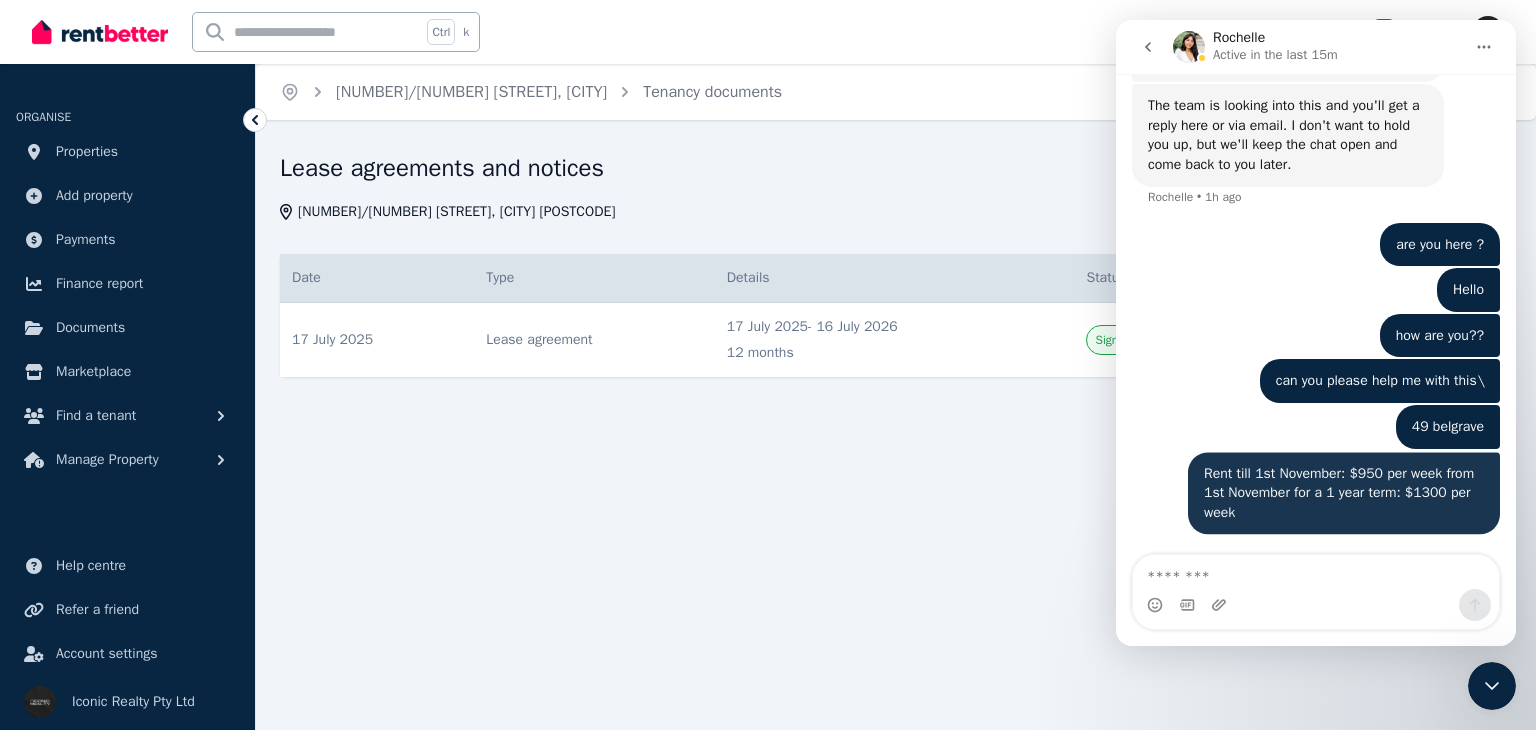 scroll, scrollTop: 1907, scrollLeft: 0, axis: vertical 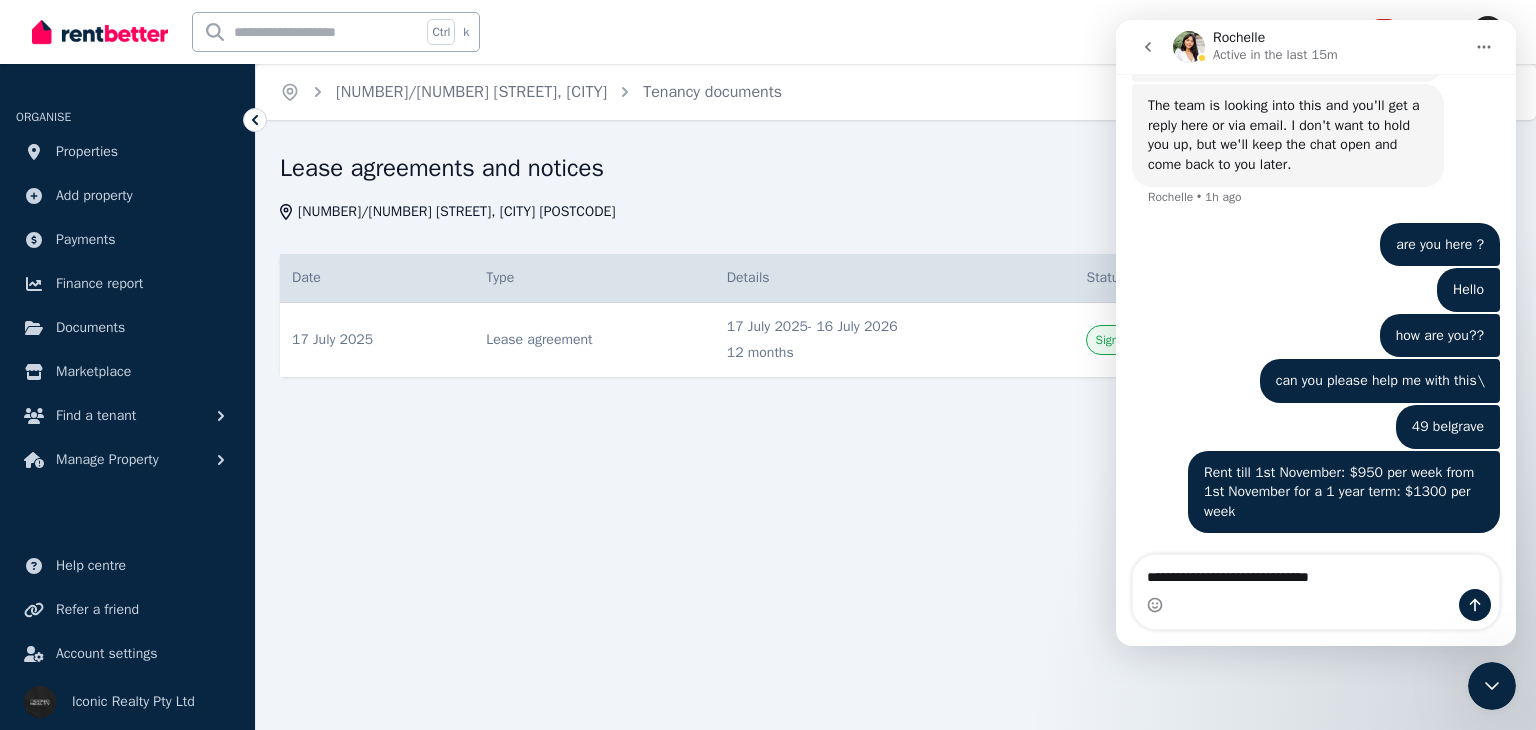 type on "**********" 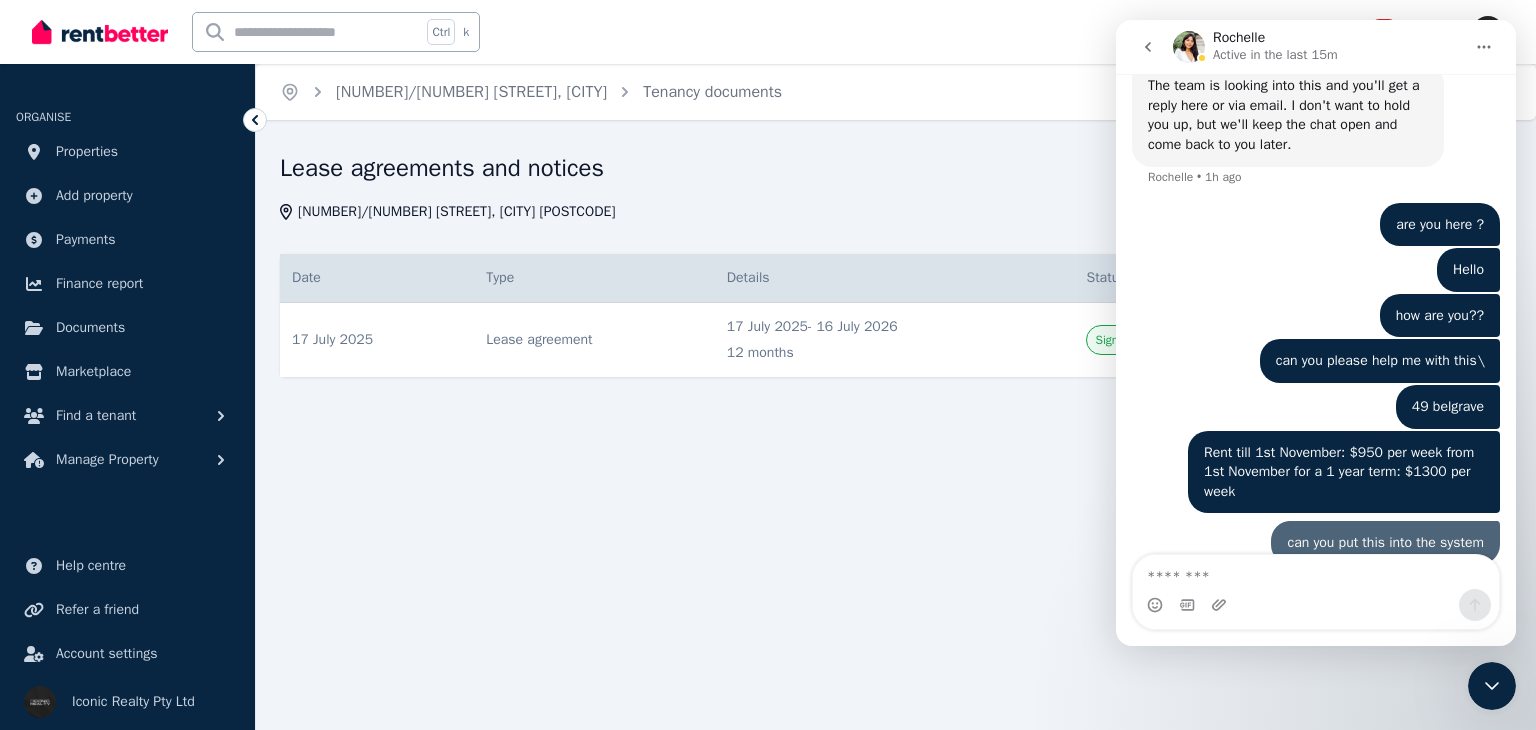 scroll, scrollTop: 1952, scrollLeft: 0, axis: vertical 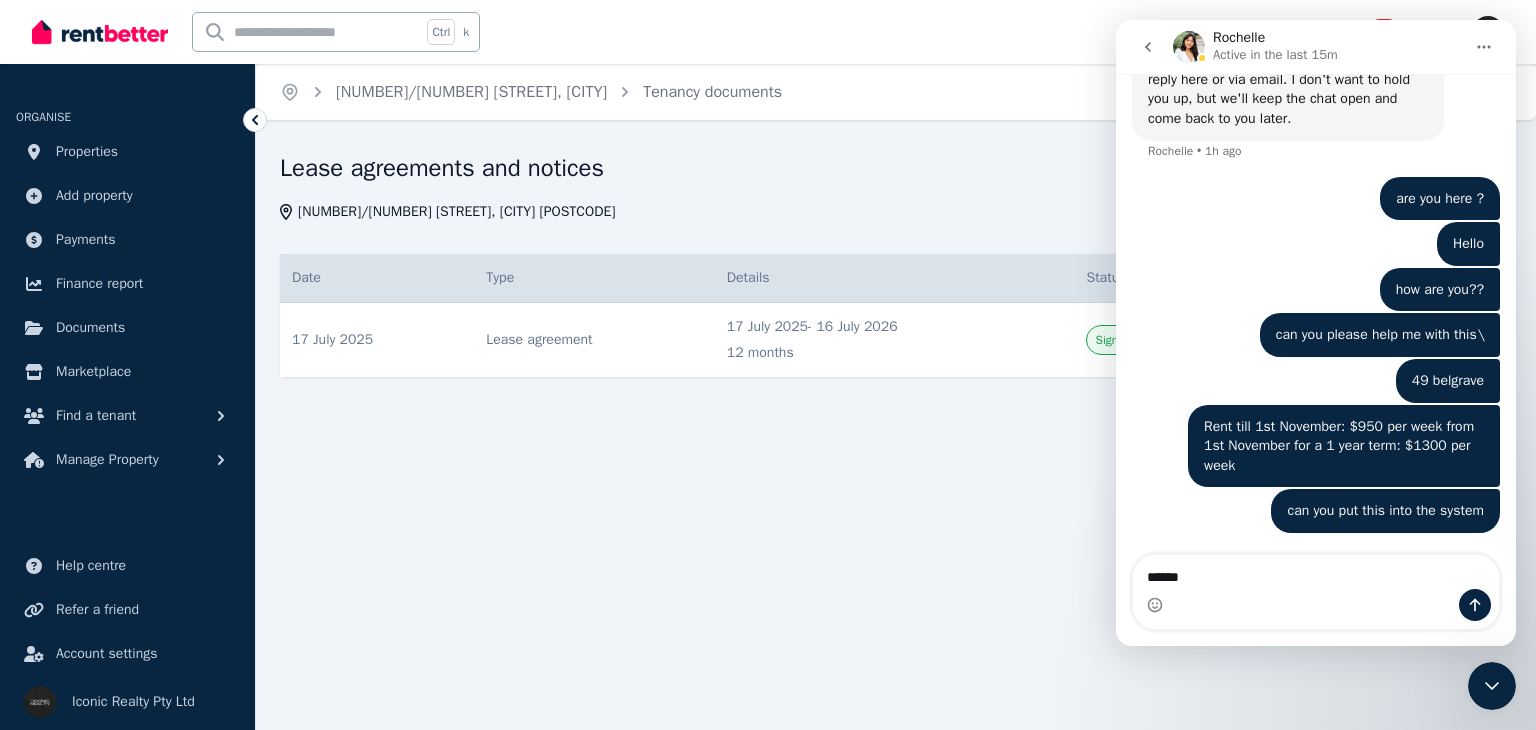 type on "******" 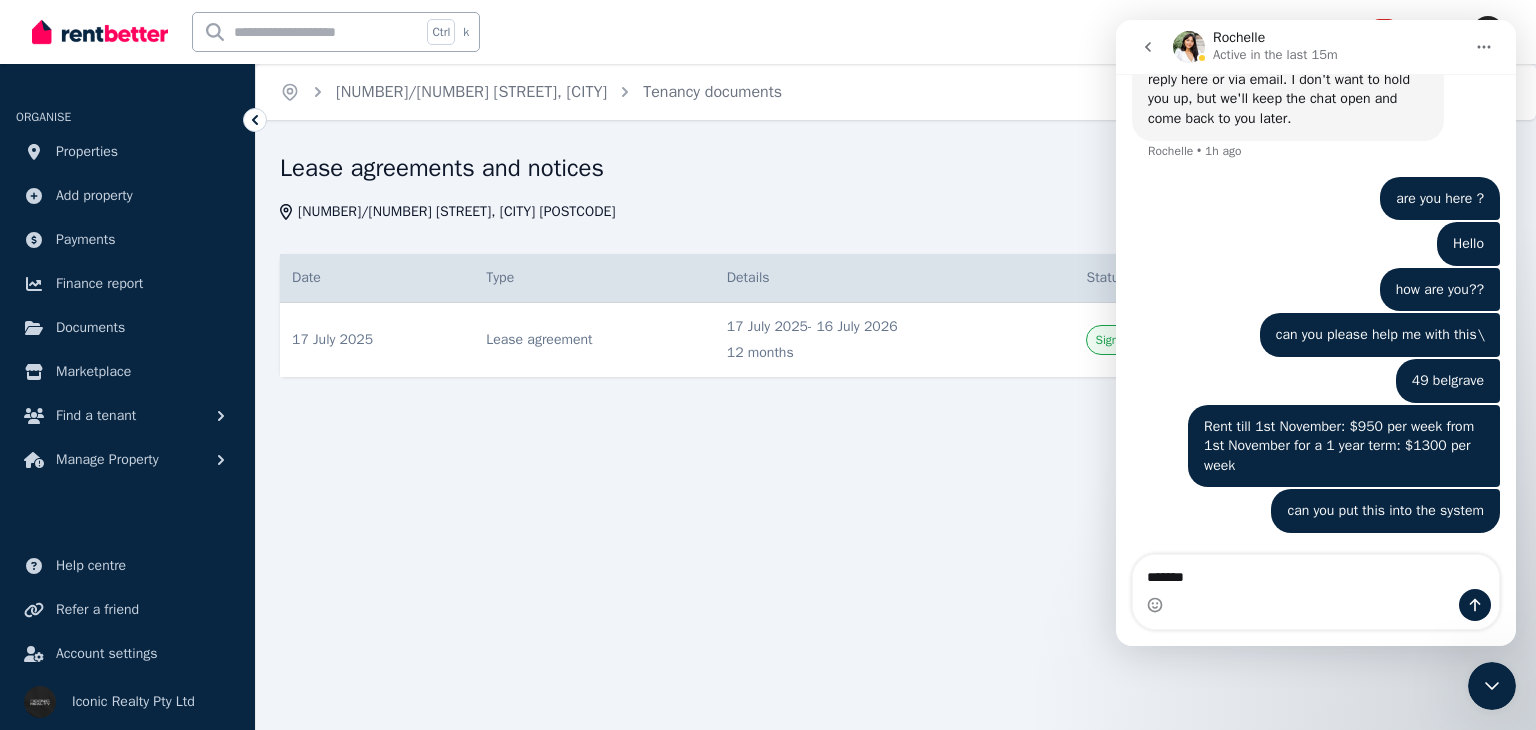 type 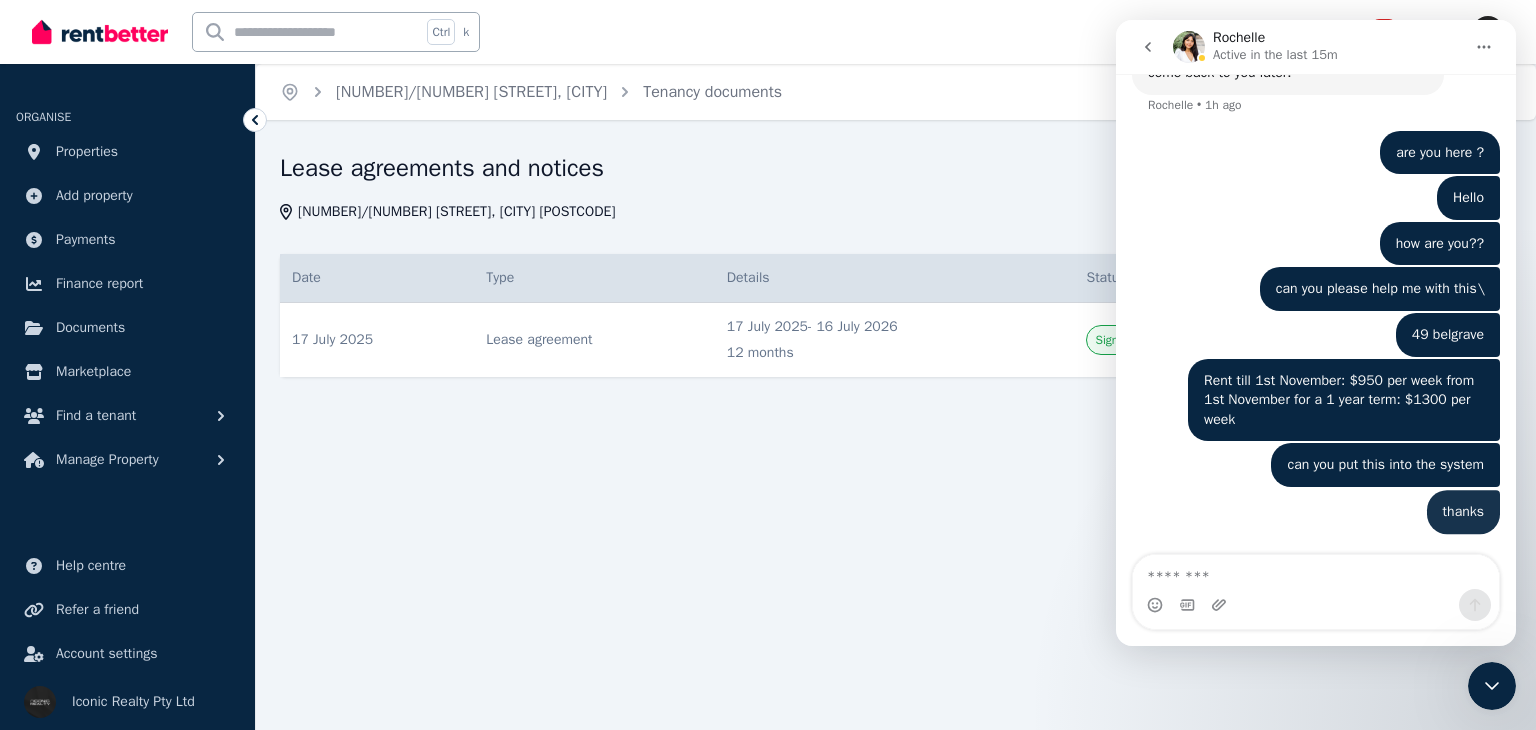scroll, scrollTop: 1998, scrollLeft: 0, axis: vertical 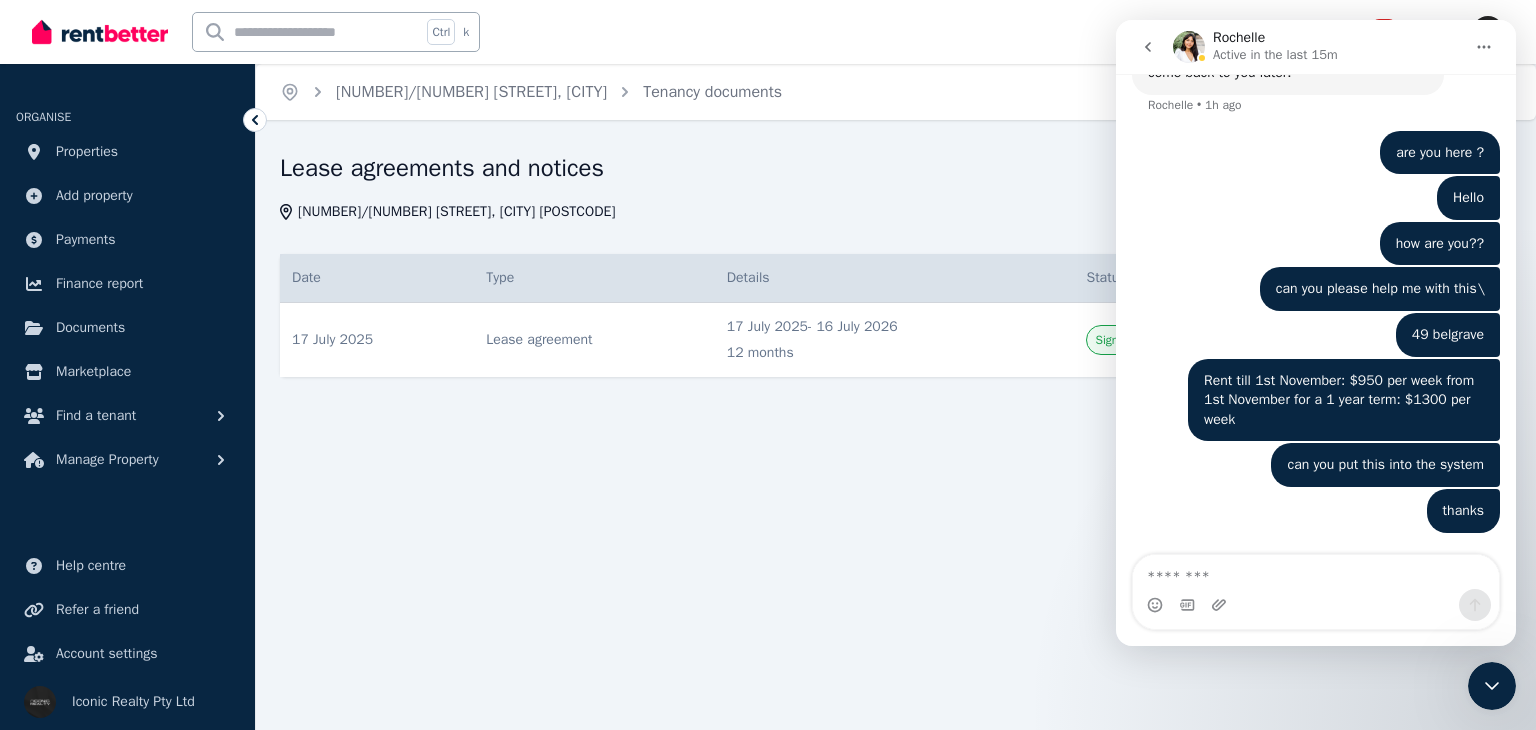 click 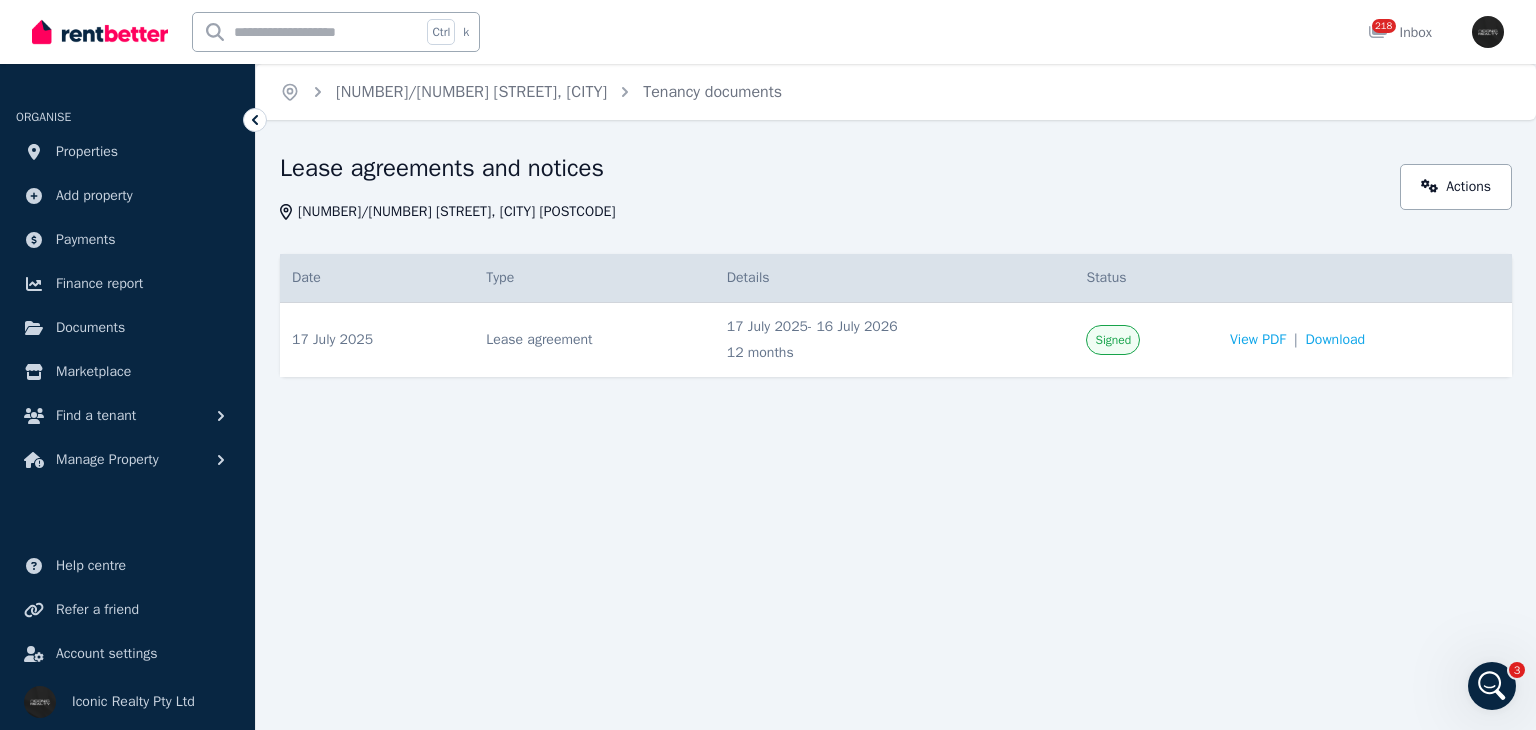 scroll, scrollTop: 0, scrollLeft: 0, axis: both 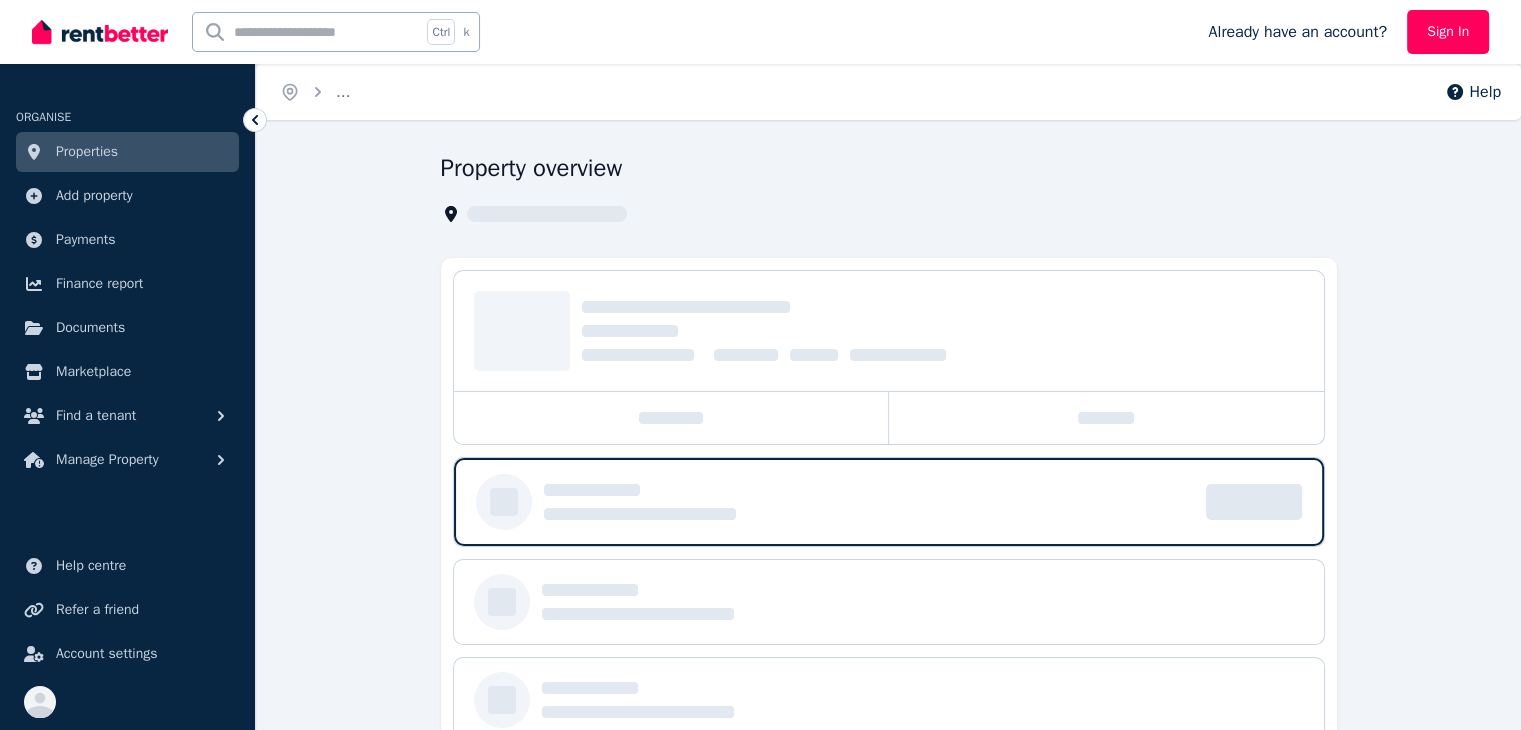 click at bounding box center [307, 32] 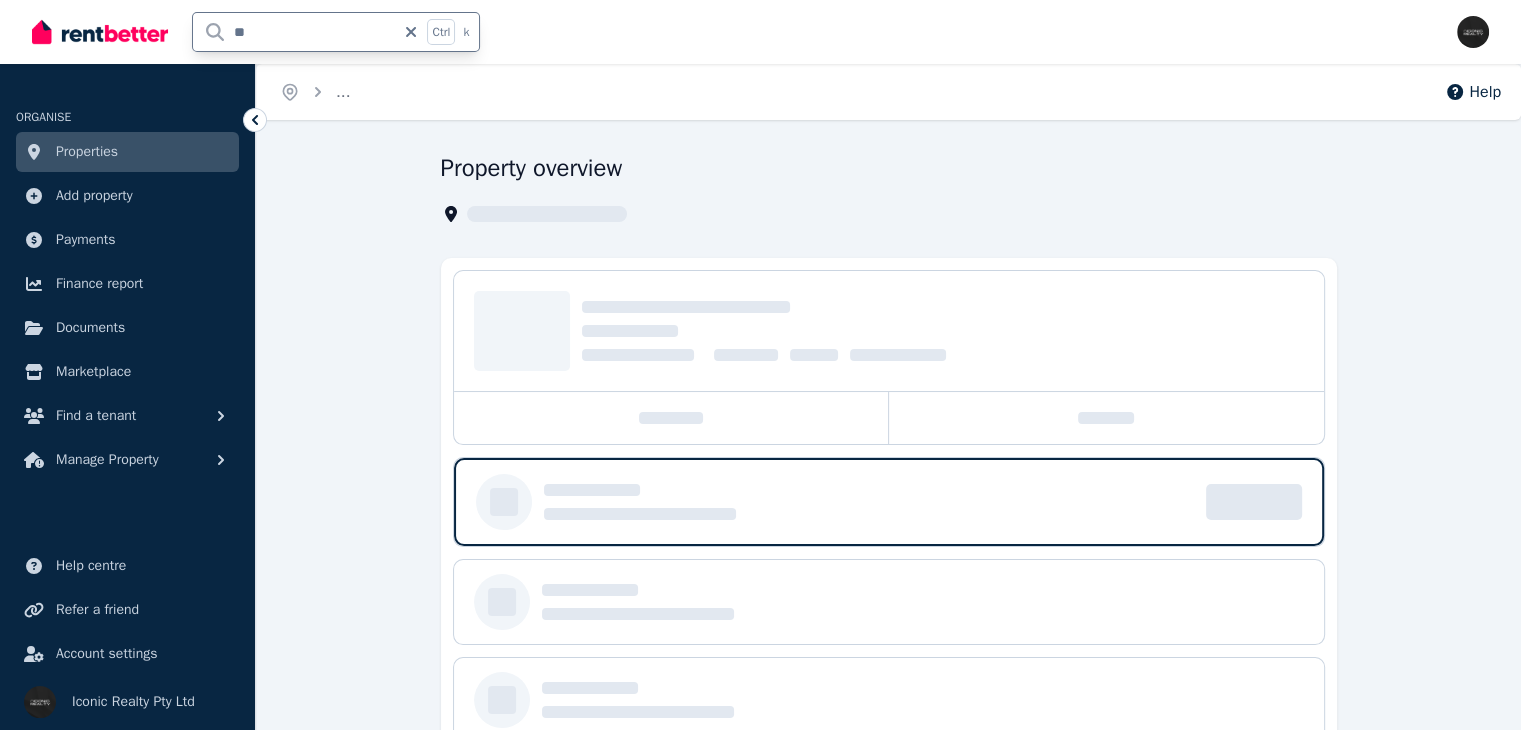 type on "***" 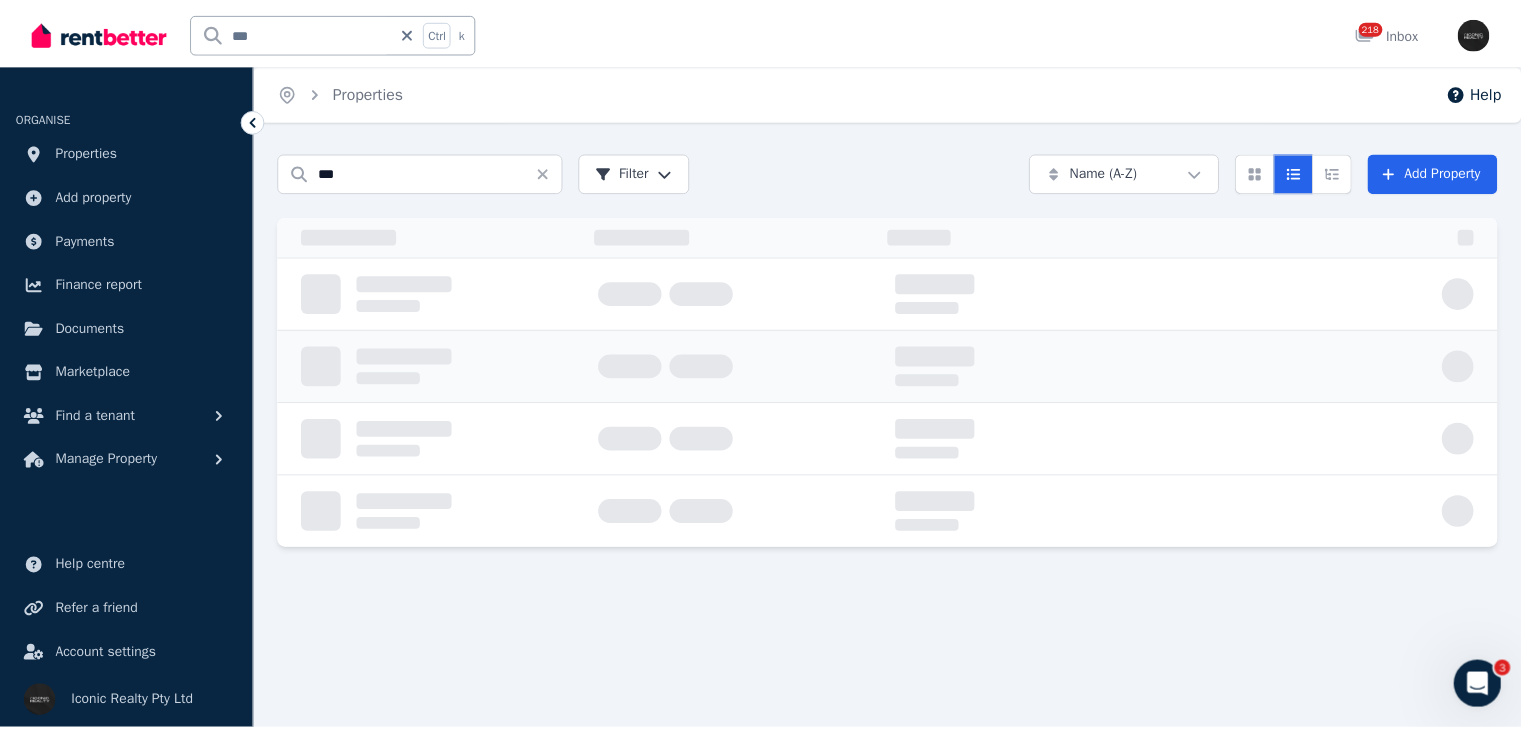 scroll, scrollTop: 0, scrollLeft: 0, axis: both 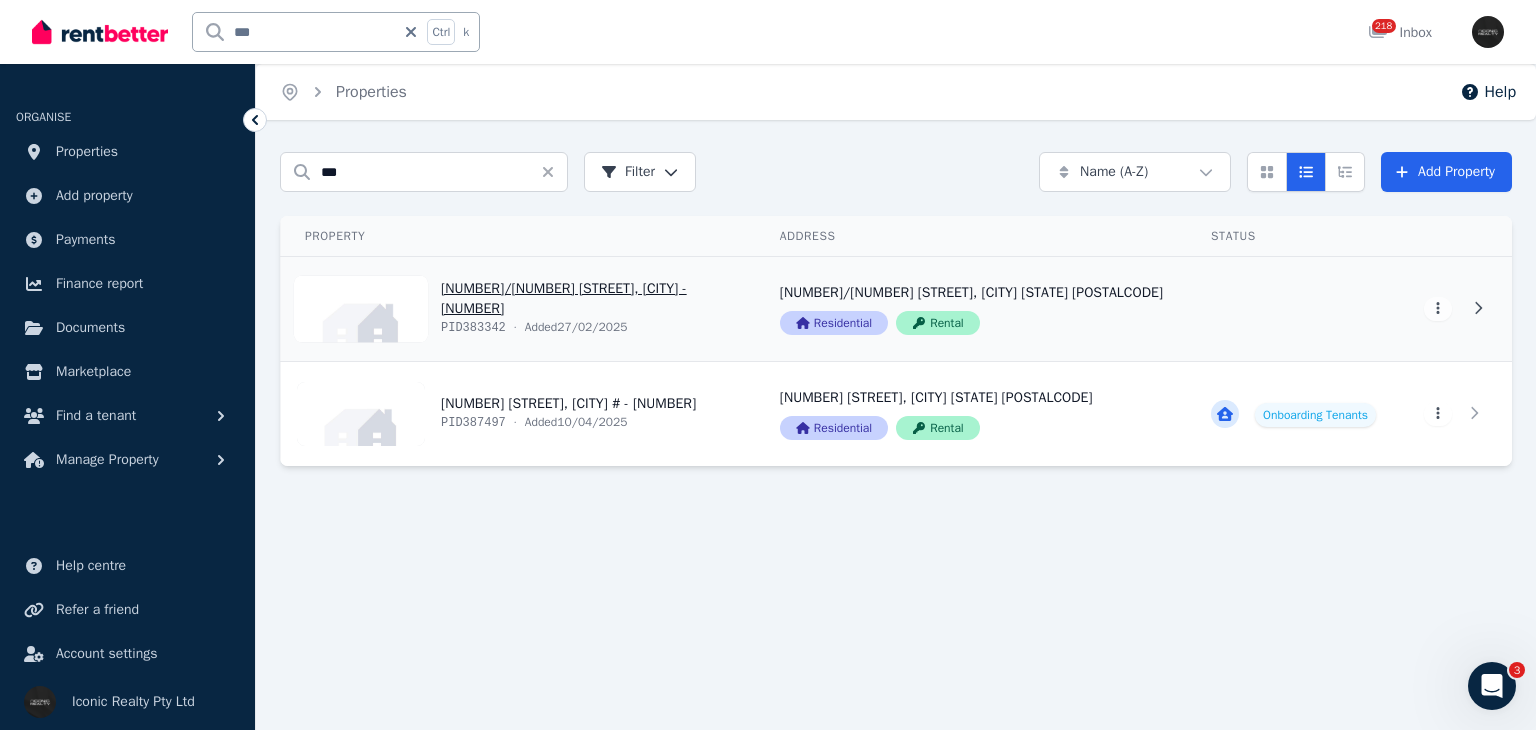 click on "View property details" at bounding box center [518, 309] 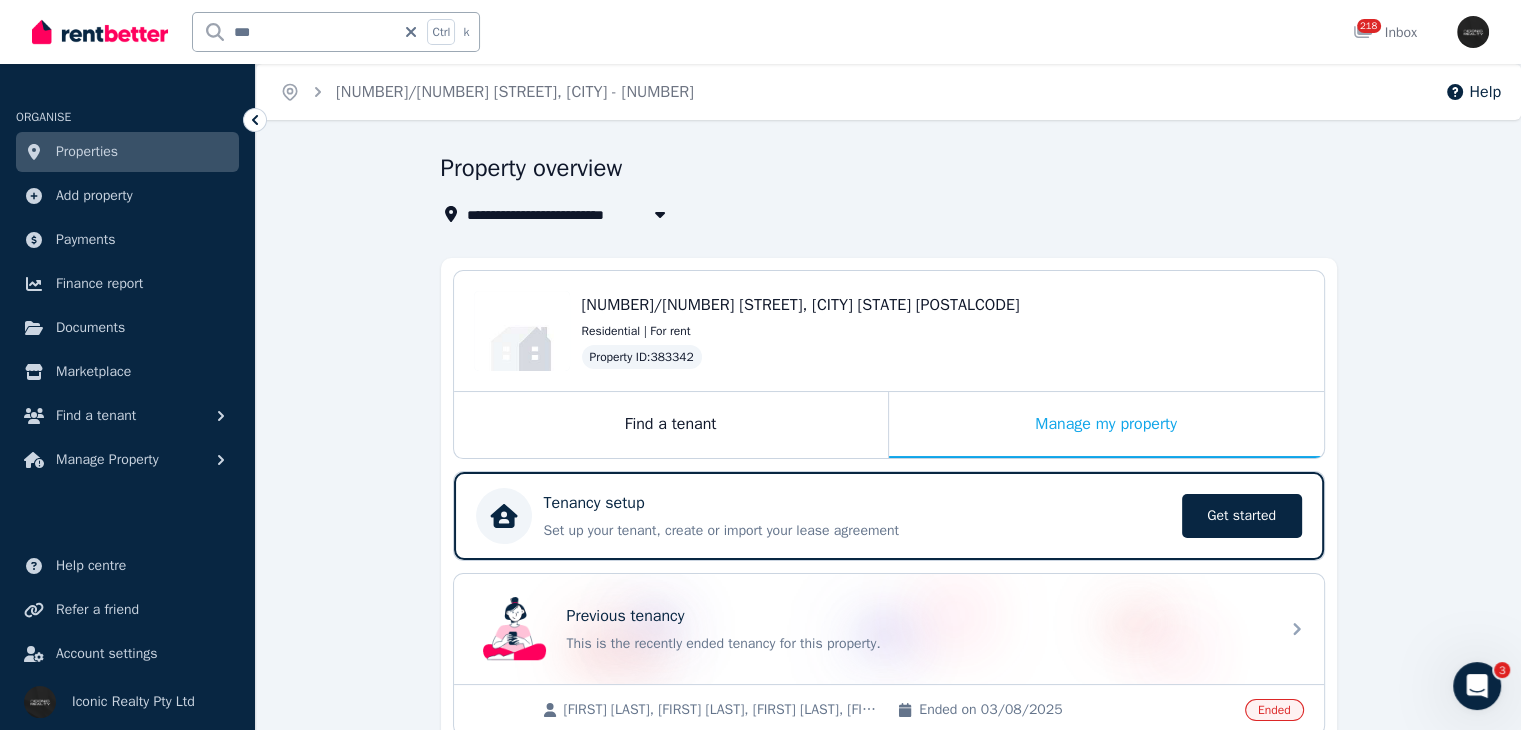 click on "**********" at bounding box center (883, 214) 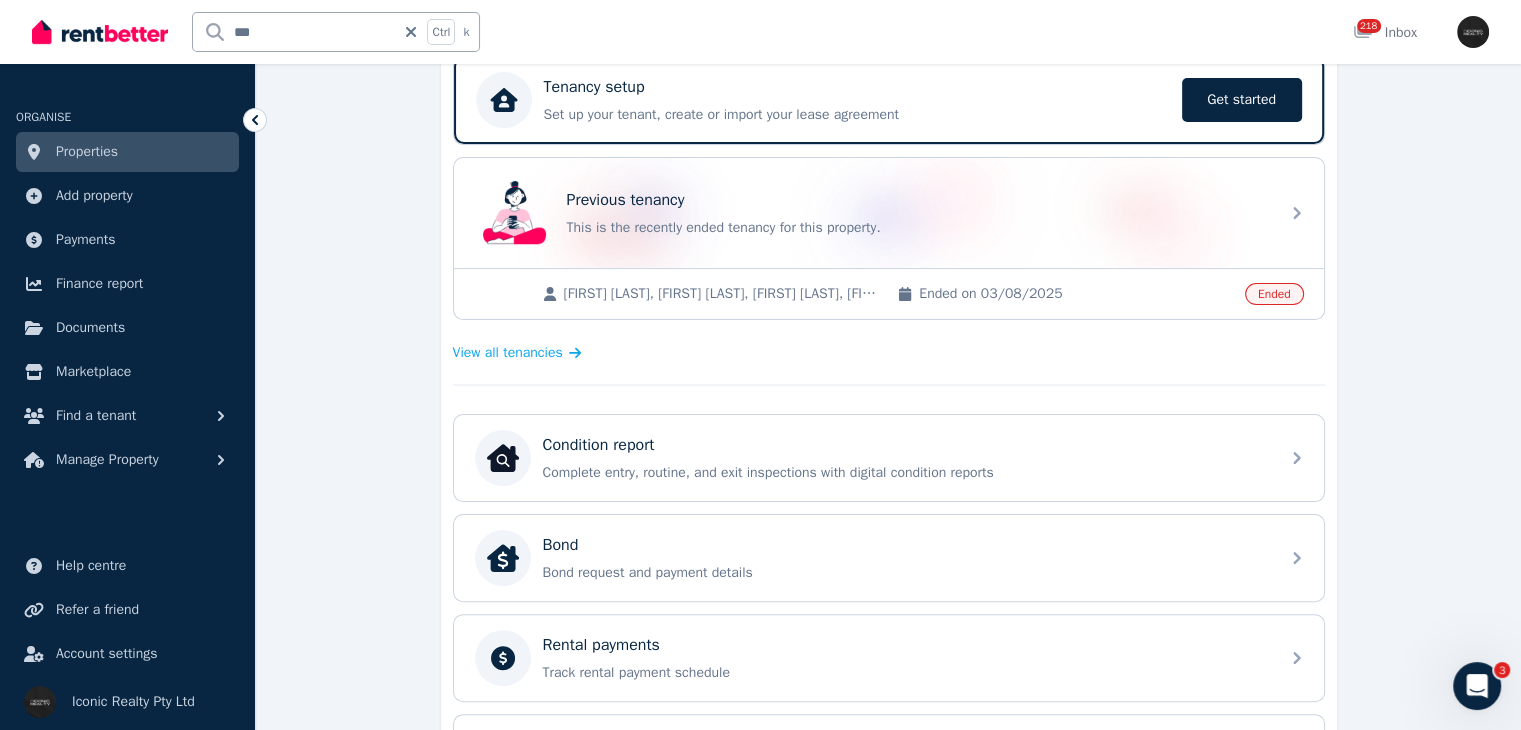scroll, scrollTop: 501, scrollLeft: 0, axis: vertical 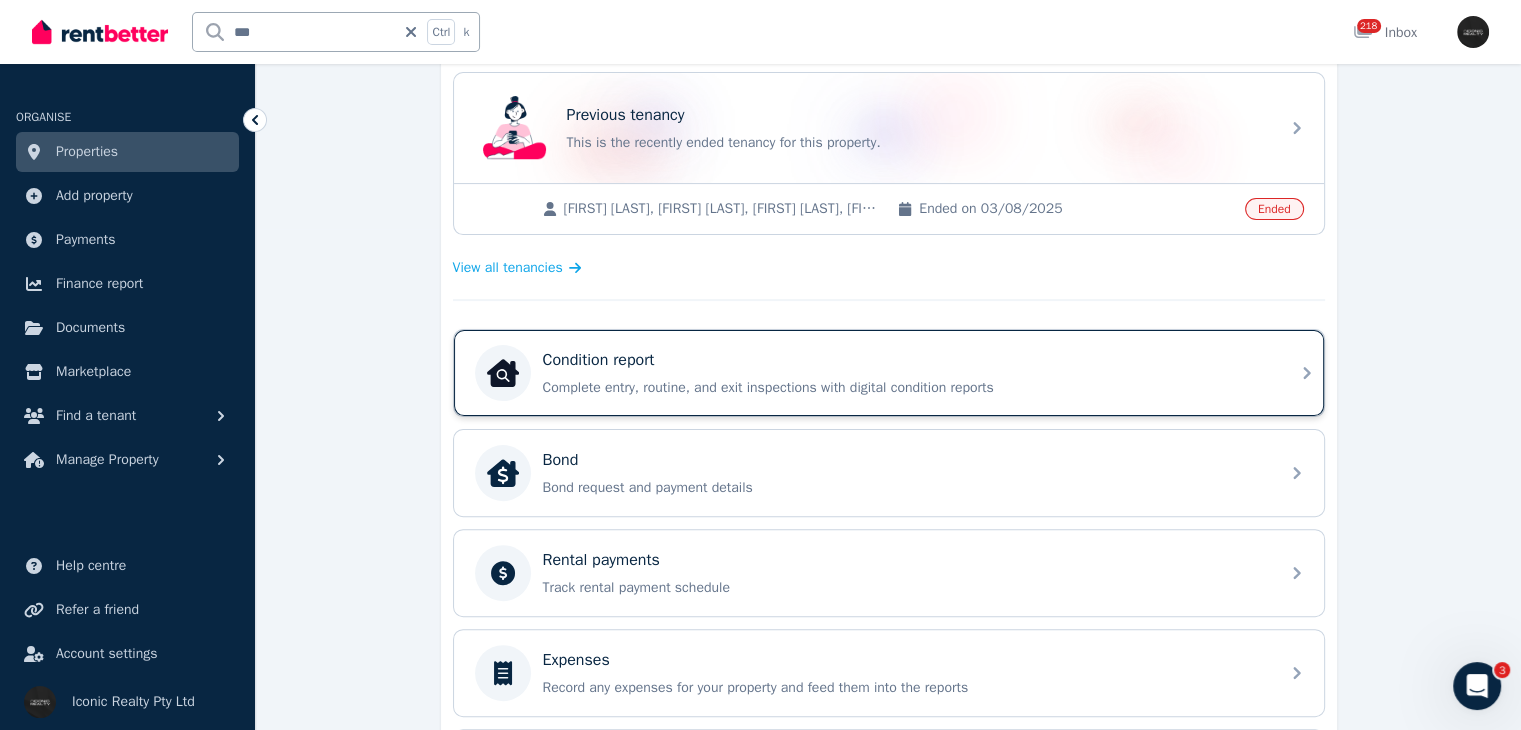 click on "Condition report Complete entry, routine, and exit inspections with digital condition reports" at bounding box center (905, 373) 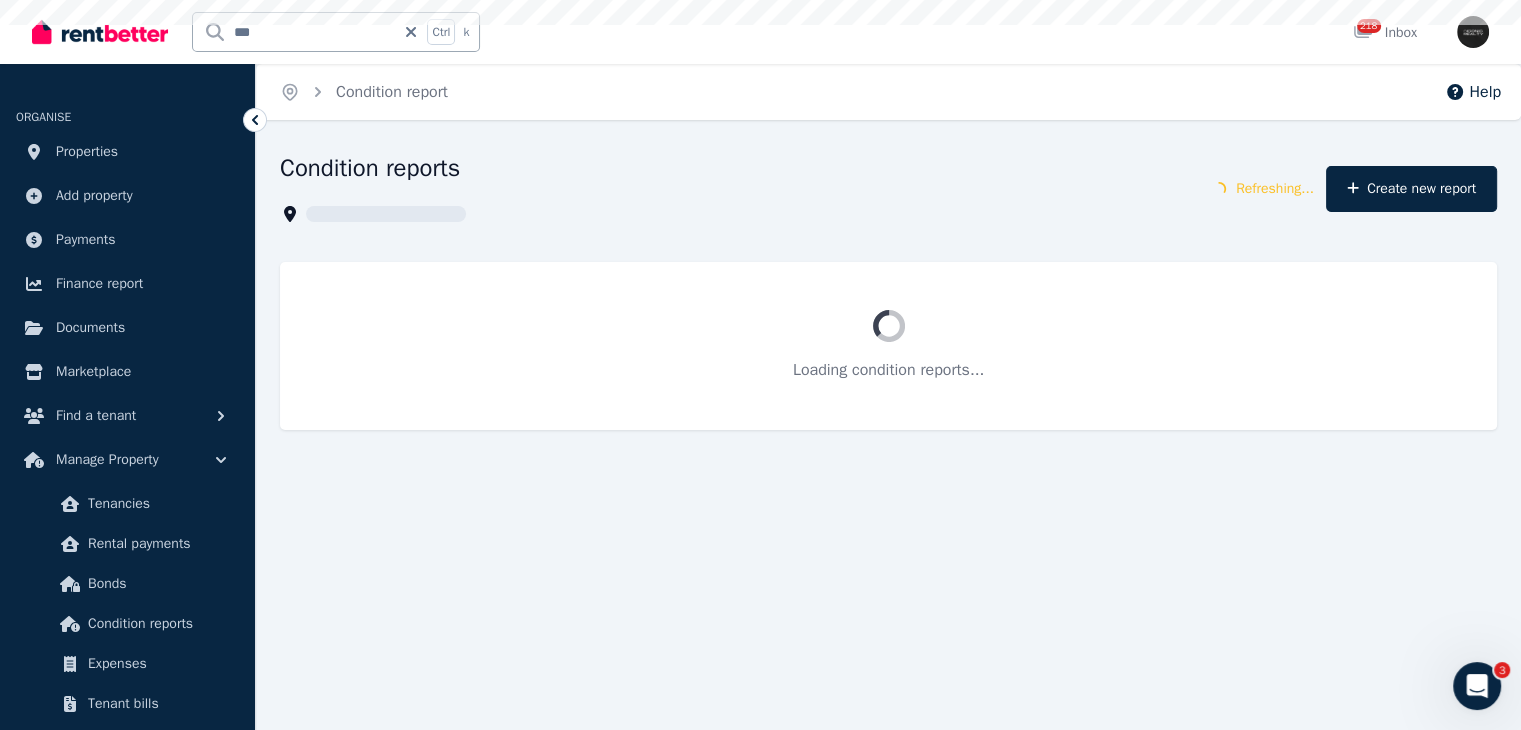 scroll, scrollTop: 0, scrollLeft: 0, axis: both 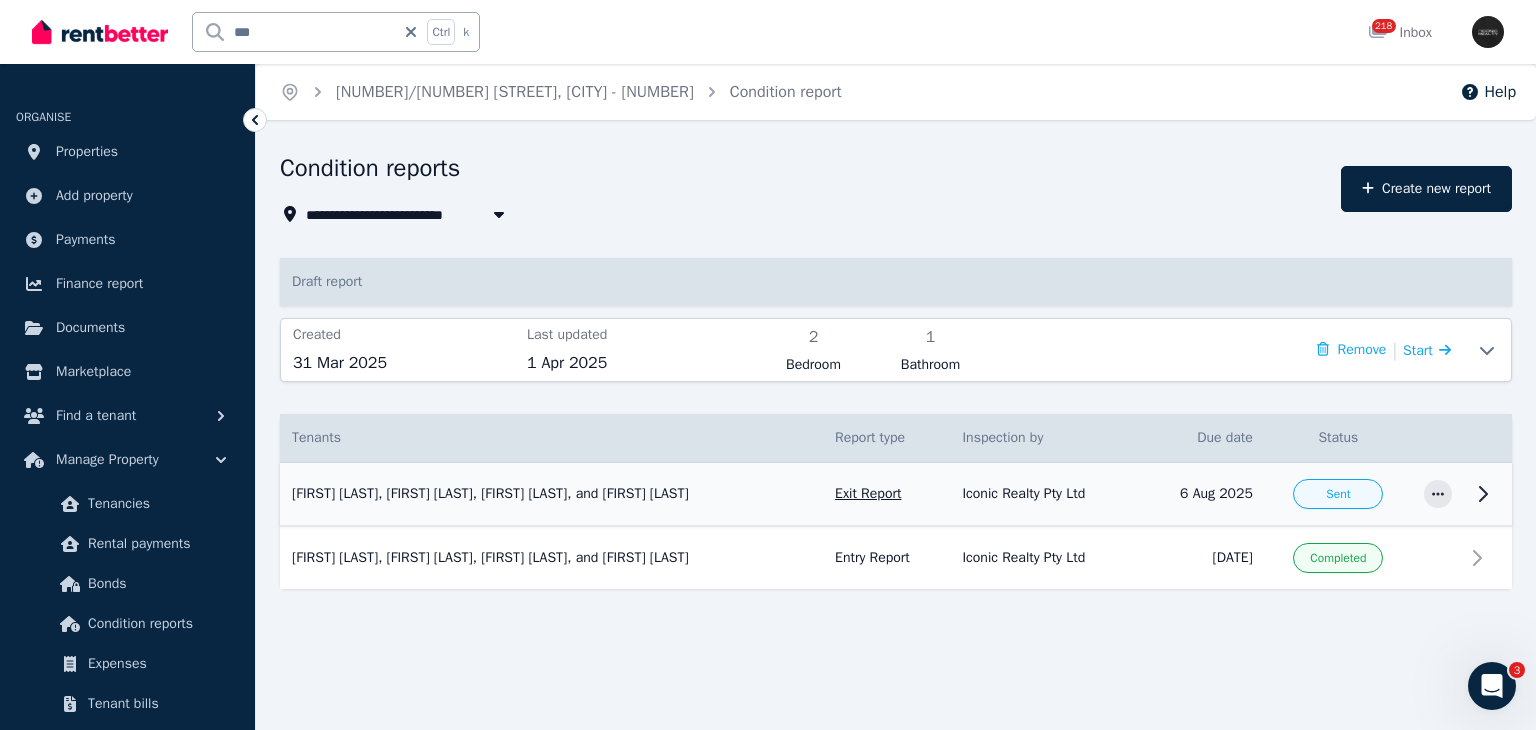 click on "[FIRST] [LAST], [FIRST] [LAST], [FIRST] [LAST], and [FIRST] [LAST] Exit Report Inspected by: Iconic Realty Pty Ltd Due date:  [DATE]" at bounding box center (551, 494) 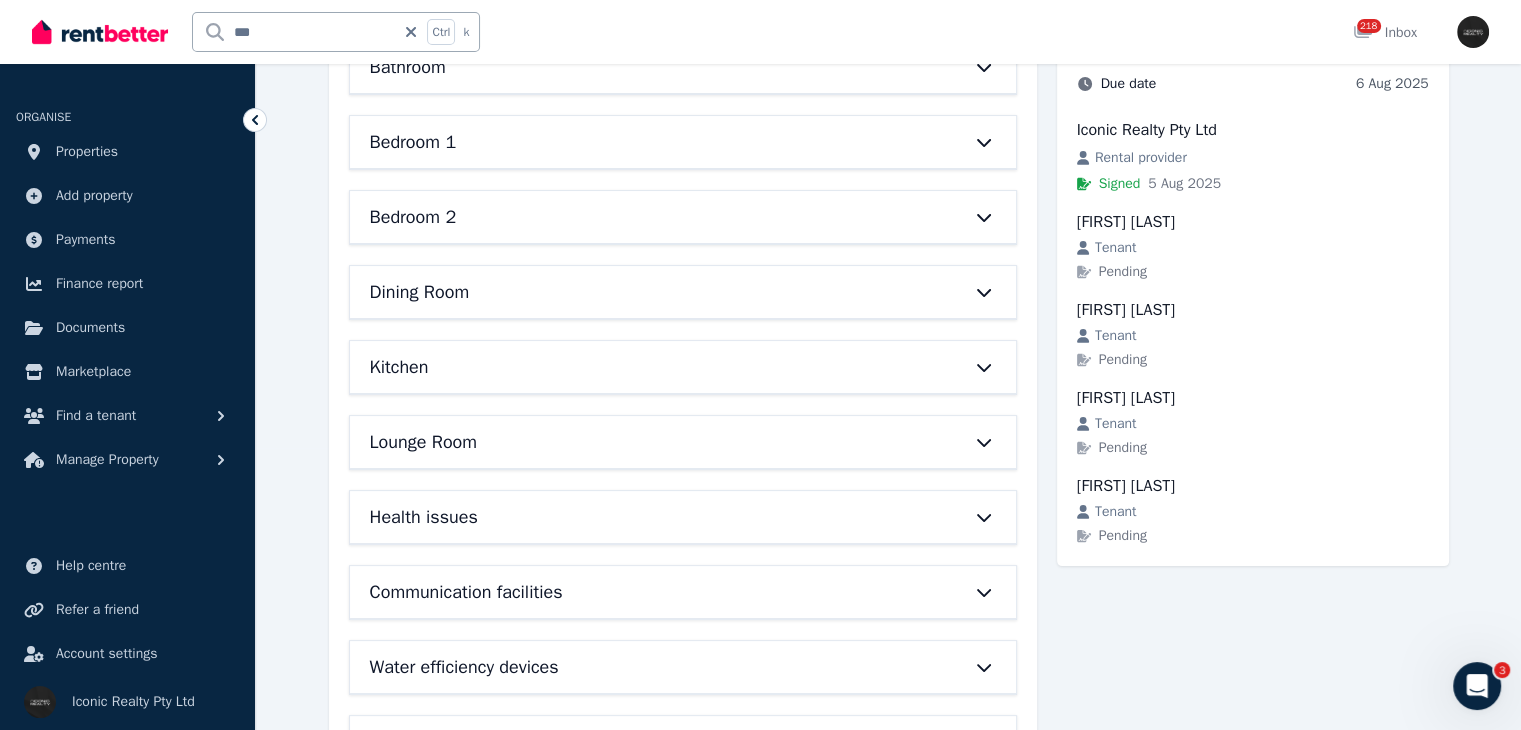 scroll, scrollTop: 372, scrollLeft: 0, axis: vertical 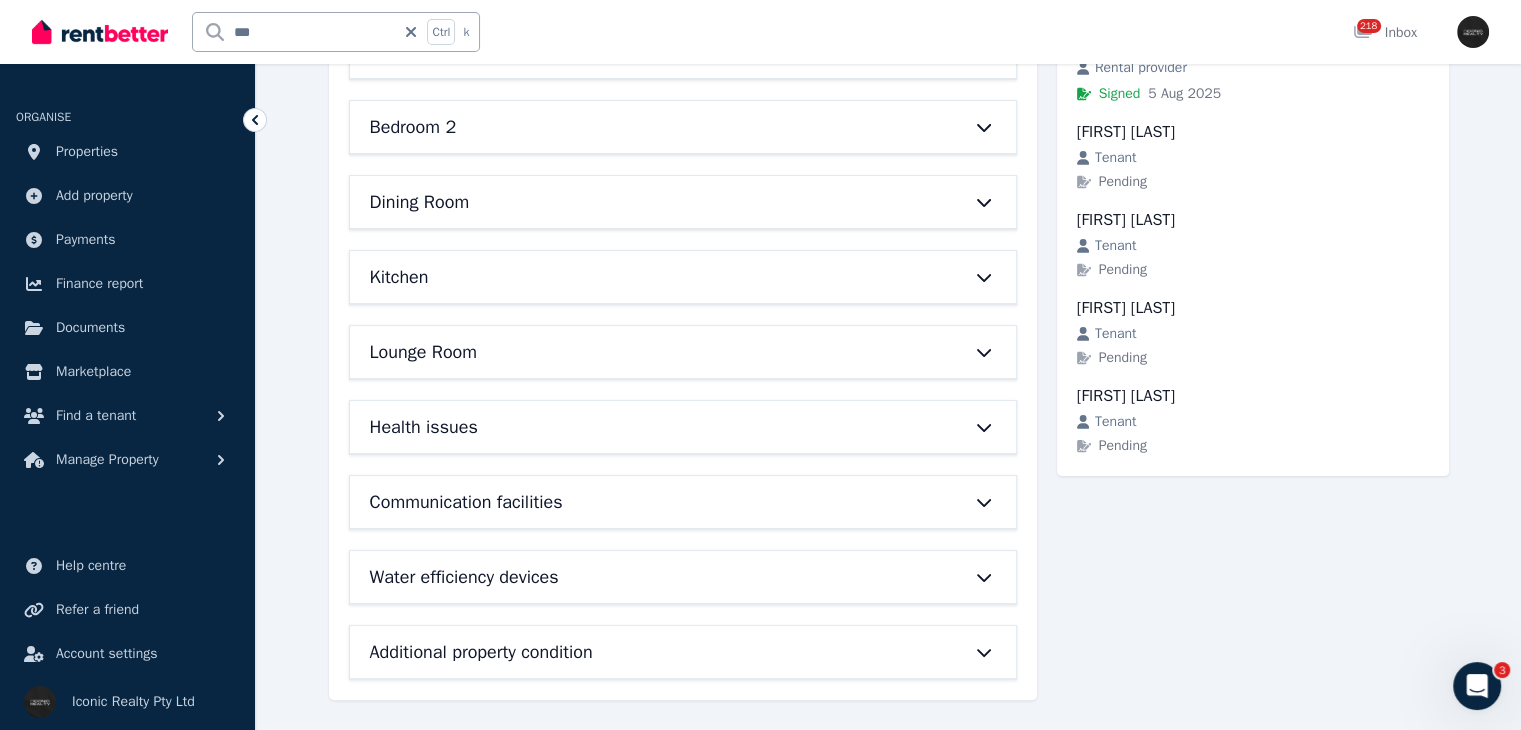 click 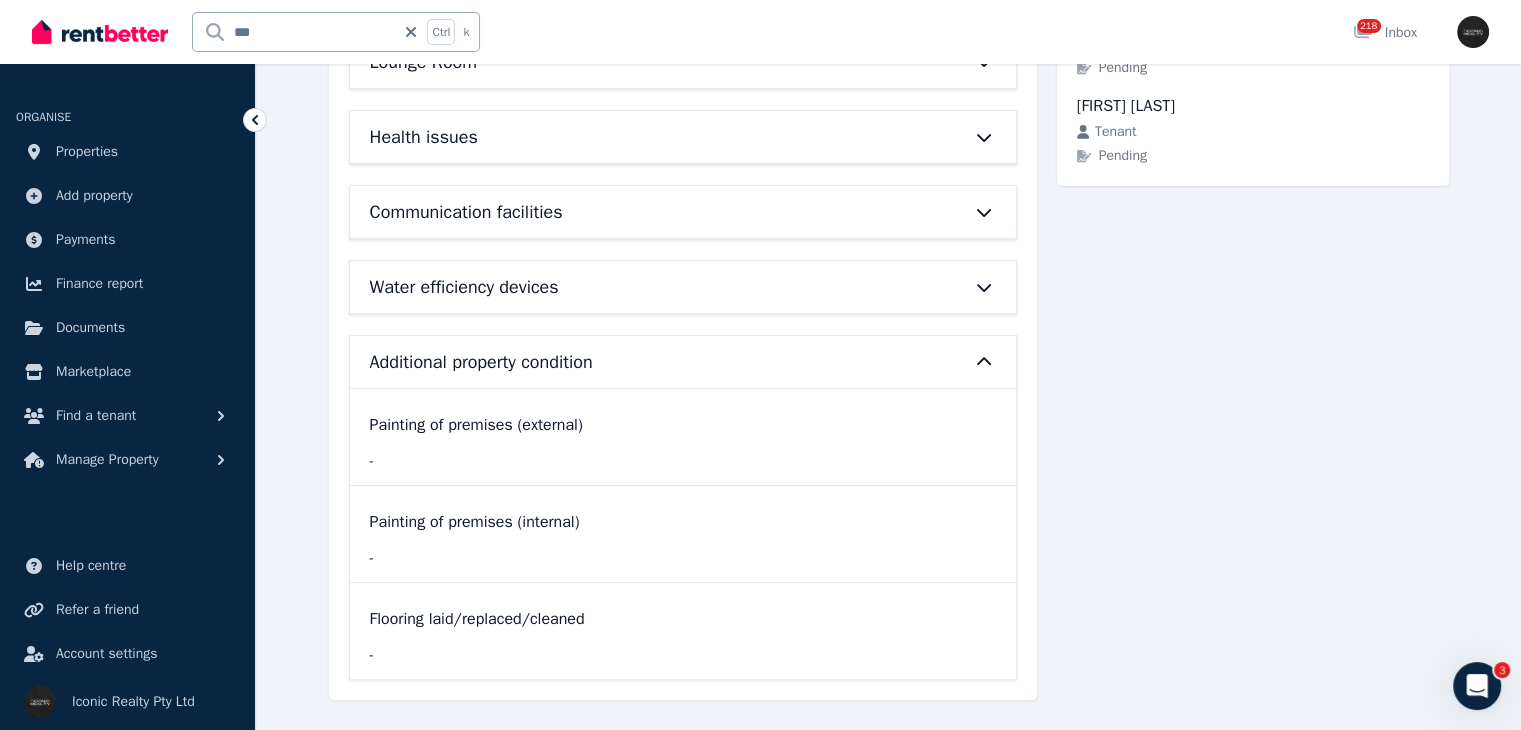 scroll, scrollTop: 616, scrollLeft: 0, axis: vertical 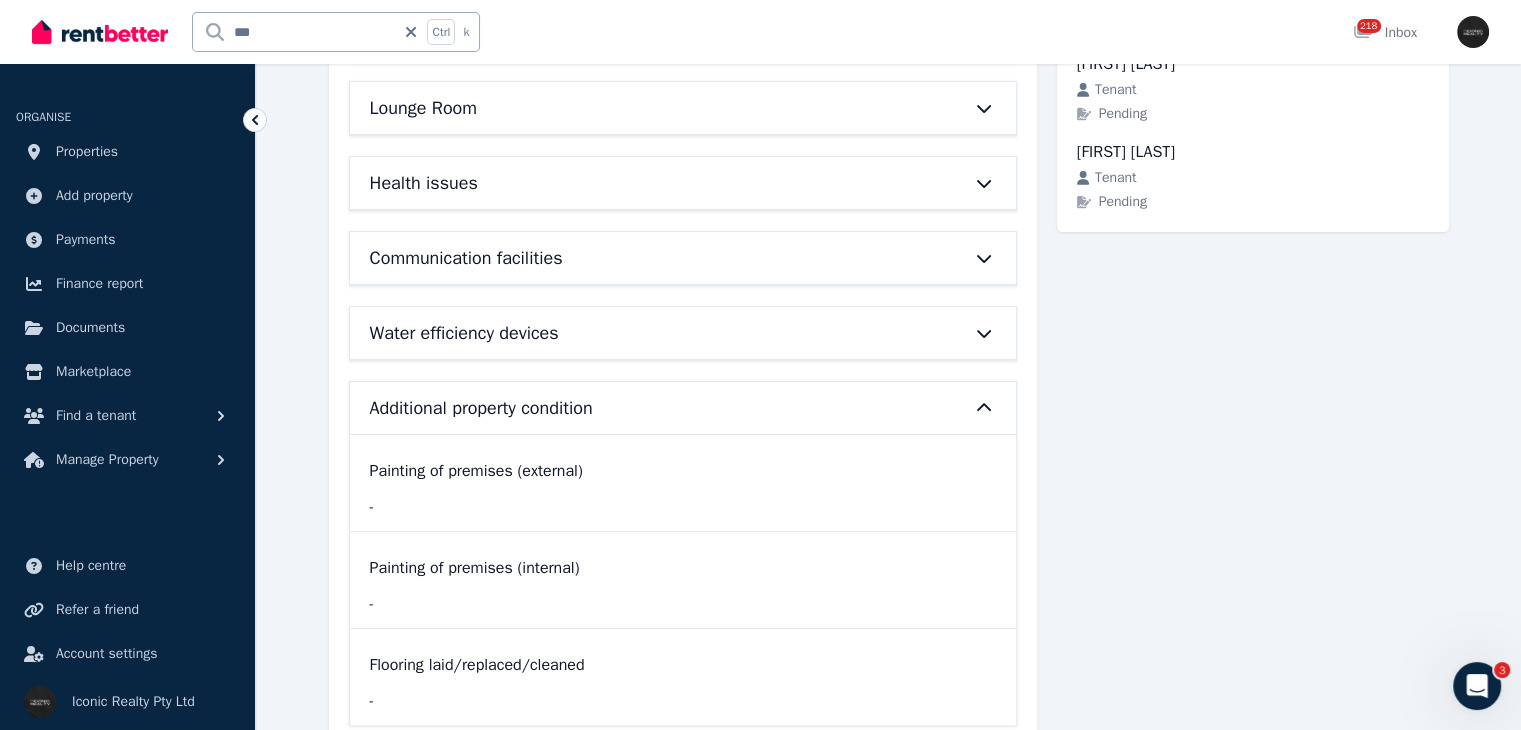 click on "Communication facilities" at bounding box center [683, 258] 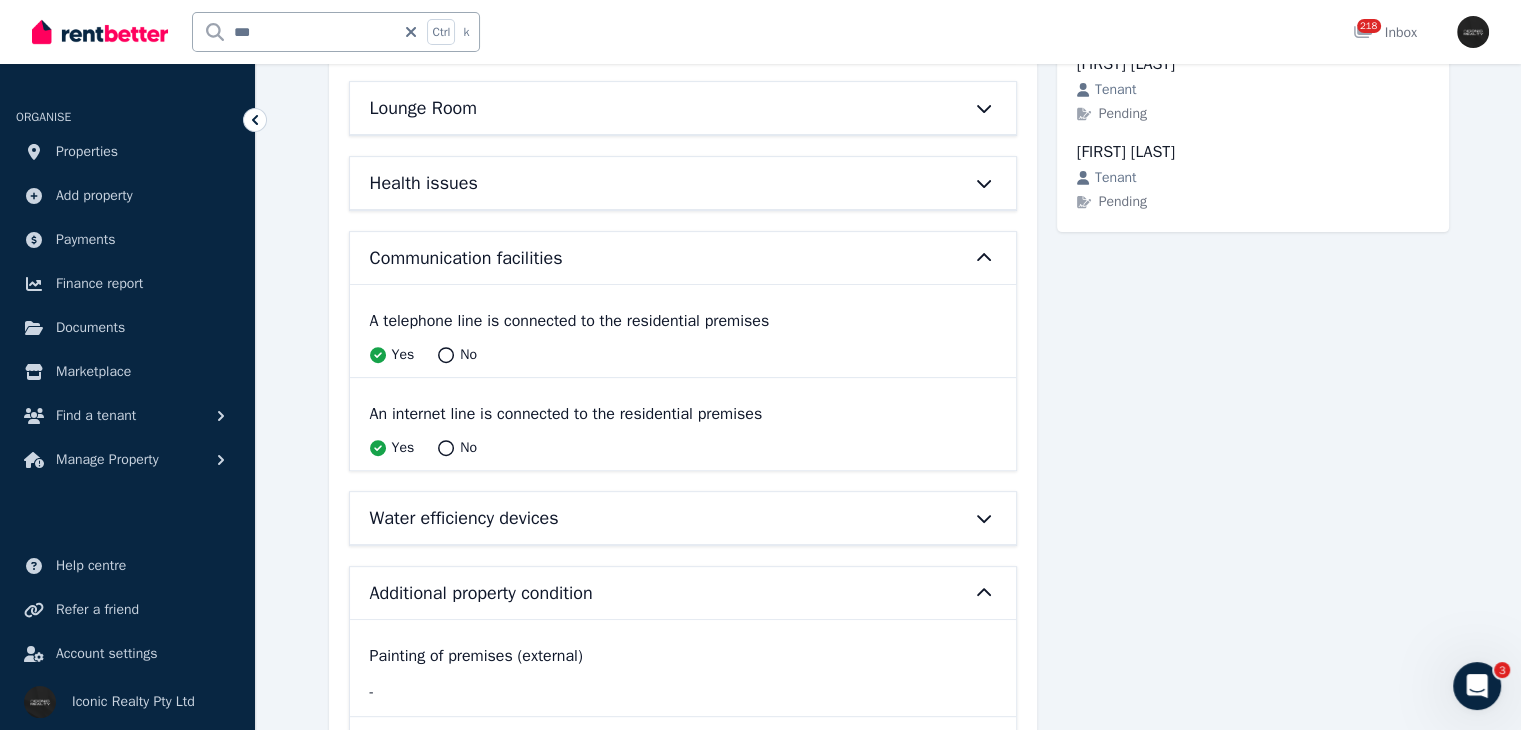 click on "Health issues" at bounding box center (683, 183) 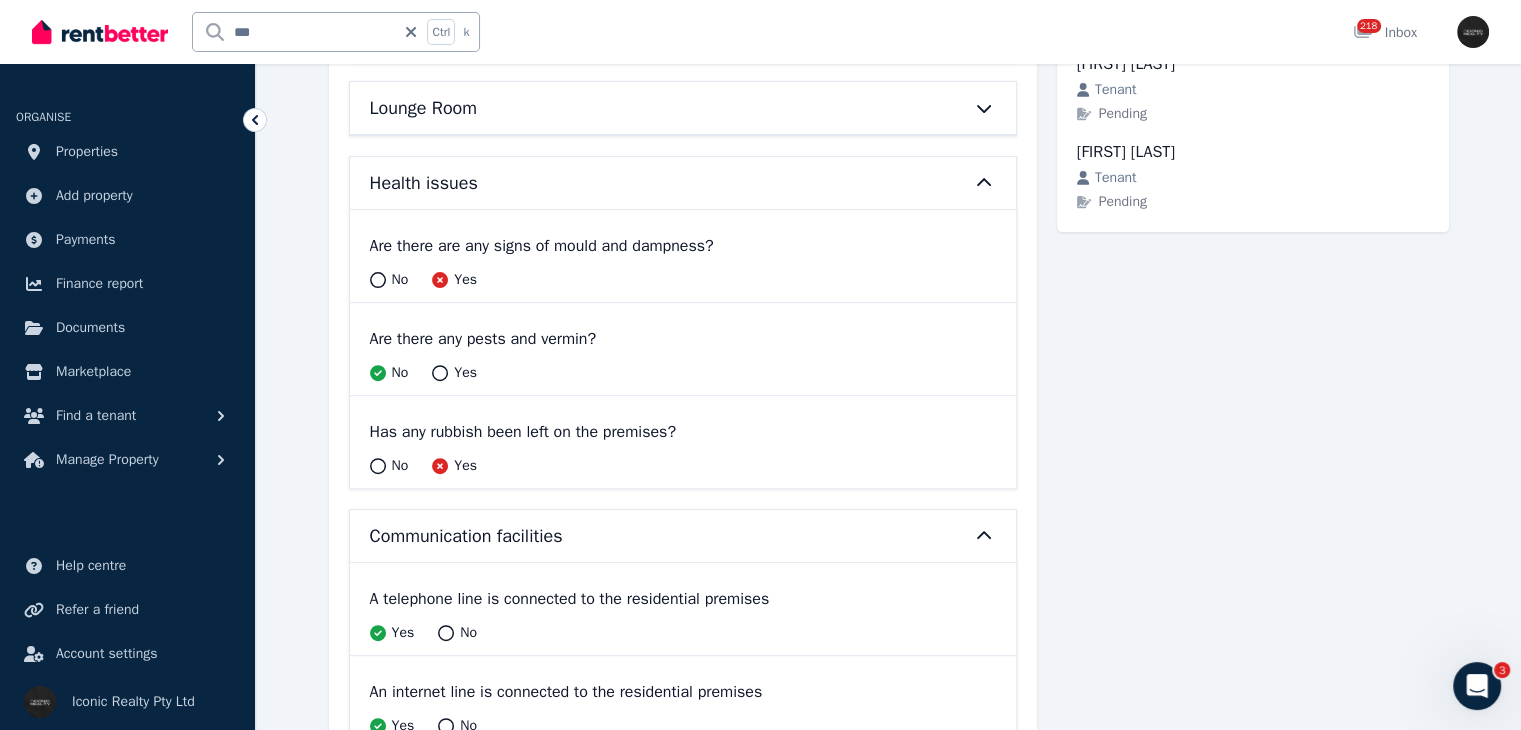 click on "Lounge Room" at bounding box center [683, 108] 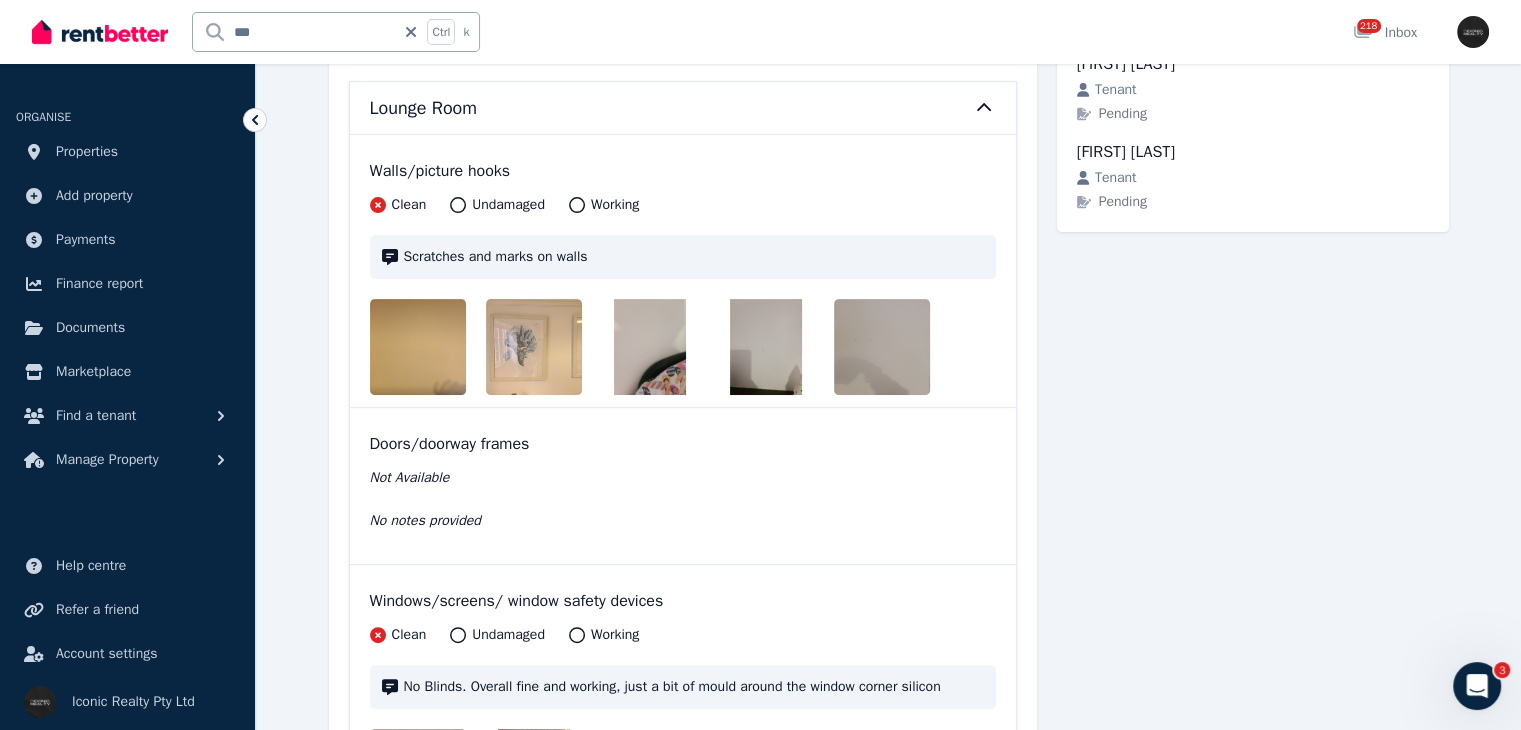 click on "Lounge Room" at bounding box center [683, 108] 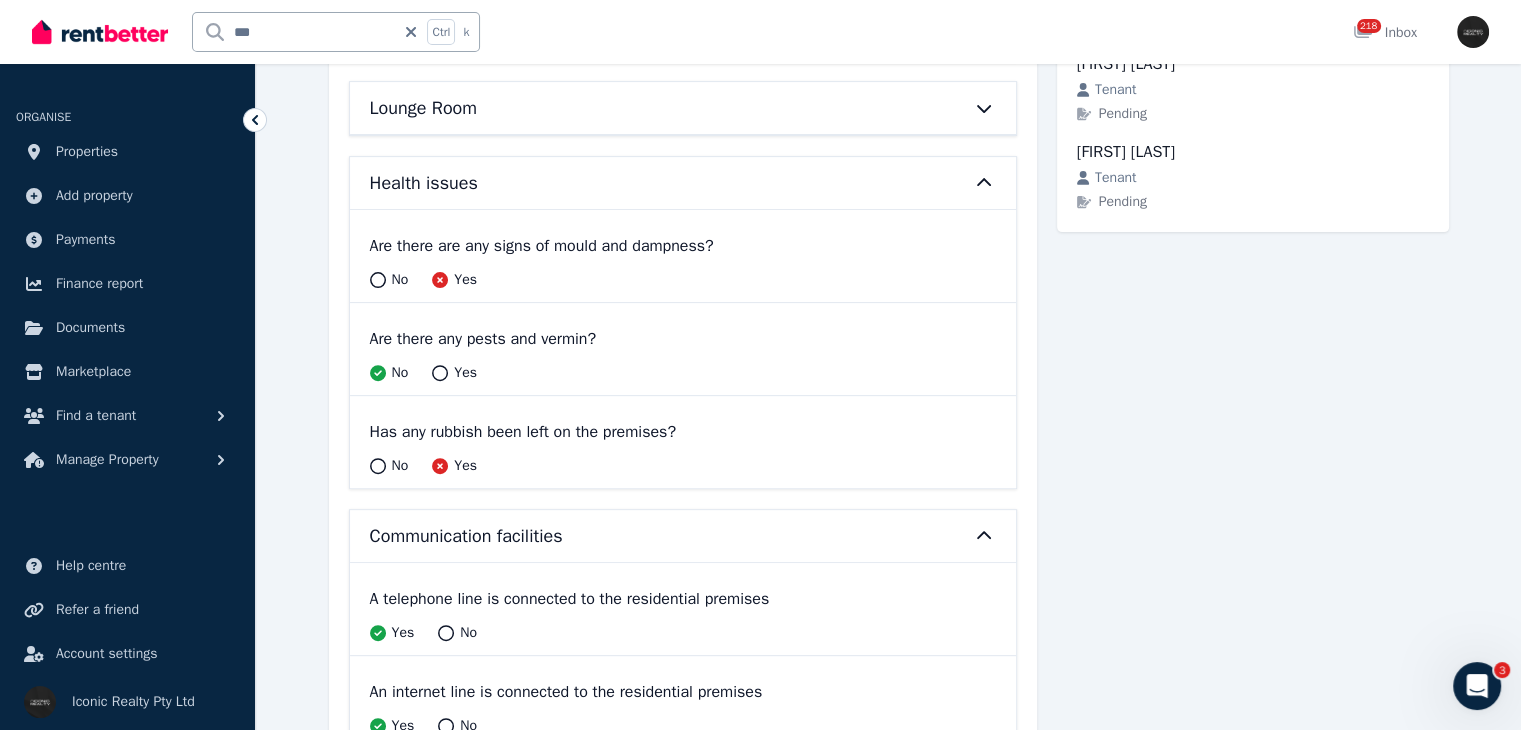 scroll, scrollTop: 0, scrollLeft: 0, axis: both 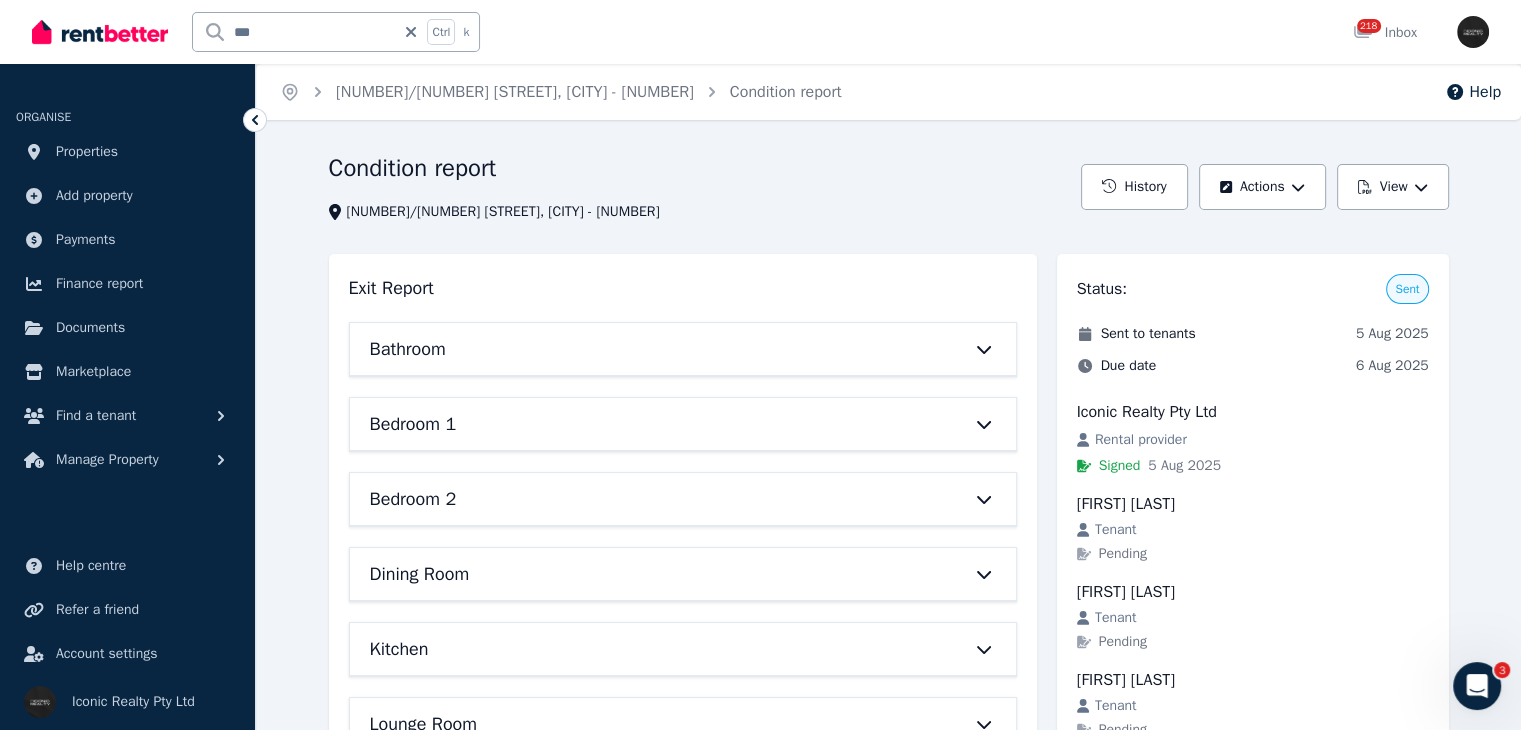 click on "Condition report" at bounding box center (699, 171) 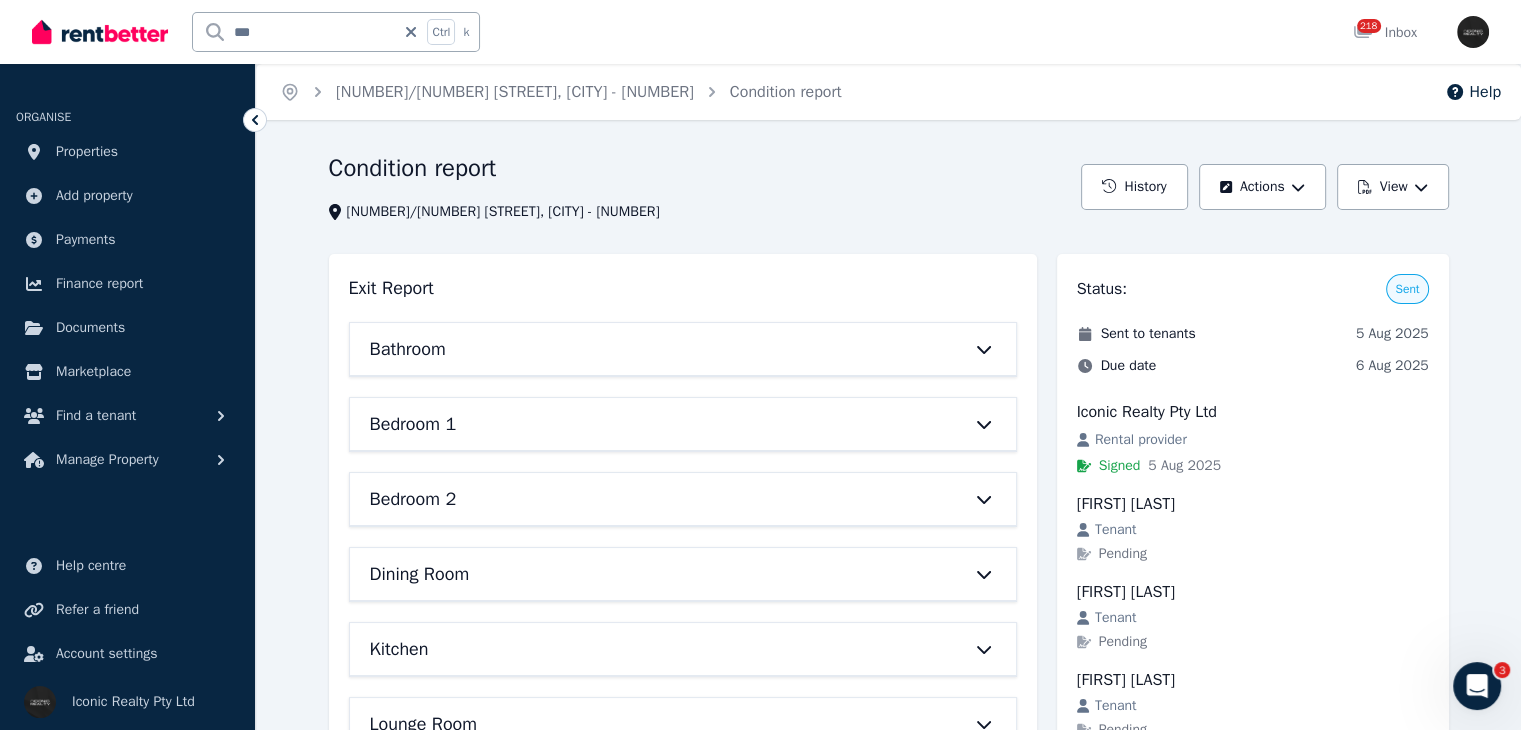 click on "***" at bounding box center (294, 32) 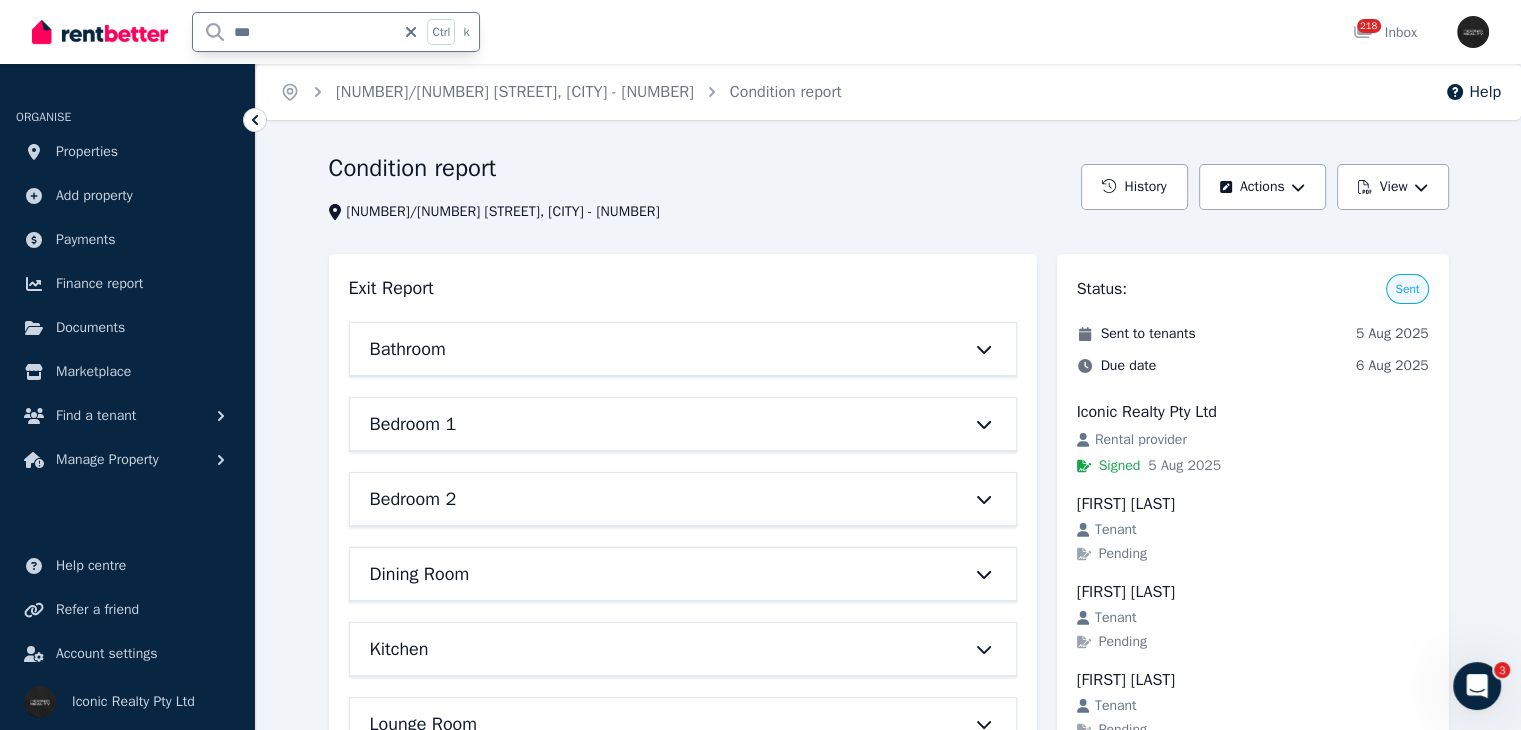click on "***" at bounding box center (294, 32) 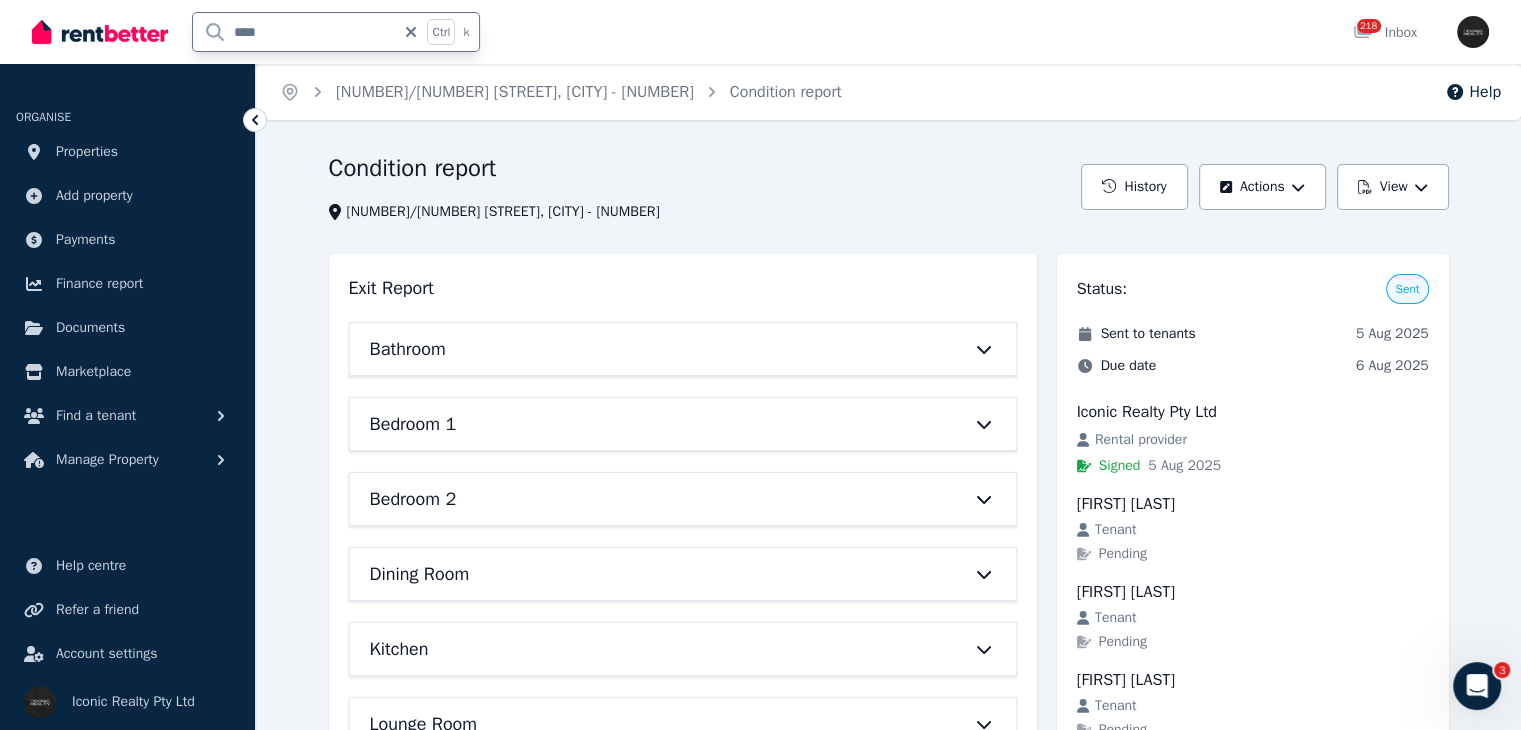 type on "*****" 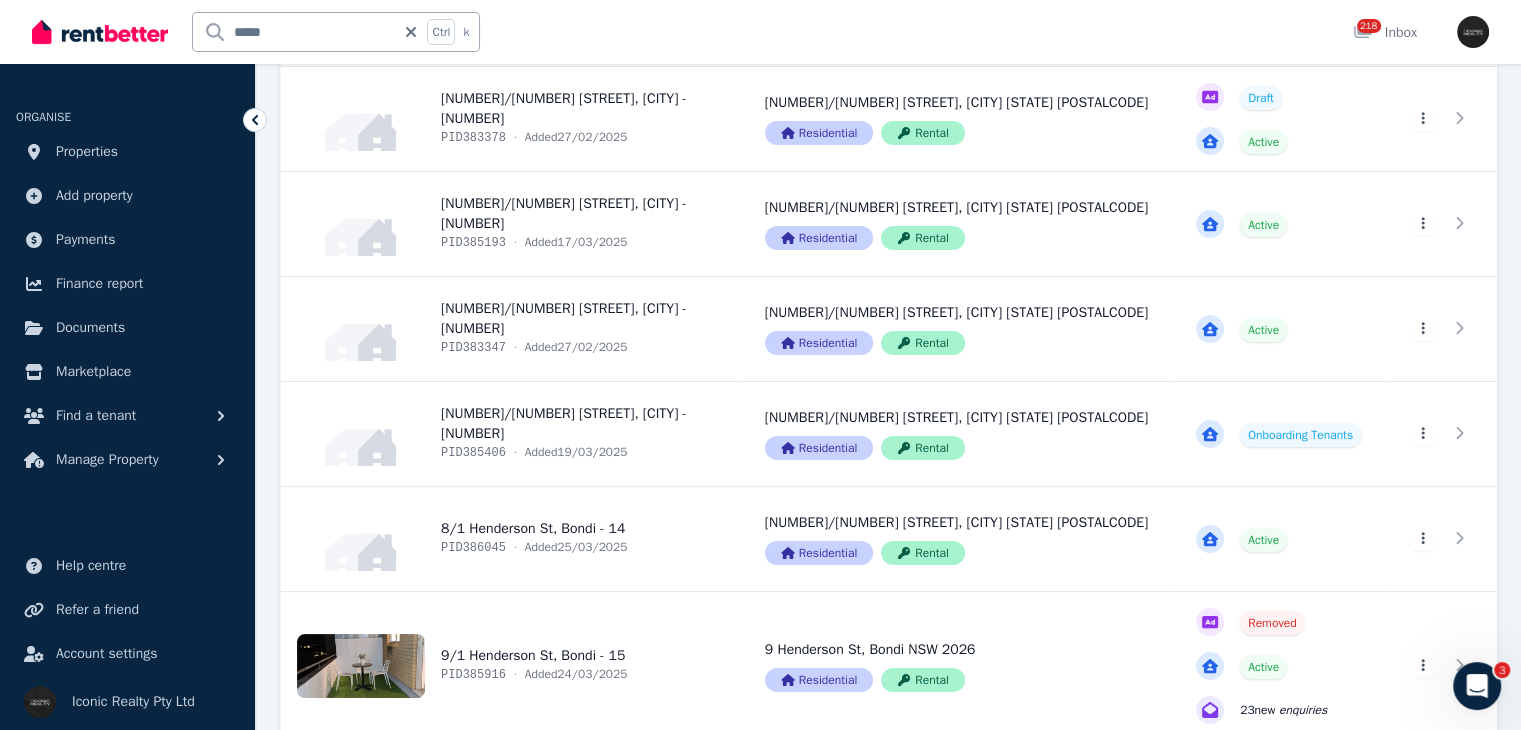 scroll, scrollTop: 195, scrollLeft: 0, axis: vertical 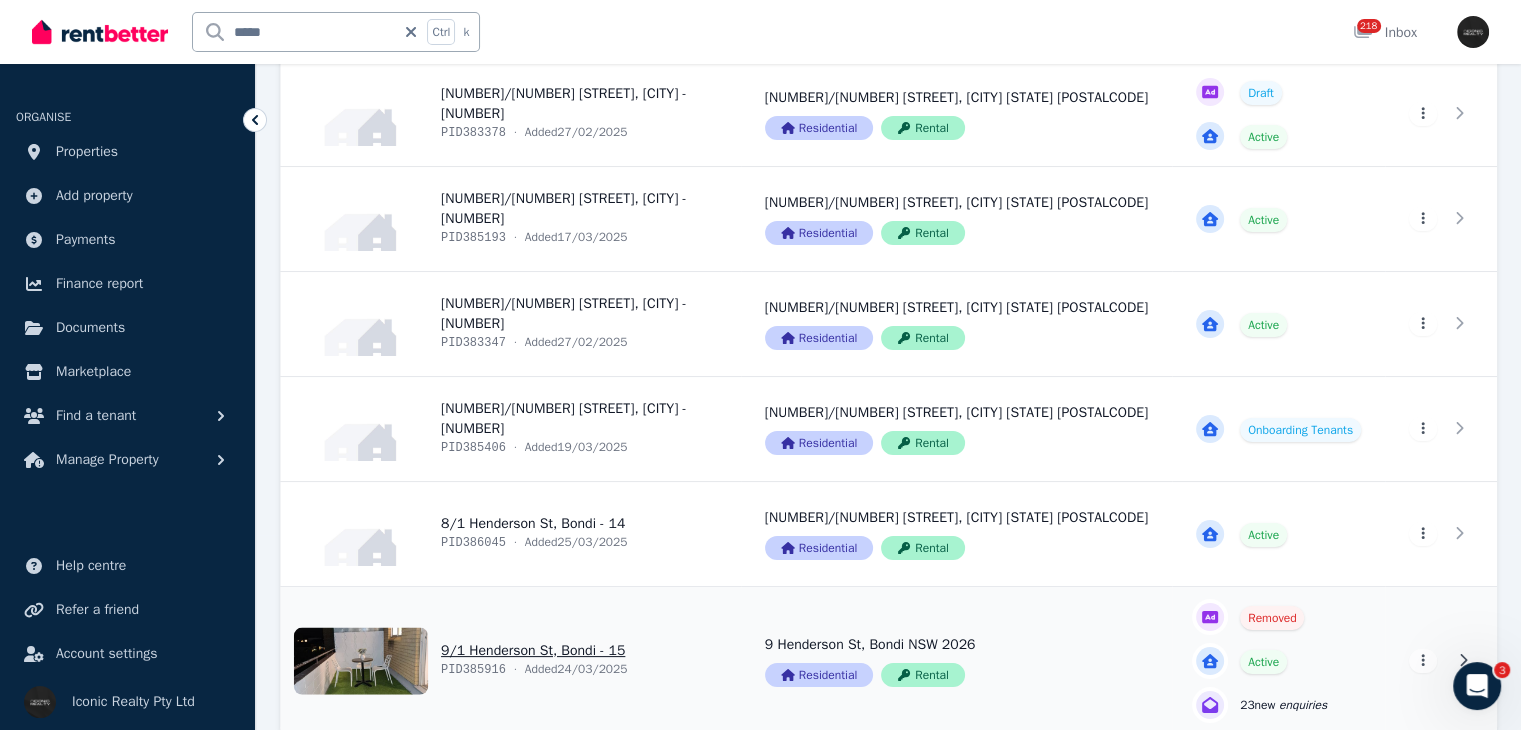 click on "View property details" at bounding box center [511, 661] 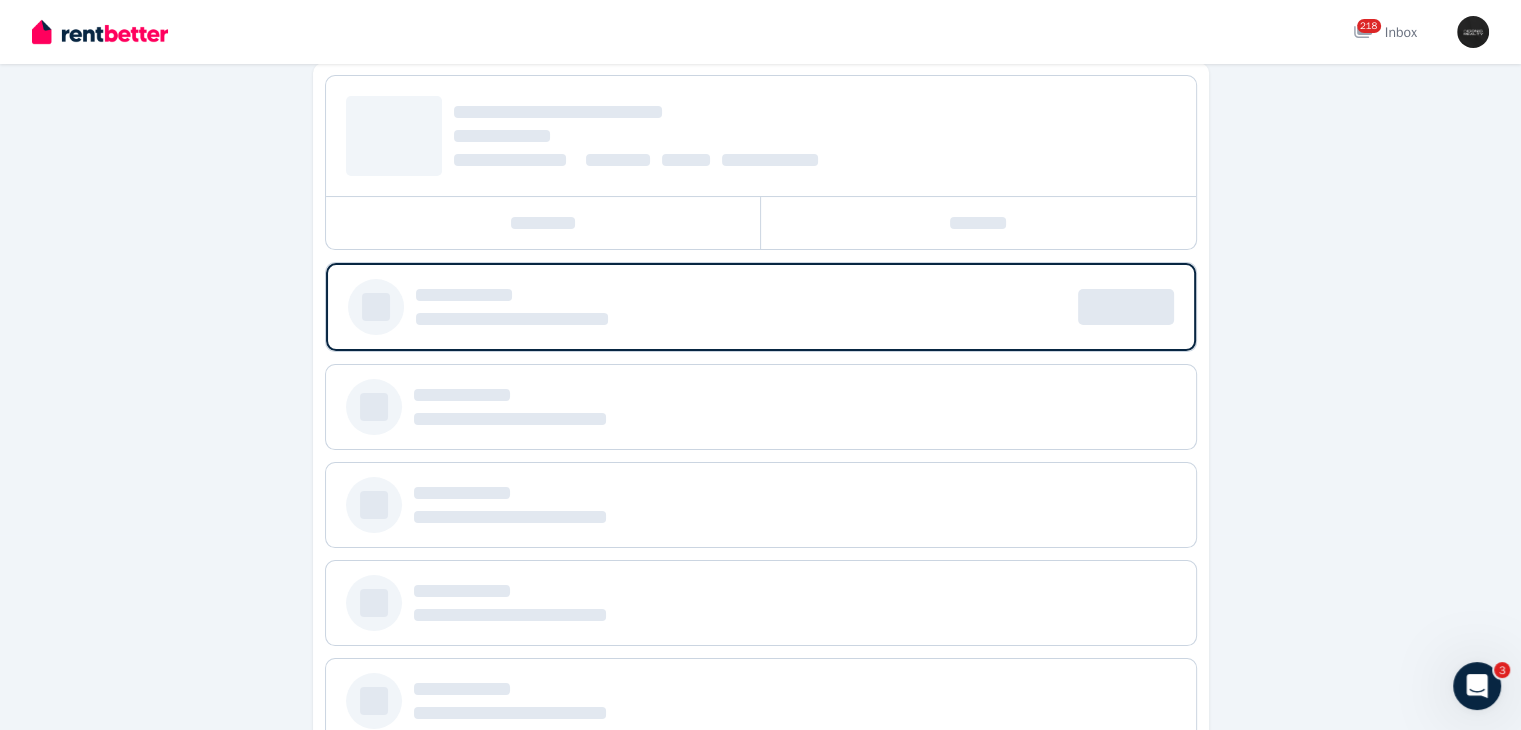scroll, scrollTop: 0, scrollLeft: 0, axis: both 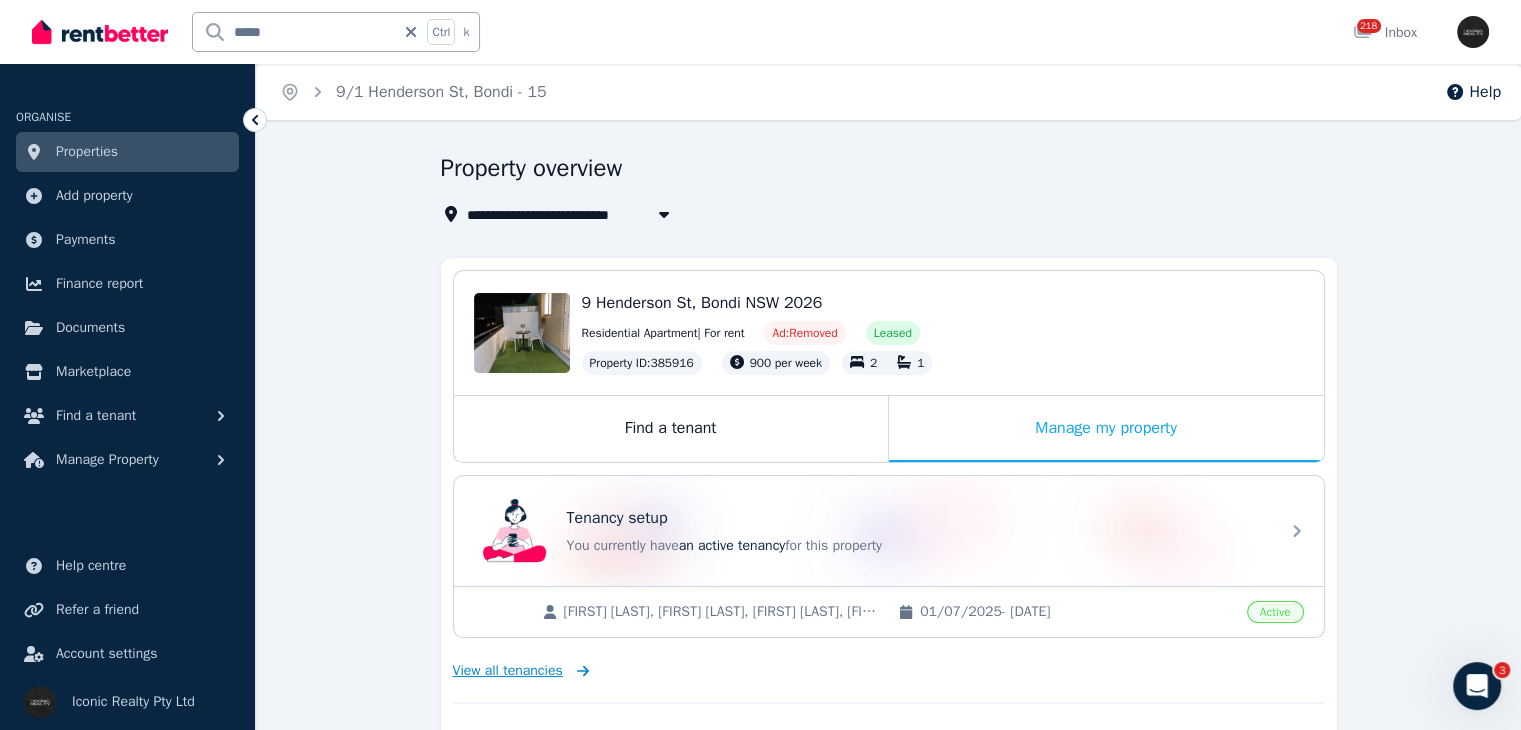 click on "View all tenancies" at bounding box center (508, 671) 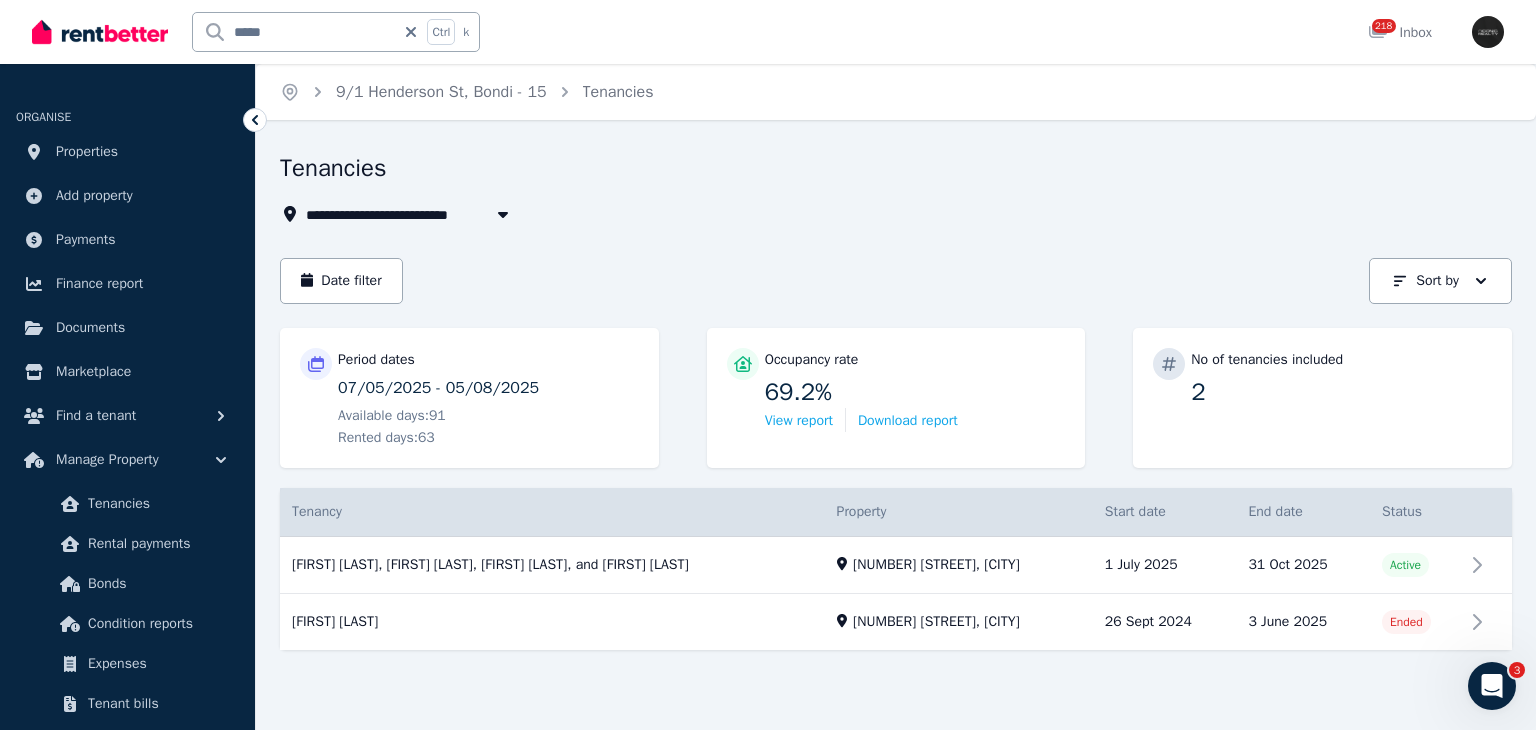 click on "**********" at bounding box center [890, 214] 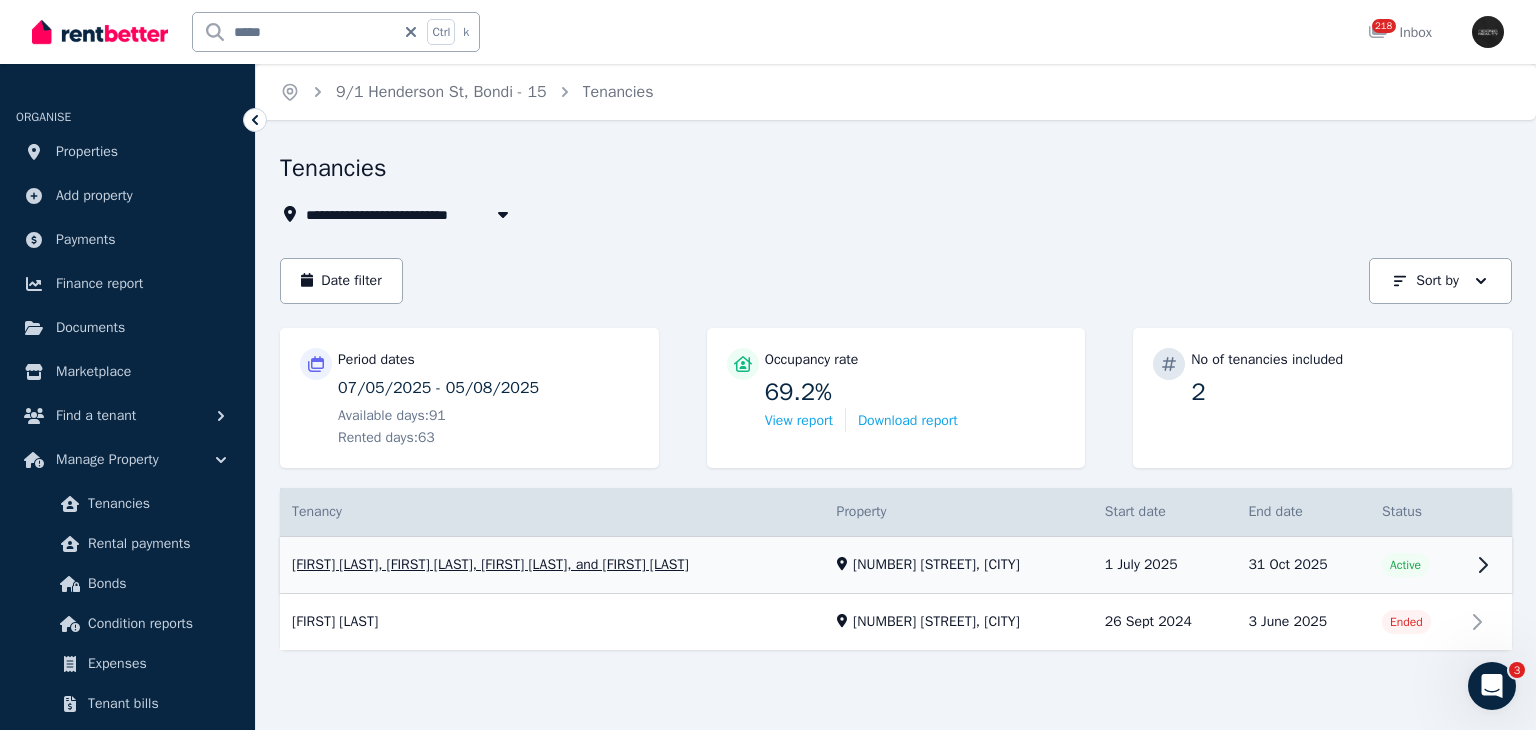 click on "View property details" at bounding box center (896, 565) 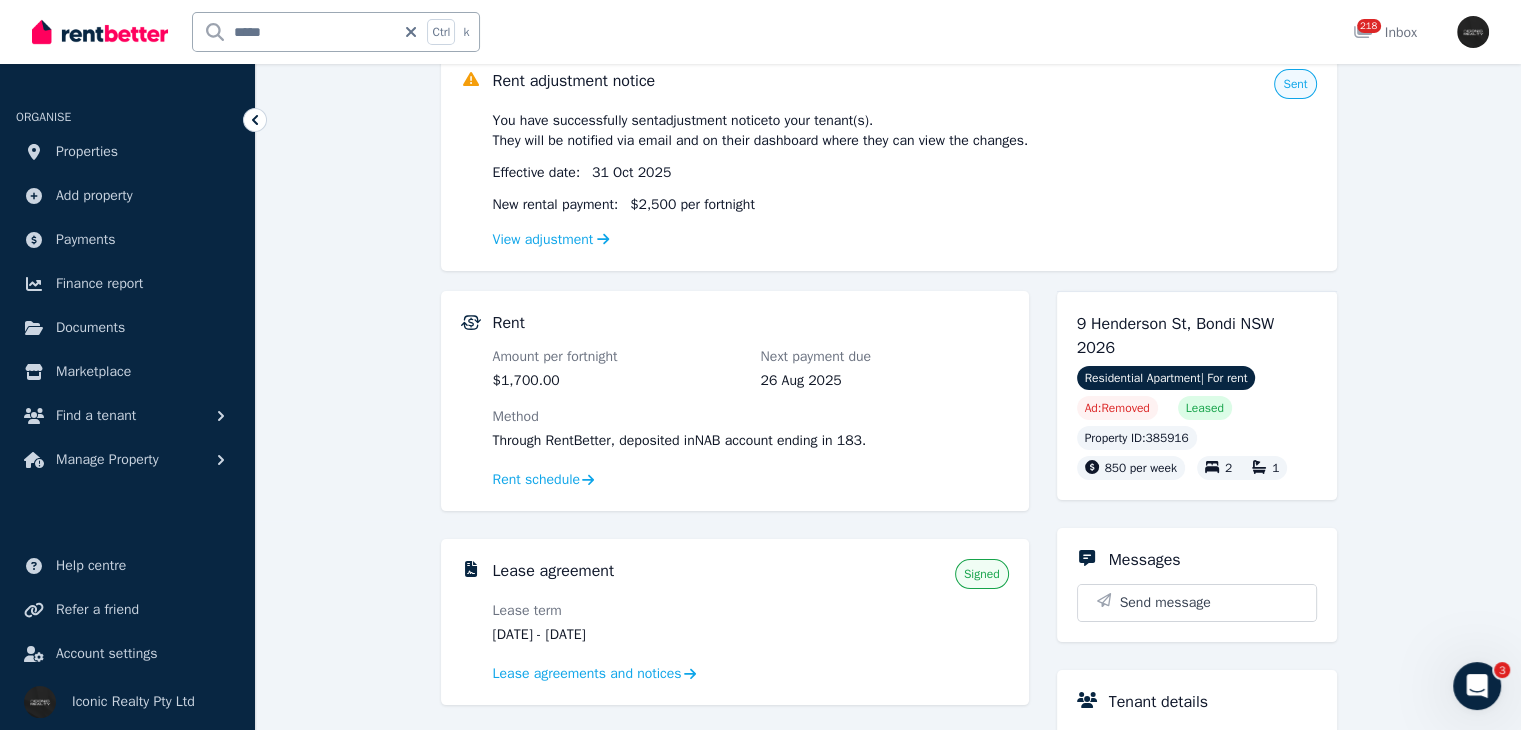 scroll, scrollTop: 0, scrollLeft: 0, axis: both 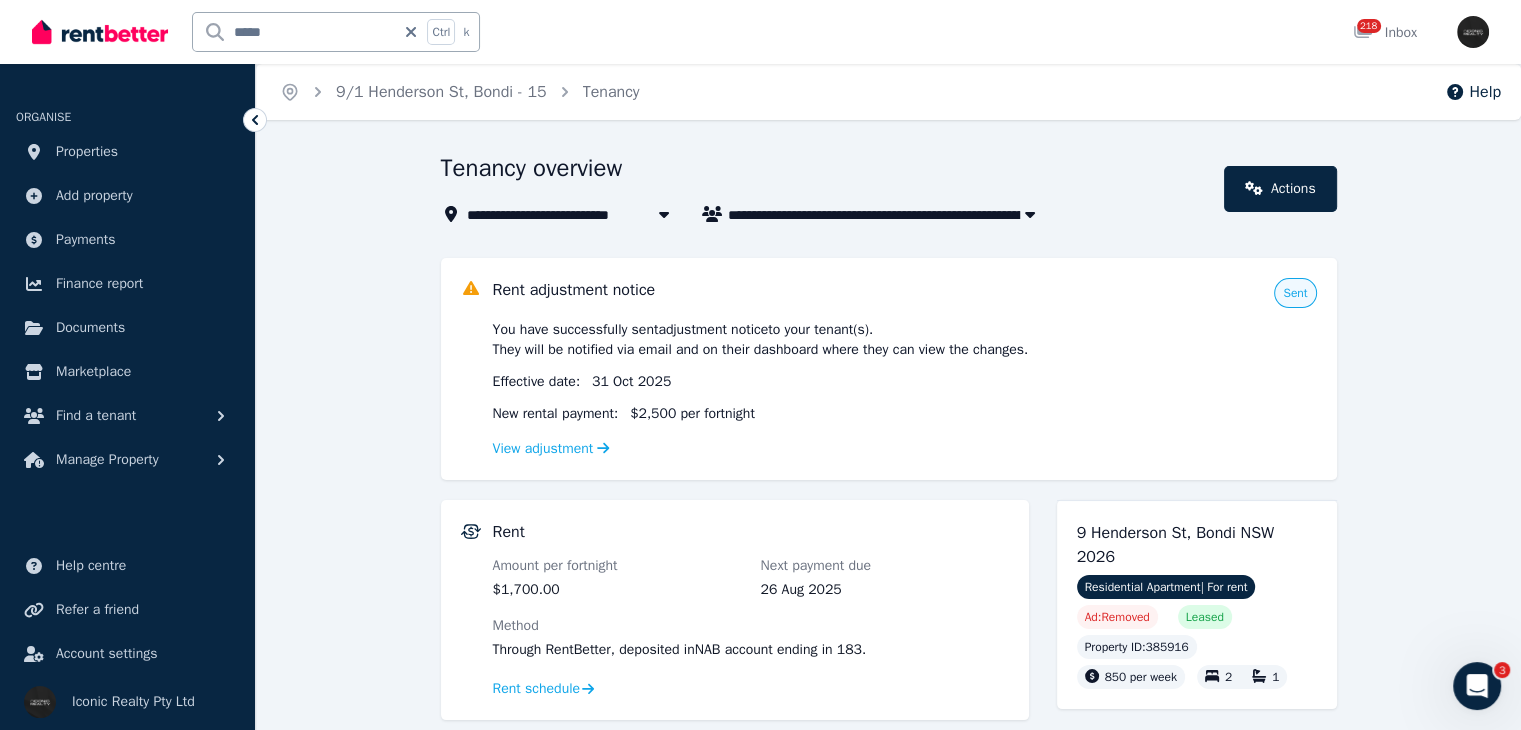 click on "***** Ctrl k" at bounding box center (341, 32) 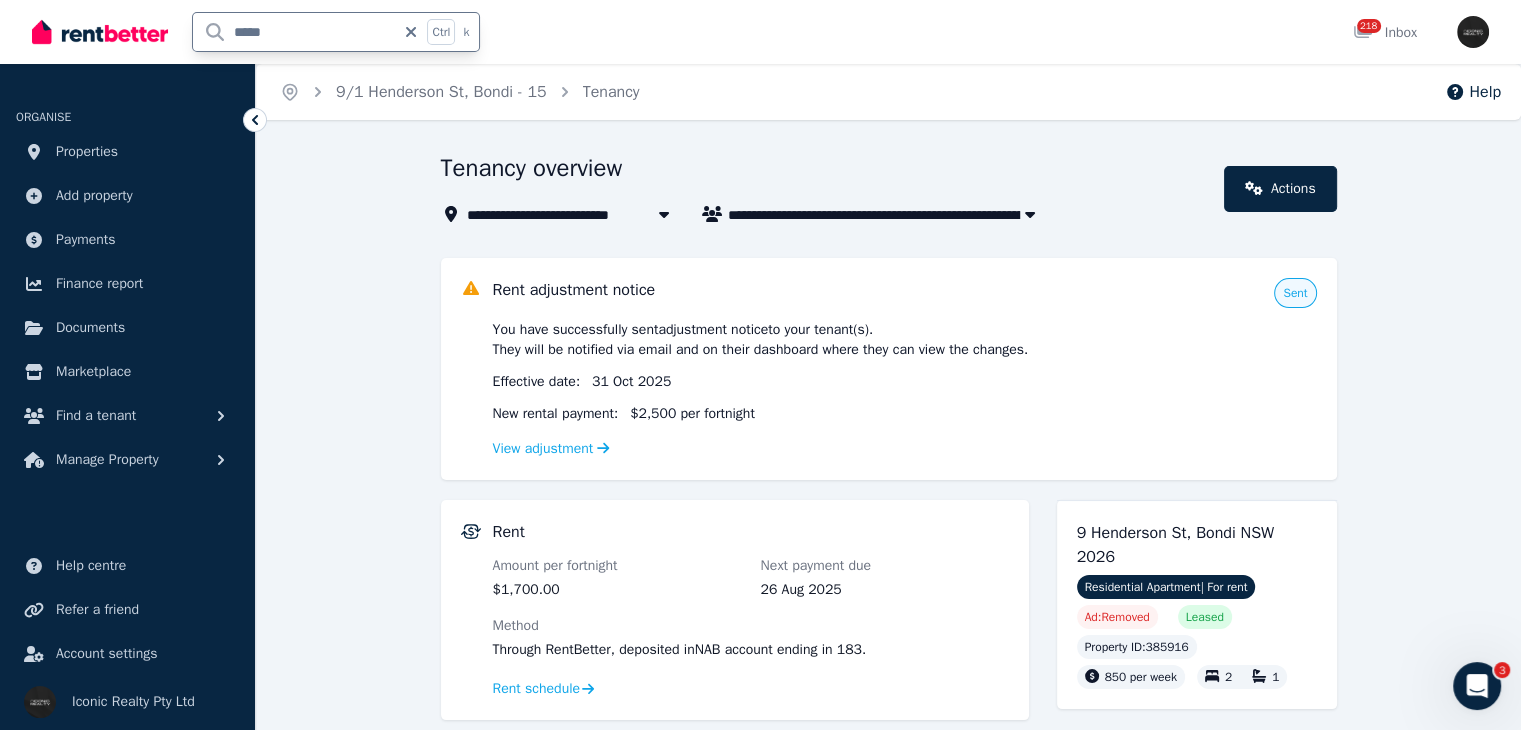 click on "*****" at bounding box center (294, 32) 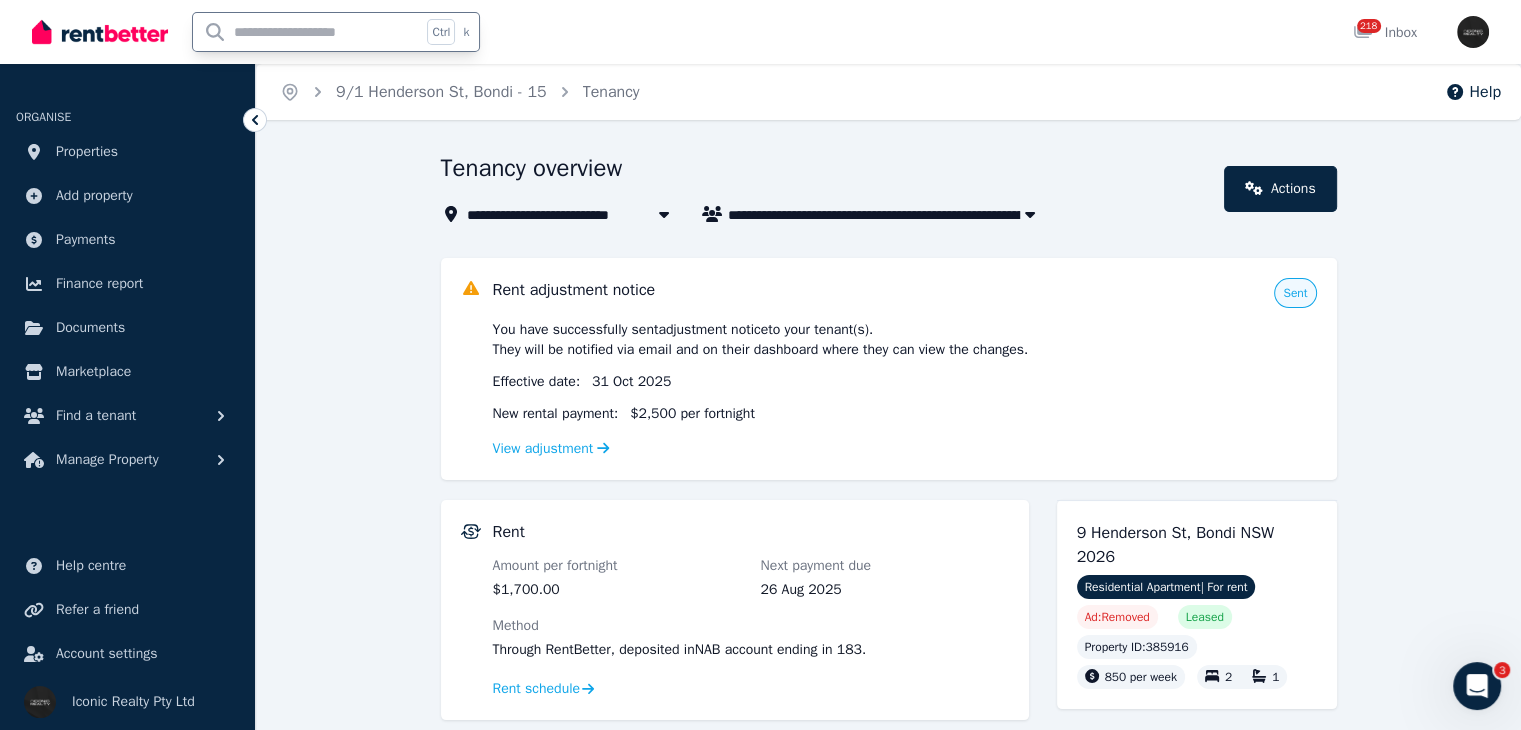 type 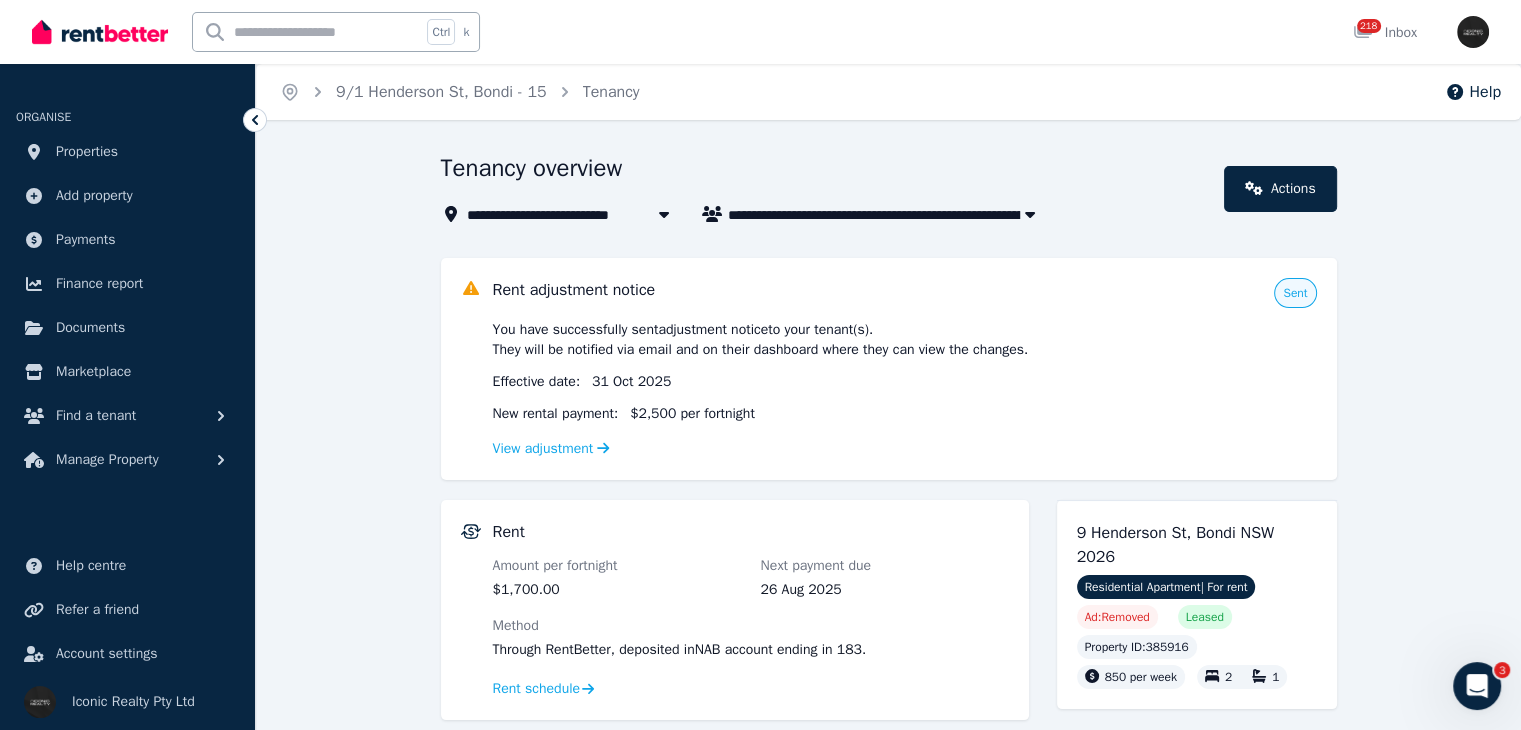 click on "**********" at bounding box center (888, 918) 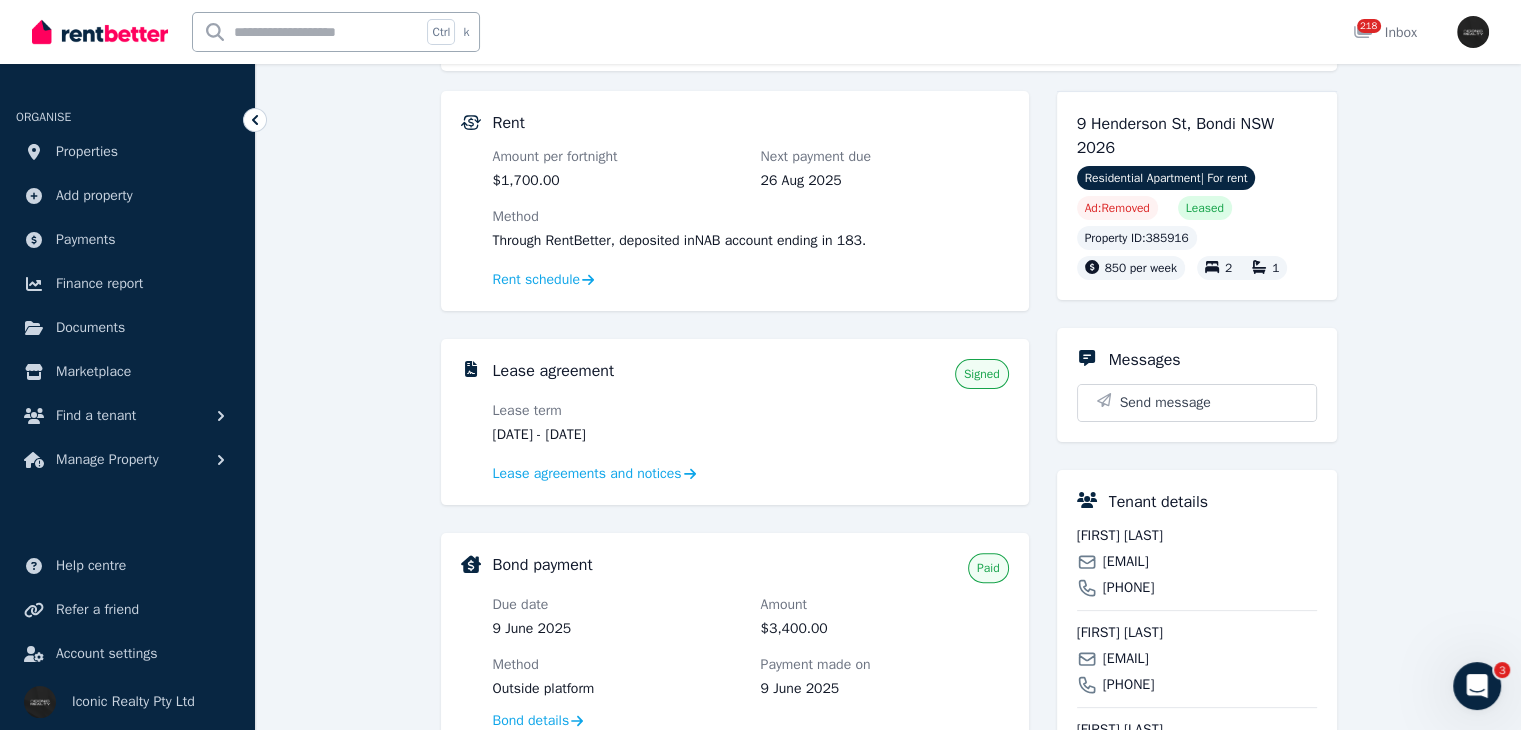 scroll, scrollTop: 396, scrollLeft: 0, axis: vertical 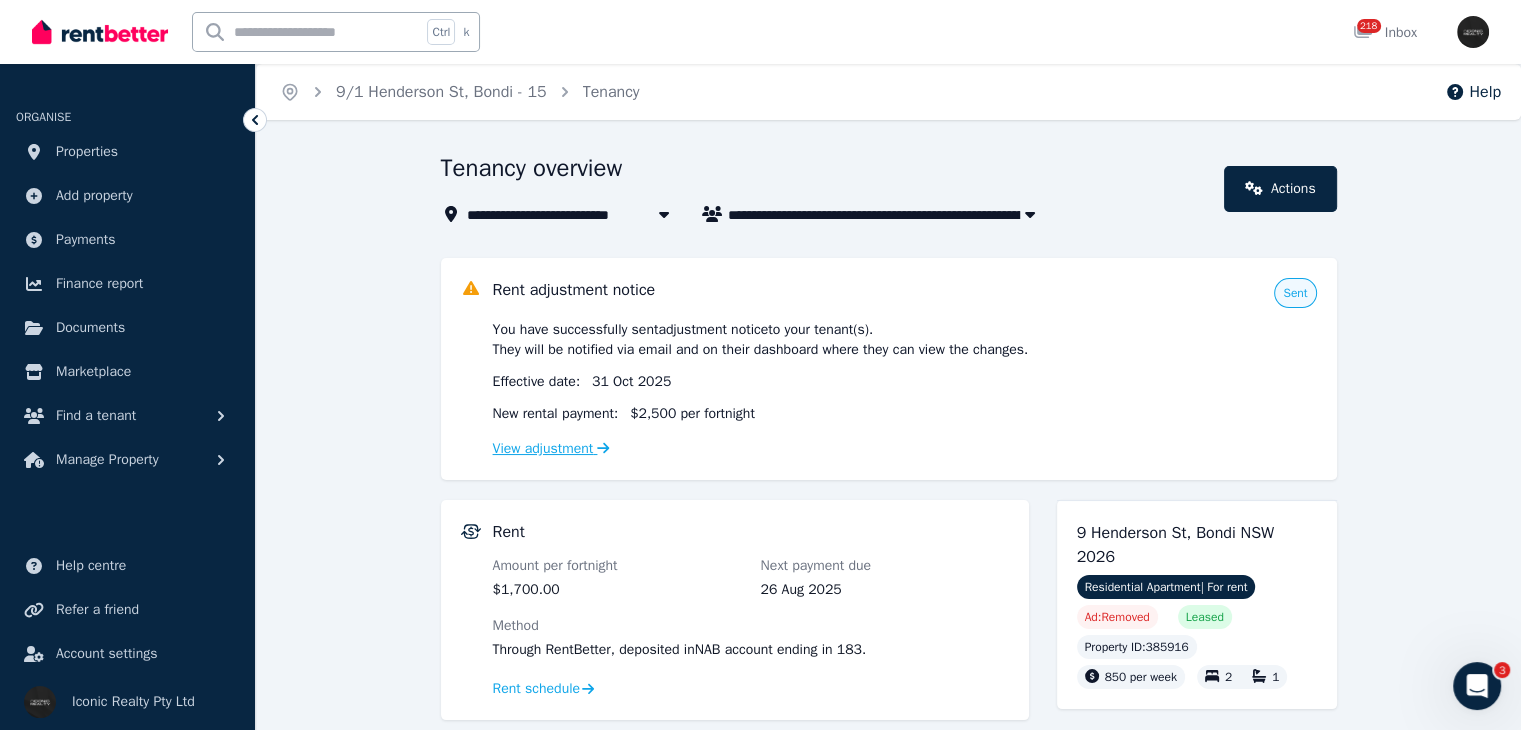 click on "View adjustment" at bounding box center [551, 448] 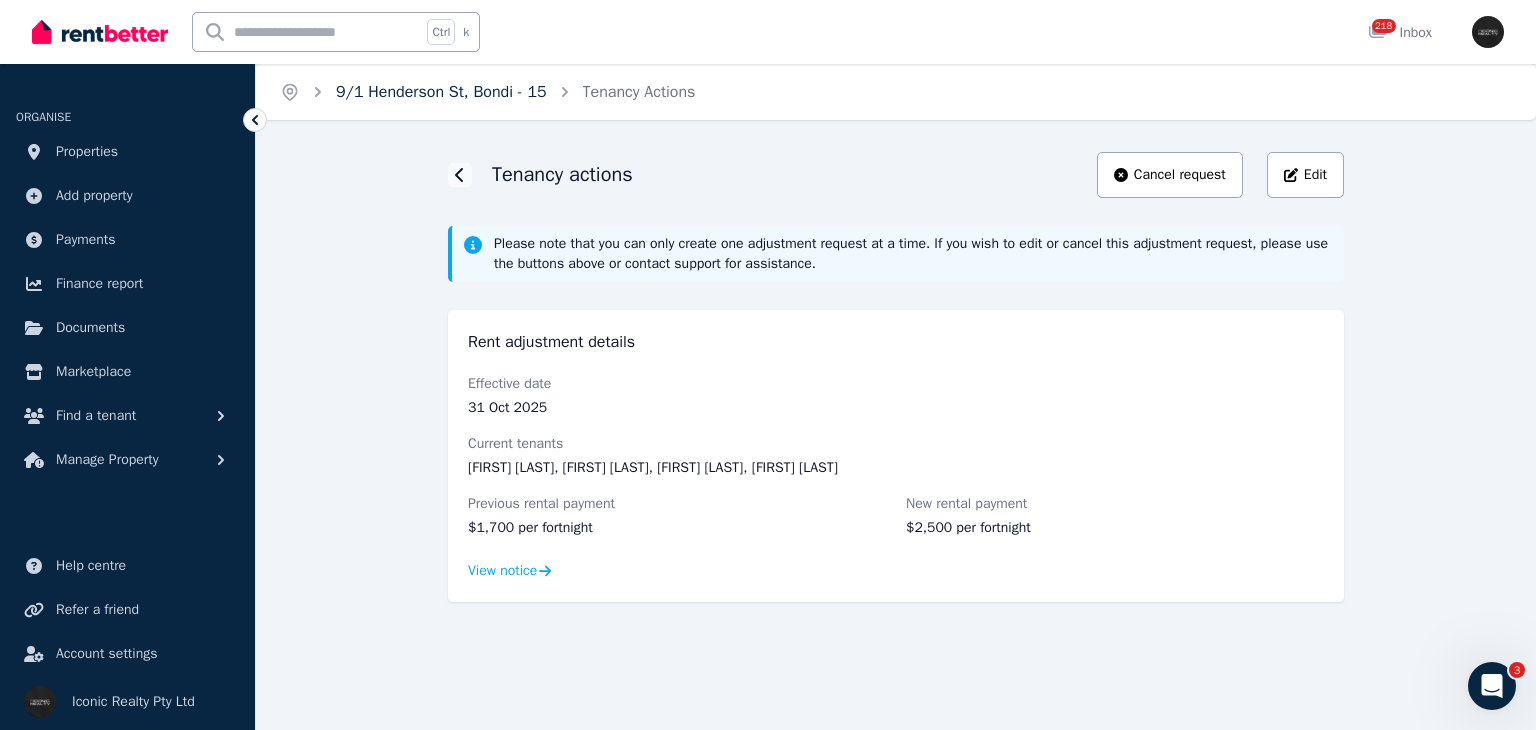 click on "9/1 Henderson St, Bondi - 15" at bounding box center [441, 92] 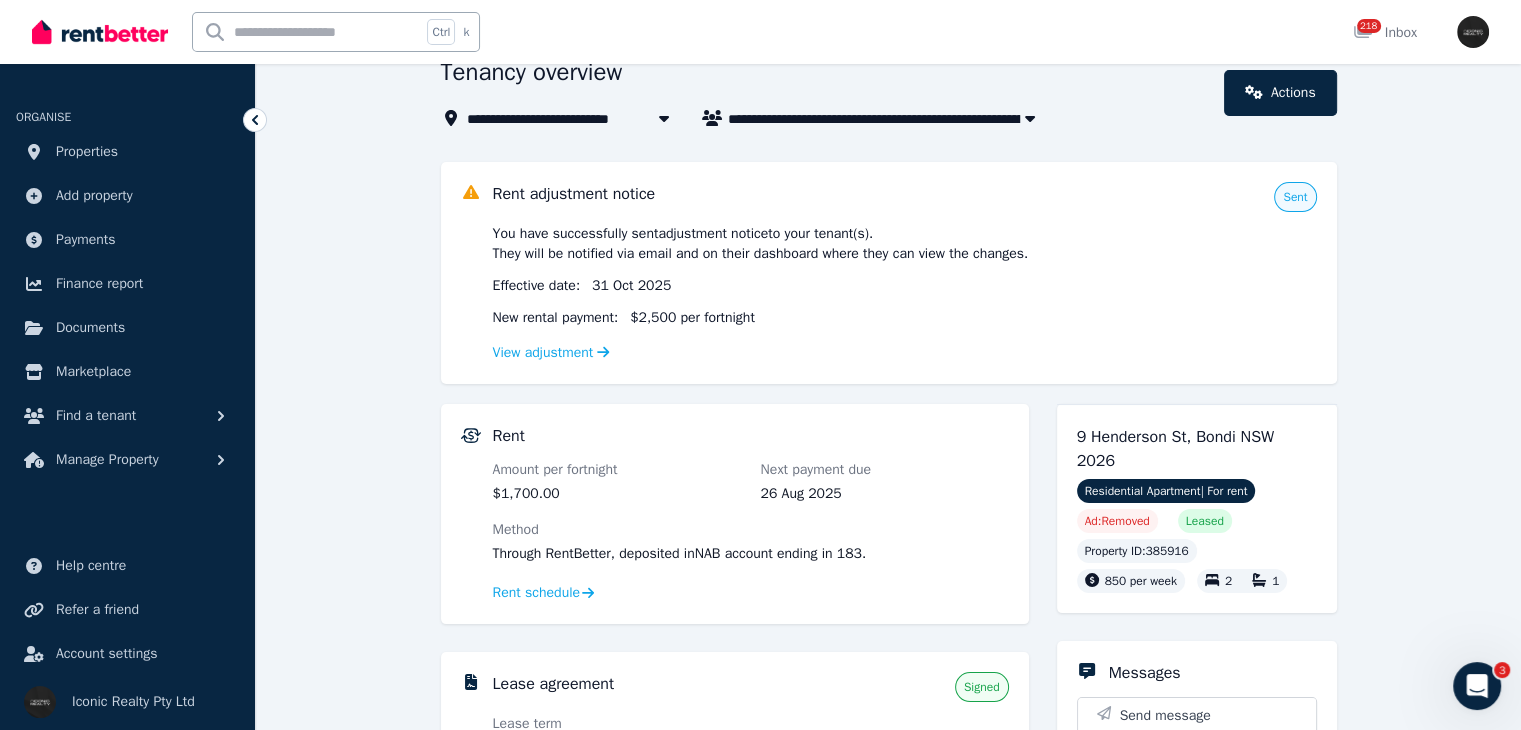 scroll, scrollTop: 100, scrollLeft: 0, axis: vertical 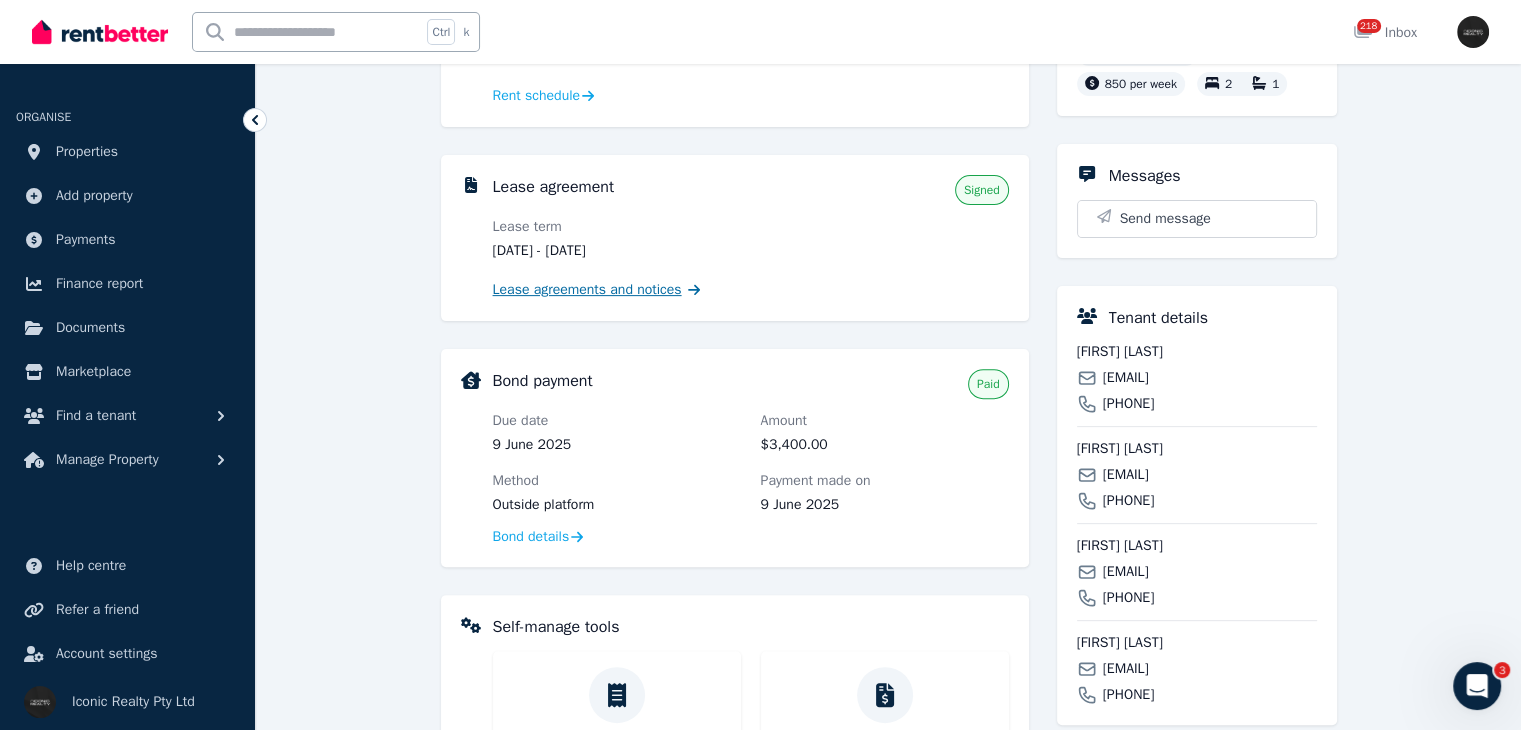 click on "Lease agreements and notices" at bounding box center (587, 290) 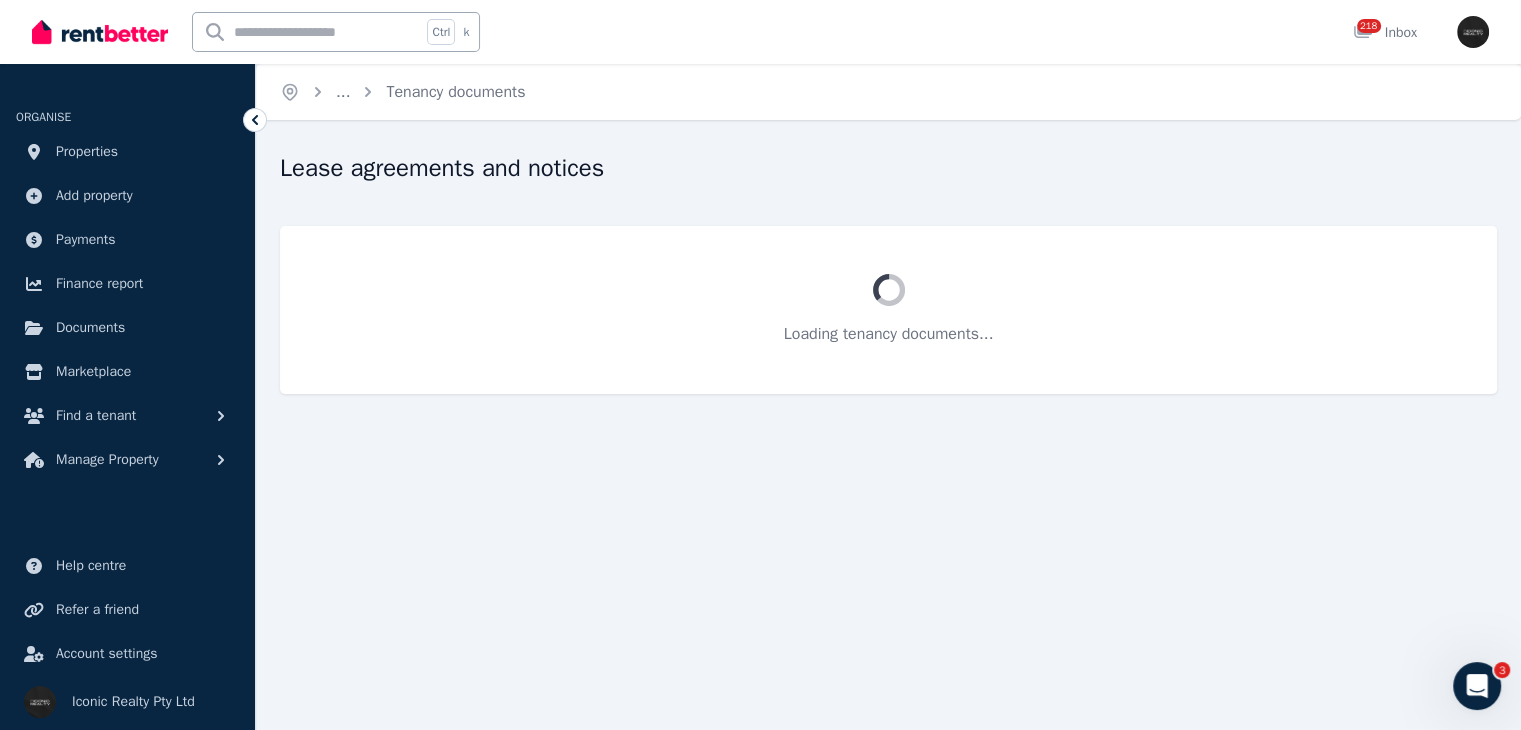 scroll, scrollTop: 0, scrollLeft: 0, axis: both 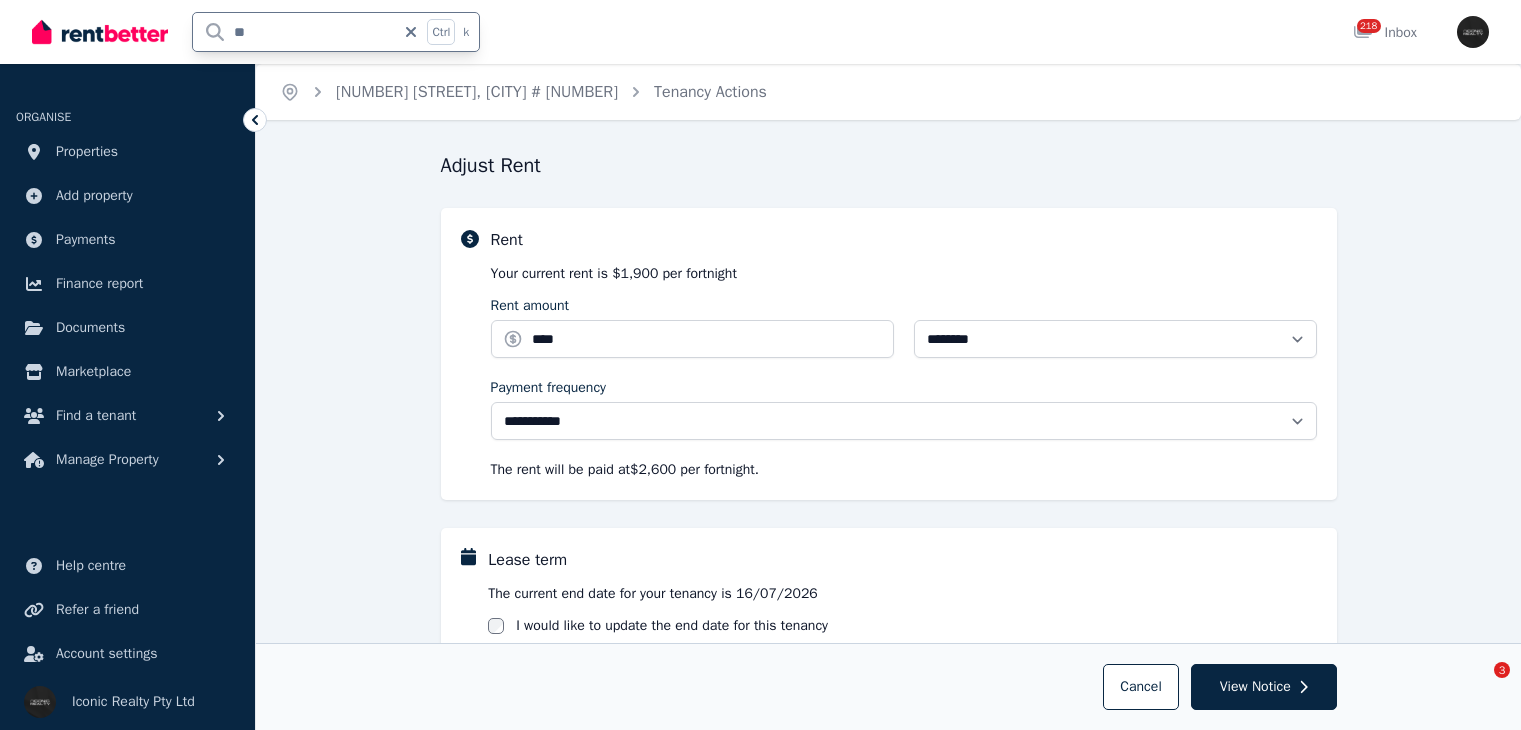 select on "**********" 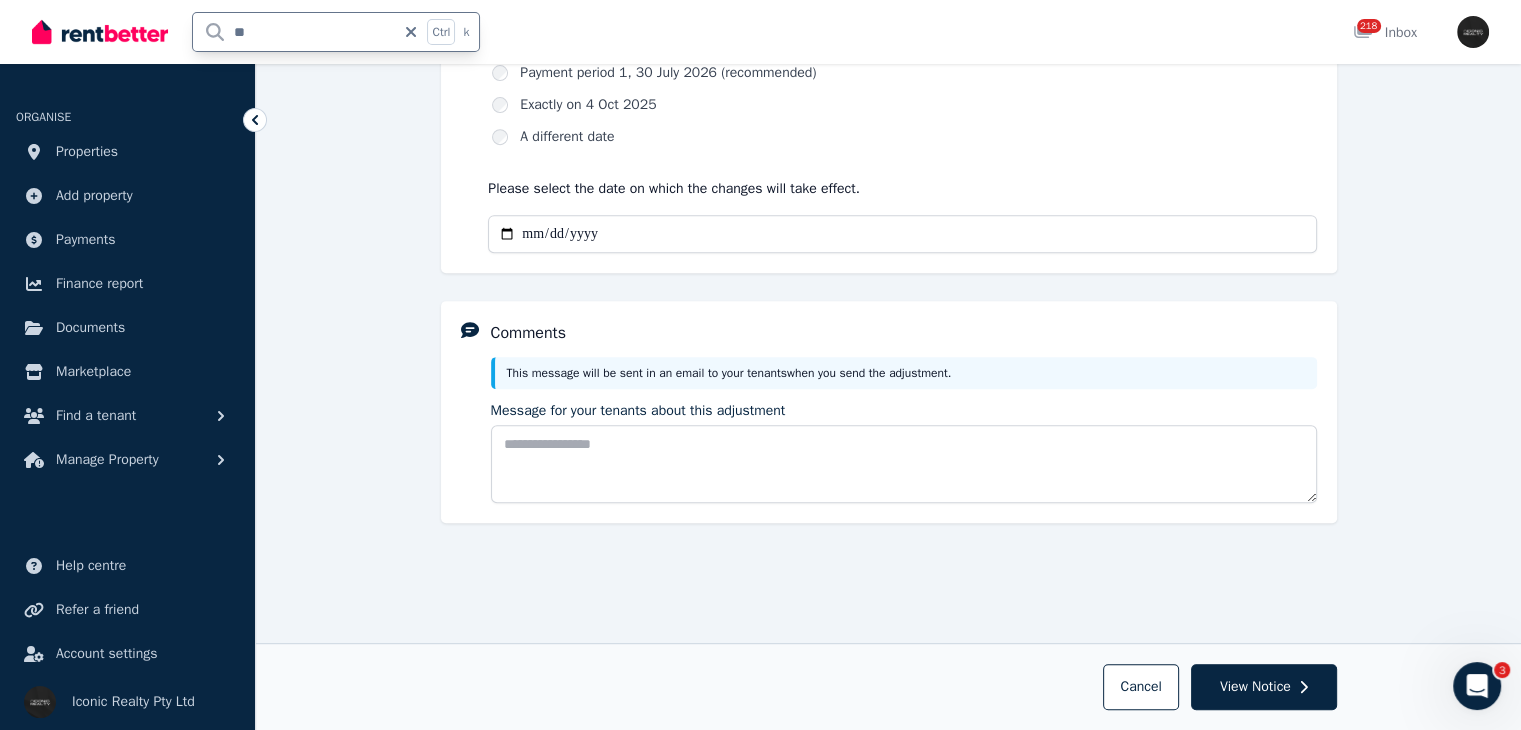 click on "**" at bounding box center [294, 32] 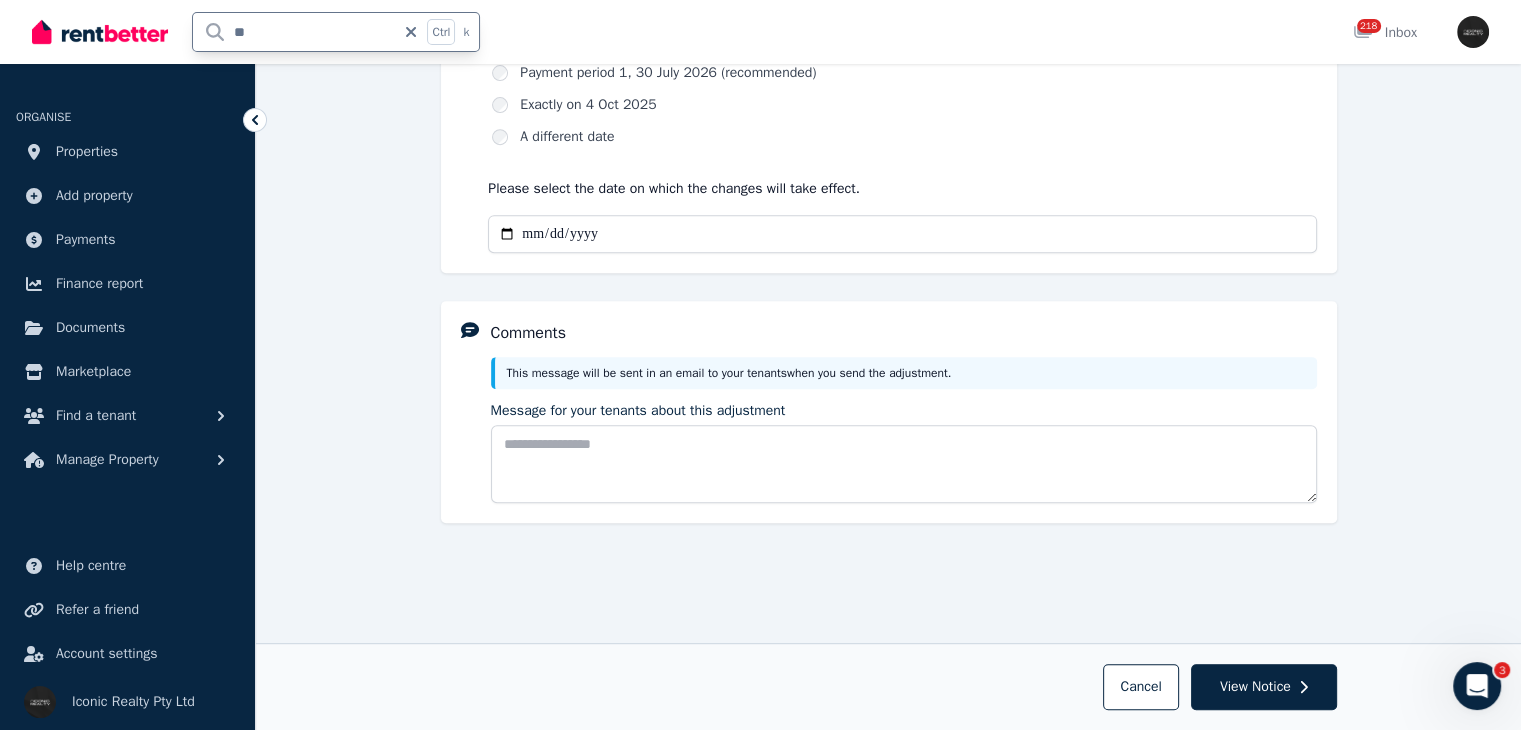 type on "***" 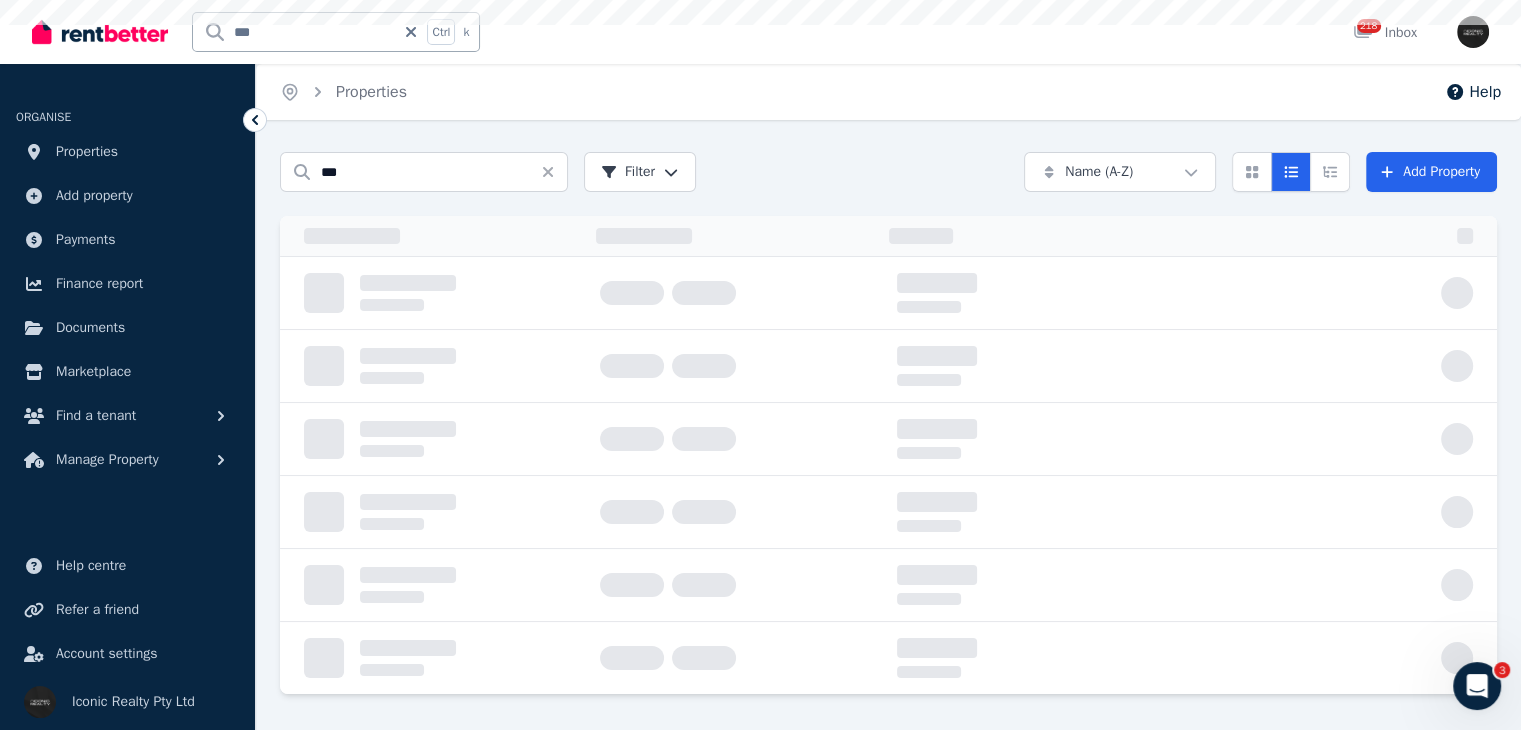 scroll, scrollTop: 0, scrollLeft: 0, axis: both 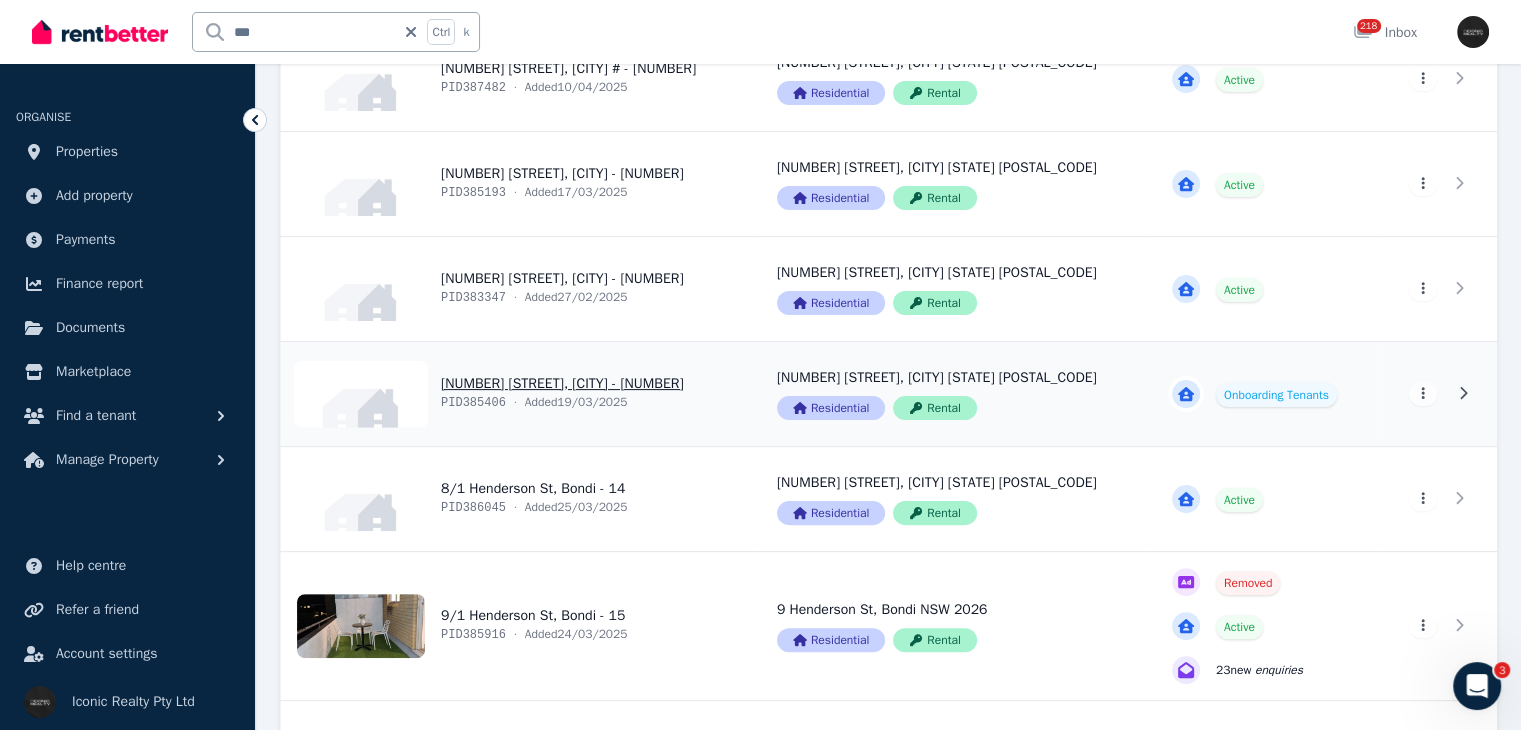 click on "View property details" at bounding box center (517, 394) 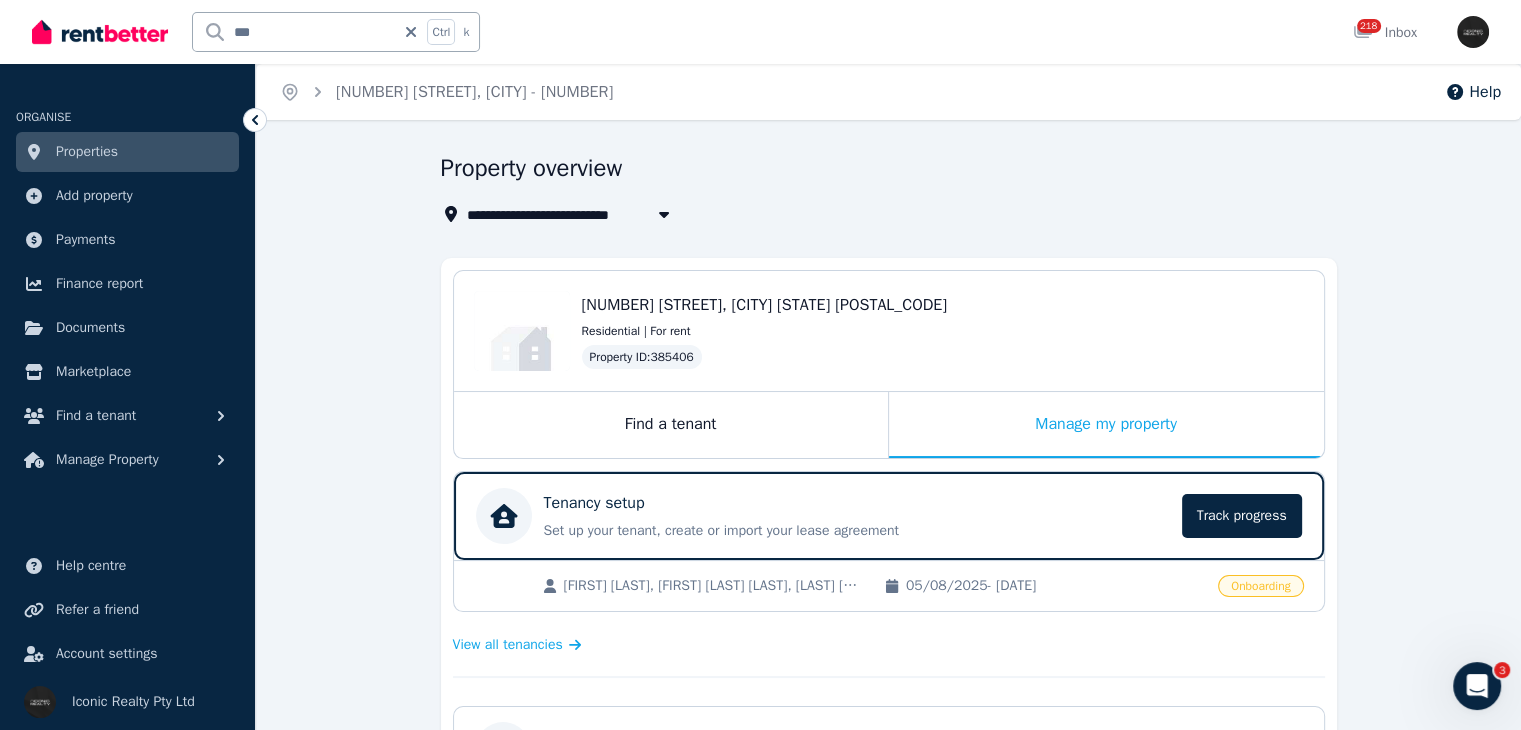 click on "**********" at bounding box center [888, 817] 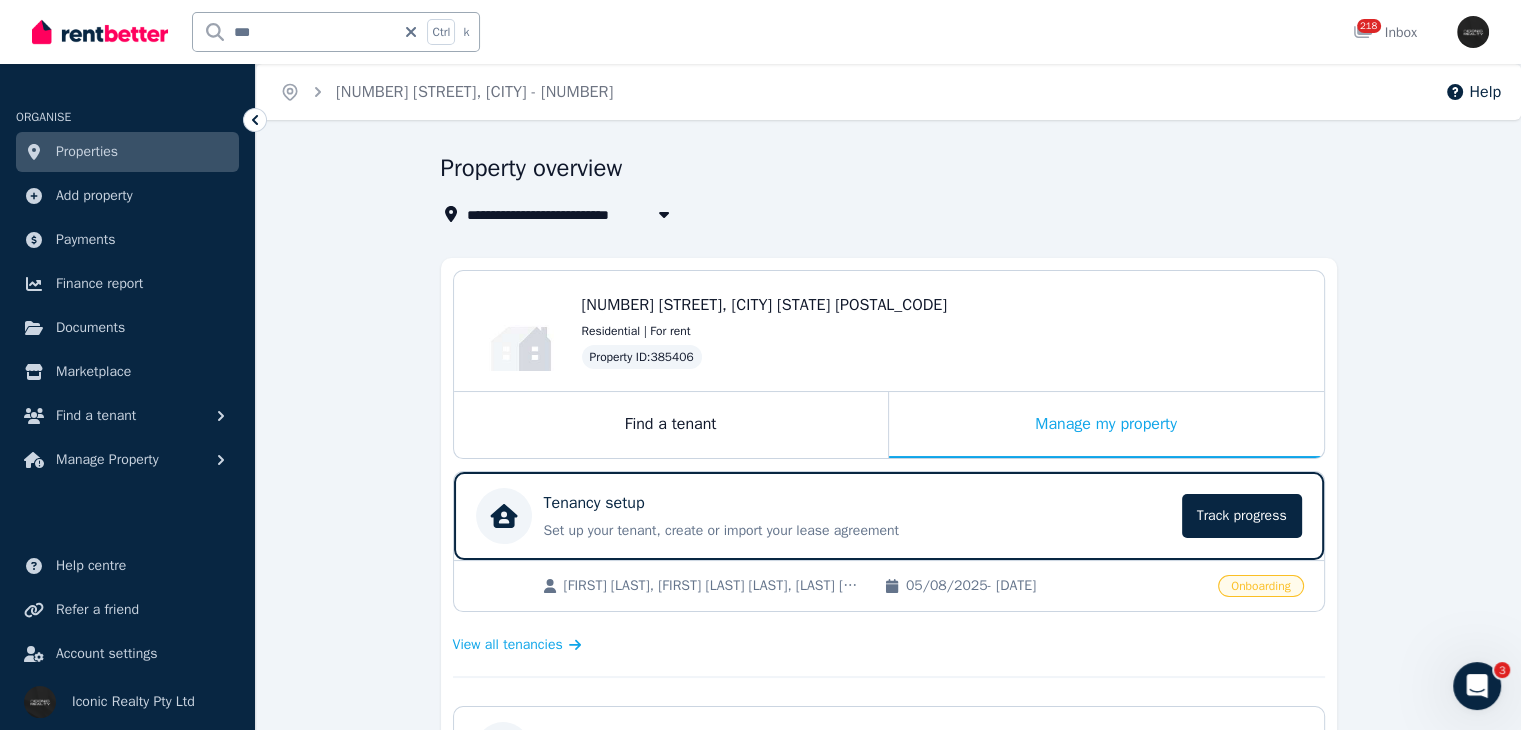 click on "**********" at bounding box center [888, 817] 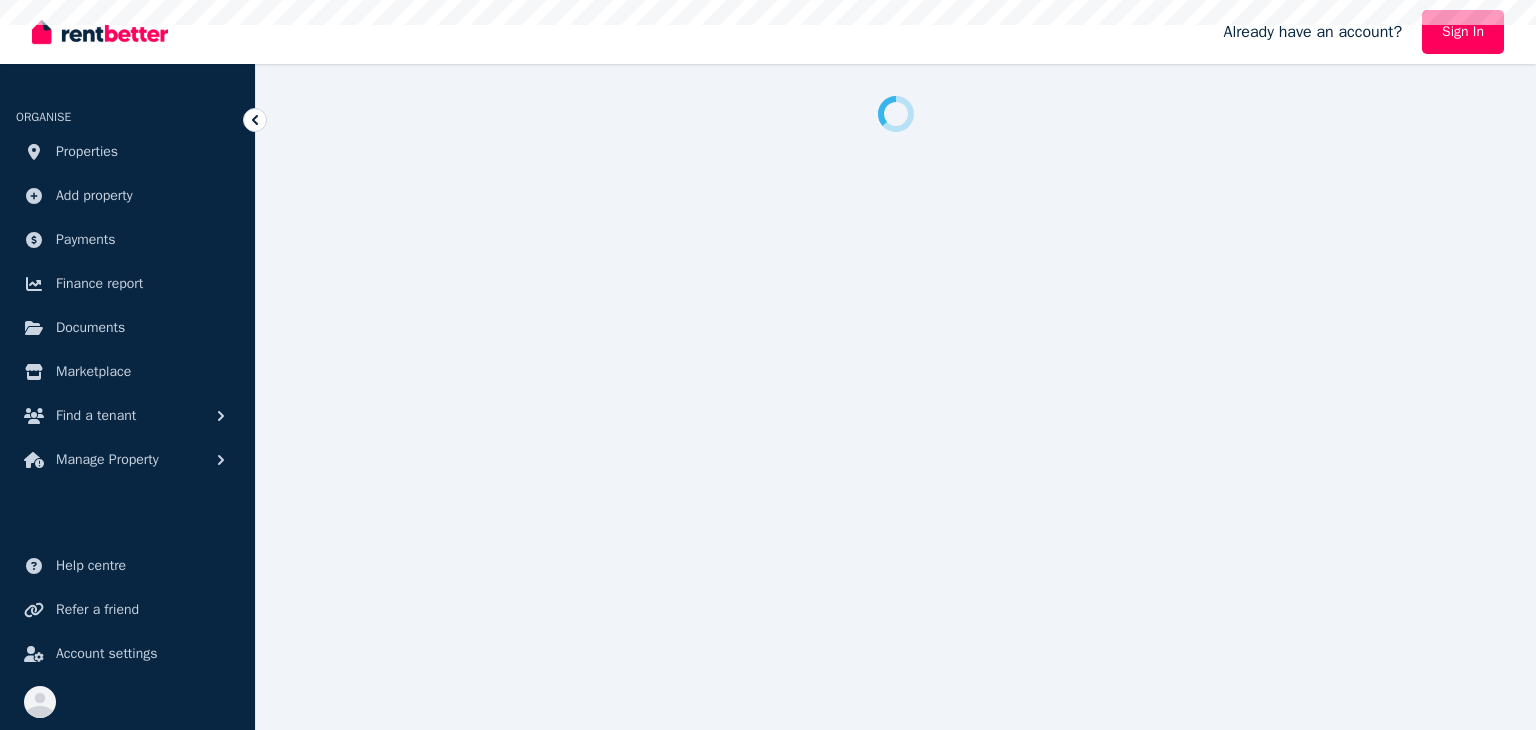 scroll, scrollTop: 0, scrollLeft: 0, axis: both 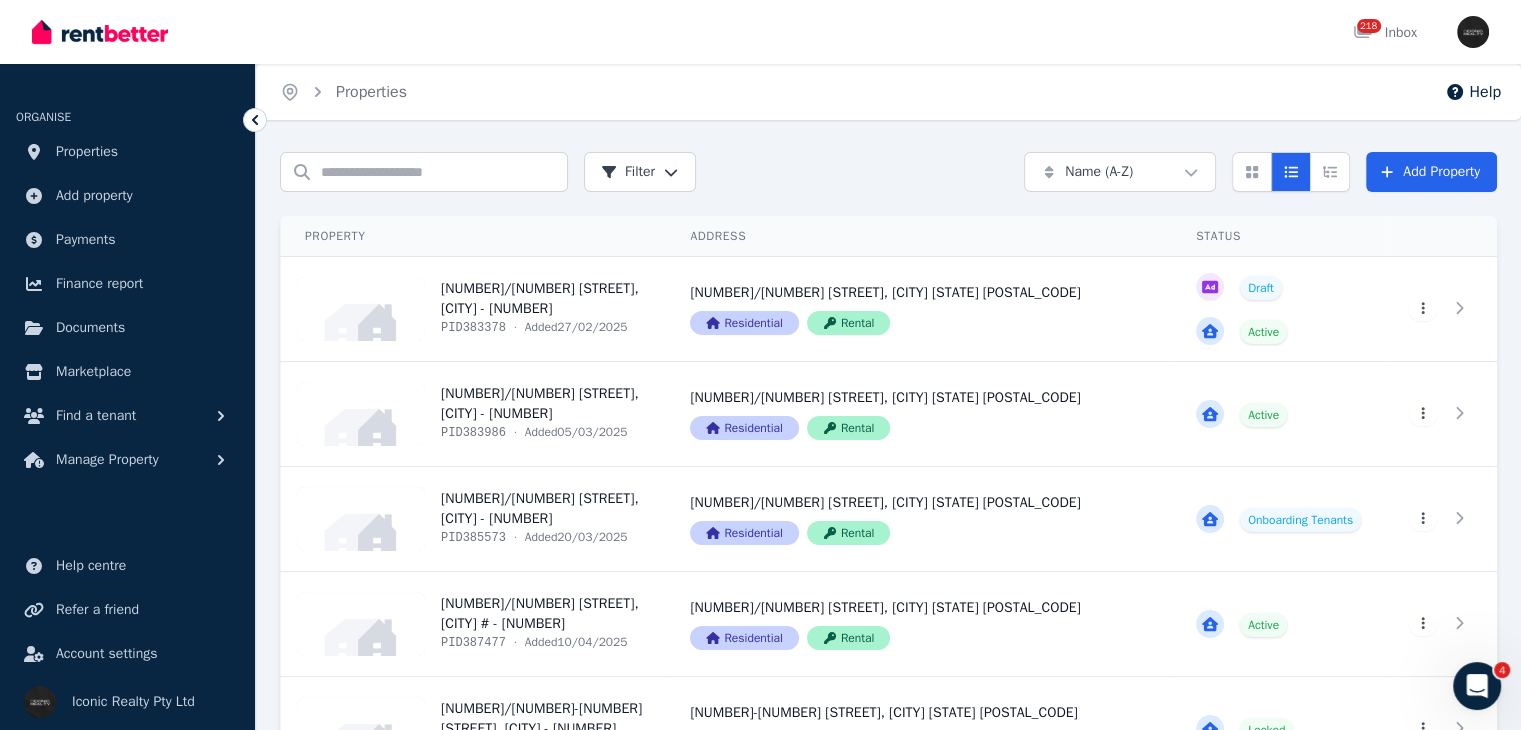 click on "Home Properties Help Search properties Filter Name (A-Z) Add Property Property Address Status Actions [NUMBER]/[NUMBER] [STREET], [CITY] - [NUMBER] PID [NUMBER] · Added [DATE] [NUMBER]/[NUMBER] [STREET], [CITY] [STATE] [POSTAL_CODE] Residential Rental Draft Active View property details [NUMBER]/[NUMBER] [STREET], [CITY] [STATE] [POSTAL_CODE] Residential Rental View property details Draft Active View property details View property details [NUMBER]/[NUMBER] [STREET], [CITY] - [NUMBER] PID [NUMBER] · Added [DATE] [NUMBER]/[NUMBER] [STREET], [CITY] [STATE] [POSTAL_CODE] Residential Rental Active View property details [NUMBER]/[NUMBER] [STREET], [CITY] [STATE] [POSTAL_CODE] Residential Rental View property details Active View property details View property details [NUMBER]/[NUMBER] [STREET], [CITY] - [NUMBER] PID [NUMBER] · Added [DATE] [NUMBER]/[NUMBER] [STREET], [CITY] [STATE] [POSTAL_CODE] Residential Rental Onboarding Tenants View property details [NUMBER]/[NUMBER] [STREET], [CITY] [STATE] [POSTAL_CODE] Residential Rental View property details Onboarding Tenants View property details View property details [NUMBER]/[NUMBER] [STREET], [CITY] # - [NUMBER]" at bounding box center [760, 365] 